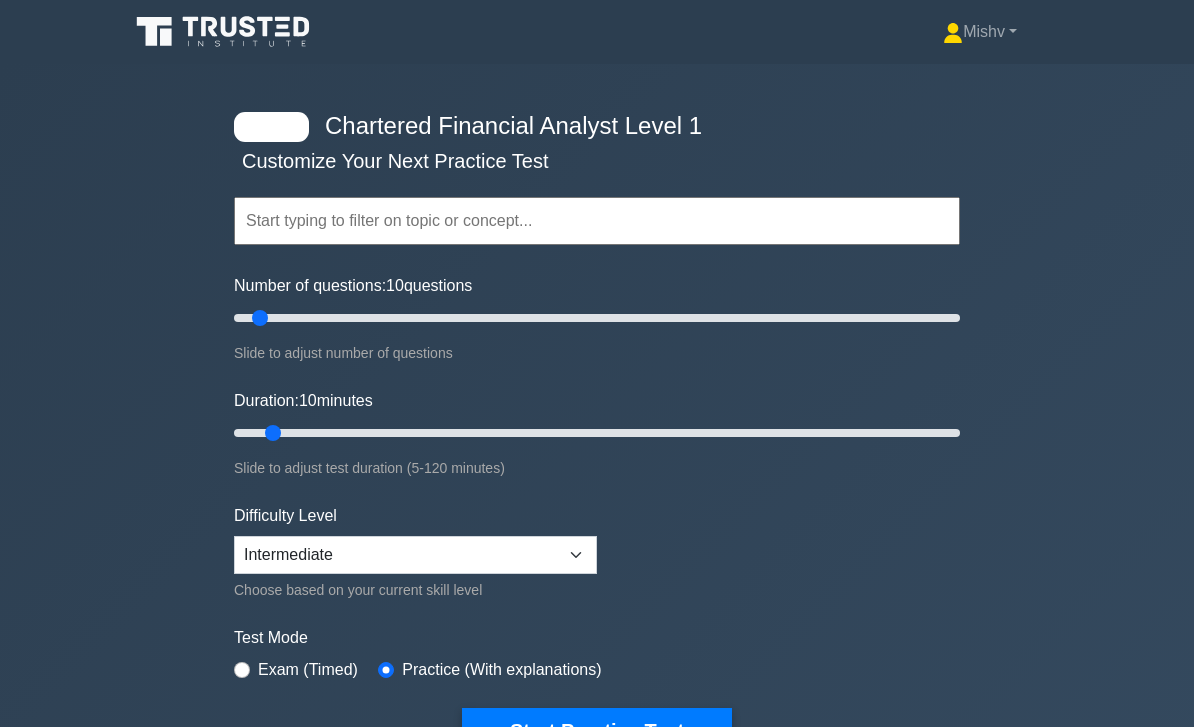 scroll, scrollTop: 2853, scrollLeft: 0, axis: vertical 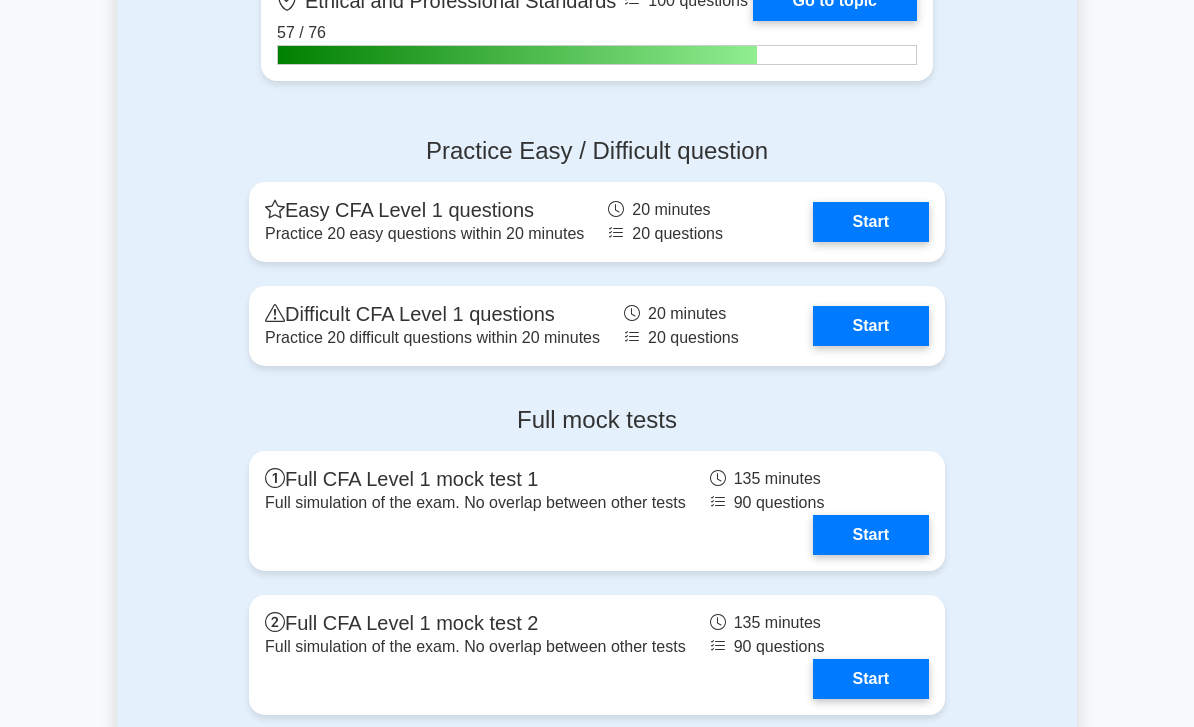 click on "Start" at bounding box center [871, 326] 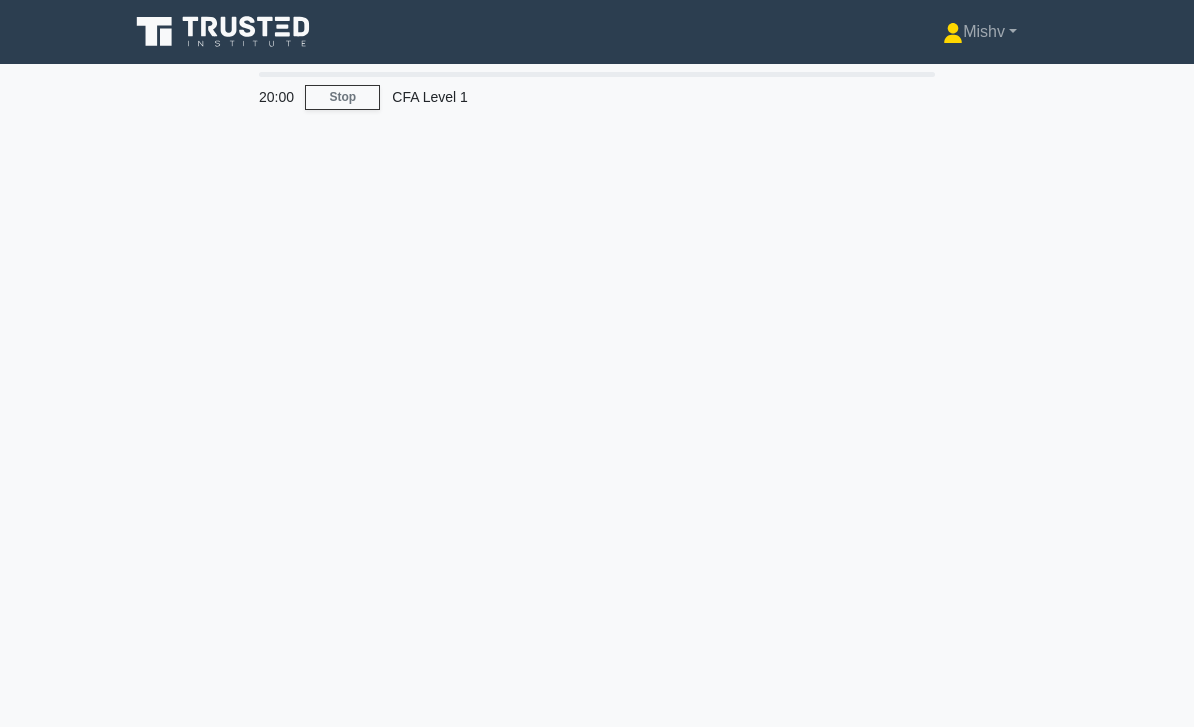 scroll, scrollTop: 0, scrollLeft: 0, axis: both 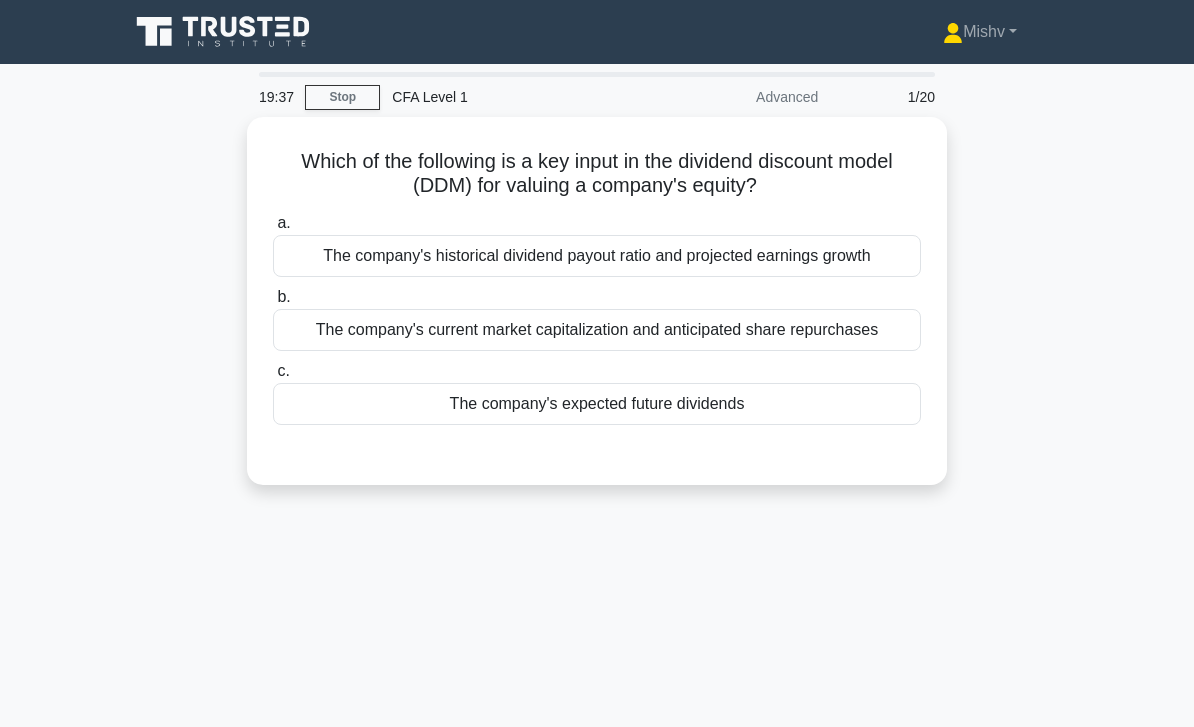click on "The company's expected future dividends" at bounding box center (597, 404) 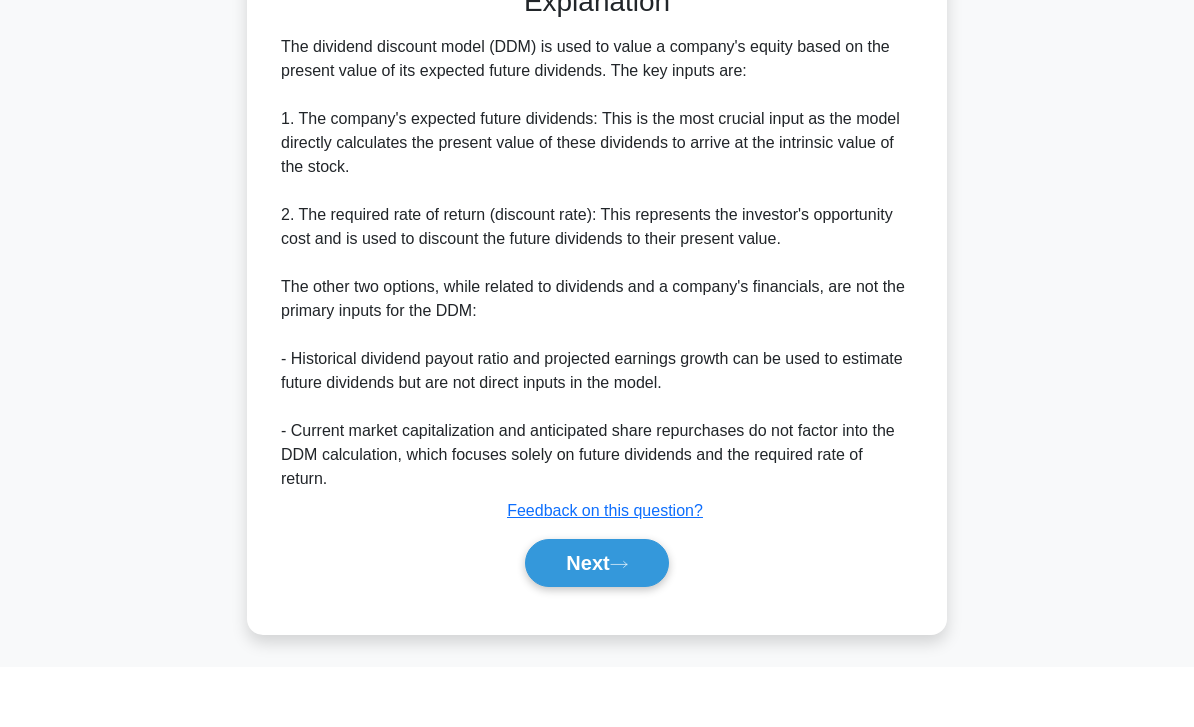 scroll, scrollTop: 416, scrollLeft: 0, axis: vertical 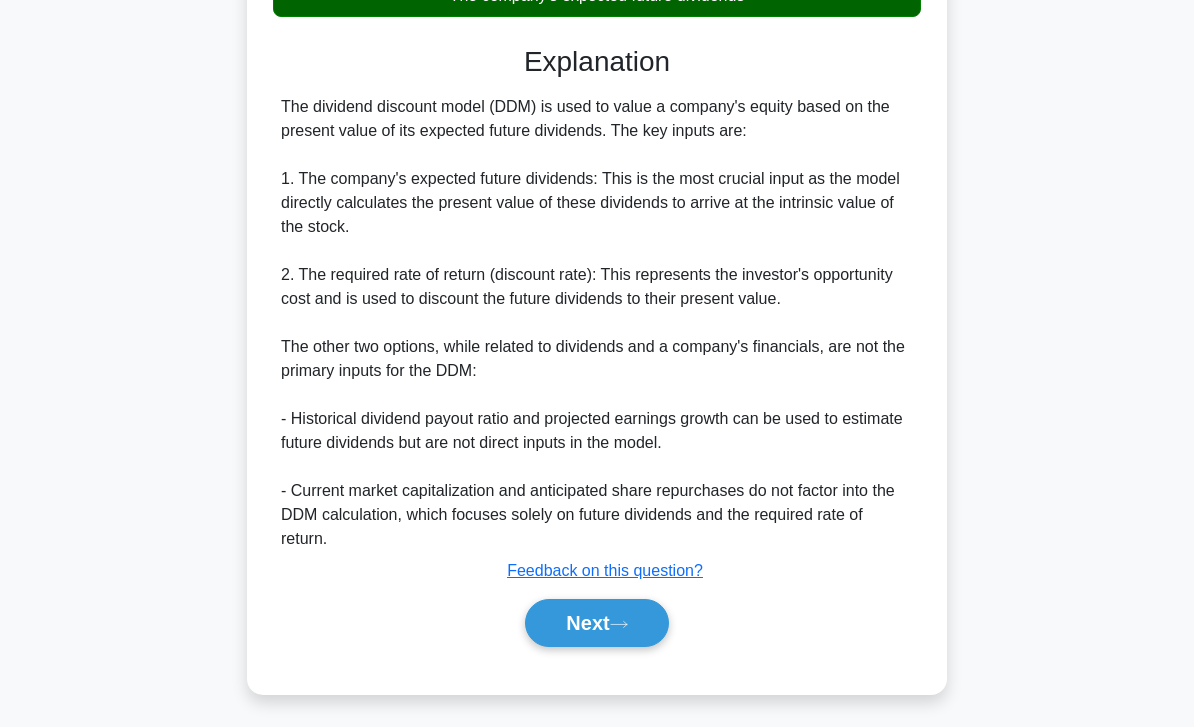 click on "Next" at bounding box center [596, 623] 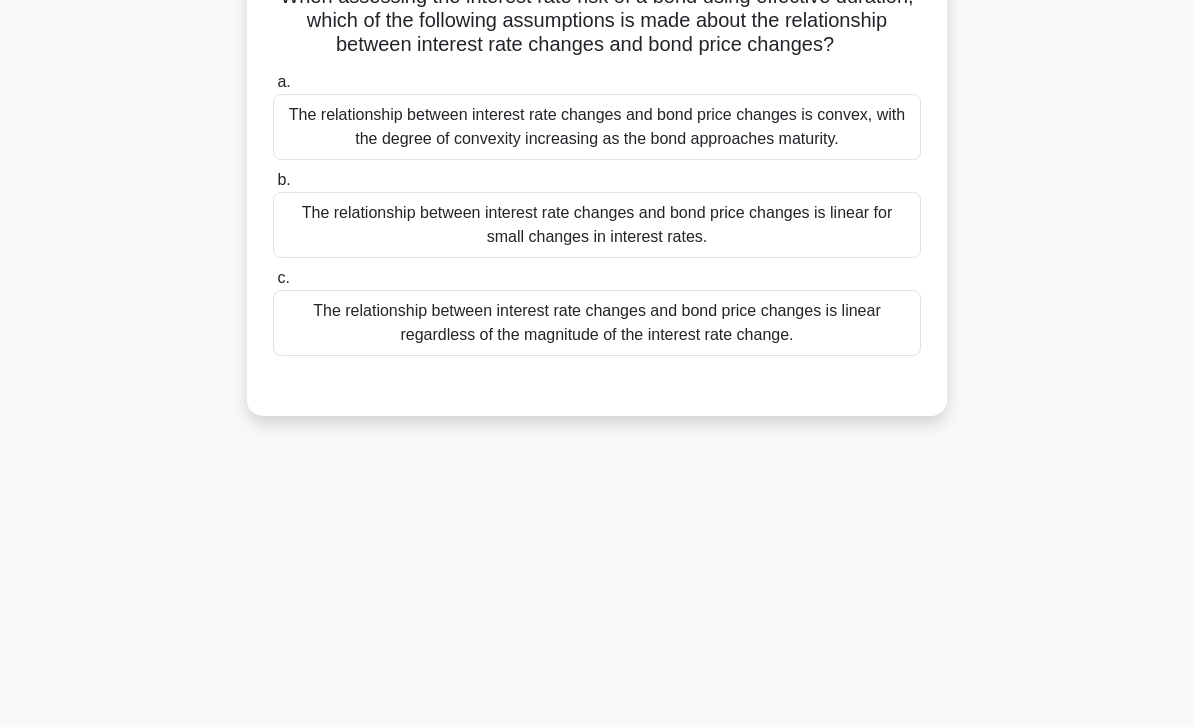 scroll, scrollTop: 0, scrollLeft: 0, axis: both 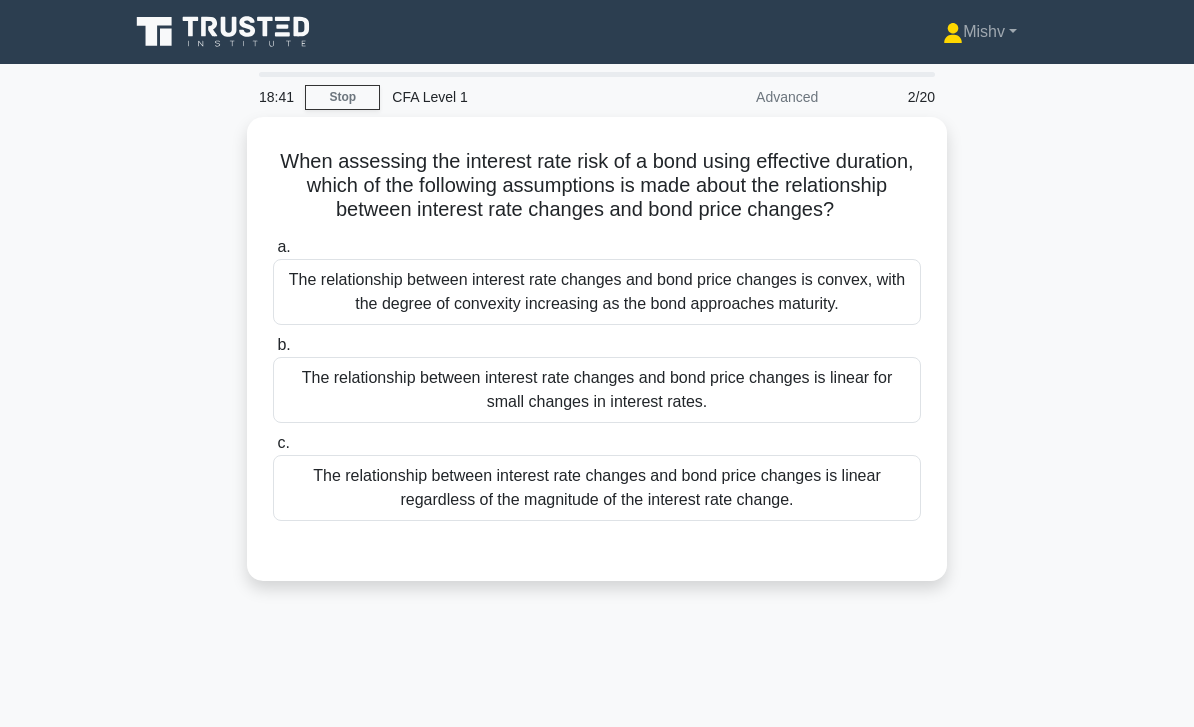 click on "The relationship between interest rate changes and bond price changes is convex, with the degree of convexity increasing as the bond approaches maturity." at bounding box center [597, 292] 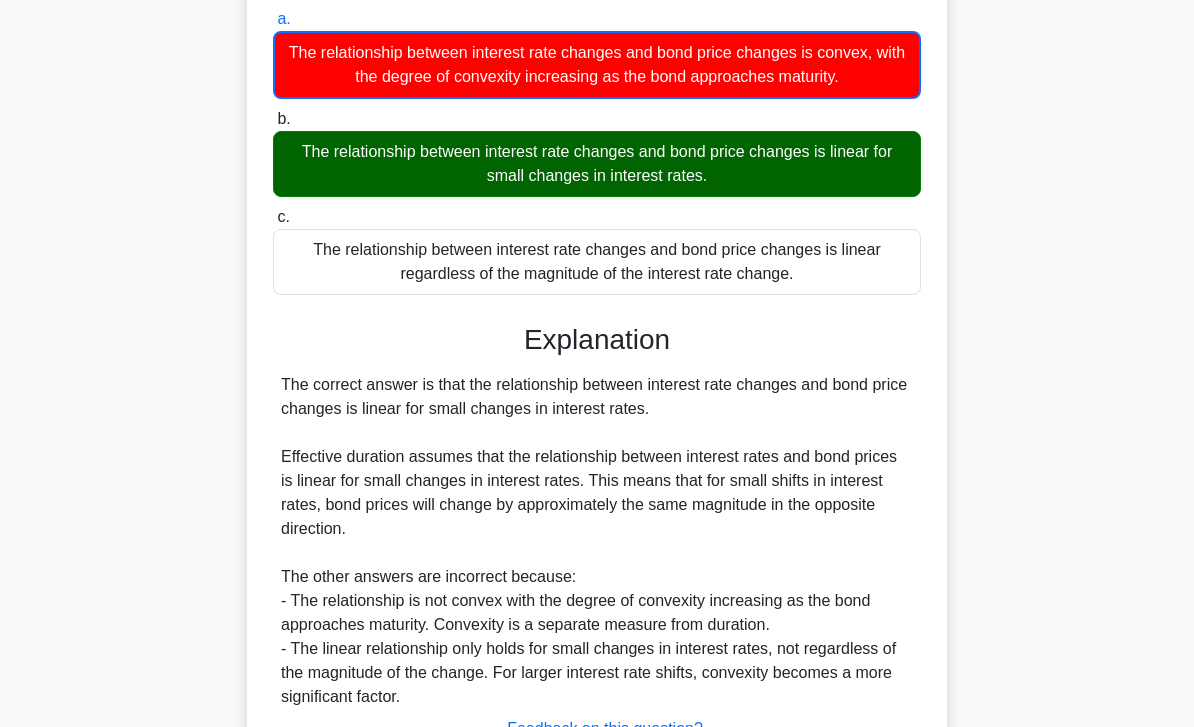 scroll, scrollTop: 370, scrollLeft: 0, axis: vertical 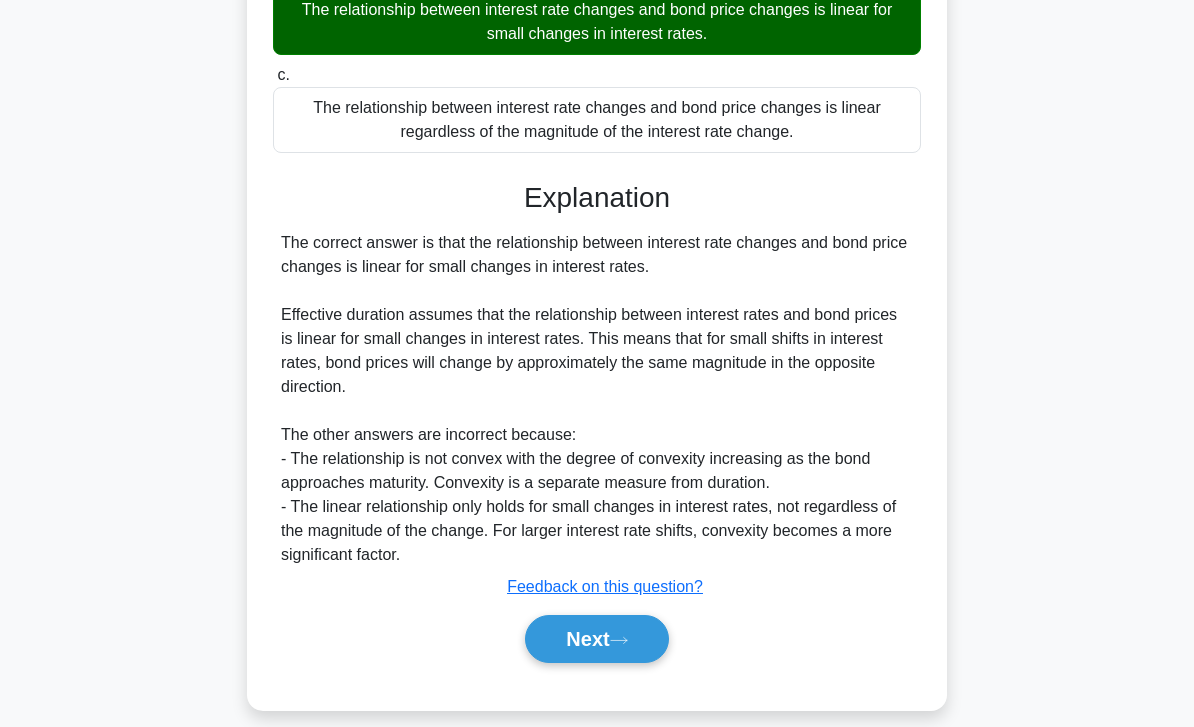 click on "Next" at bounding box center (596, 639) 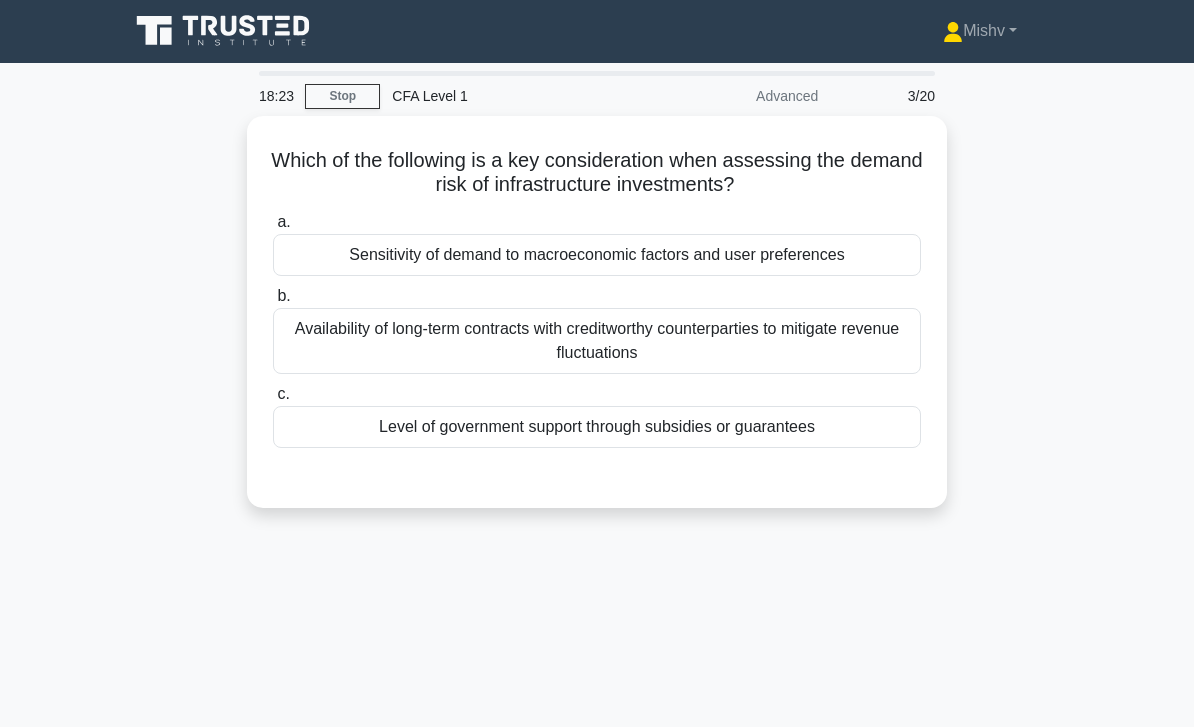 scroll, scrollTop: 0, scrollLeft: 0, axis: both 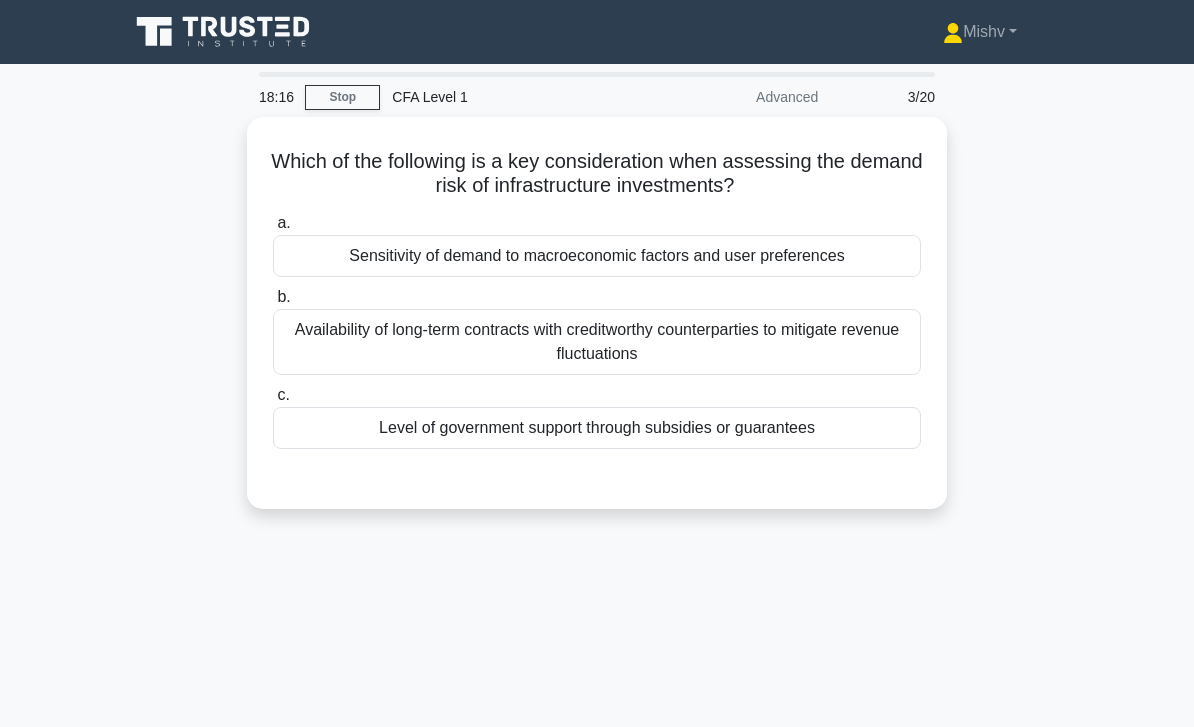click on "Sensitivity of demand to macroeconomic factors and user preferences" at bounding box center [597, 256] 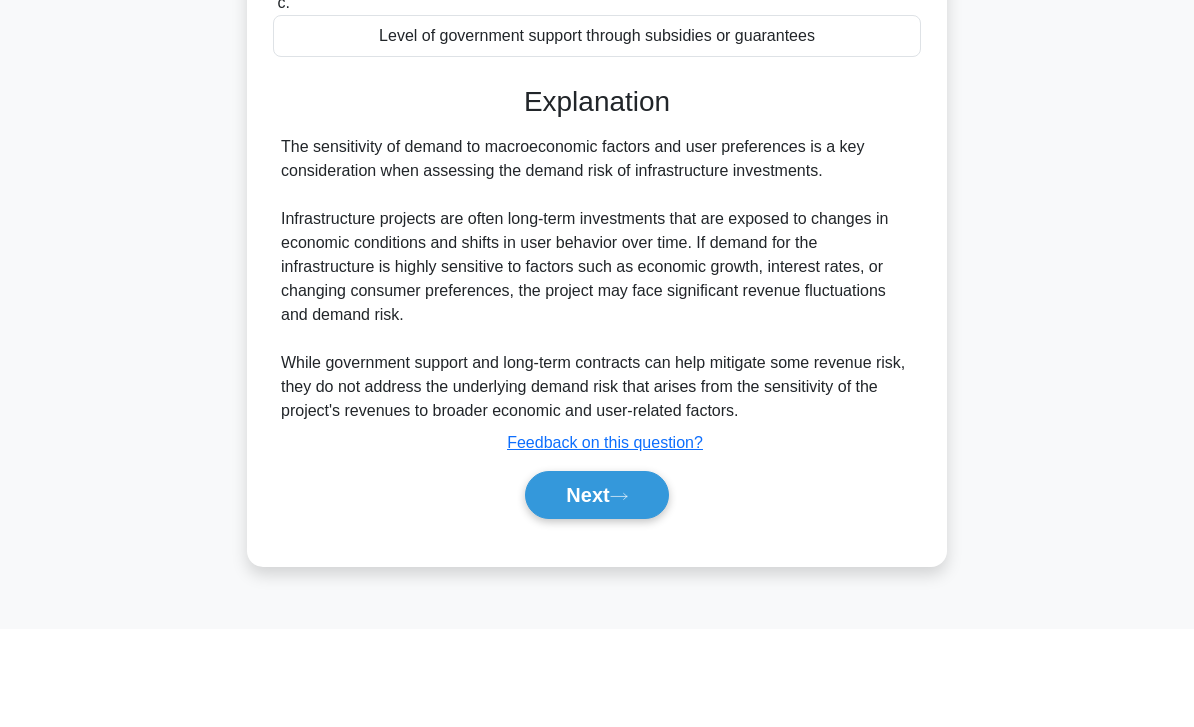 scroll, scrollTop: 289, scrollLeft: 0, axis: vertical 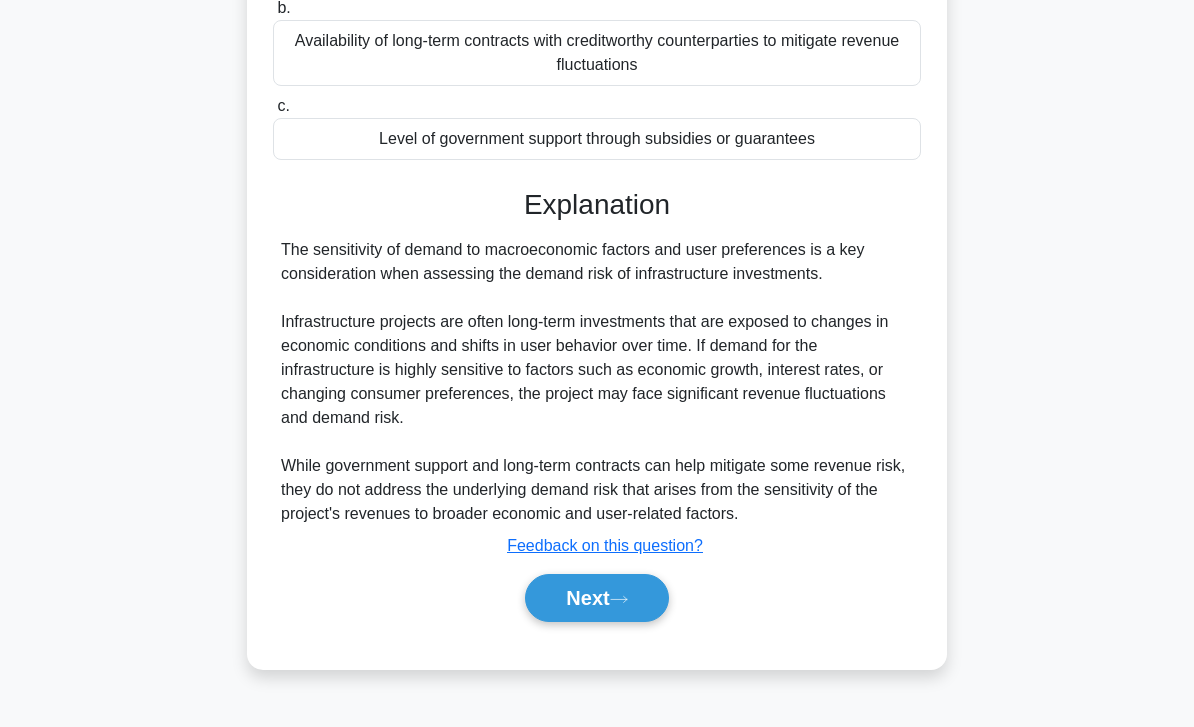 click on "Next" at bounding box center (596, 598) 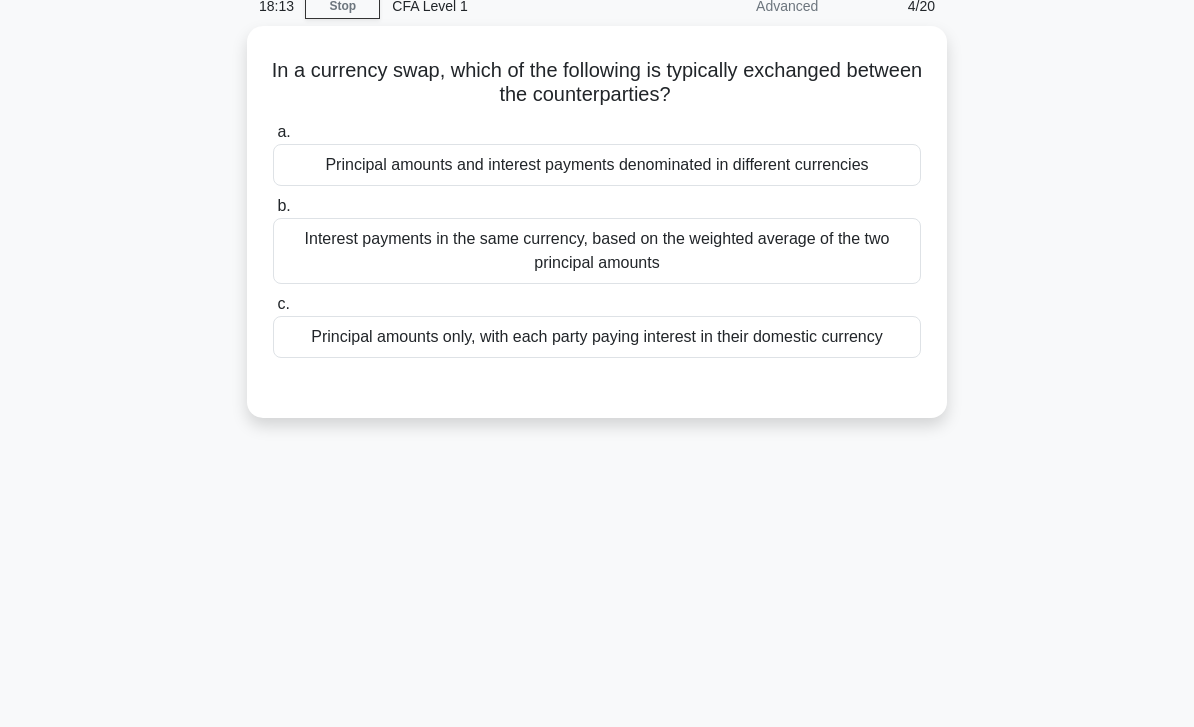 scroll, scrollTop: 0, scrollLeft: 0, axis: both 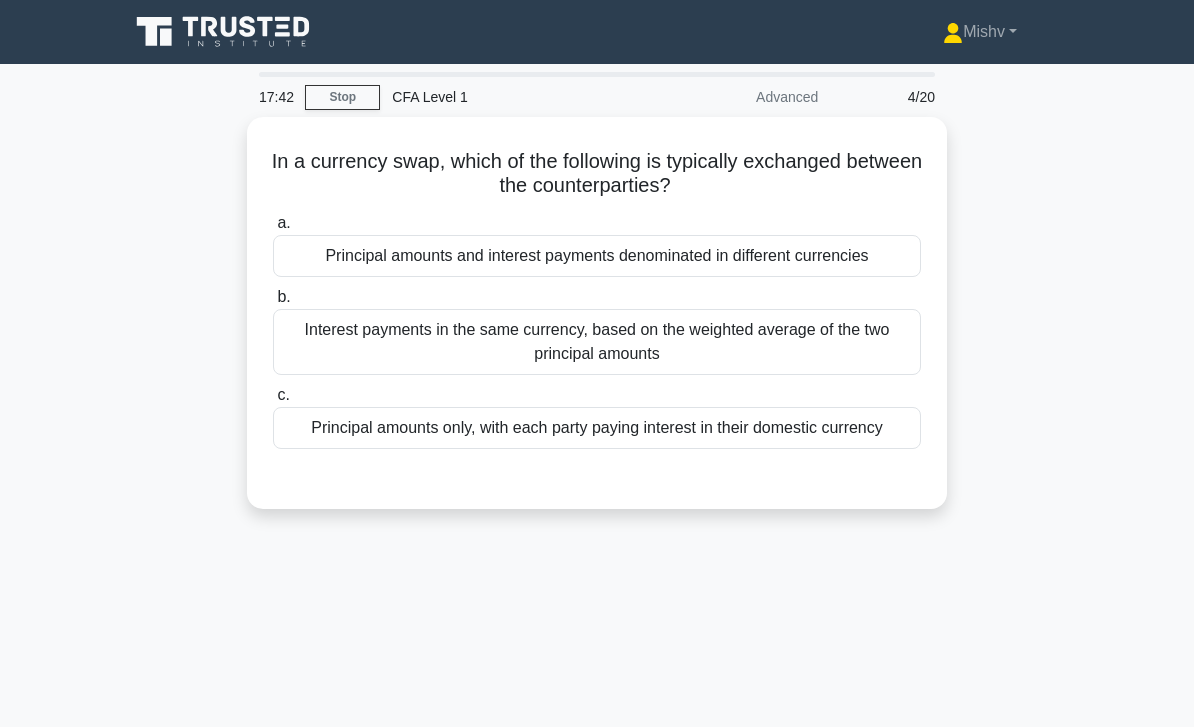 click on "Principal amounts and interest payments denominated in different currencies" at bounding box center [597, 256] 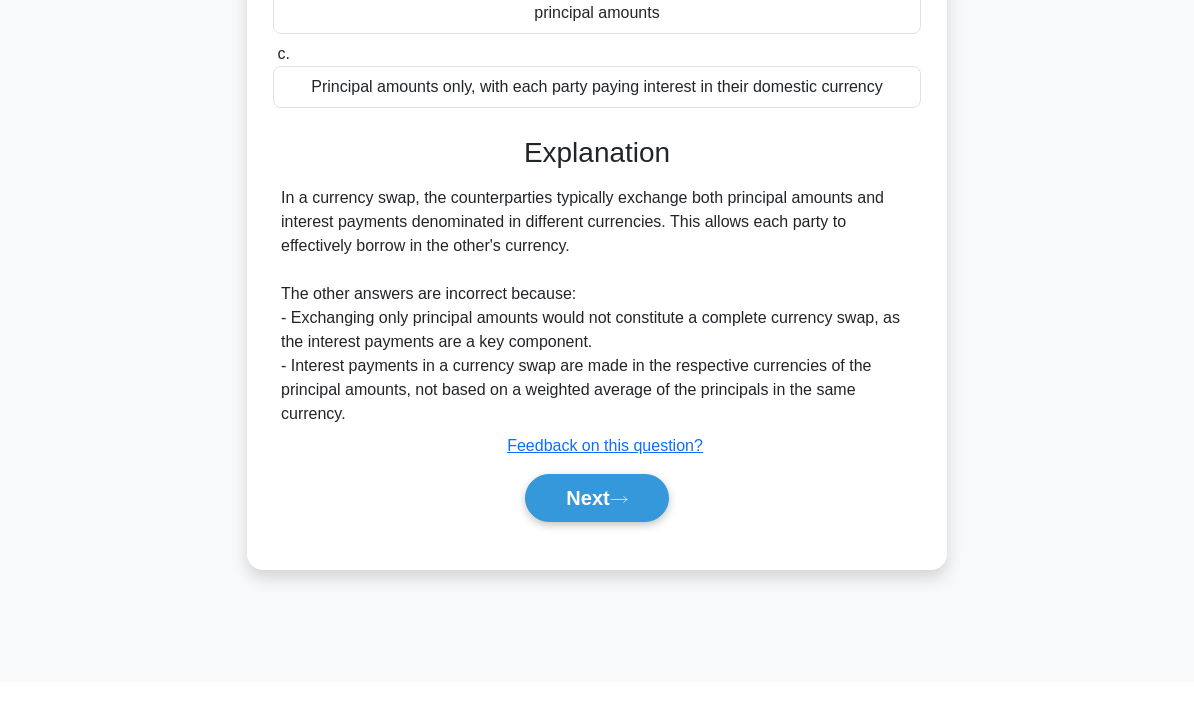 scroll, scrollTop: 289, scrollLeft: 0, axis: vertical 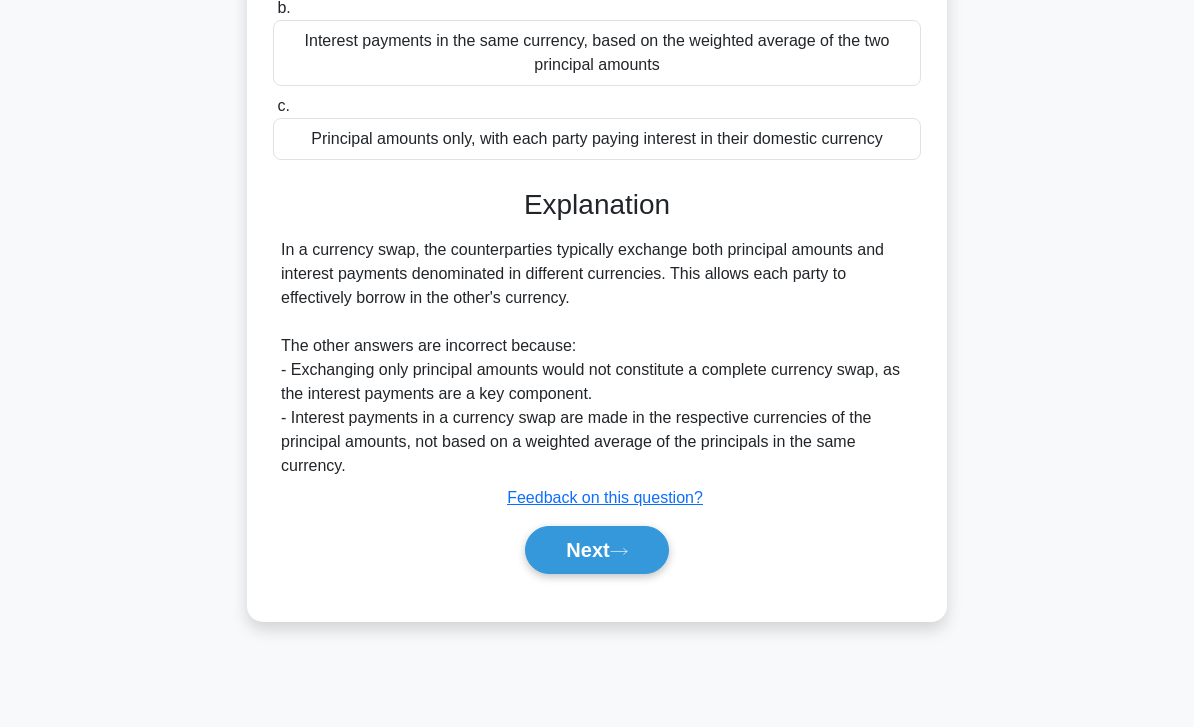 click 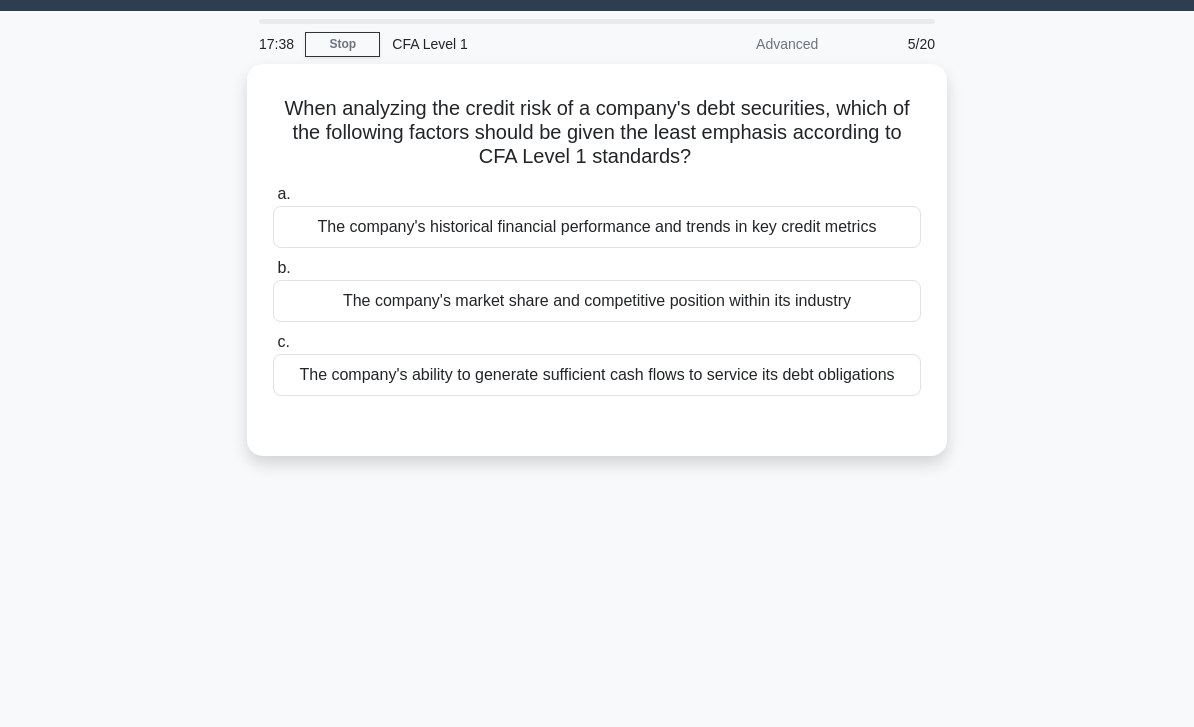 scroll, scrollTop: 0, scrollLeft: 0, axis: both 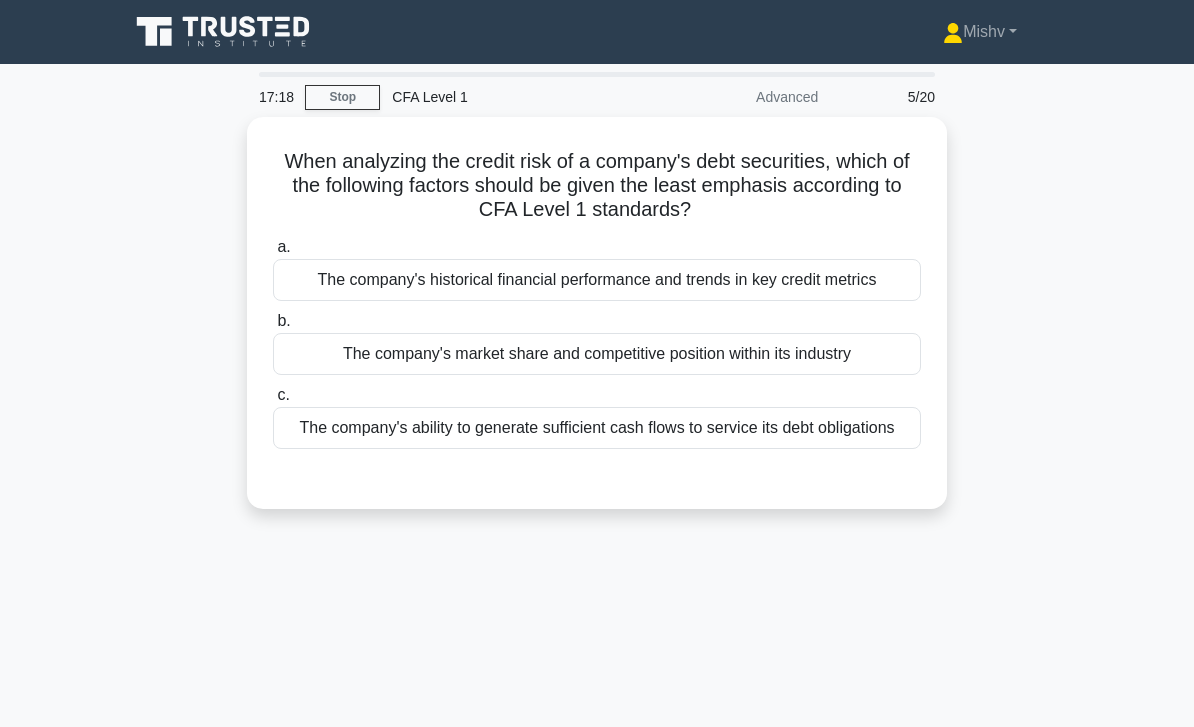 click on "The company's ability to generate sufficient cash flows to service its debt obligations" at bounding box center (597, 428) 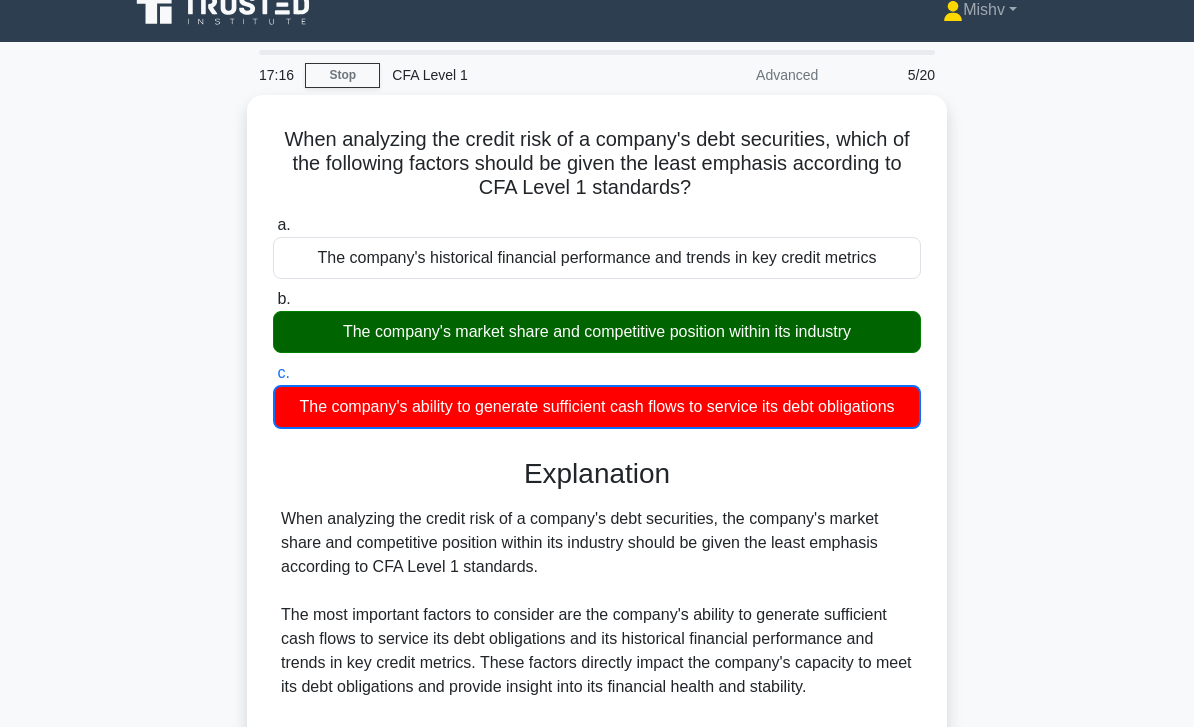 scroll, scrollTop: 289, scrollLeft: 0, axis: vertical 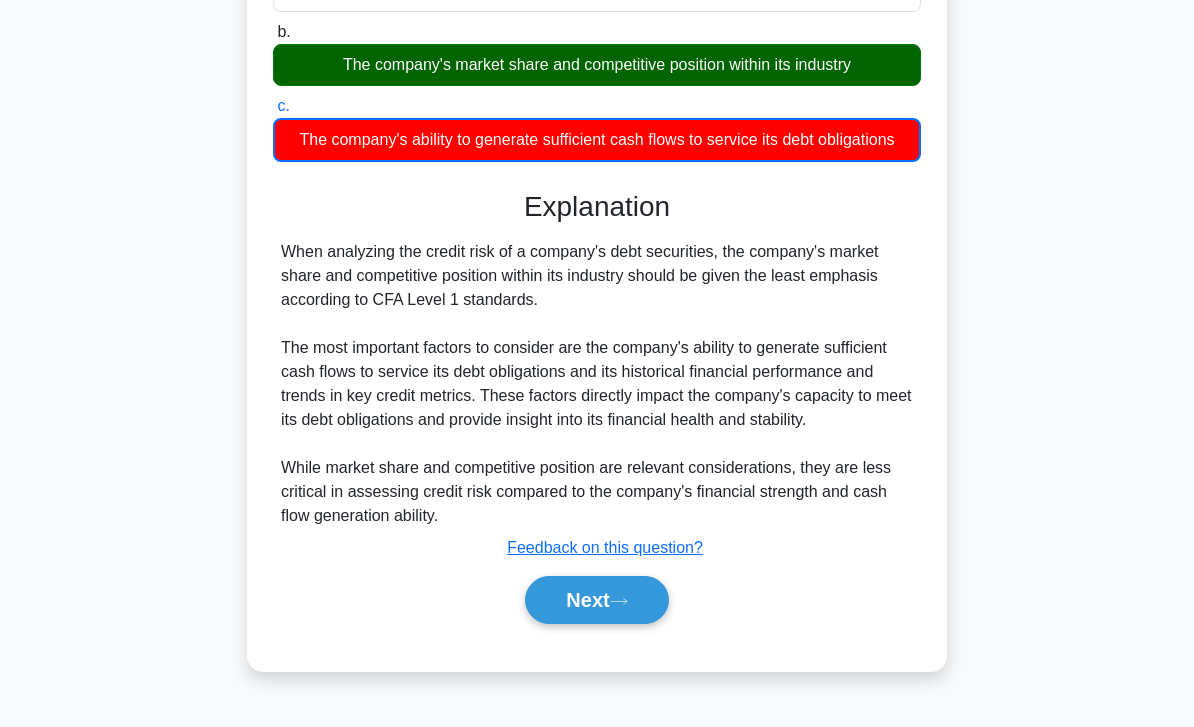 click on "Next" at bounding box center (596, 600) 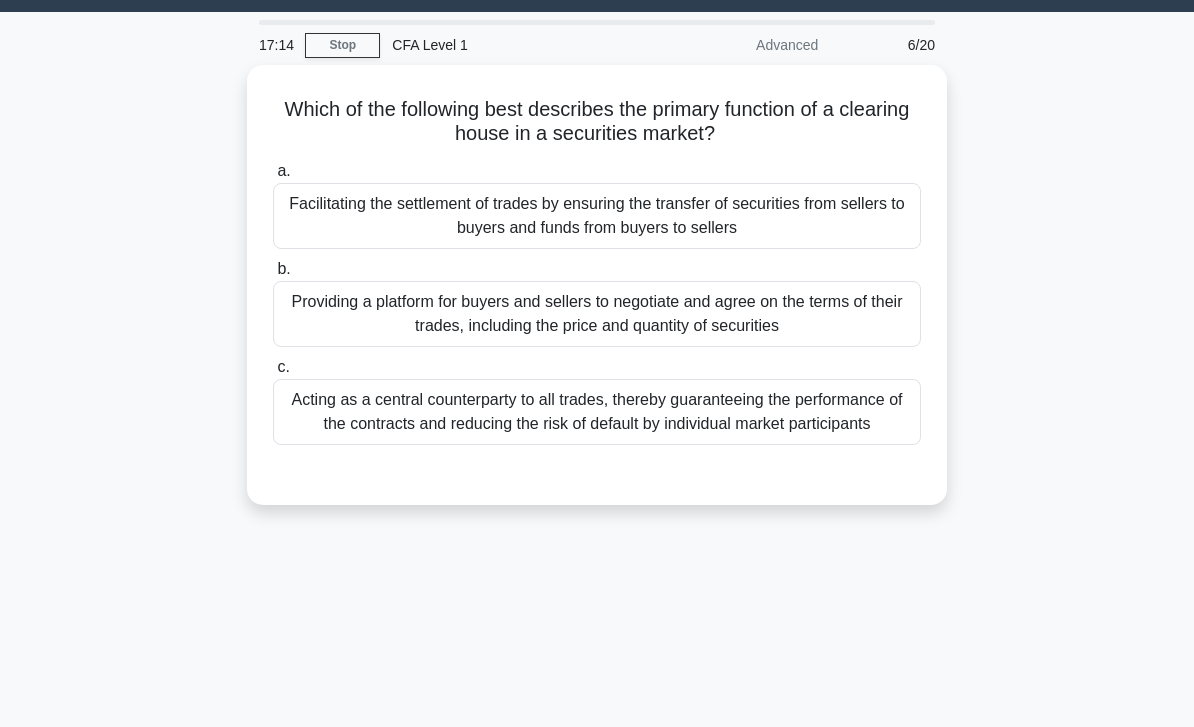 scroll, scrollTop: 0, scrollLeft: 0, axis: both 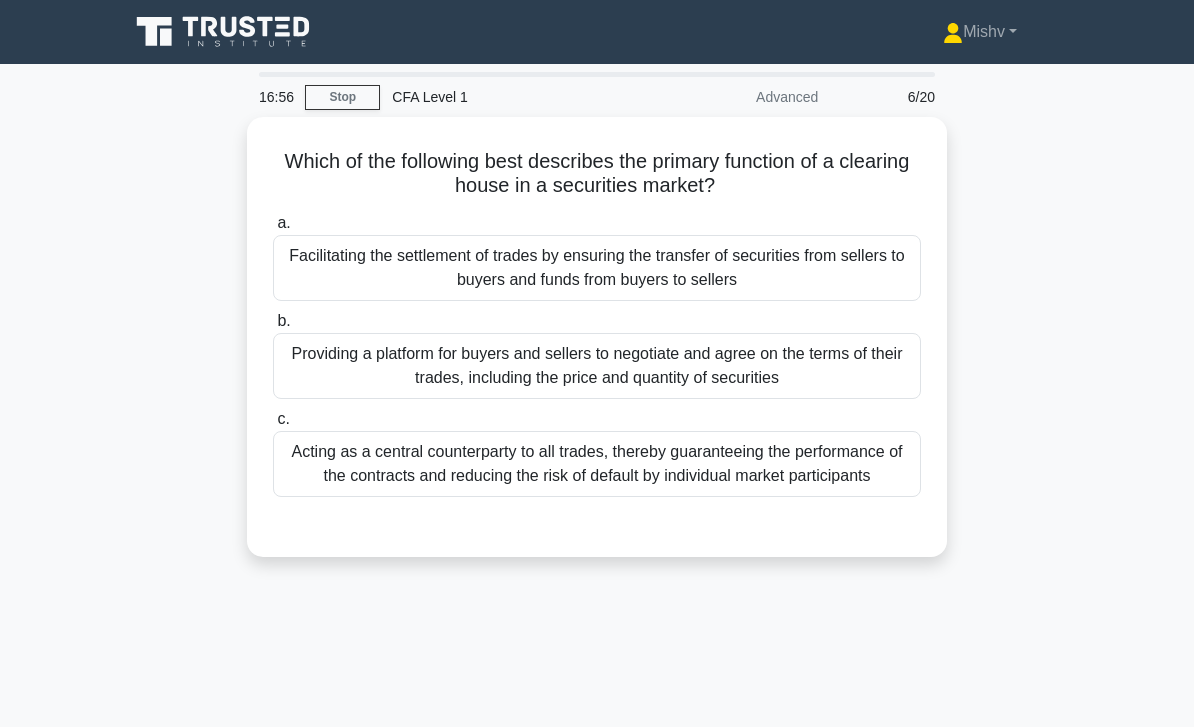 click on "Acting as a central counterparty to all trades, thereby guaranteeing the performance of the contracts and reducing the risk of default by individual market participants" at bounding box center (597, 464) 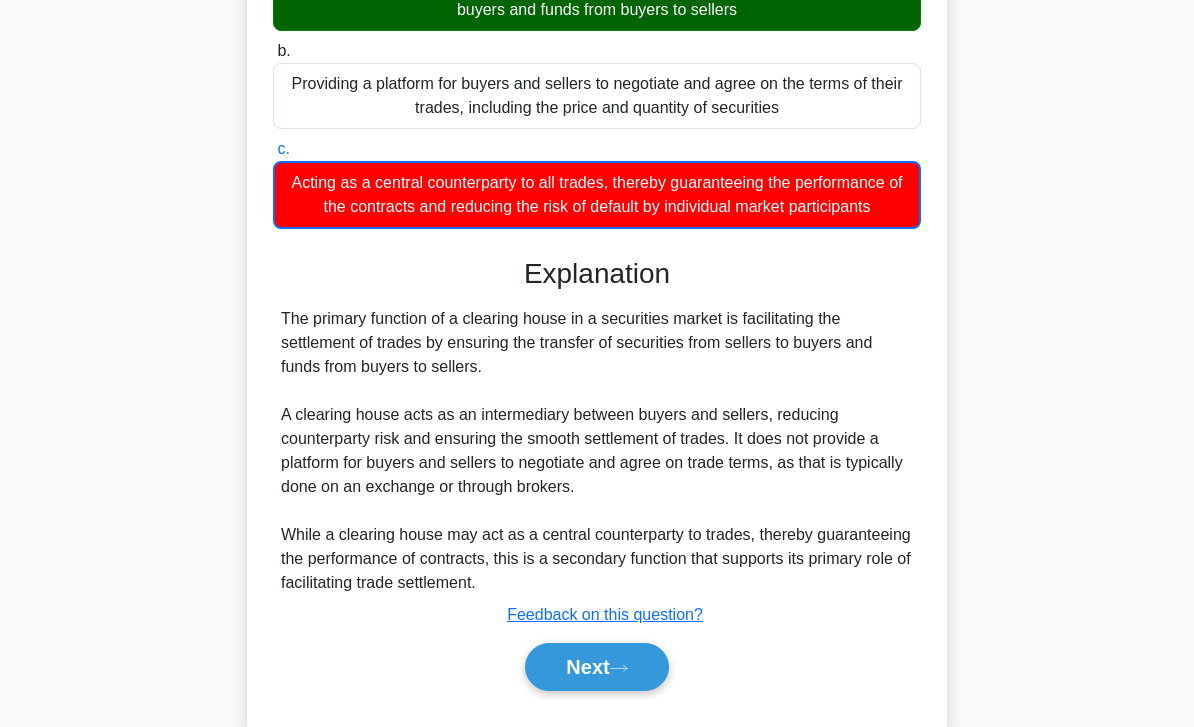 scroll, scrollTop: 257, scrollLeft: 0, axis: vertical 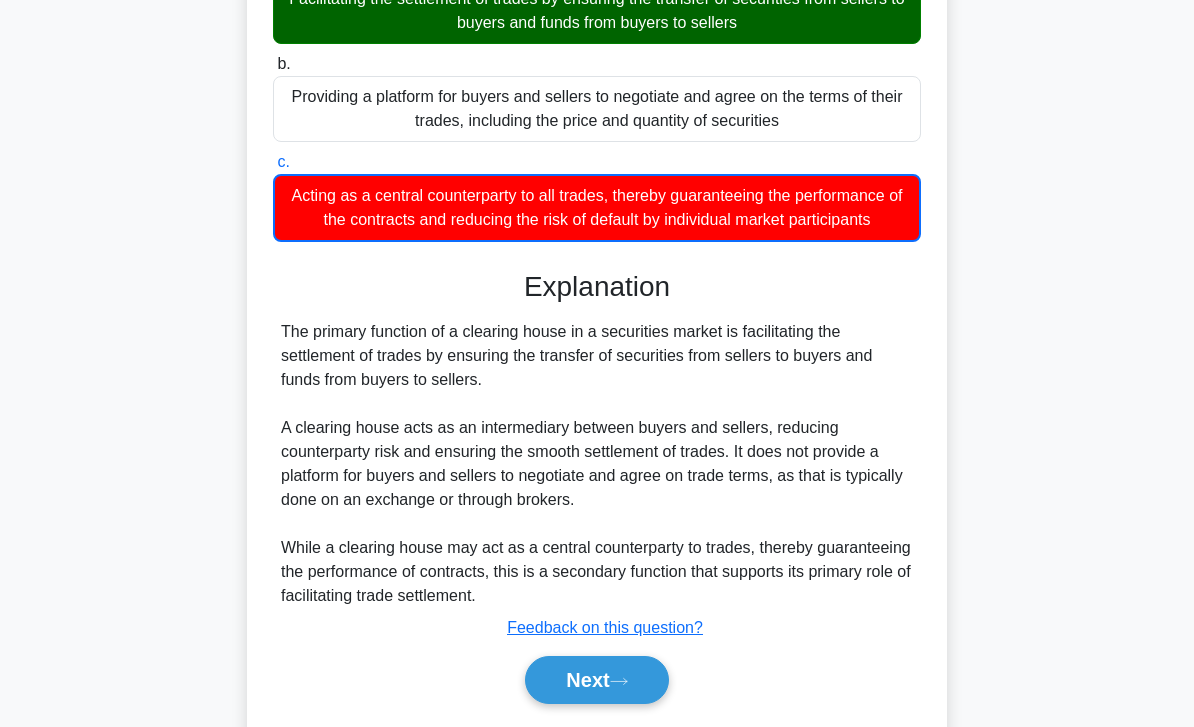 click on "Next" at bounding box center (596, 680) 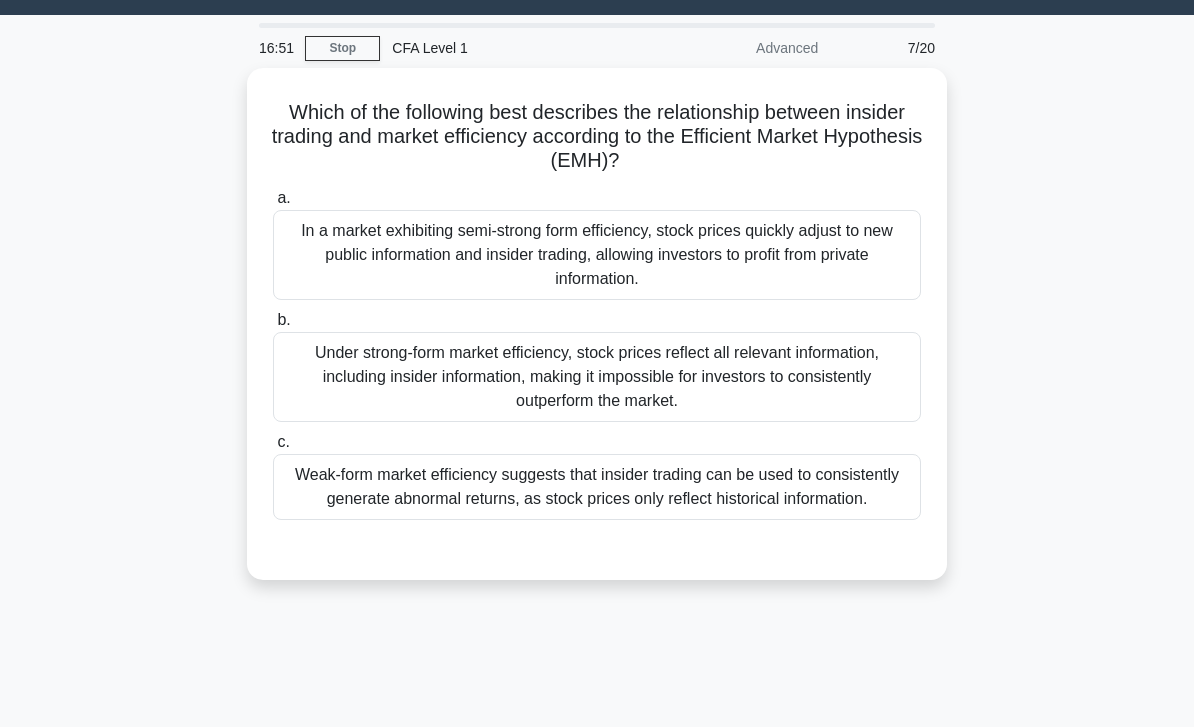 scroll, scrollTop: 0, scrollLeft: 0, axis: both 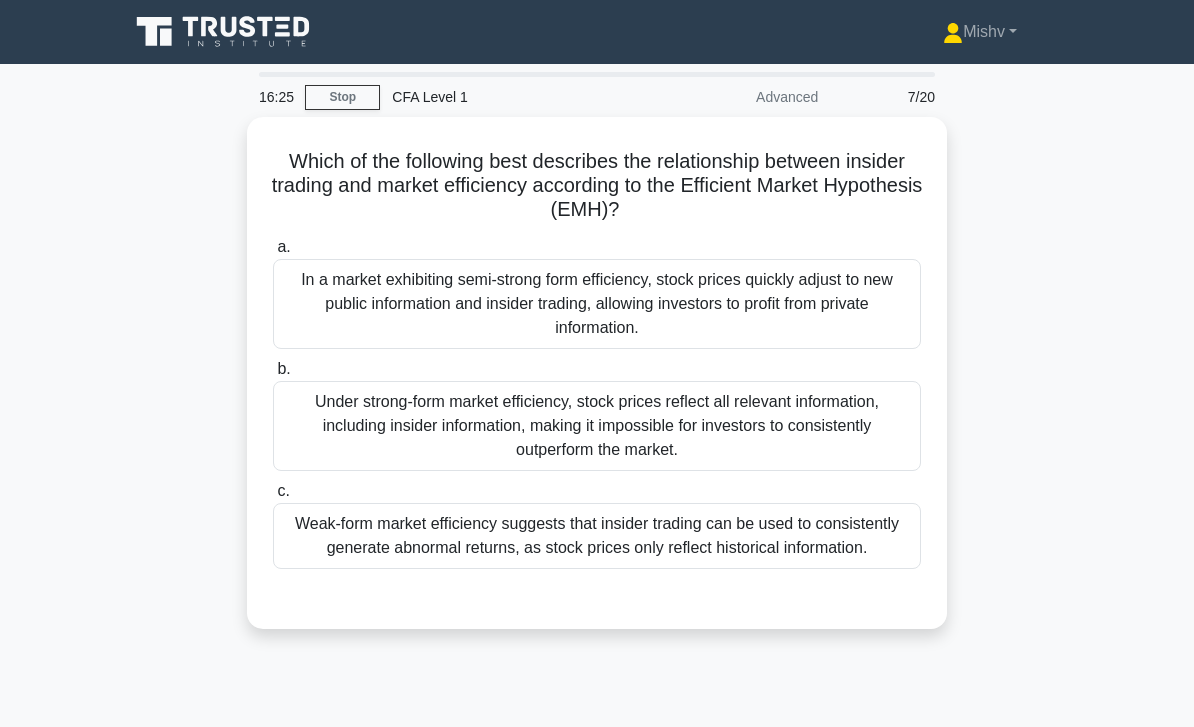 click on "Weak-form market efficiency suggests that insider trading can be used to consistently generate abnormal returns, as stock prices only reflect historical information." at bounding box center (597, 536) 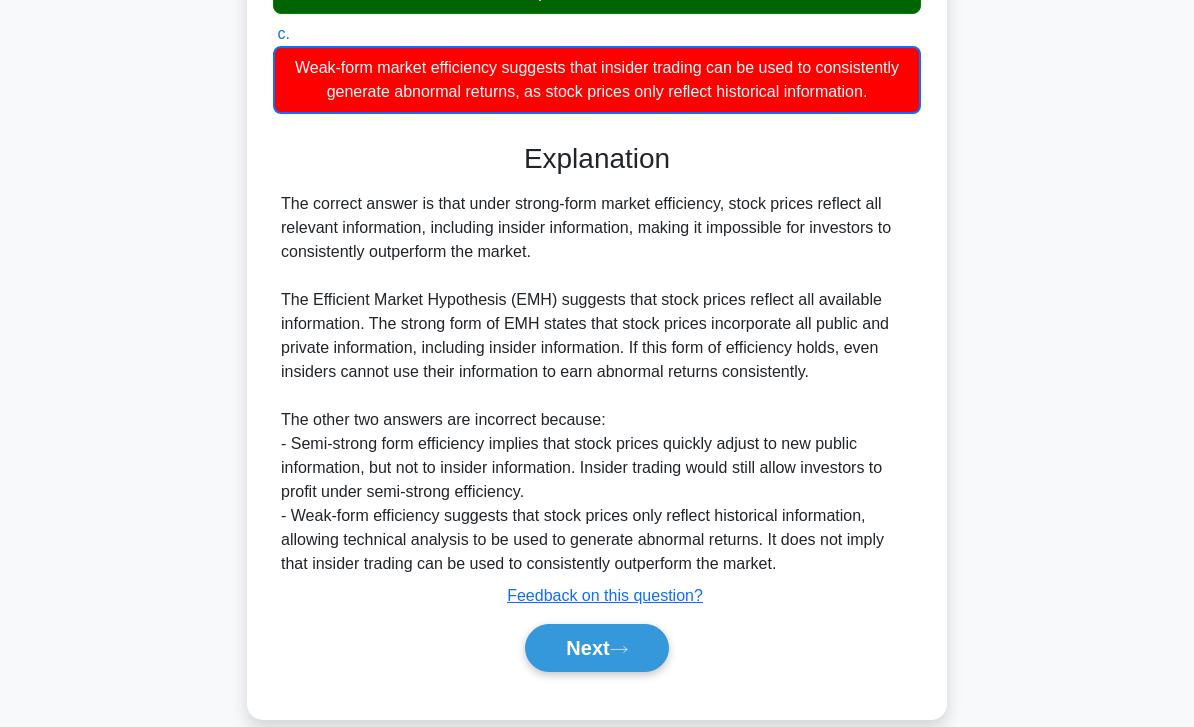 scroll, scrollTop: 490, scrollLeft: 0, axis: vertical 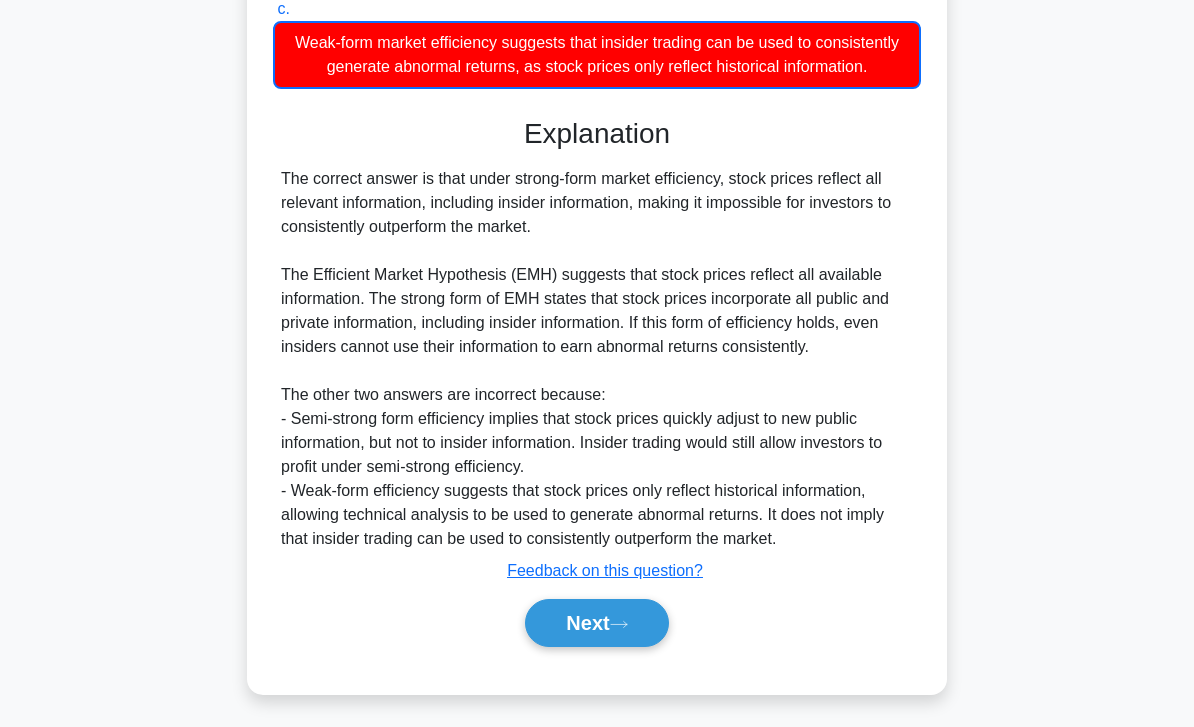 click on "Next" at bounding box center [596, 623] 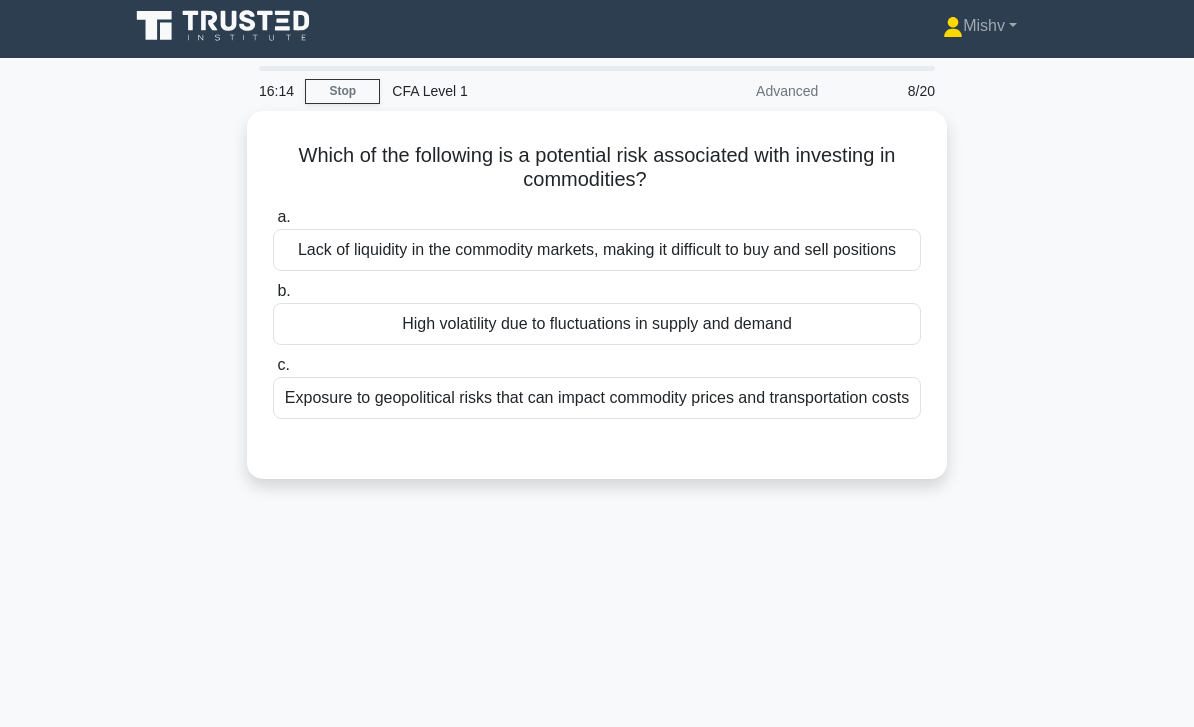 scroll, scrollTop: 0, scrollLeft: 0, axis: both 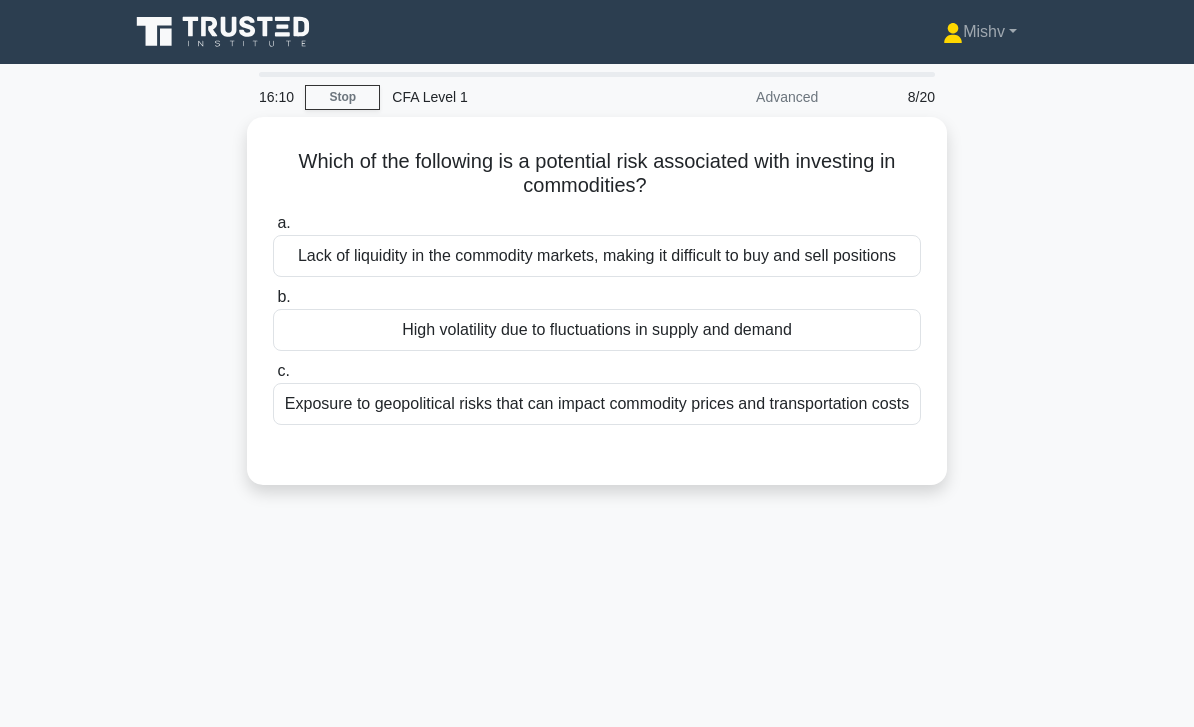 click on "Exposure to geopolitical risks that can impact commodity prices and transportation costs" at bounding box center [597, 404] 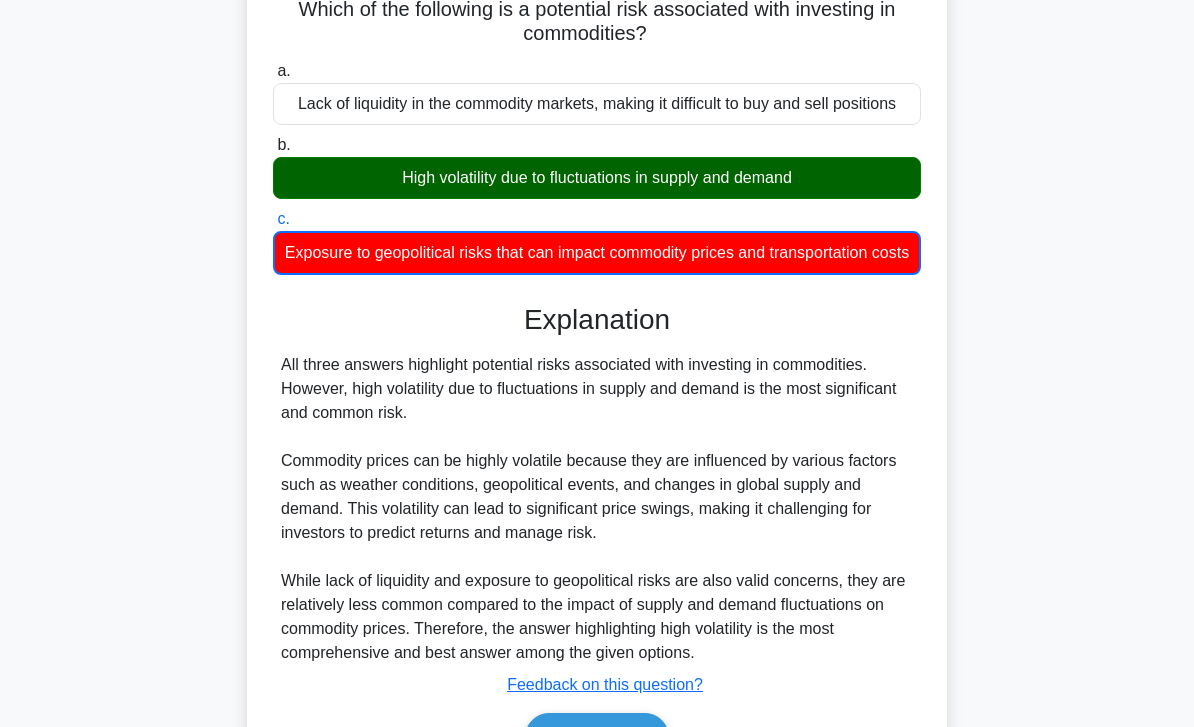 scroll, scrollTop: 298, scrollLeft: 0, axis: vertical 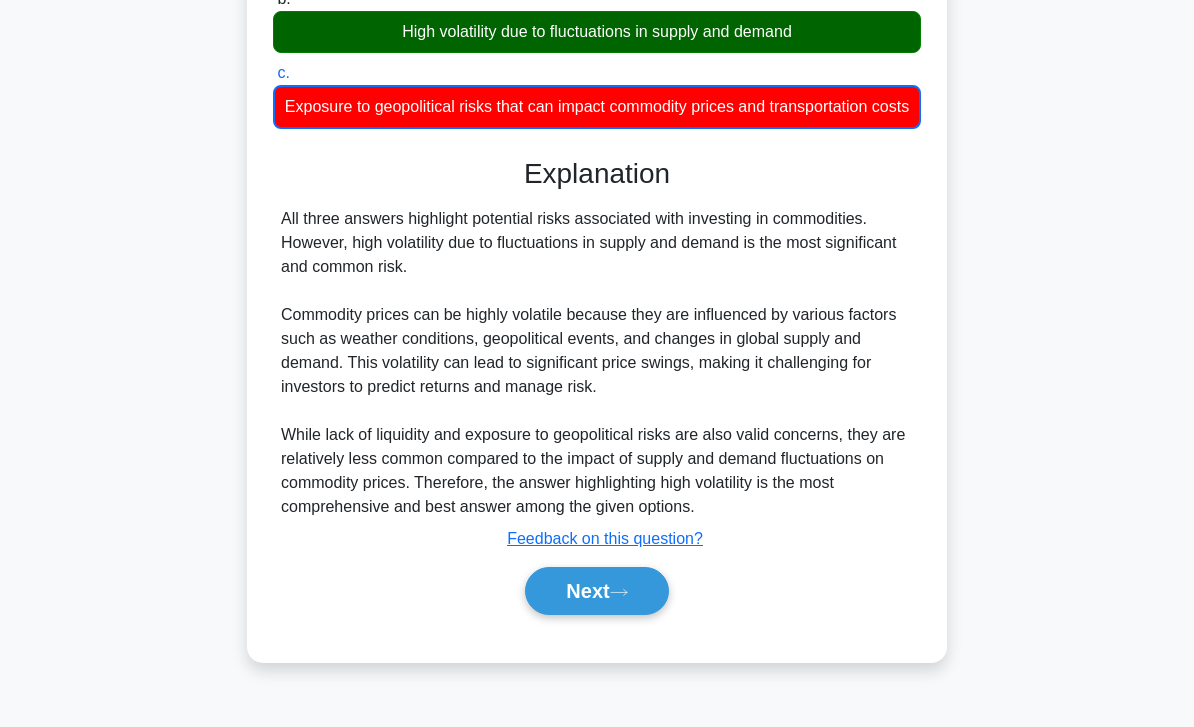 click on "Next" at bounding box center (596, 591) 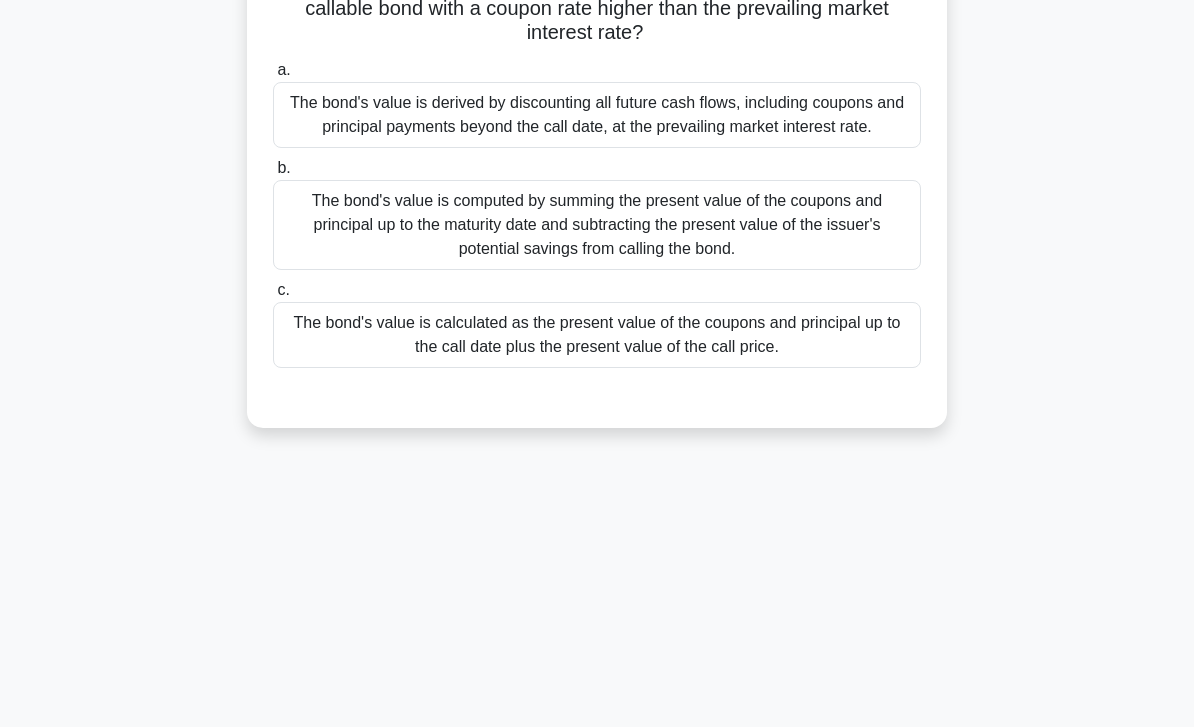 scroll, scrollTop: 0, scrollLeft: 0, axis: both 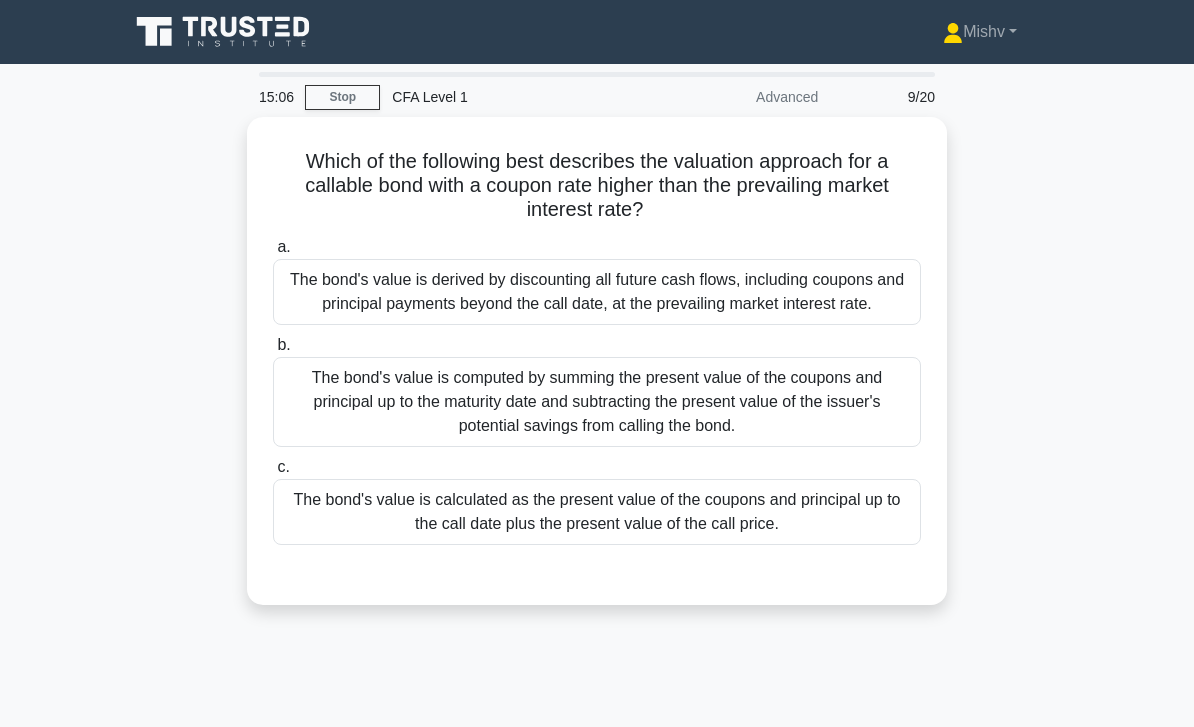click on "The bond's value is calculated as the present value of the coupons and principal up to the call date plus the present value of the call price." at bounding box center (597, 512) 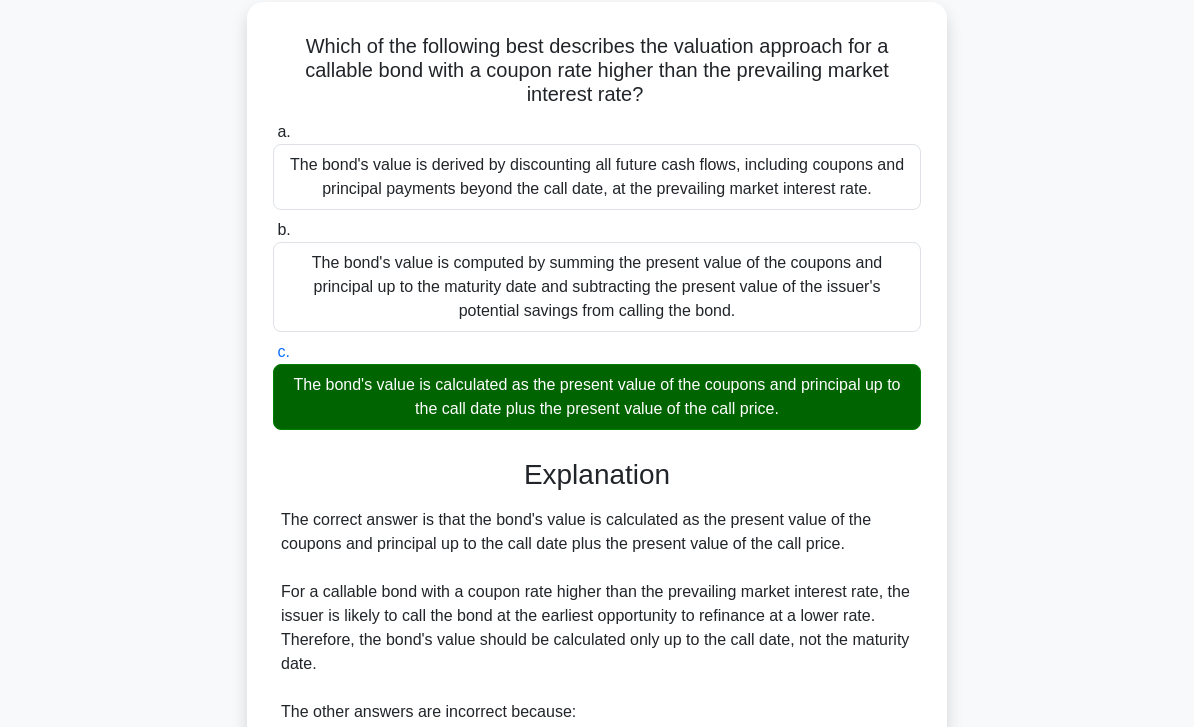 scroll, scrollTop: 392, scrollLeft: 0, axis: vertical 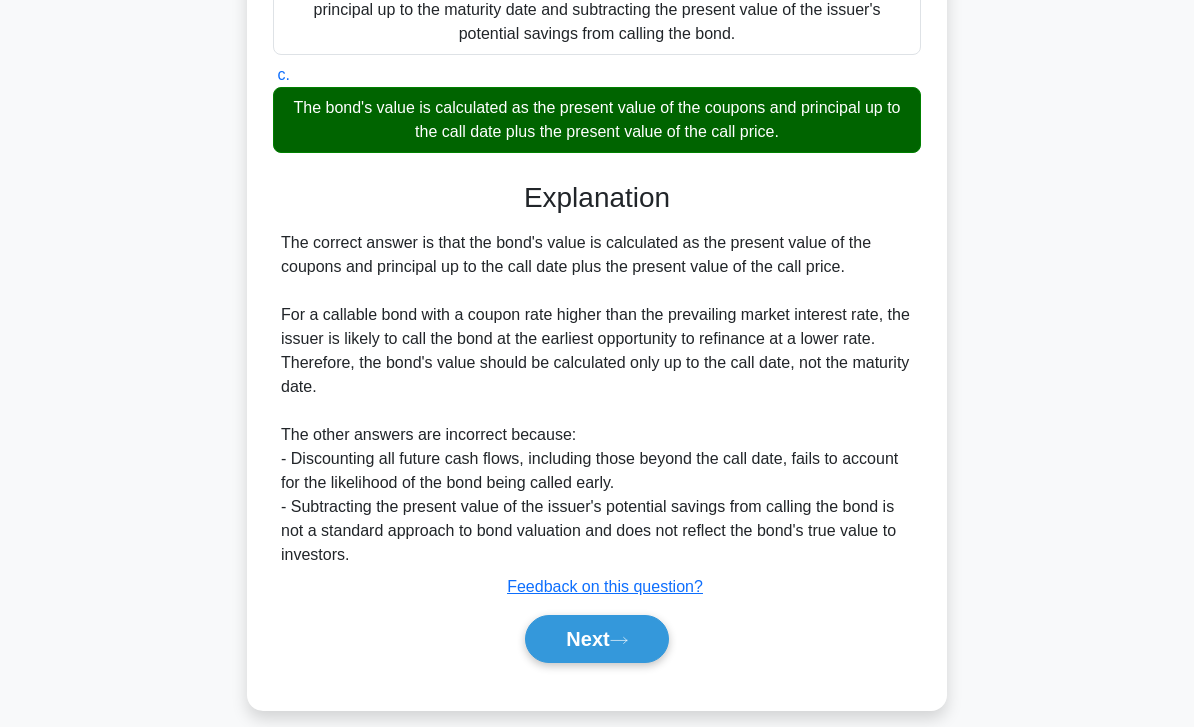 click on "Next" at bounding box center [596, 639] 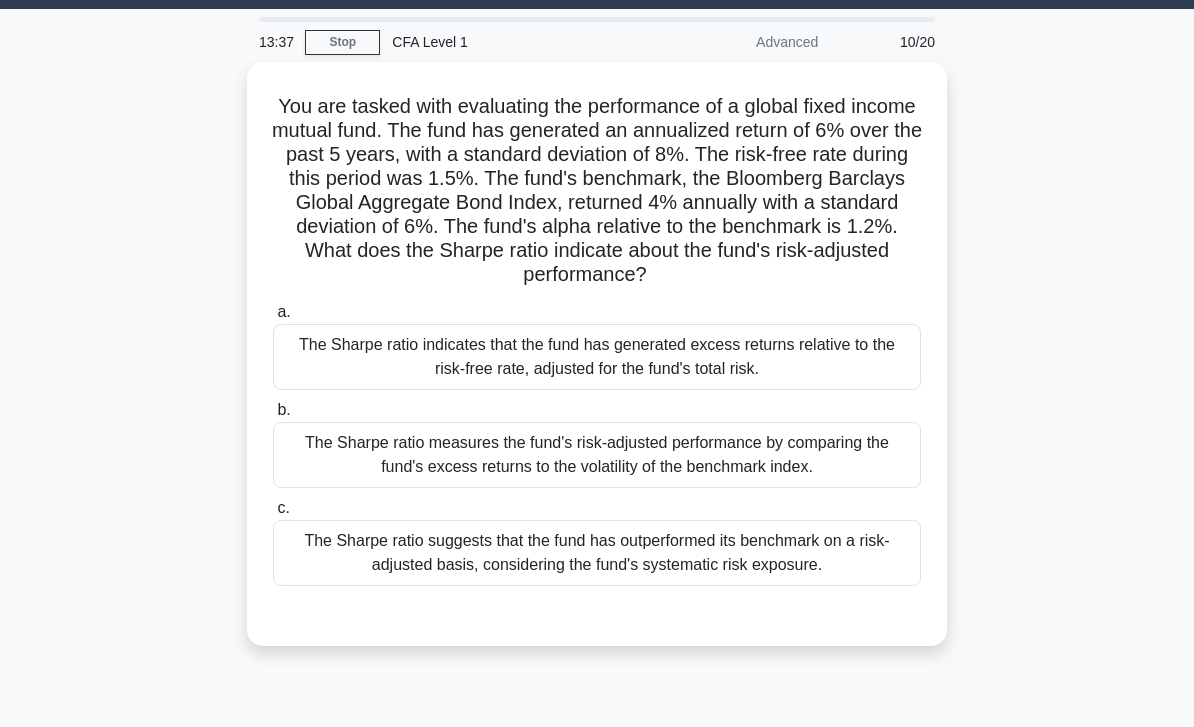 scroll, scrollTop: 54, scrollLeft: 0, axis: vertical 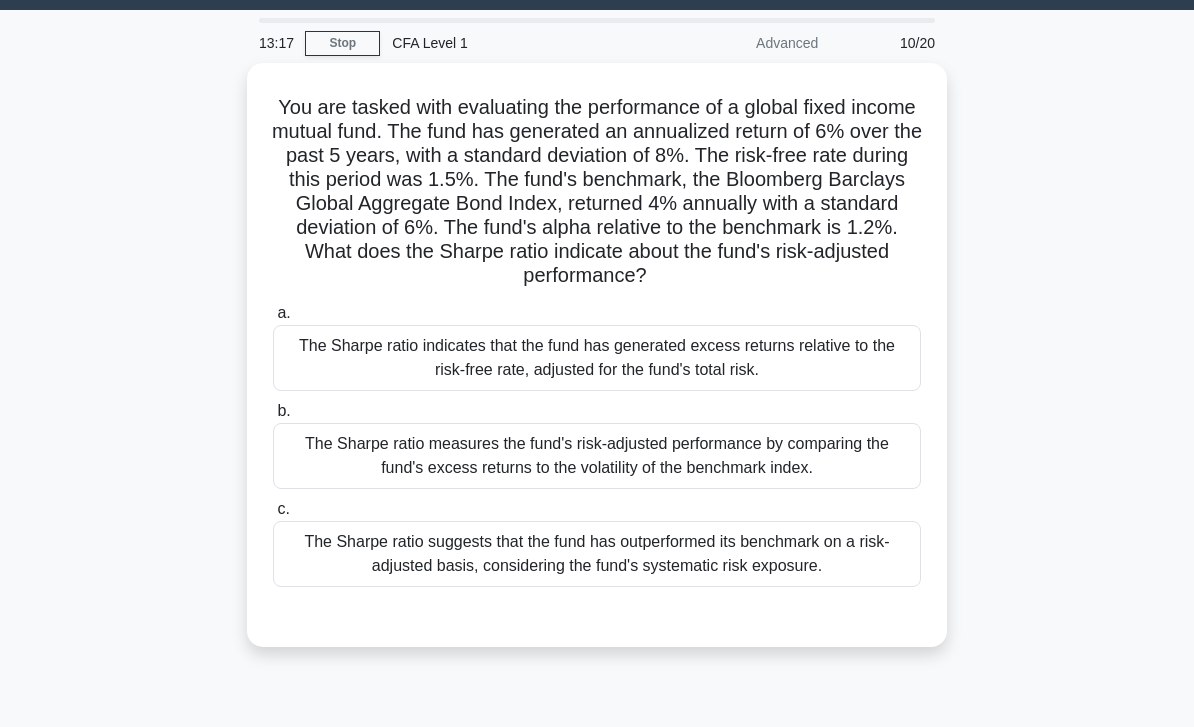 click on "The Sharpe ratio indicates that the fund has generated excess returns relative to the risk-free rate, adjusted for the fund's total risk." at bounding box center (597, 358) 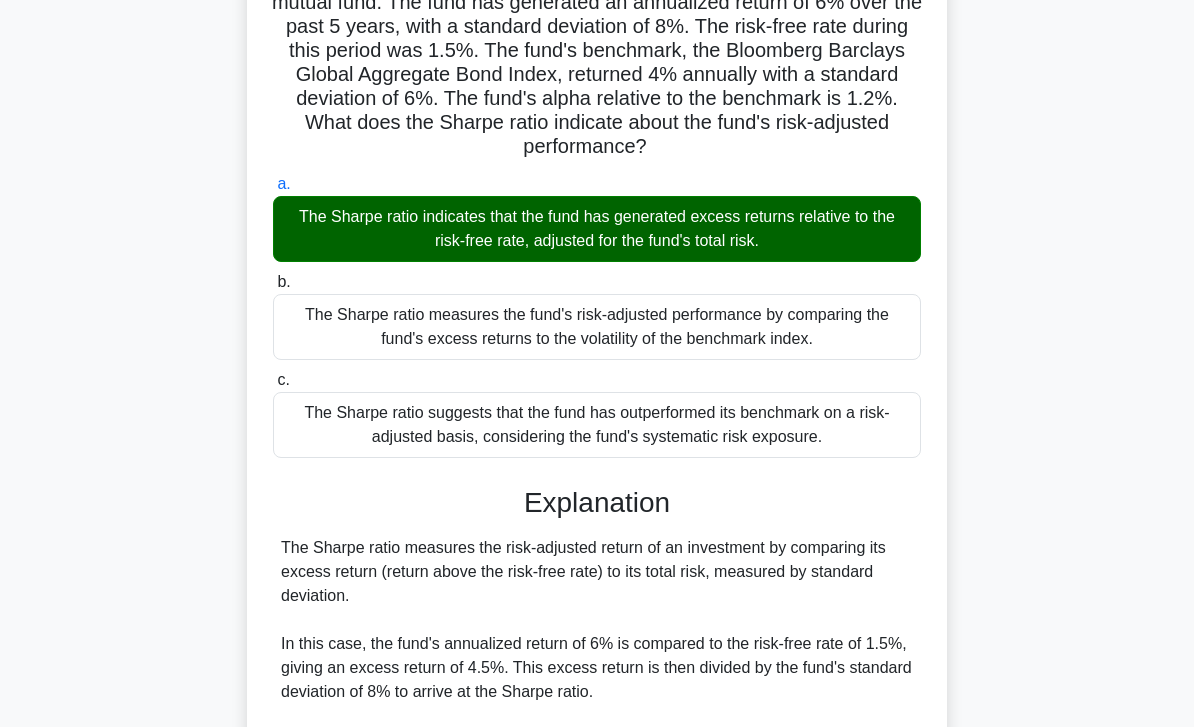 scroll, scrollTop: 512, scrollLeft: 0, axis: vertical 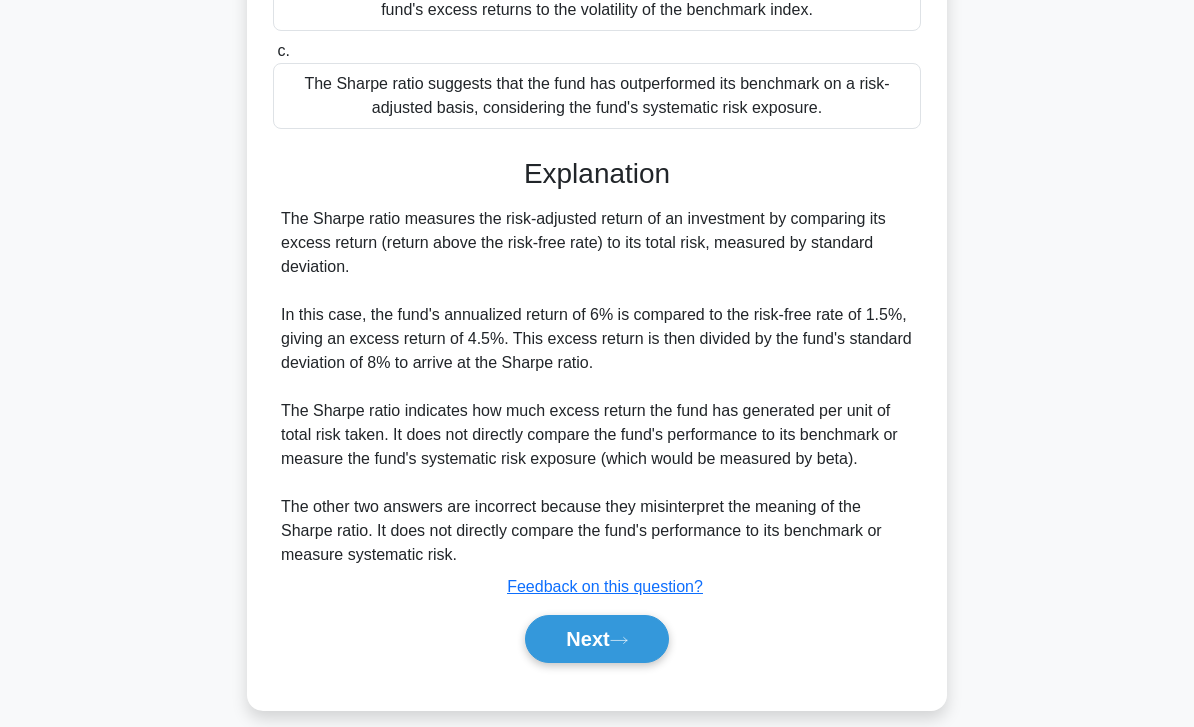 click on "Next" at bounding box center (596, 639) 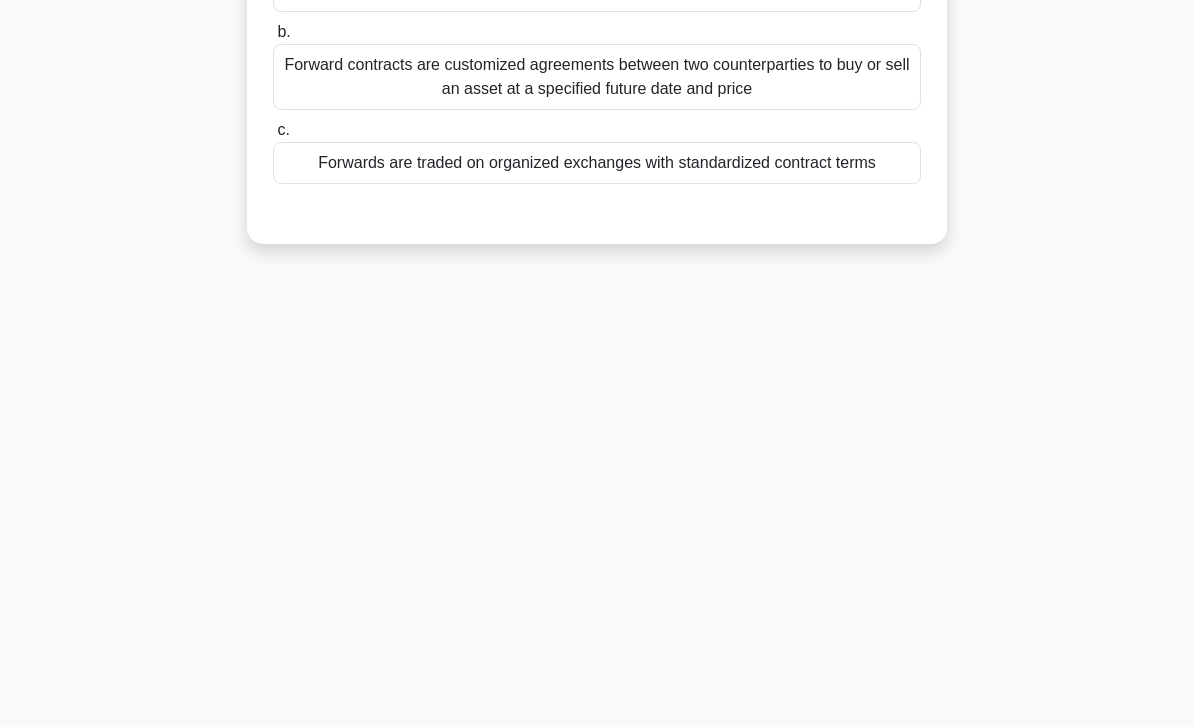 scroll, scrollTop: 0, scrollLeft: 0, axis: both 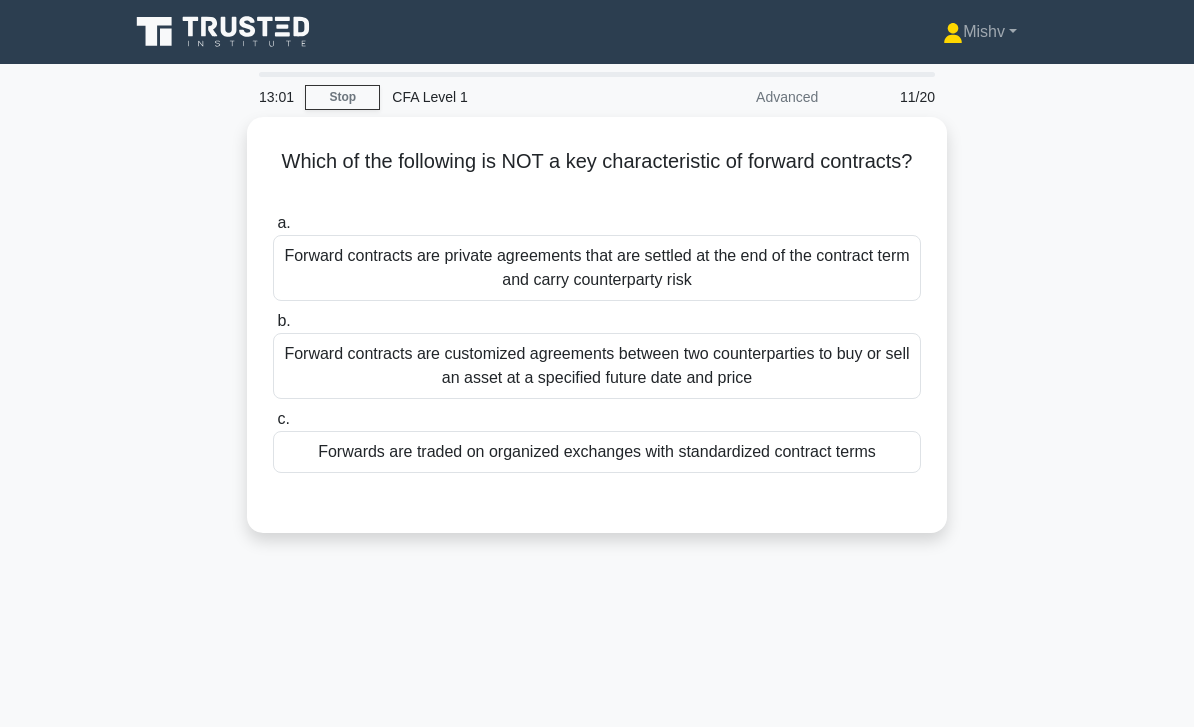 click on "Forwards are traded on organized exchanges with standardized contract terms" at bounding box center [597, 452] 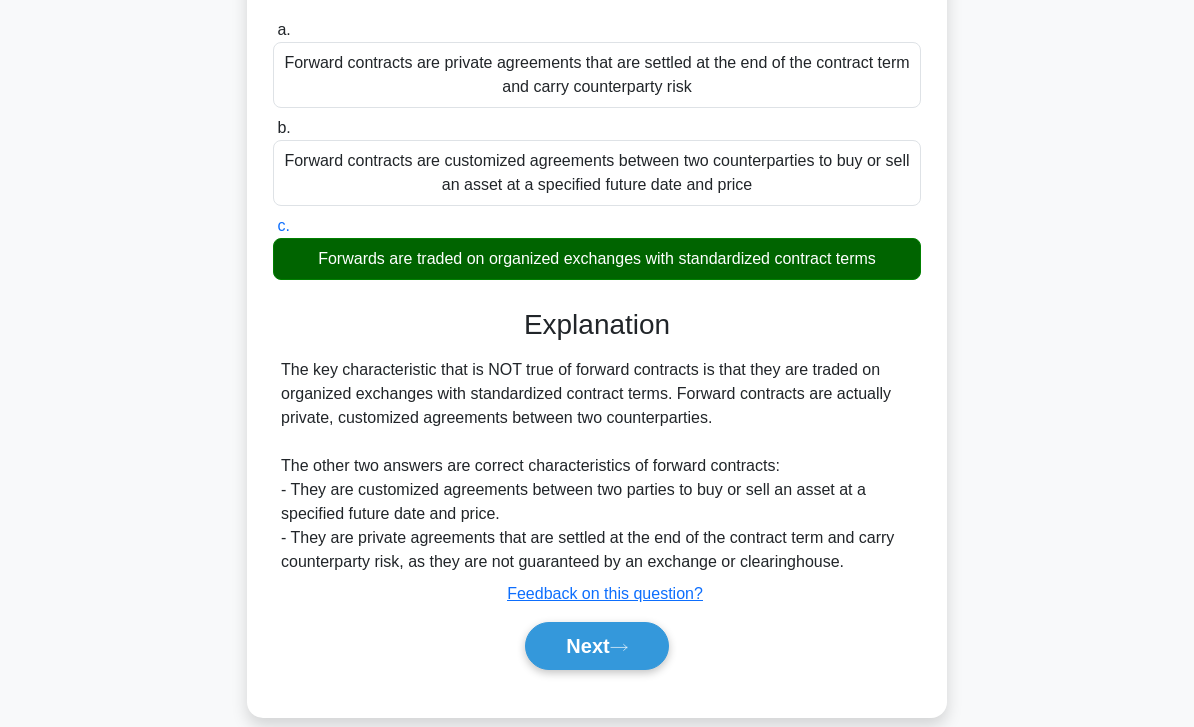 scroll, scrollTop: 289, scrollLeft: 0, axis: vertical 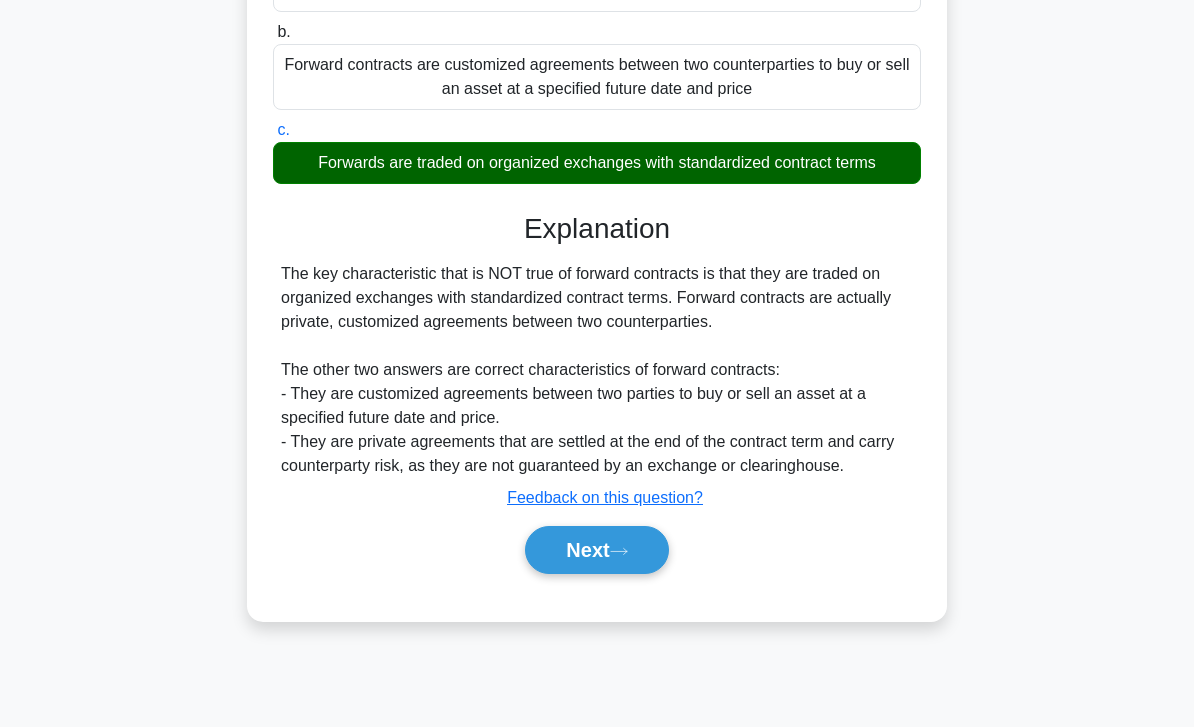 click on "Next" at bounding box center (596, 550) 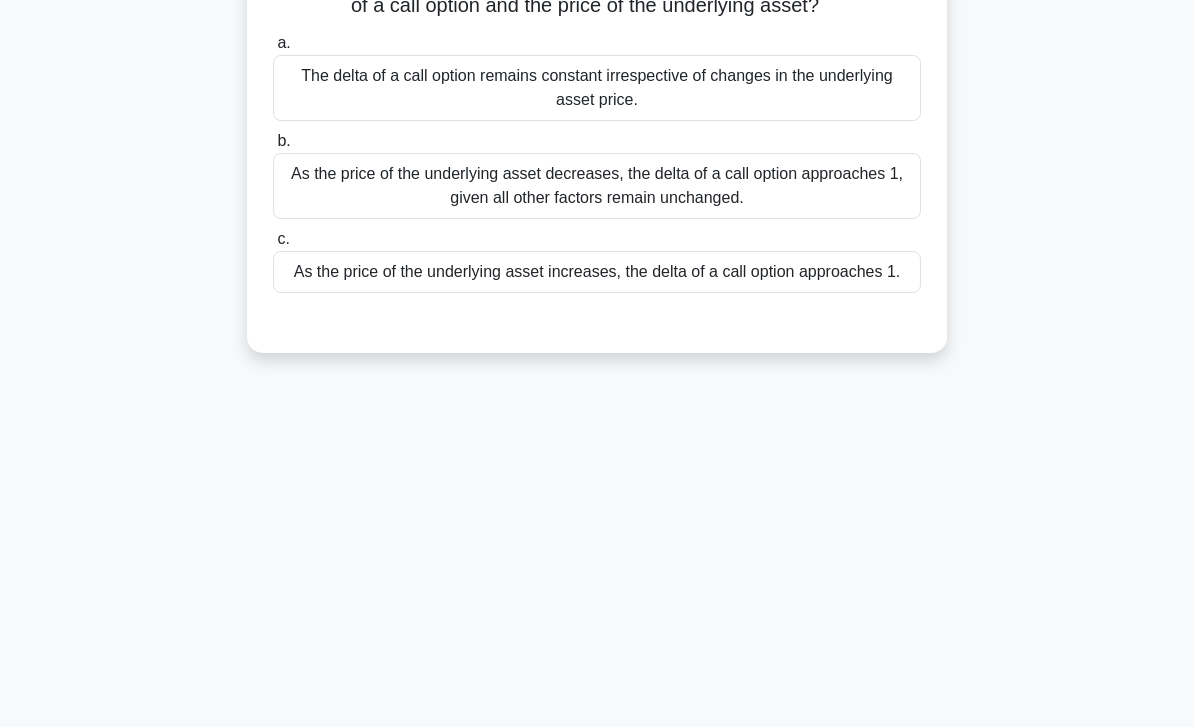 scroll, scrollTop: 0, scrollLeft: 0, axis: both 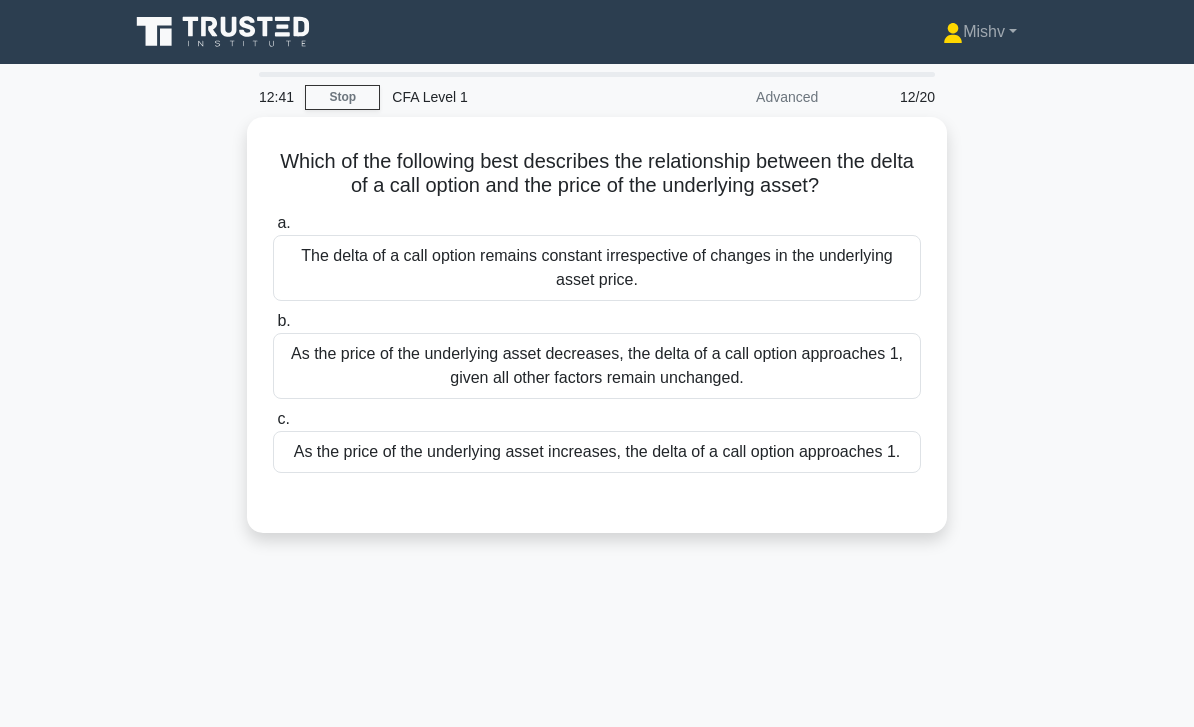 click on "As the price of the underlying asset increases, the delta of a call option approaches 1." at bounding box center (597, 452) 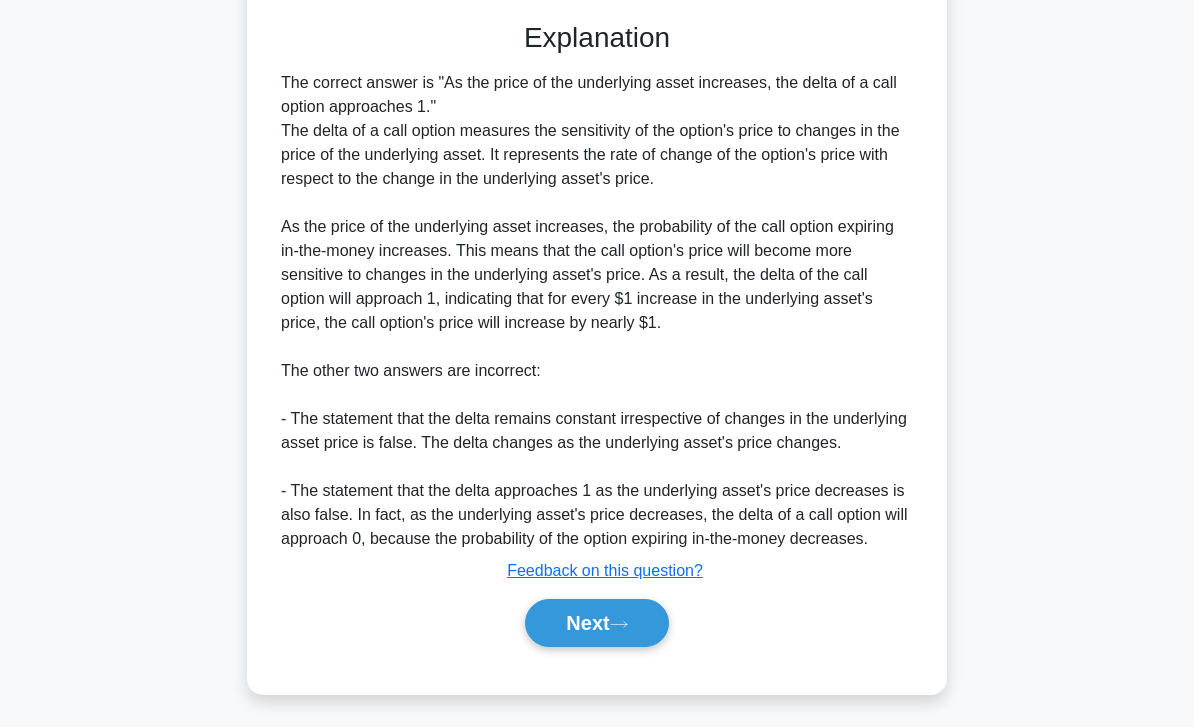 scroll, scrollTop: 560, scrollLeft: 0, axis: vertical 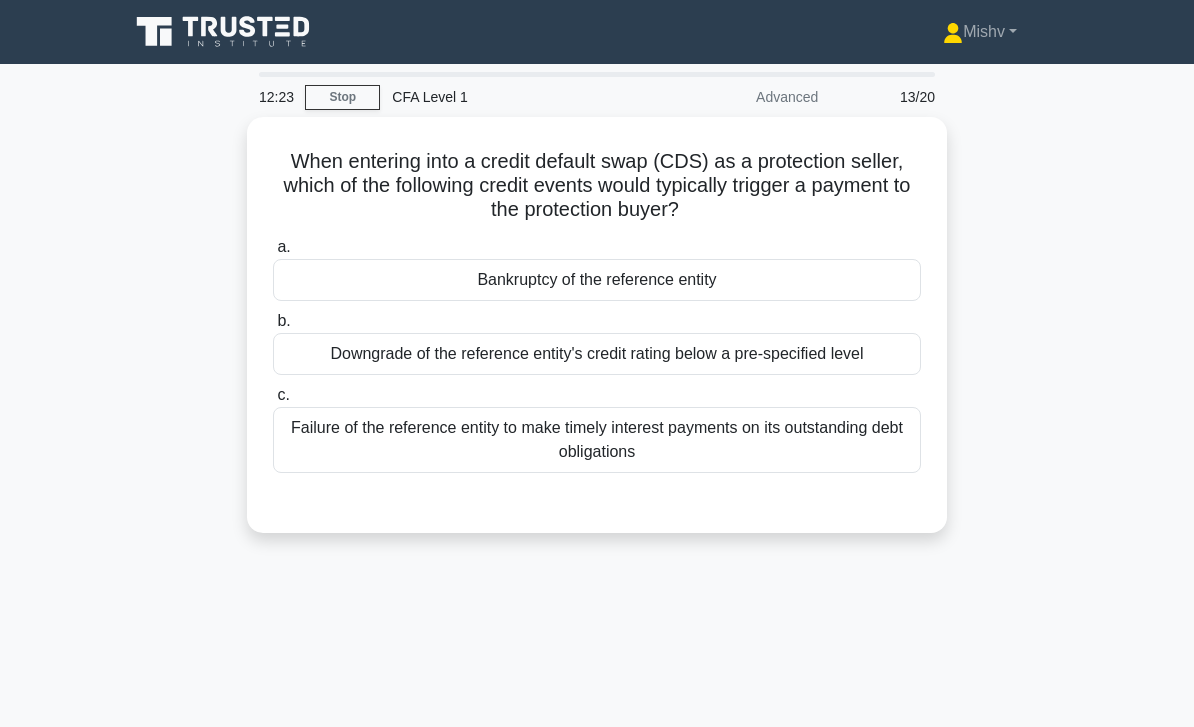 click on "Bankruptcy of the reference entity" at bounding box center (597, 280) 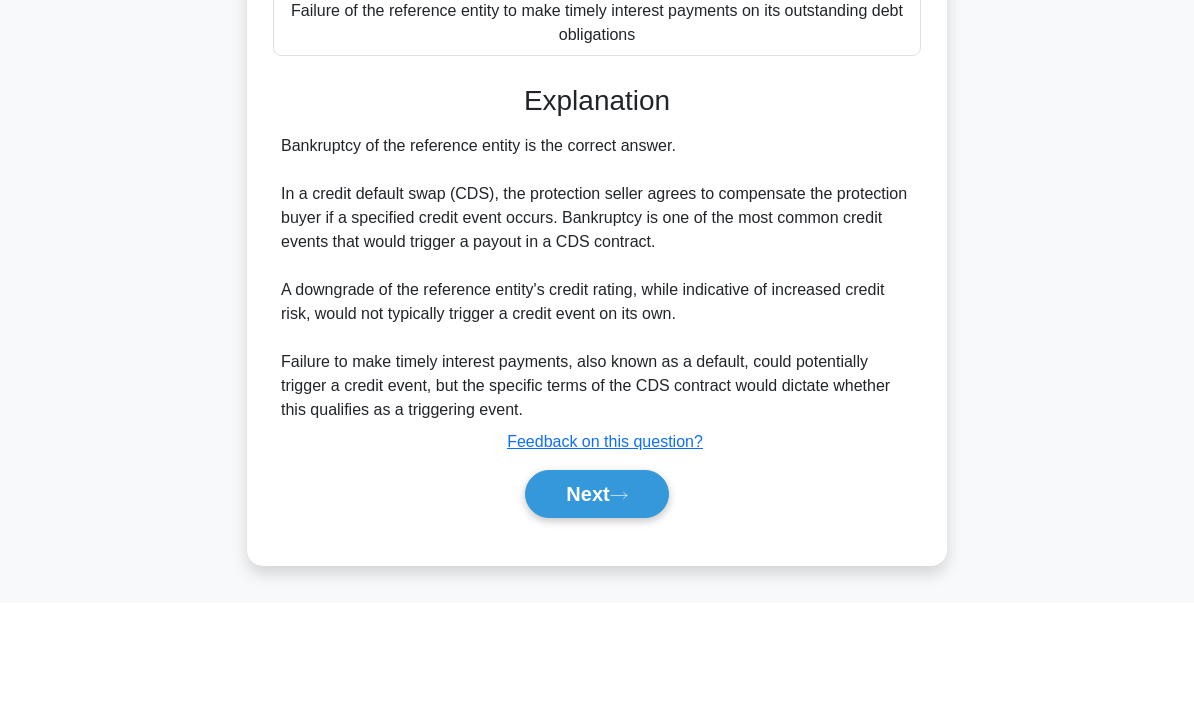 scroll, scrollTop: 289, scrollLeft: 0, axis: vertical 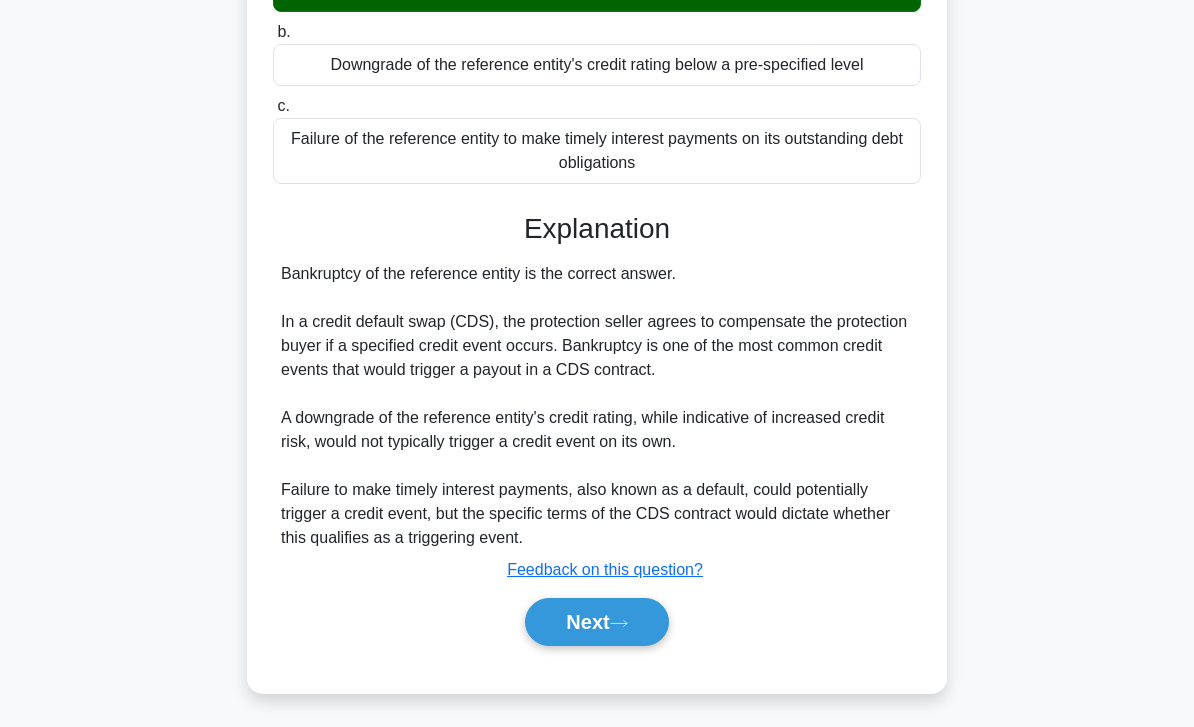 click on "Next" at bounding box center (596, 622) 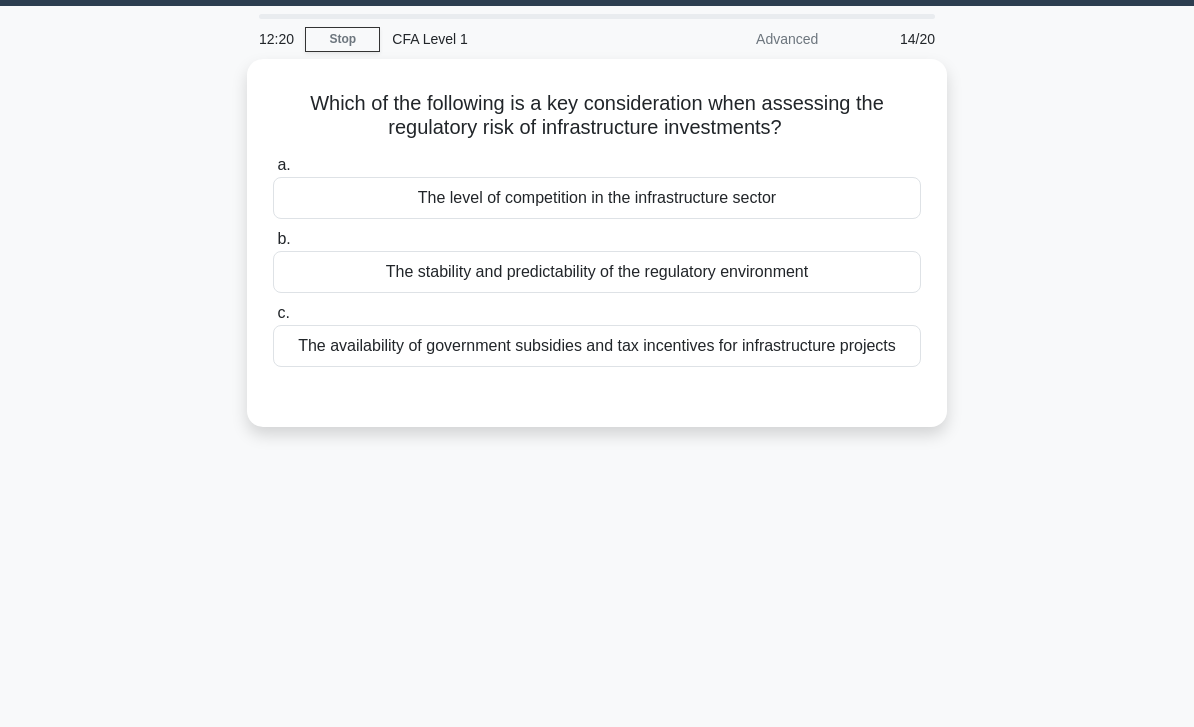 scroll, scrollTop: 0, scrollLeft: 0, axis: both 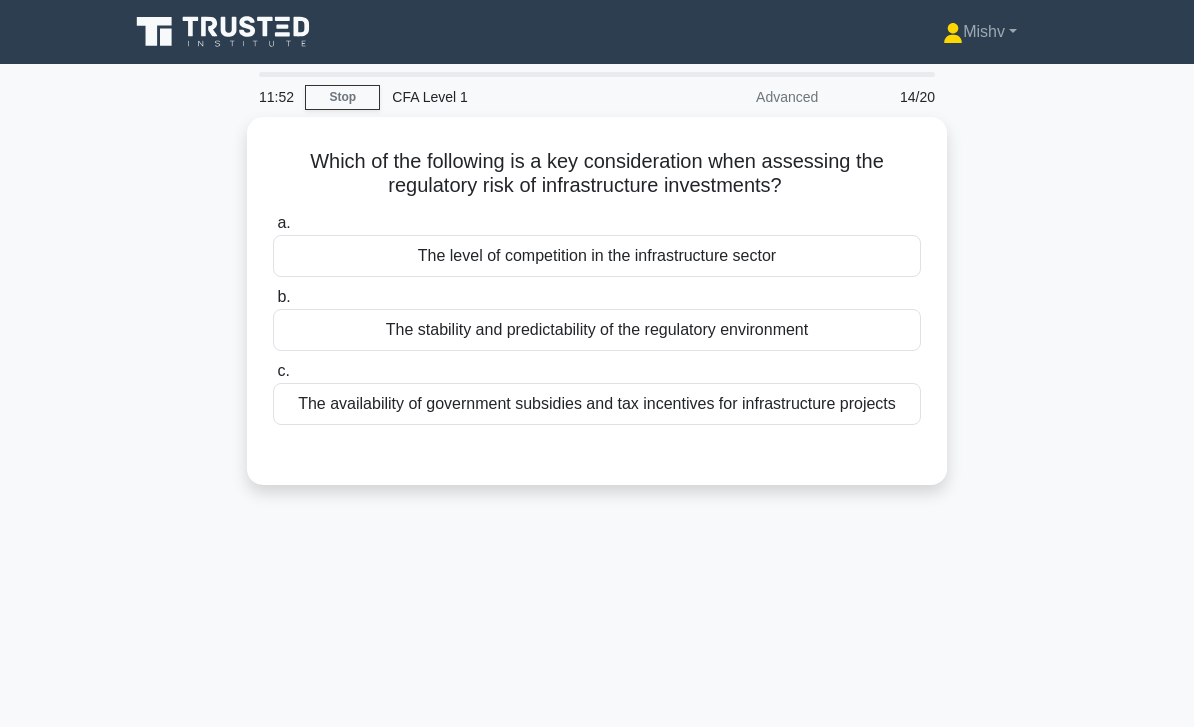 click on "The level of competition in the infrastructure sector" at bounding box center [597, 256] 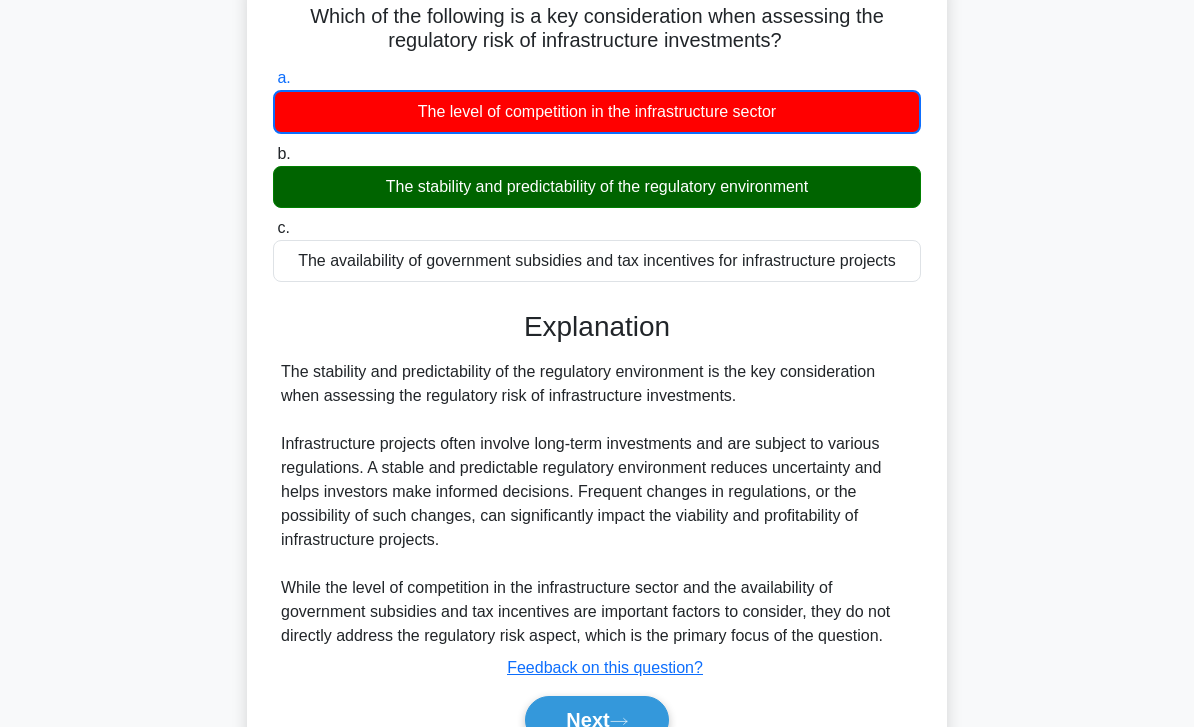 scroll, scrollTop: 289, scrollLeft: 0, axis: vertical 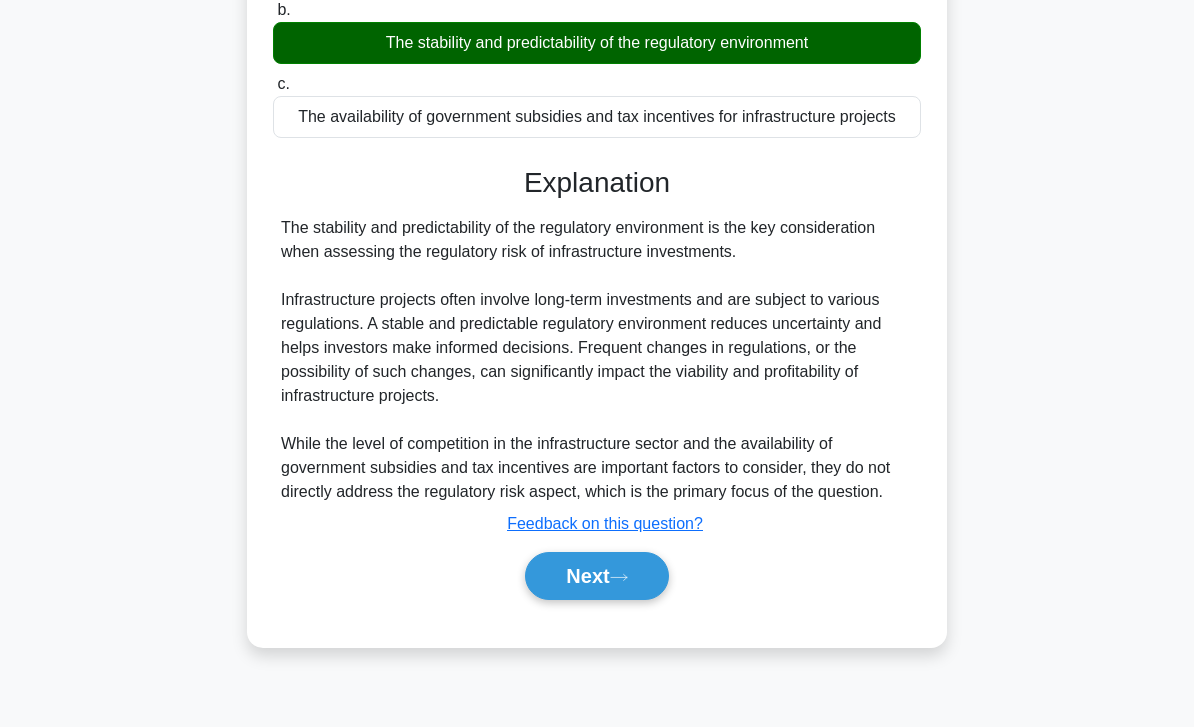 click on "Next" at bounding box center (596, 576) 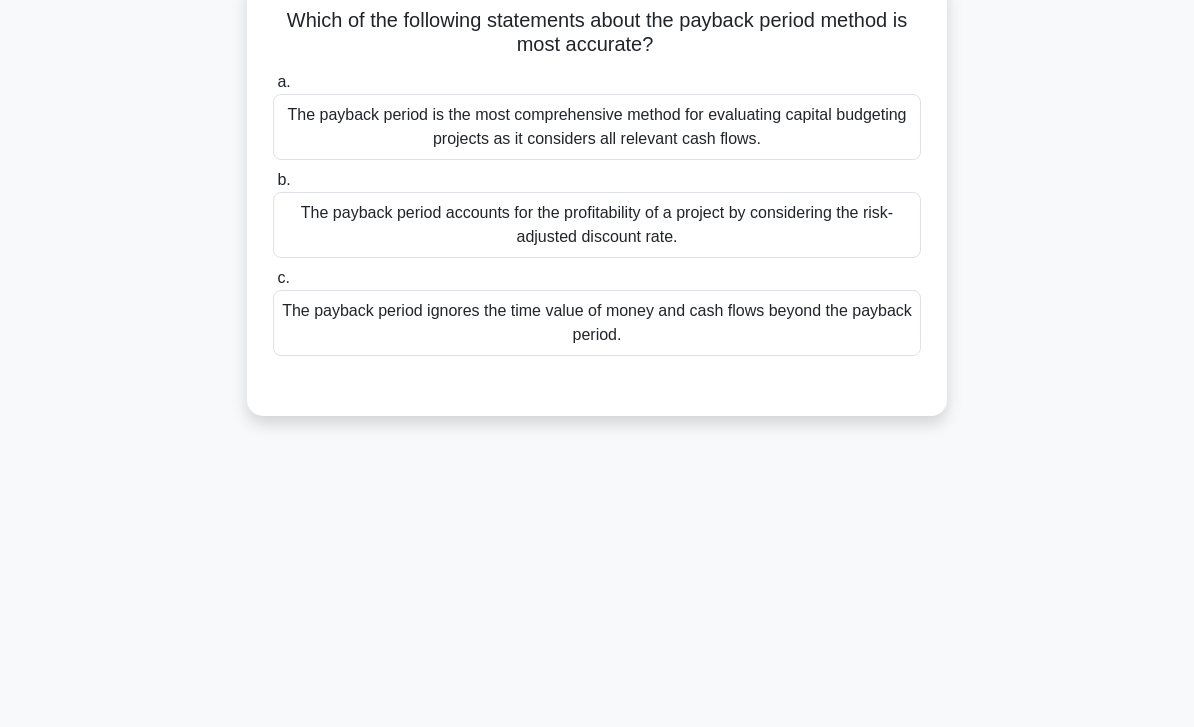 scroll, scrollTop: 0, scrollLeft: 0, axis: both 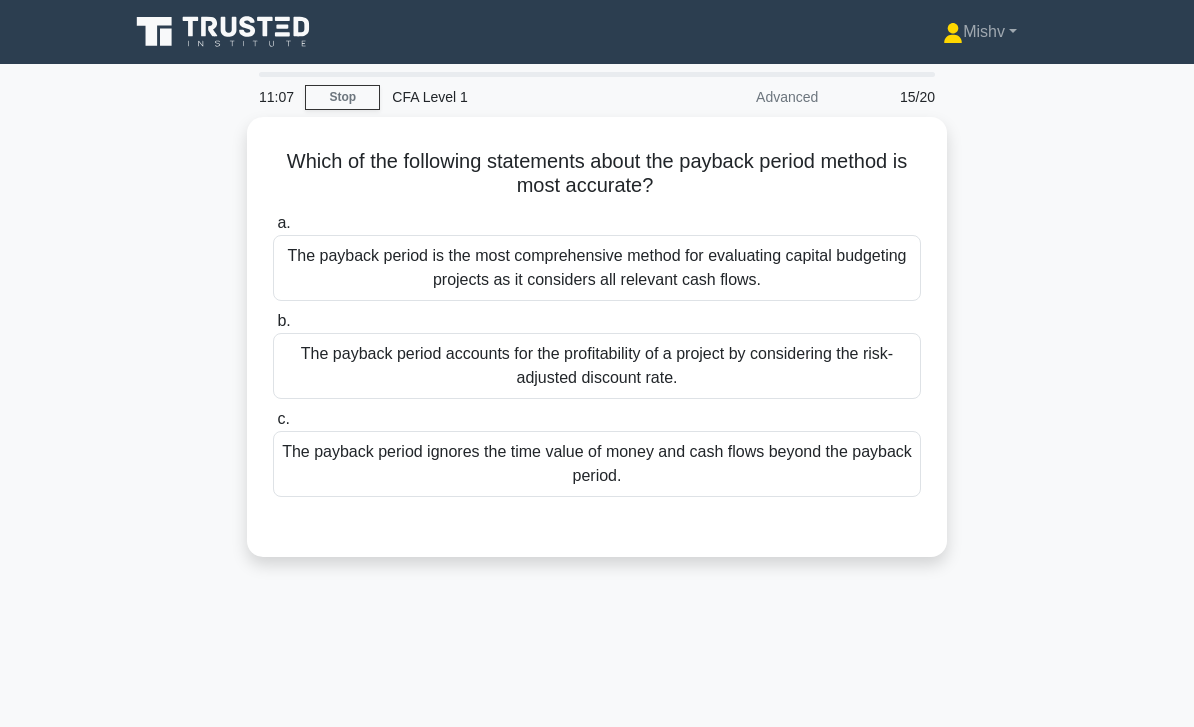 click on "The payback period is the most comprehensive method for evaluating capital budgeting projects as it considers all relevant cash flows." at bounding box center (597, 268) 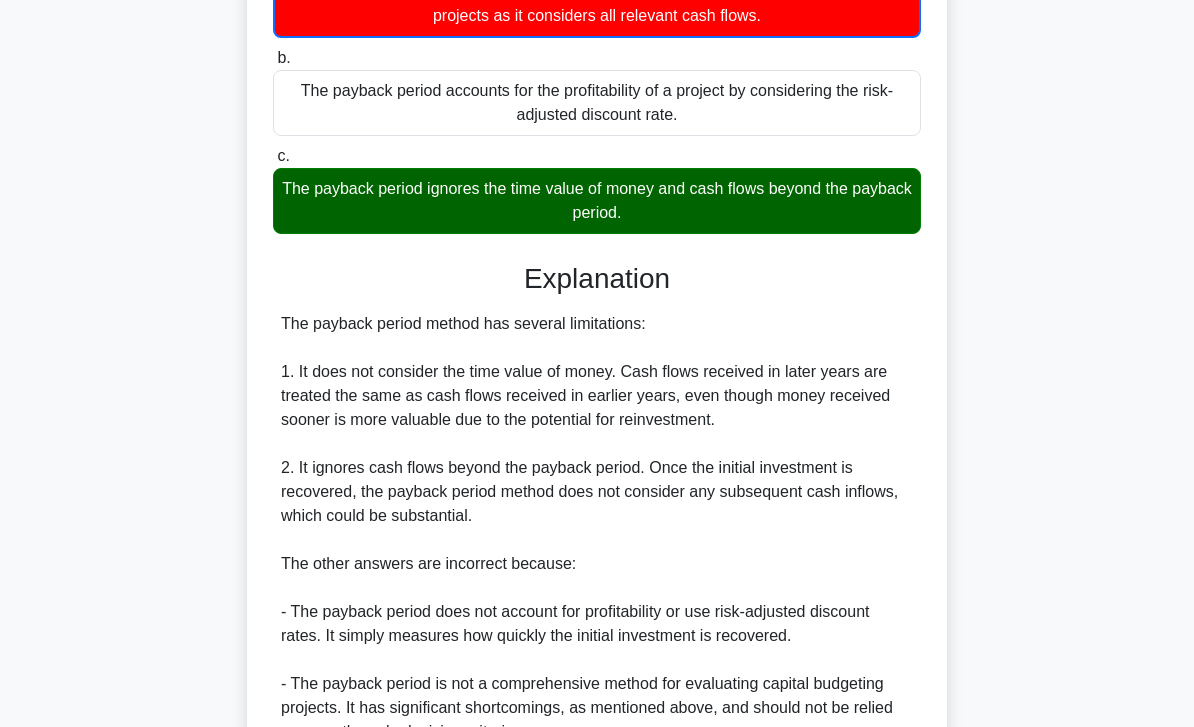 scroll, scrollTop: 442, scrollLeft: 0, axis: vertical 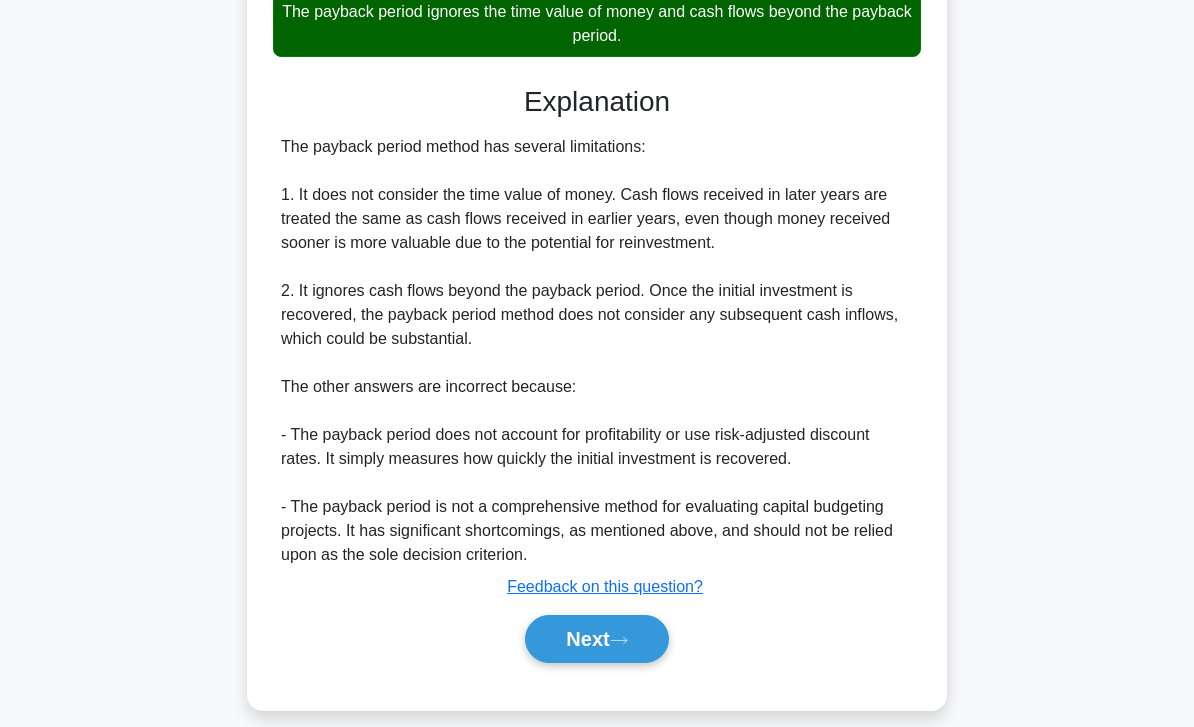 click 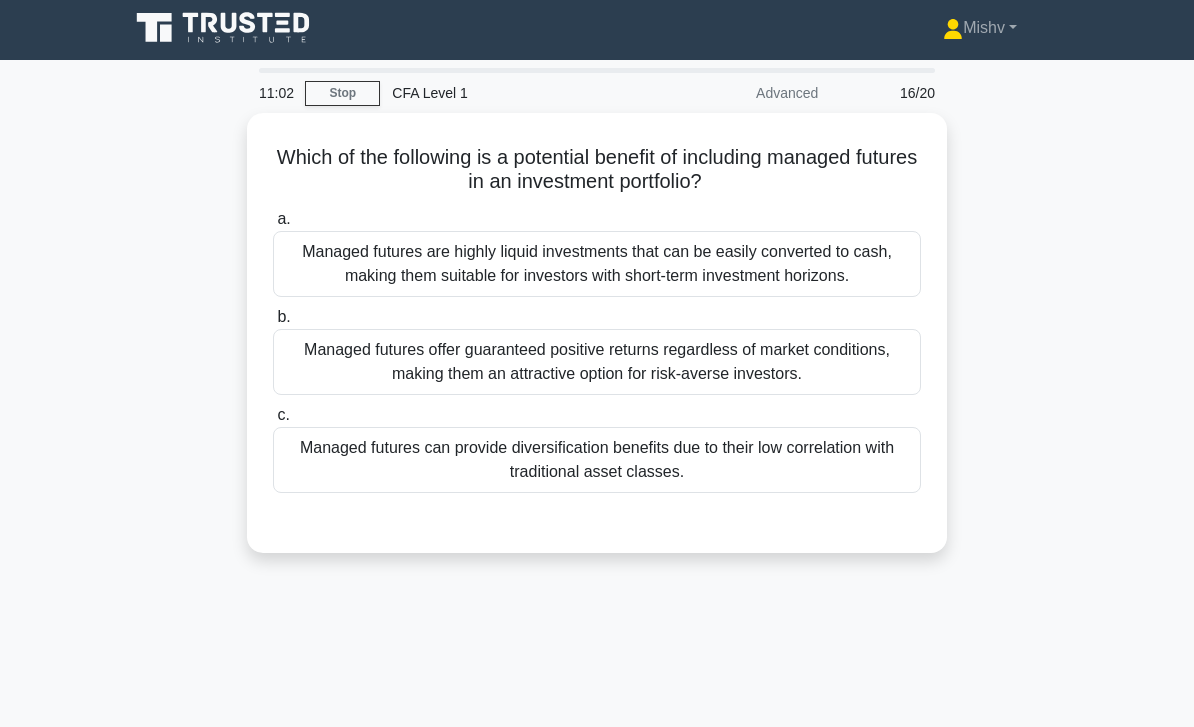 scroll, scrollTop: 0, scrollLeft: 0, axis: both 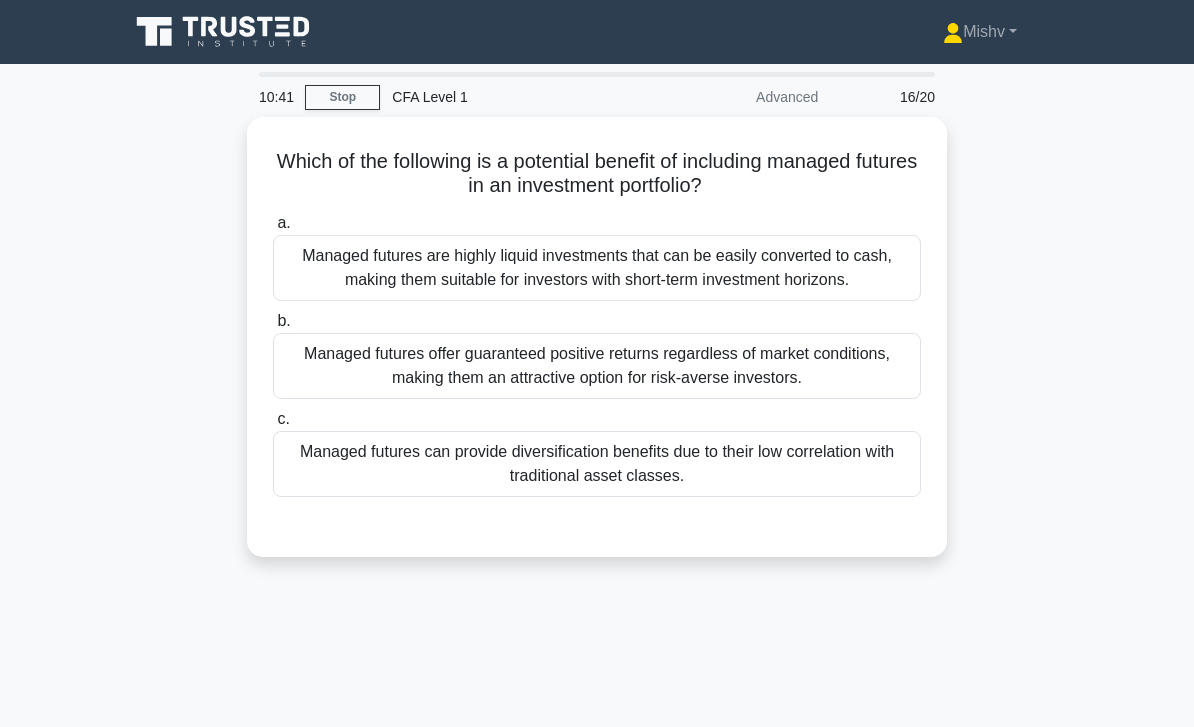 click on "Managed futures can provide diversification benefits due to their low correlation with traditional asset classes." at bounding box center [597, 464] 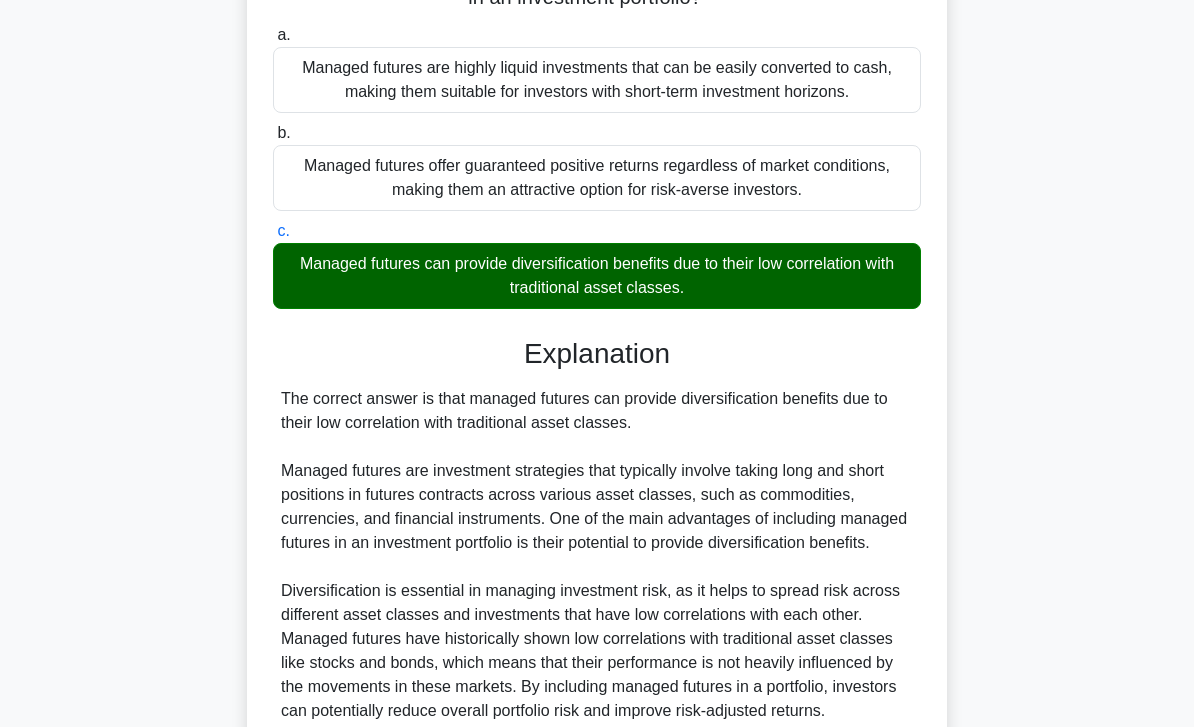 scroll, scrollTop: 656, scrollLeft: 0, axis: vertical 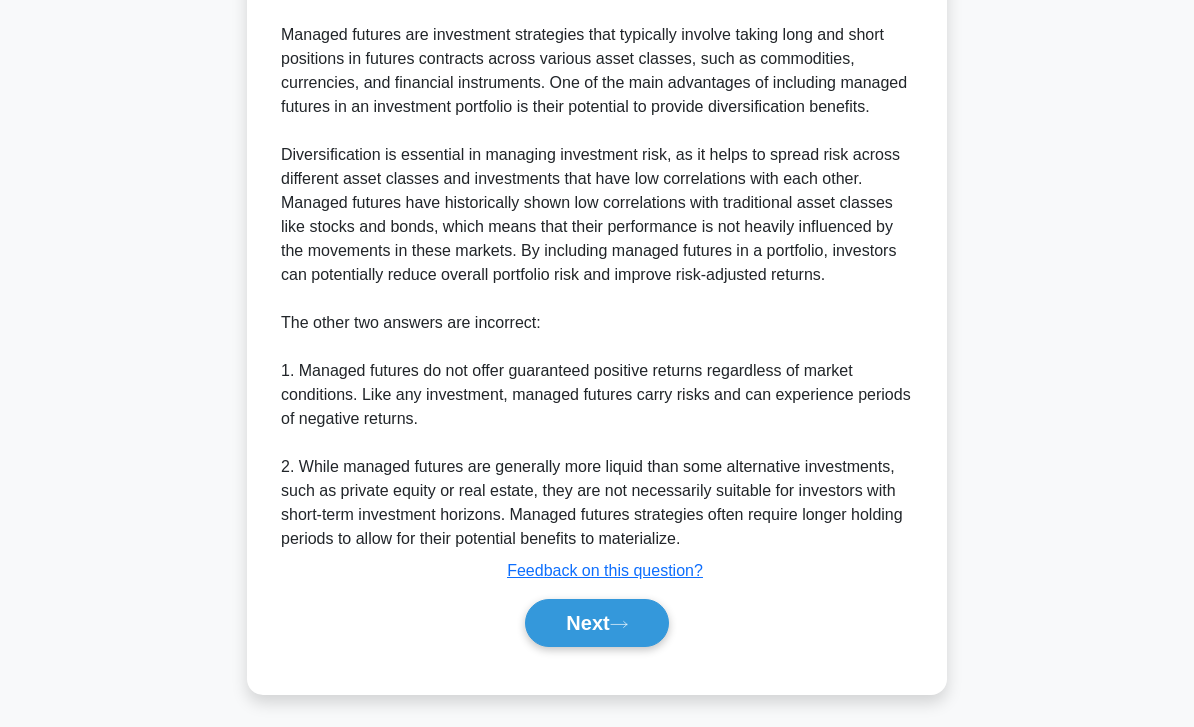 click on "Next" at bounding box center (596, 623) 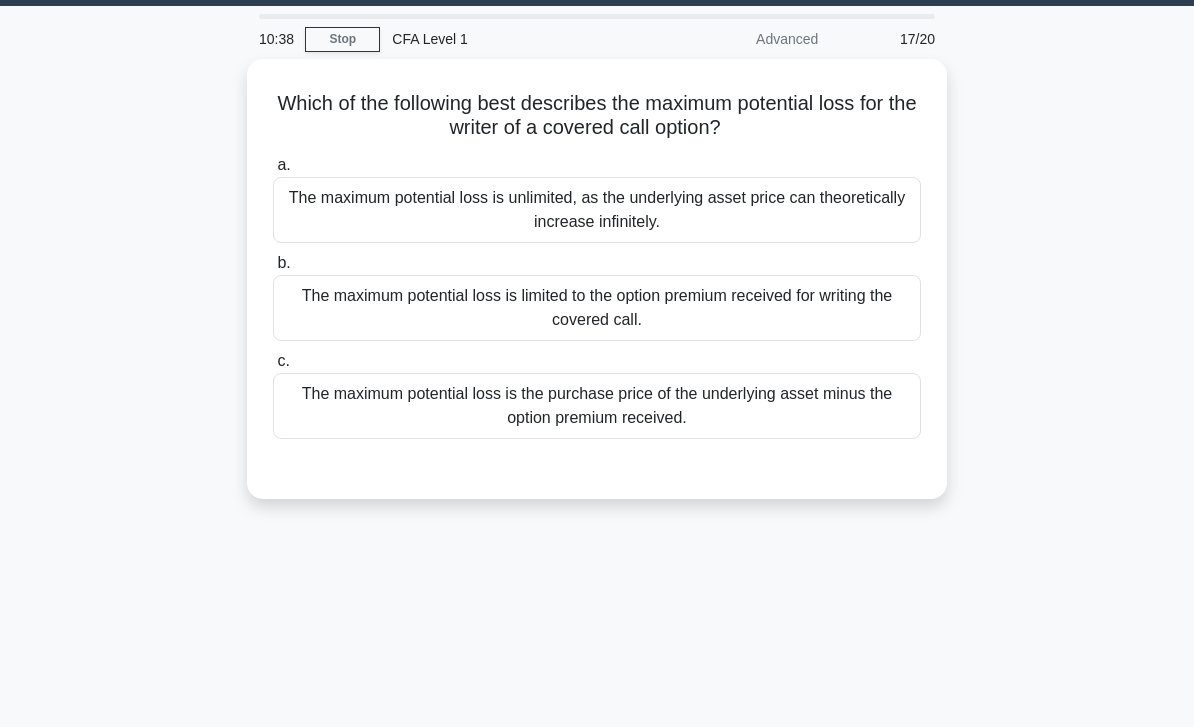 scroll, scrollTop: 0, scrollLeft: 0, axis: both 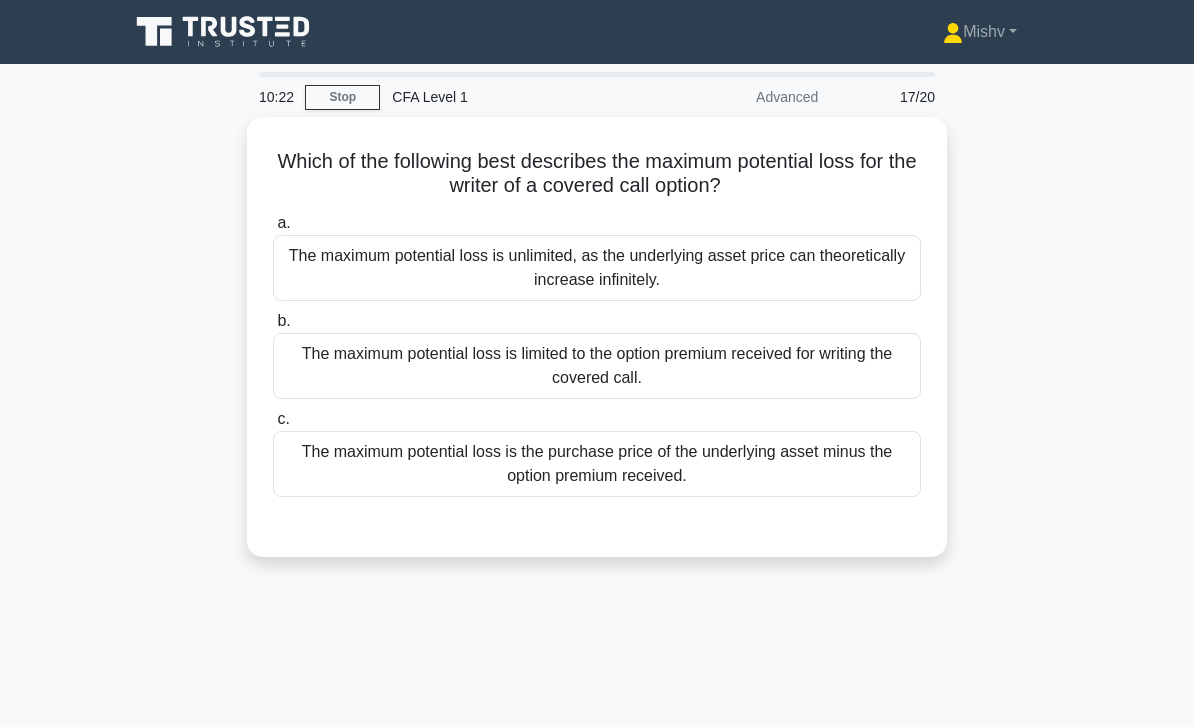 click on "The maximum potential loss is limited to the option premium received for writing the covered call." at bounding box center (597, 366) 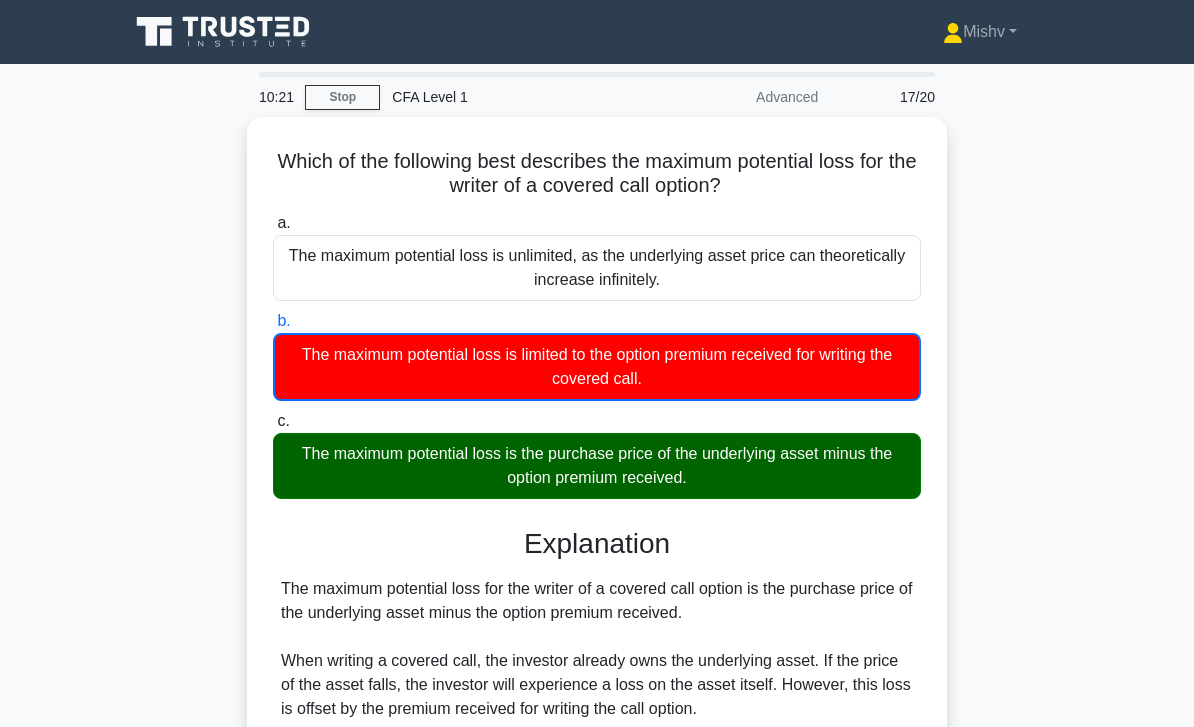 click on "The maximum potential loss is the purchase price of the underlying asset minus the option premium received." at bounding box center [597, 466] 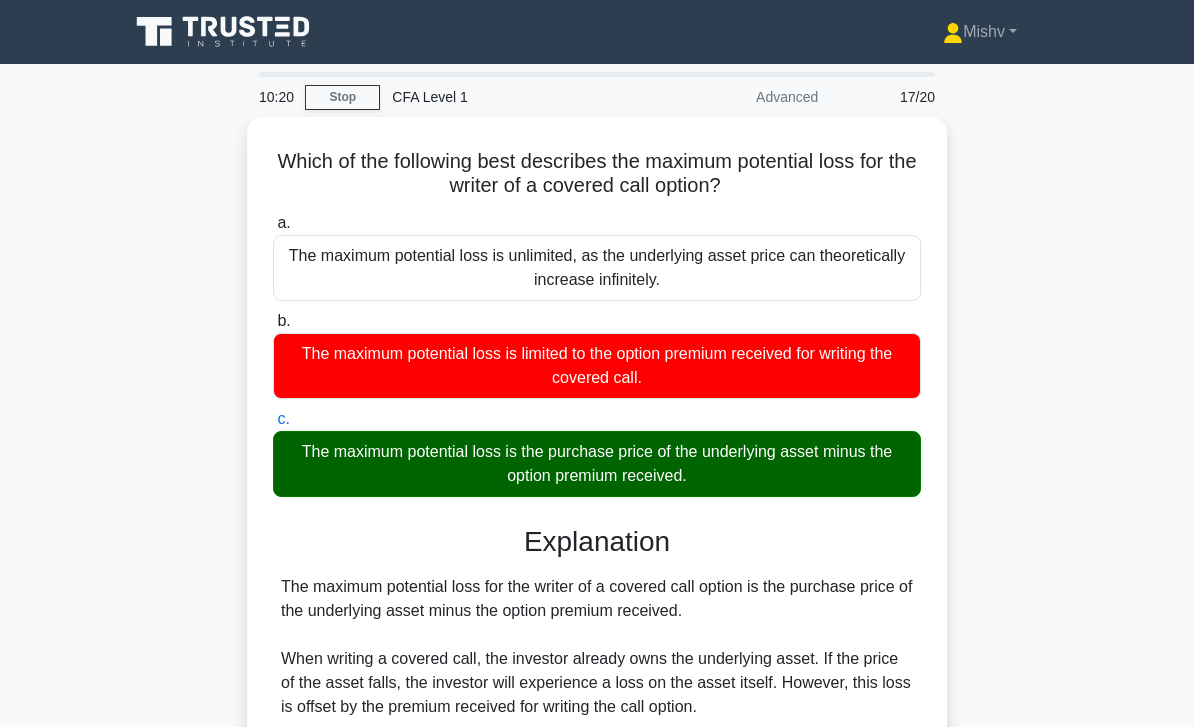 click on "The maximum potential loss is the purchase price of the underlying asset minus the option premium received." at bounding box center [597, 464] 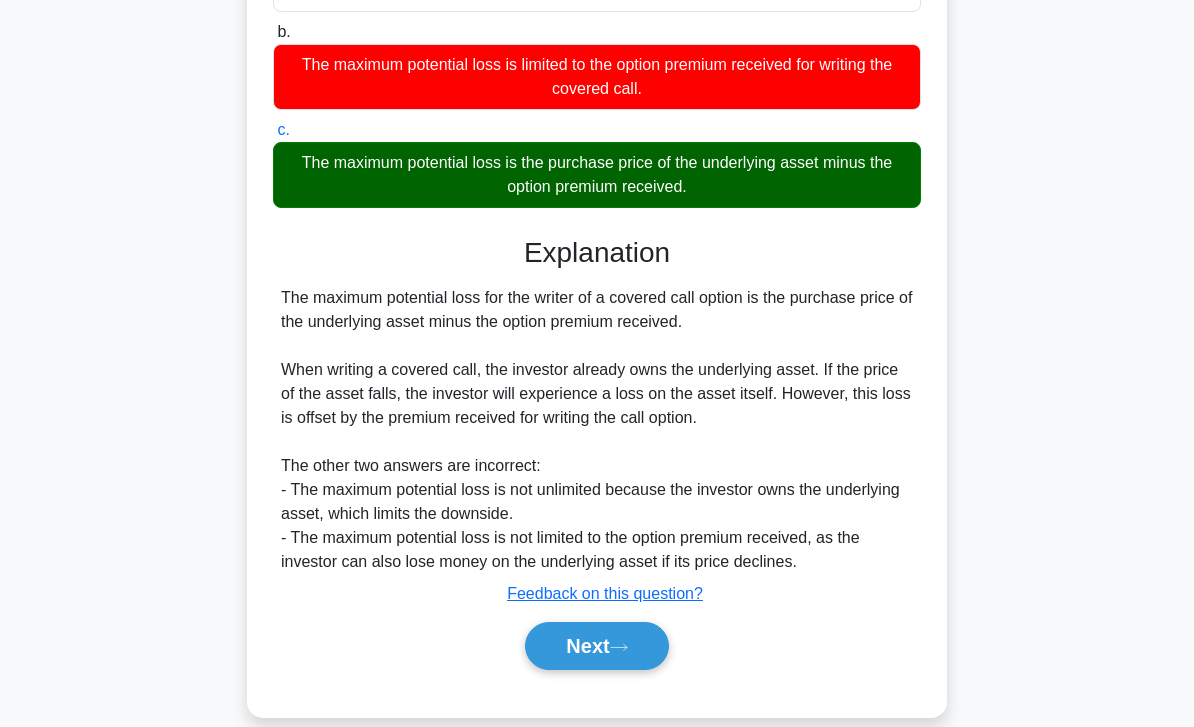 scroll, scrollTop: 296, scrollLeft: 0, axis: vertical 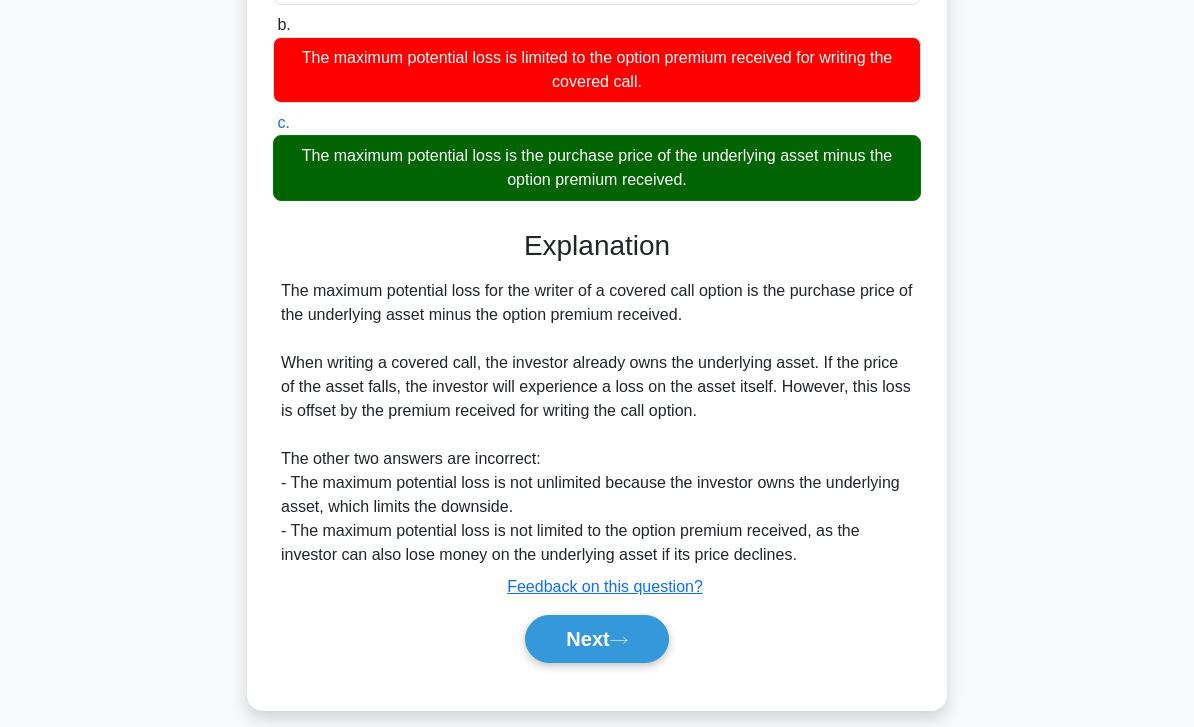 click on "Next" at bounding box center (596, 639) 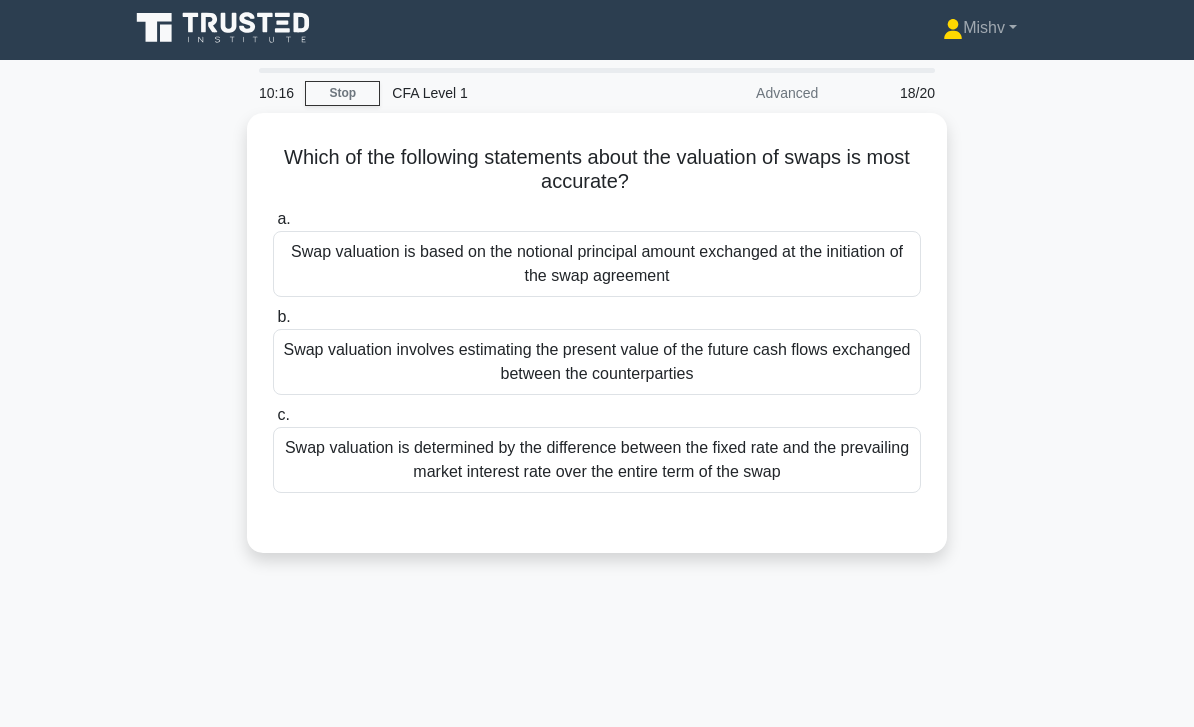 scroll, scrollTop: 0, scrollLeft: 0, axis: both 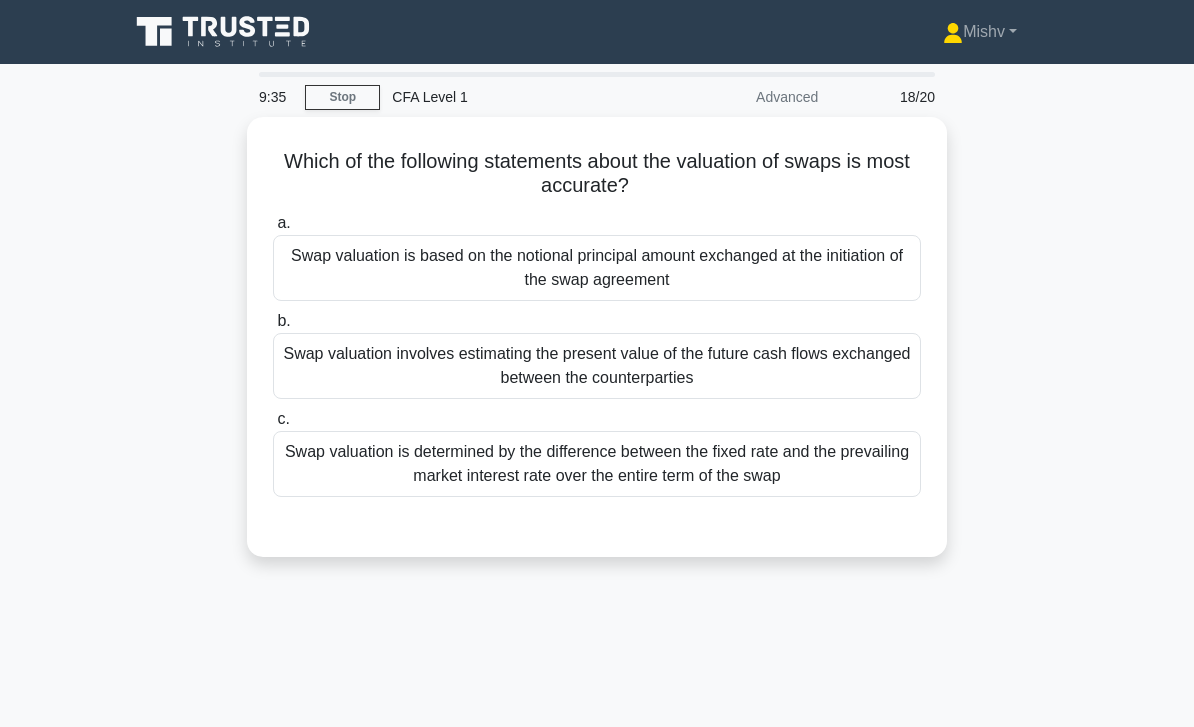 click on "Swap valuation is based on the notional principal amount exchanged at the initiation of the swap agreement" at bounding box center (597, 268) 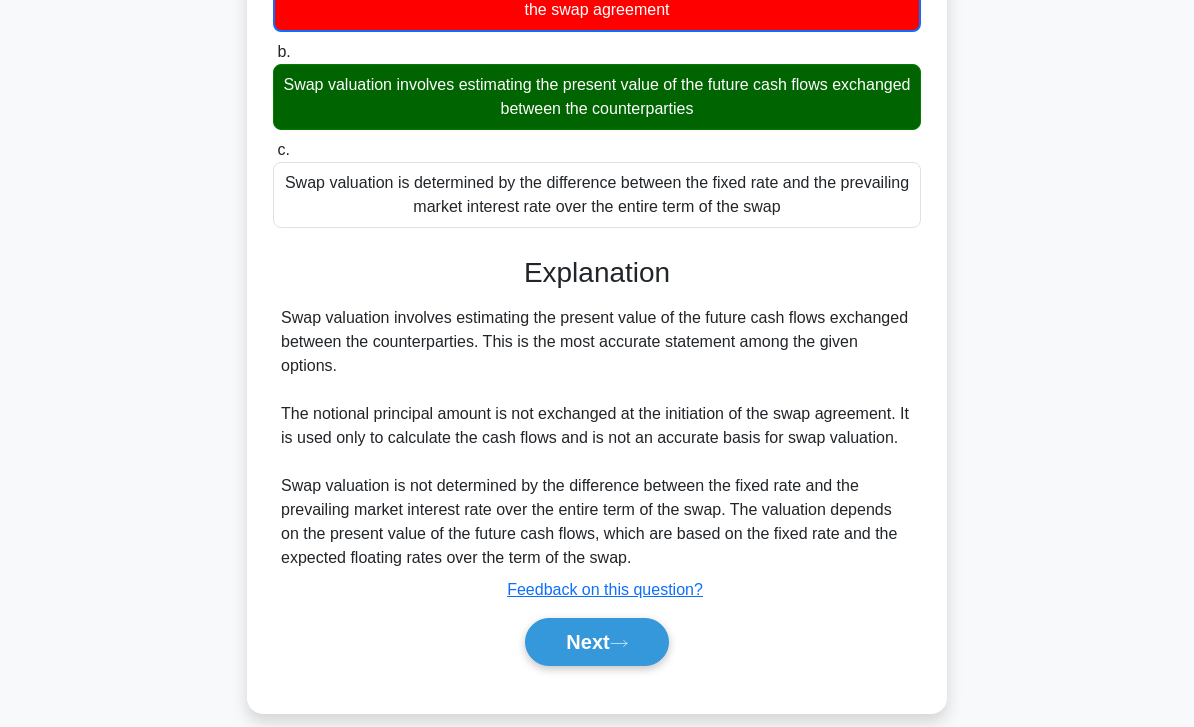 scroll, scrollTop: 289, scrollLeft: 0, axis: vertical 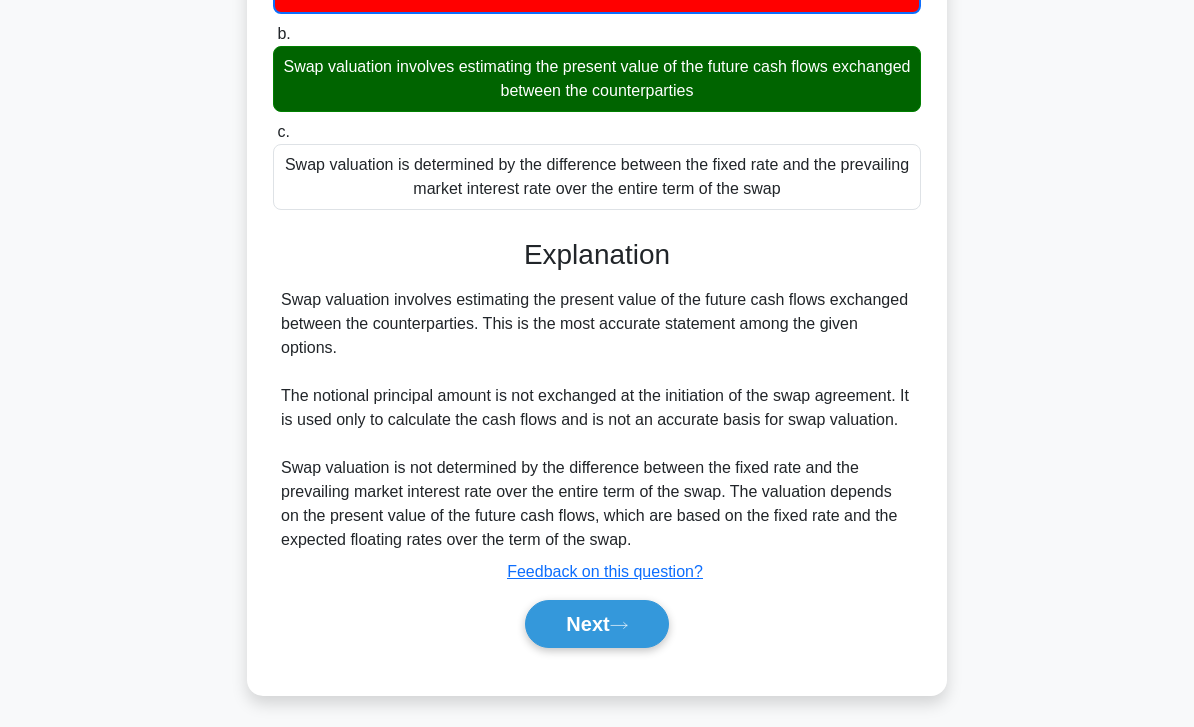 click on "Next" at bounding box center (596, 624) 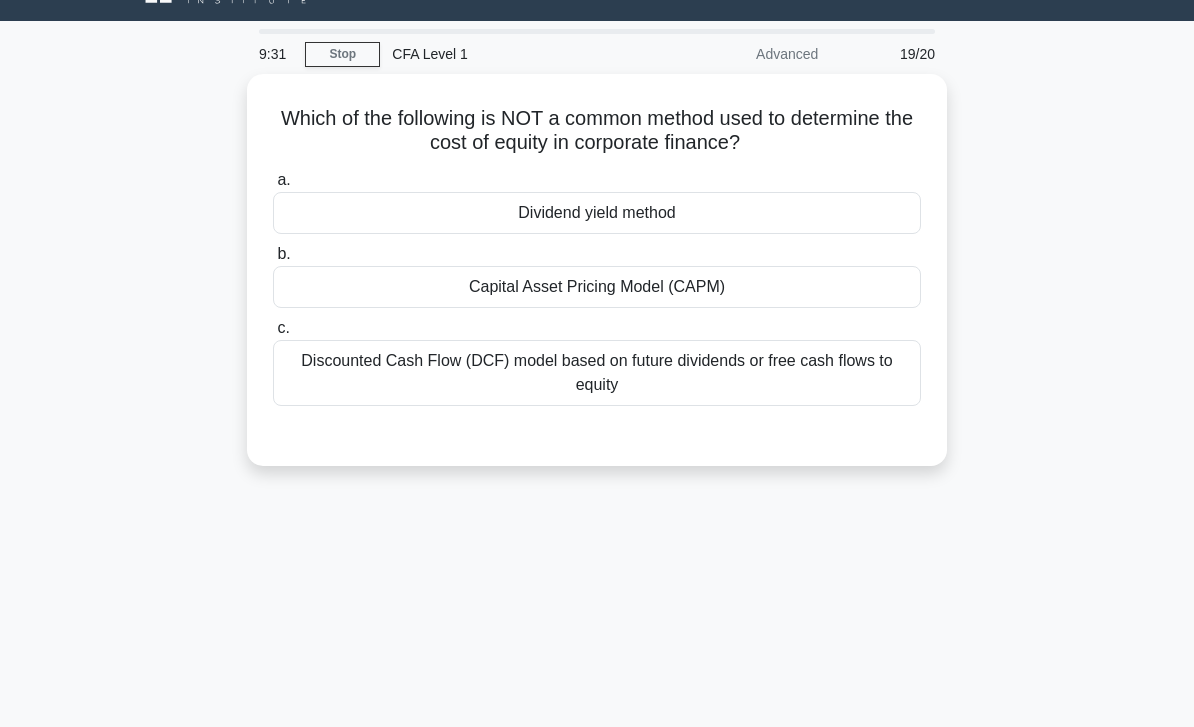 scroll, scrollTop: 0, scrollLeft: 0, axis: both 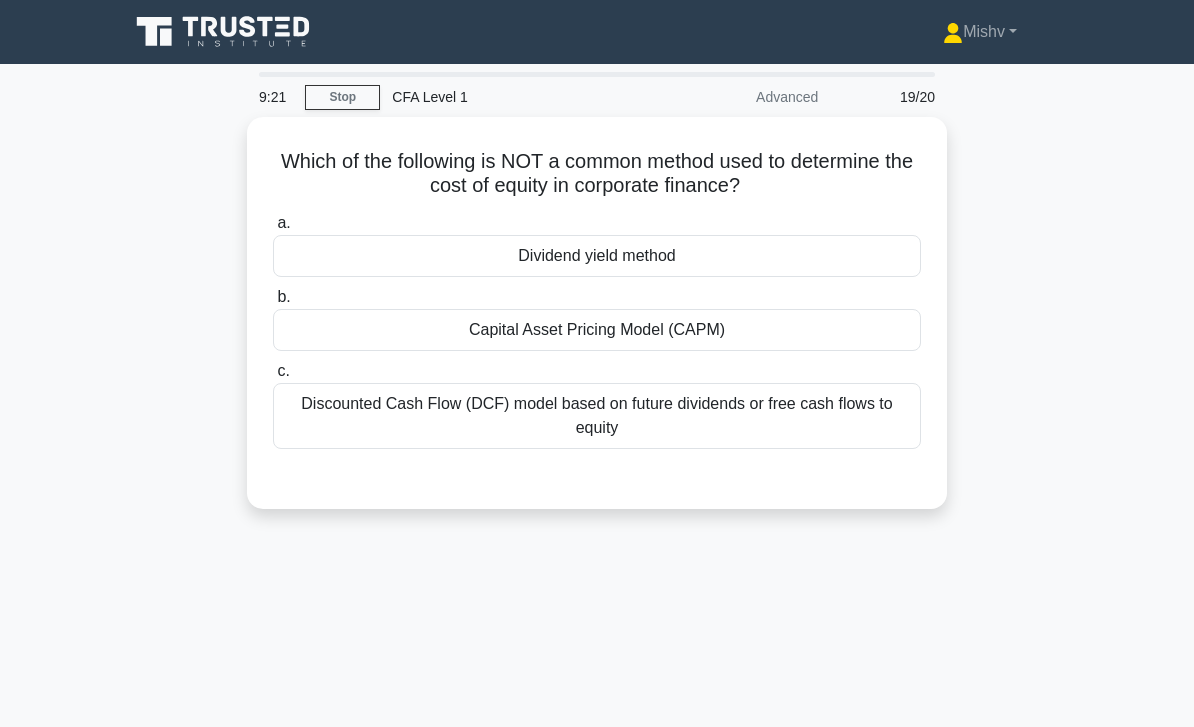 click on "Dividend yield method" at bounding box center (597, 256) 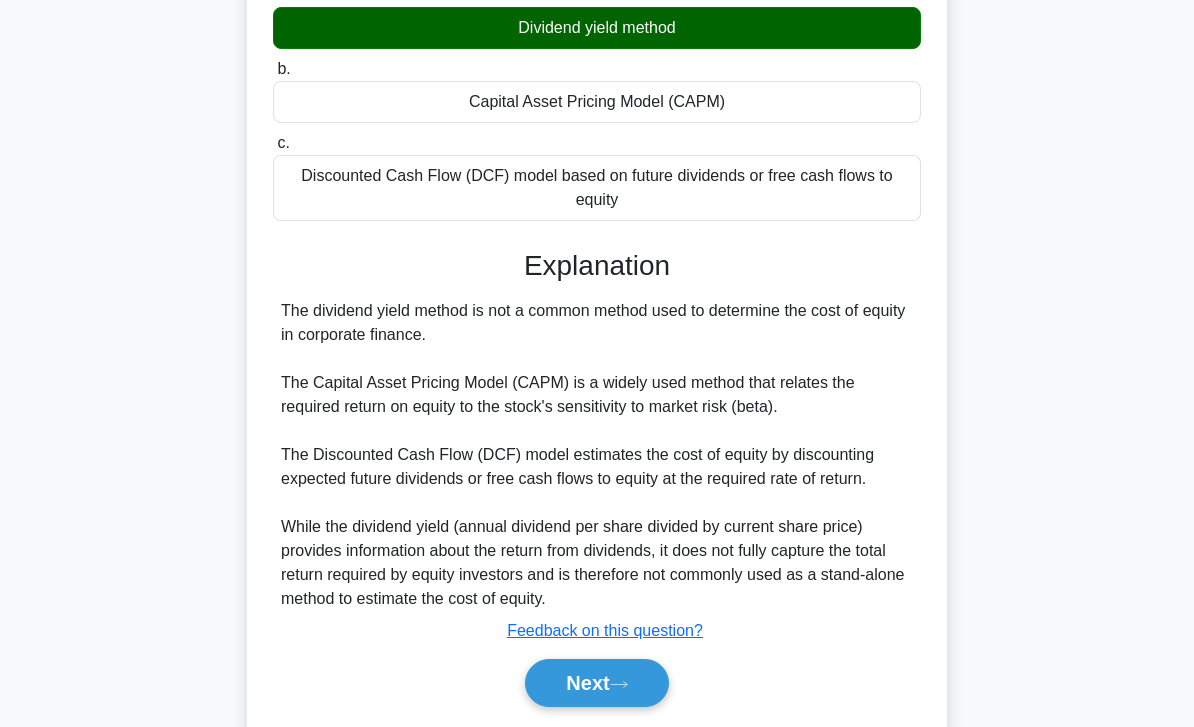 scroll, scrollTop: 289, scrollLeft: 0, axis: vertical 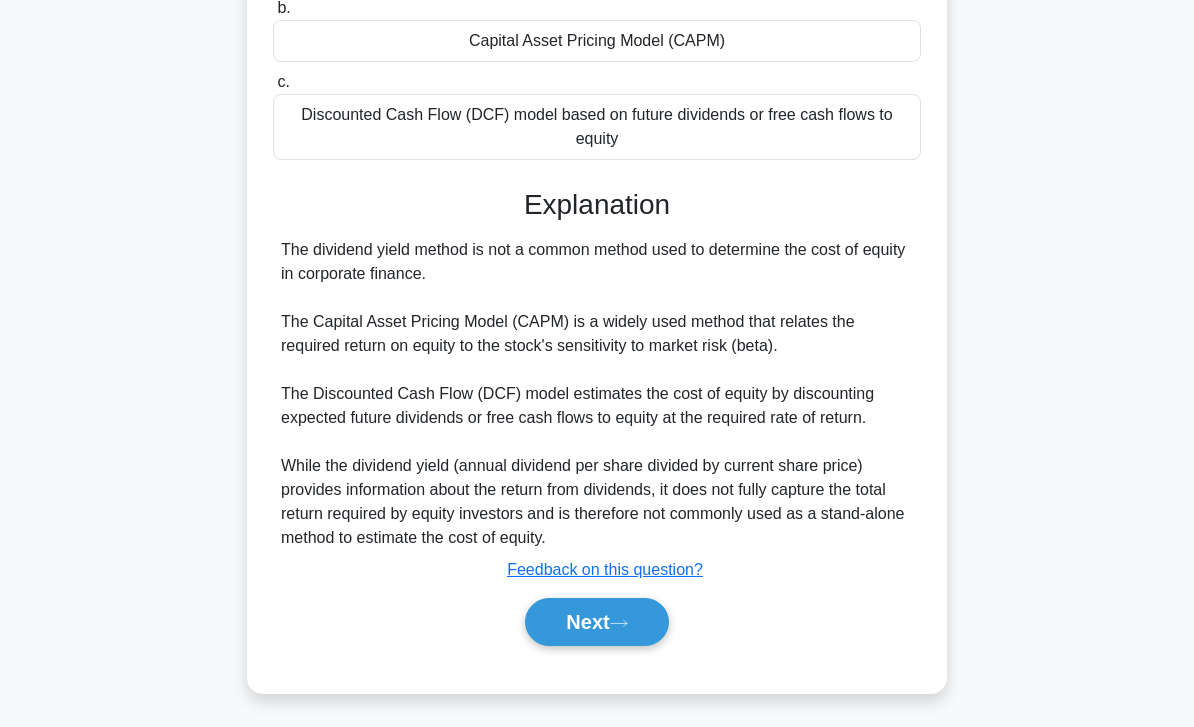 click on "Next" at bounding box center [596, 622] 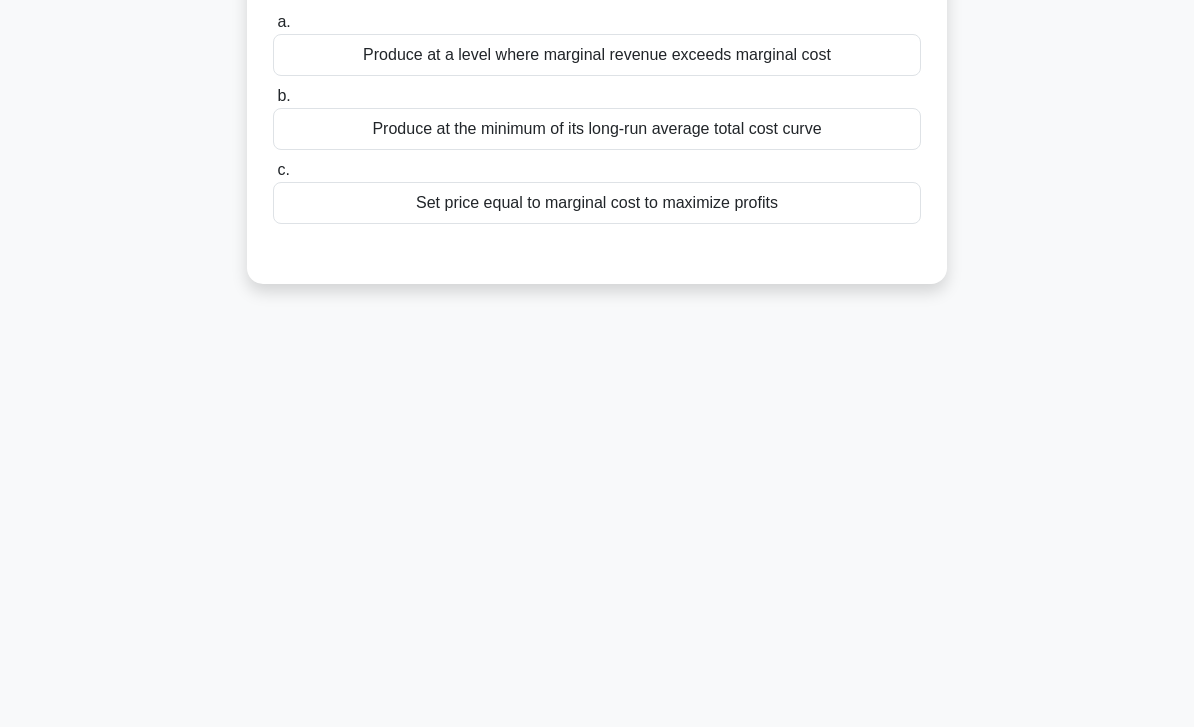 scroll, scrollTop: 0, scrollLeft: 0, axis: both 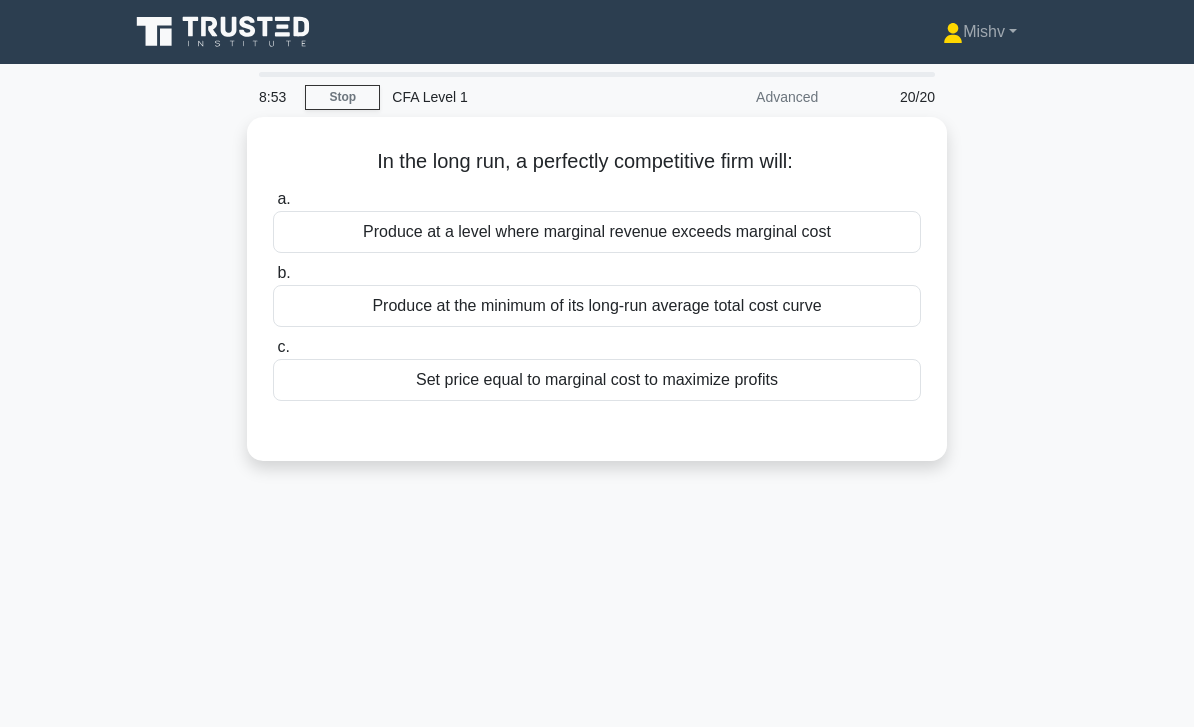click on "Set price equal to marginal cost to maximize profits" at bounding box center [597, 380] 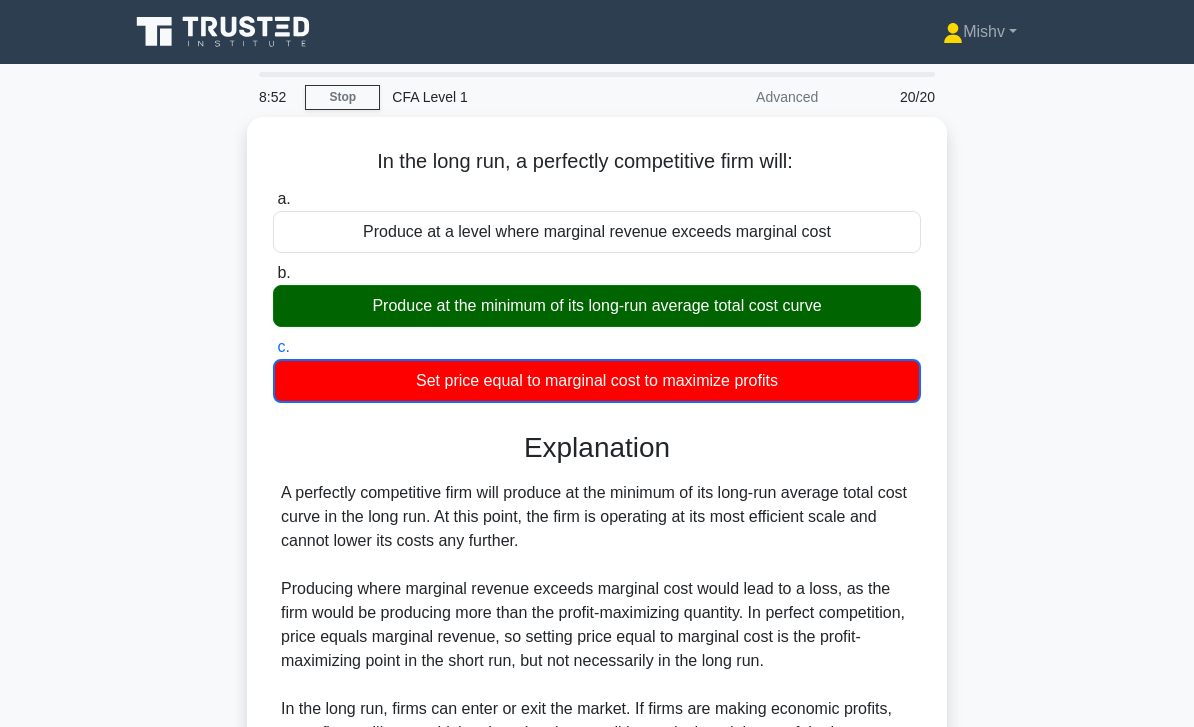 click on "b.
Produce at the minimum of its long-run average total cost curve" at bounding box center [597, 294] 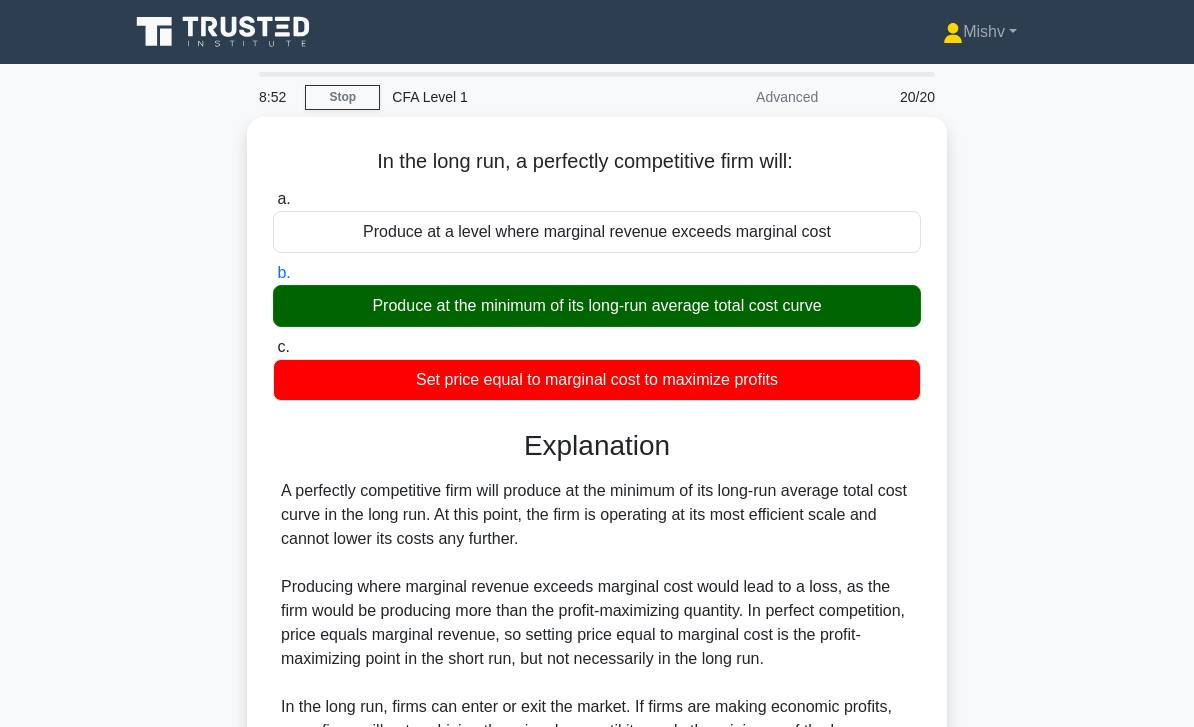 click on "Produce at the minimum of its long-run average total cost curve" at bounding box center [597, 306] 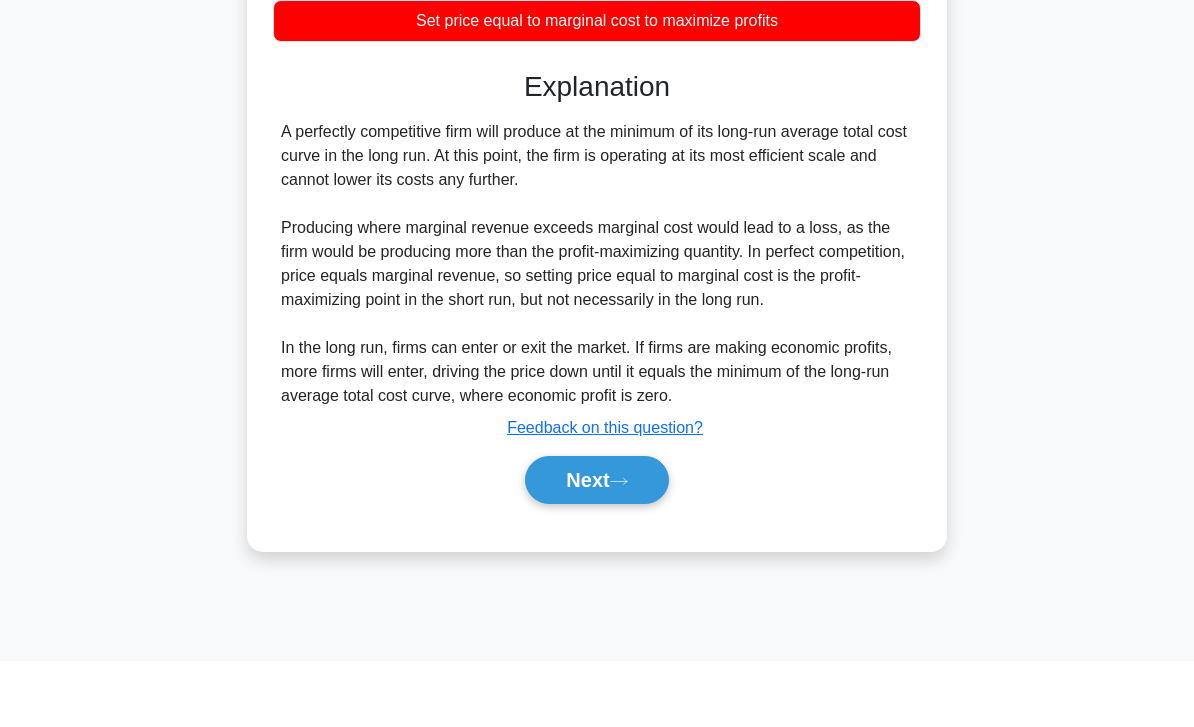 scroll, scrollTop: 289, scrollLeft: 0, axis: vertical 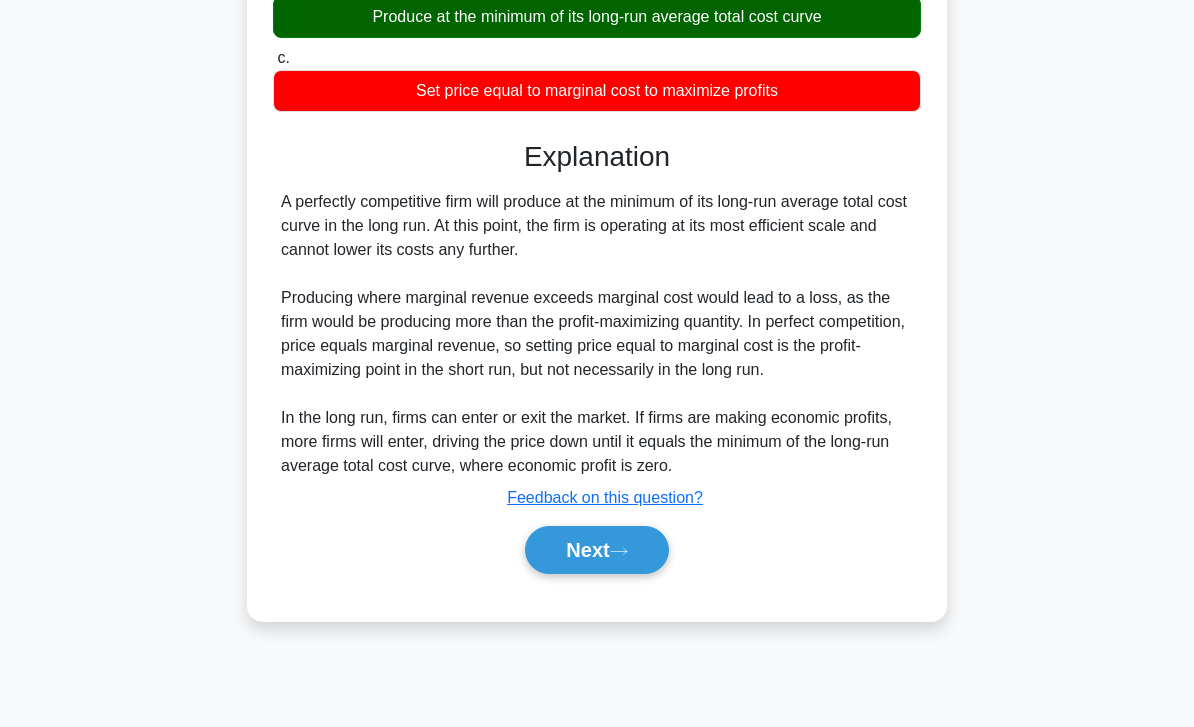 click on "Next" at bounding box center [596, 550] 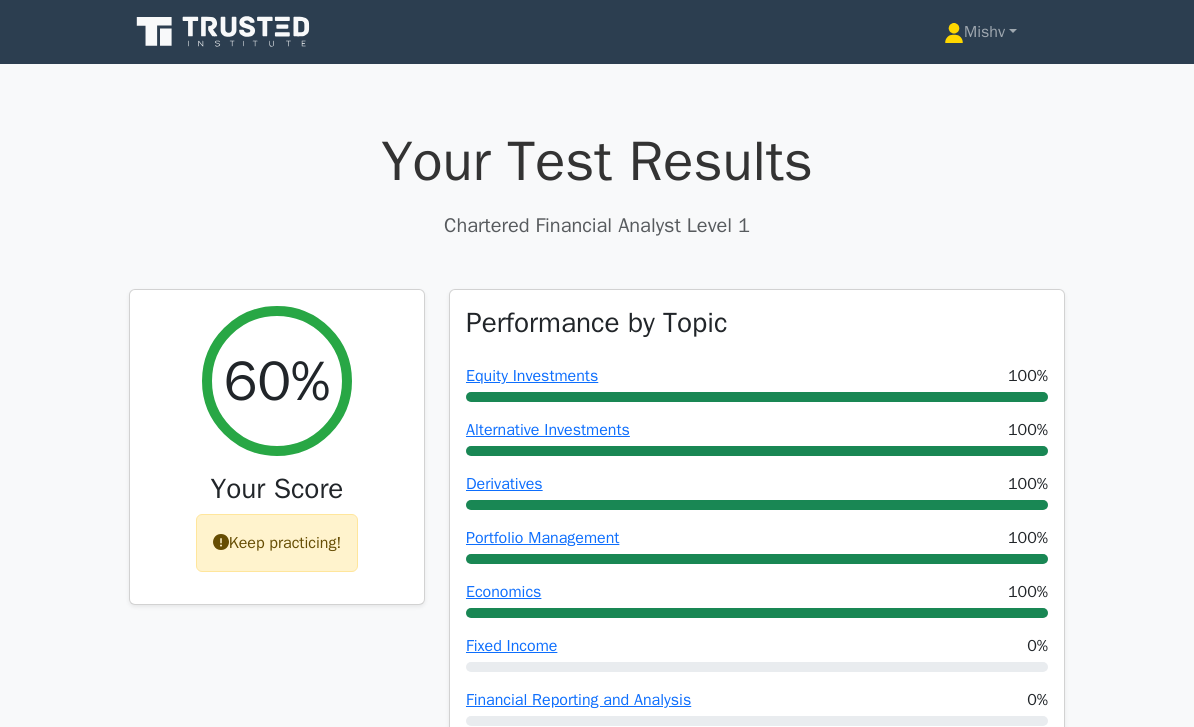scroll, scrollTop: 0, scrollLeft: 0, axis: both 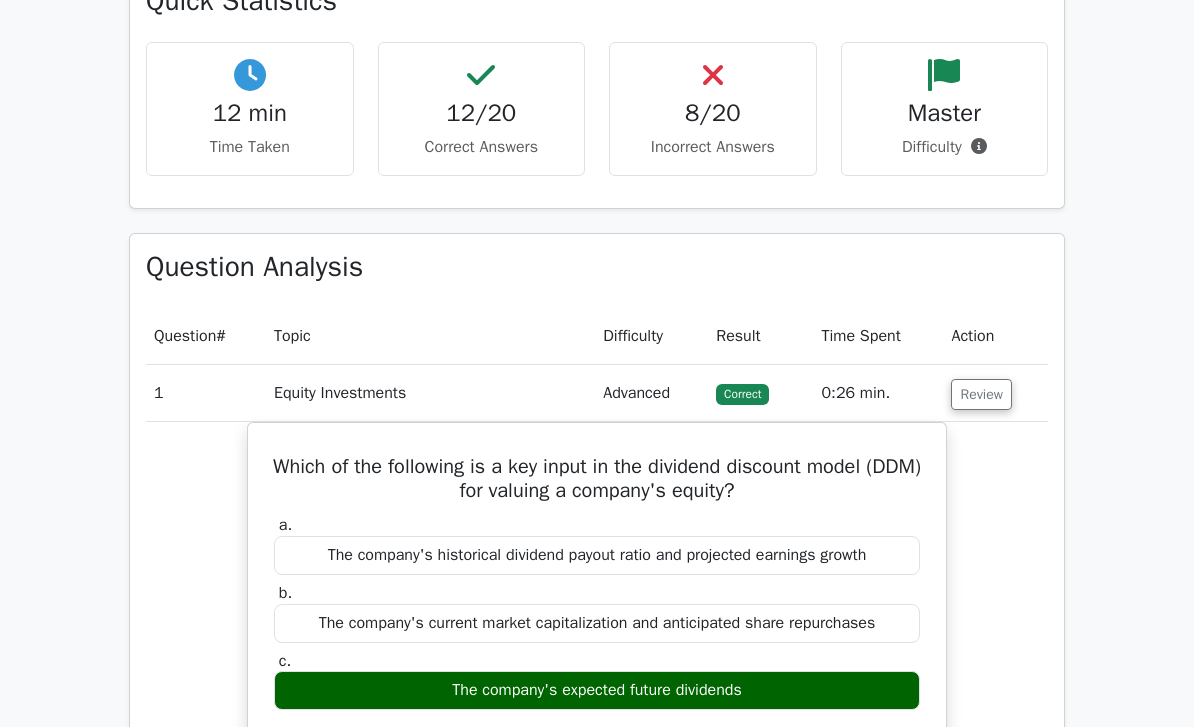 click on "Review" at bounding box center [981, 394] 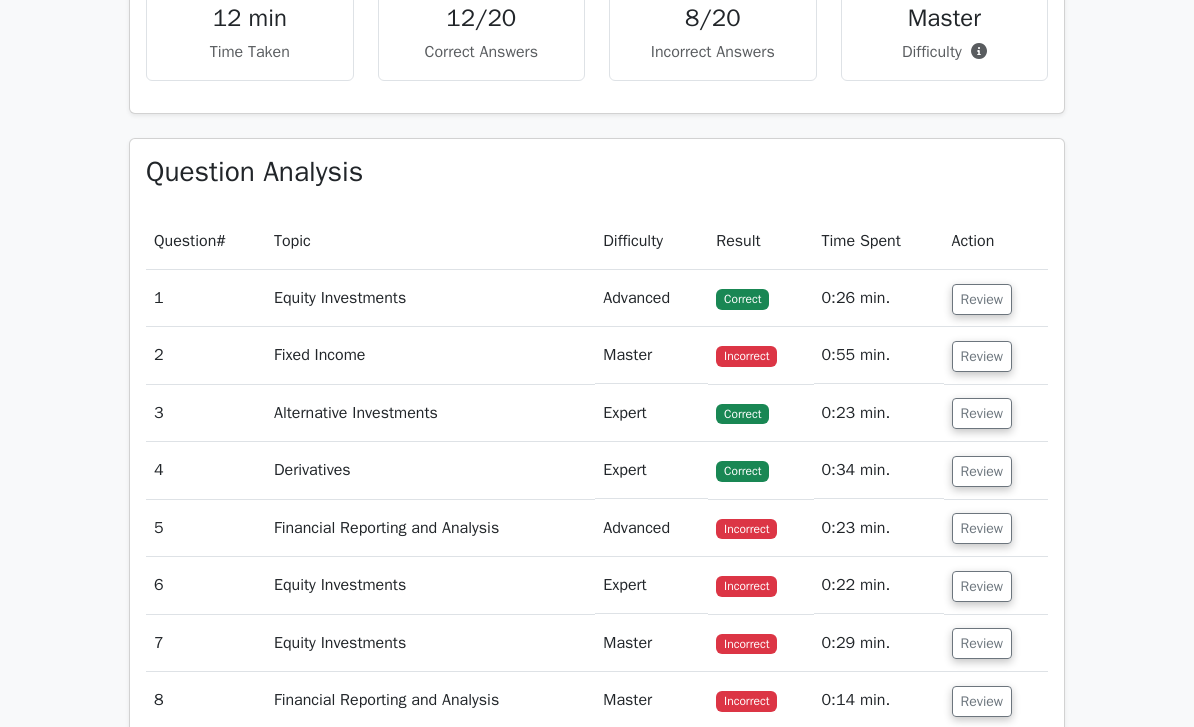scroll, scrollTop: 964, scrollLeft: 0, axis: vertical 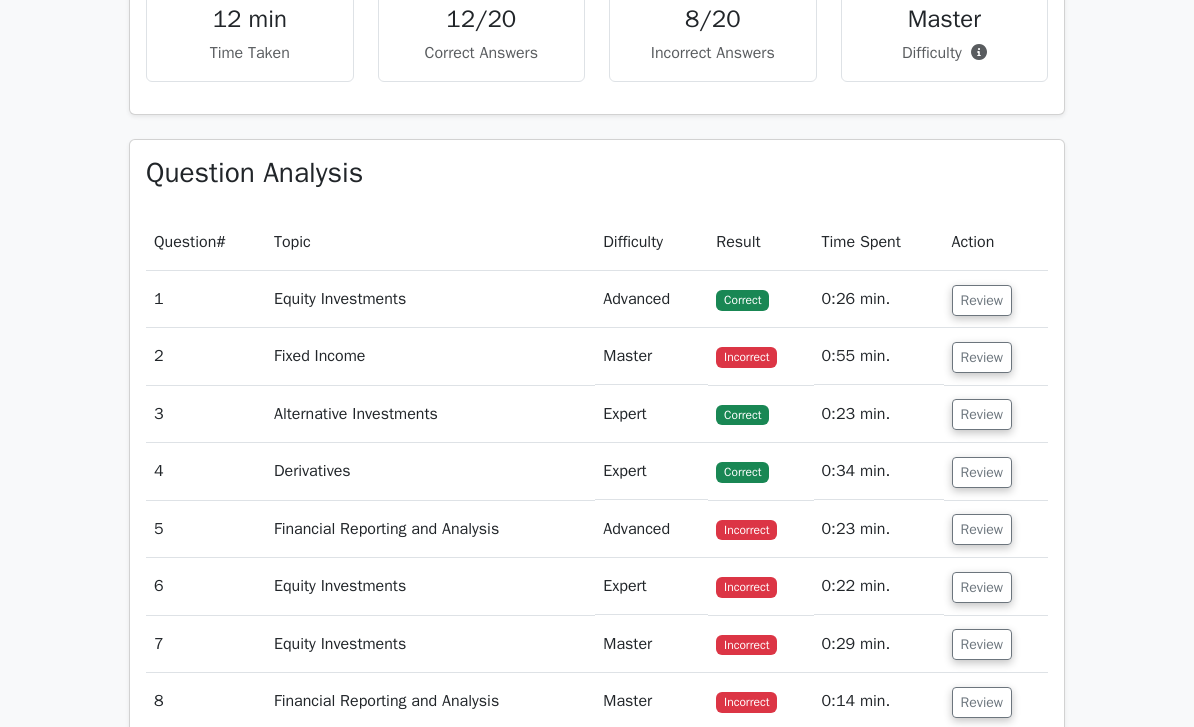 click on "Review" at bounding box center (982, 357) 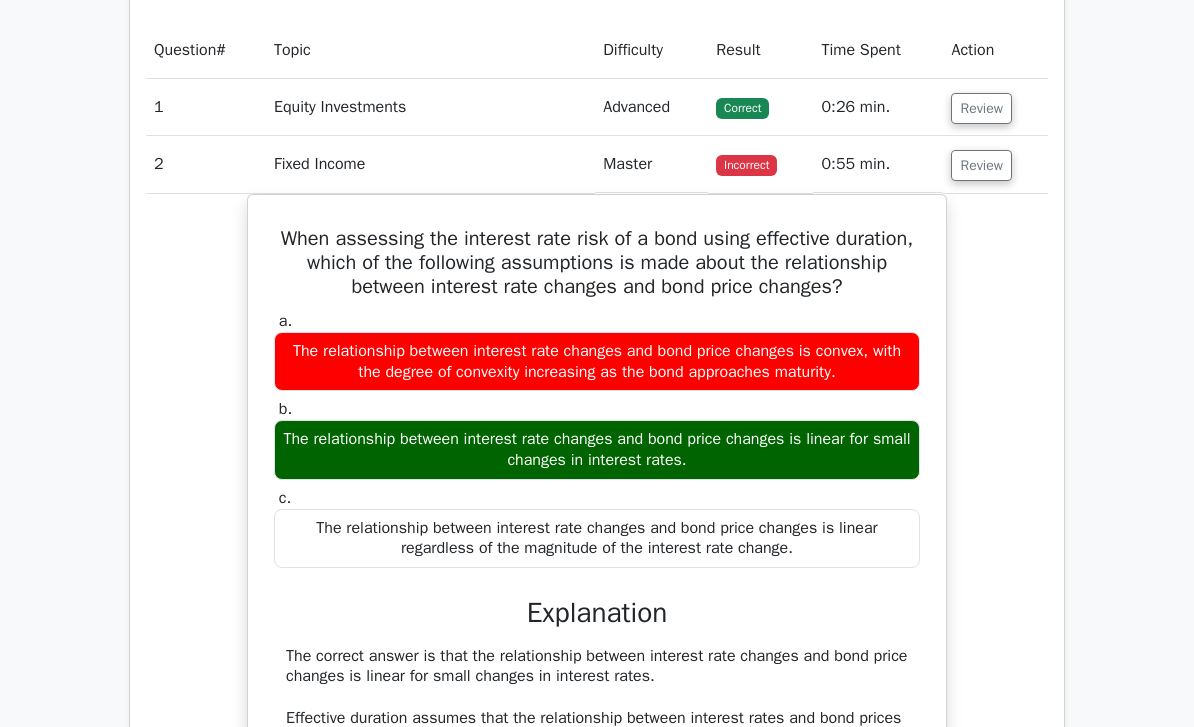scroll, scrollTop: 1157, scrollLeft: 0, axis: vertical 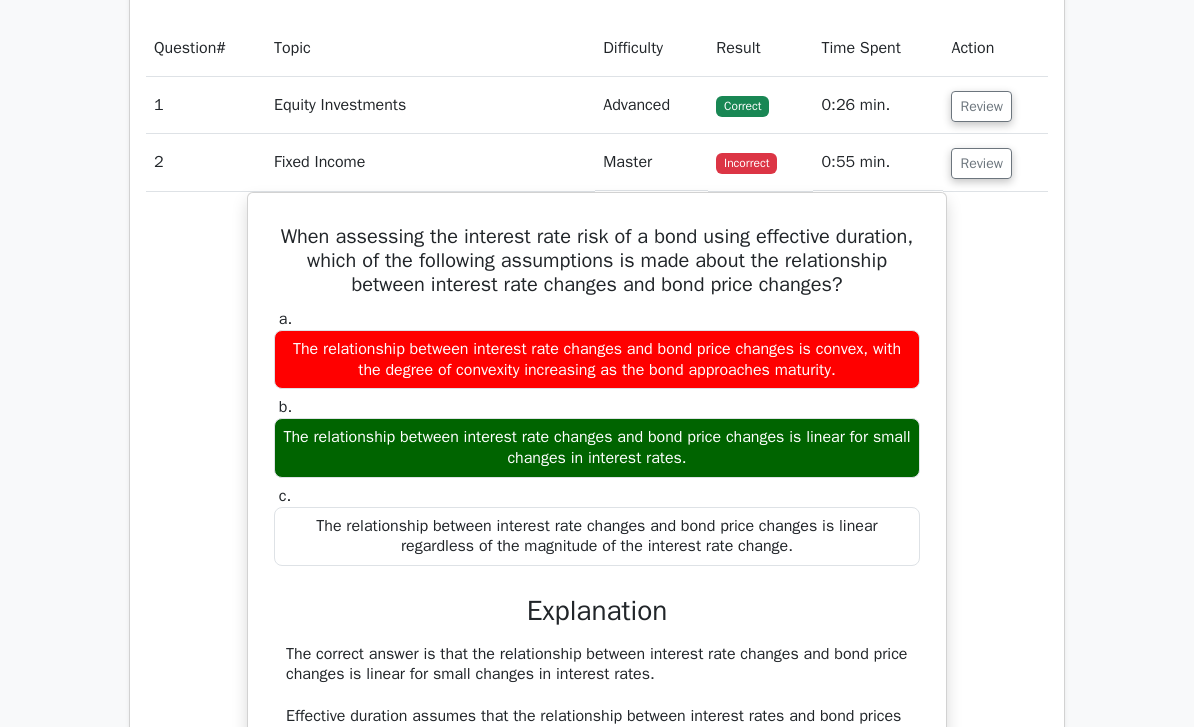 click on "Review" at bounding box center (981, 164) 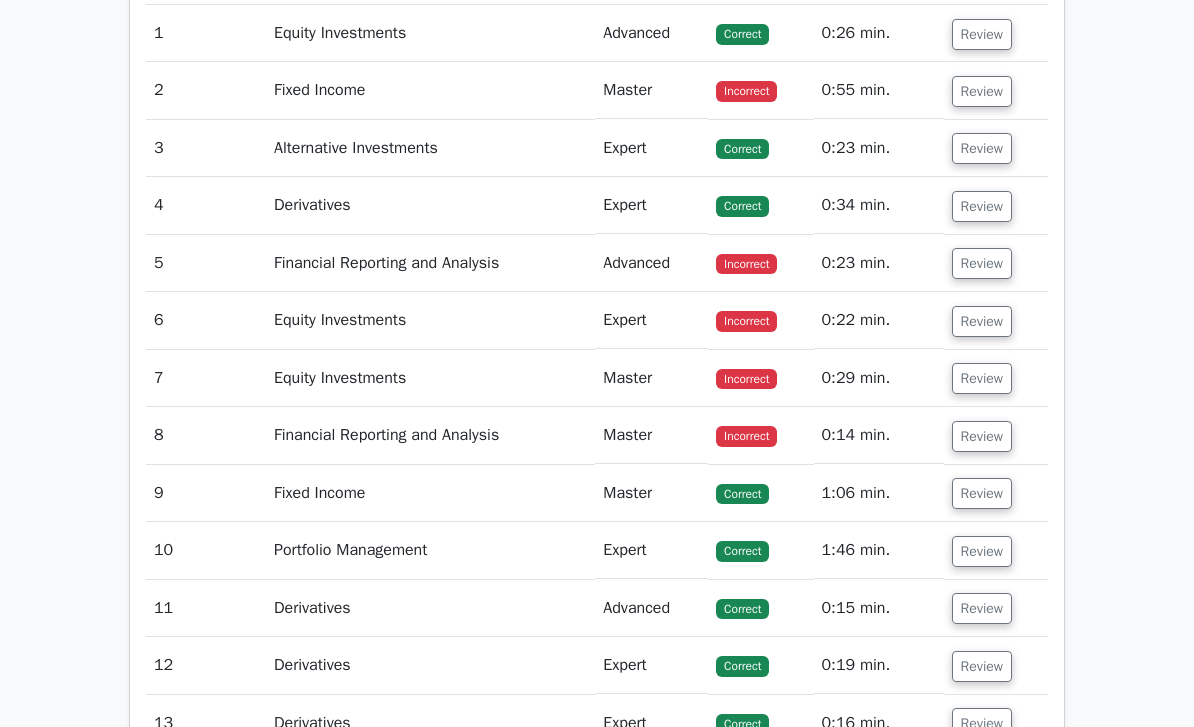 scroll, scrollTop: 1230, scrollLeft: 0, axis: vertical 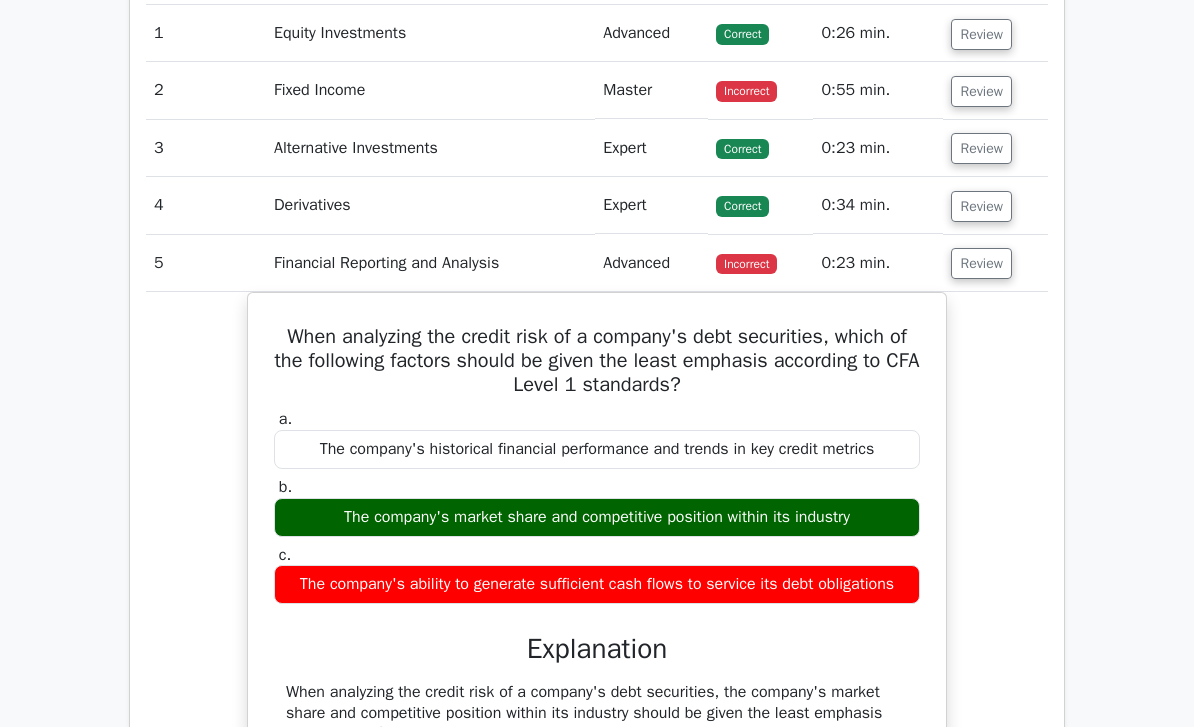 click on "Review" at bounding box center (981, 263) 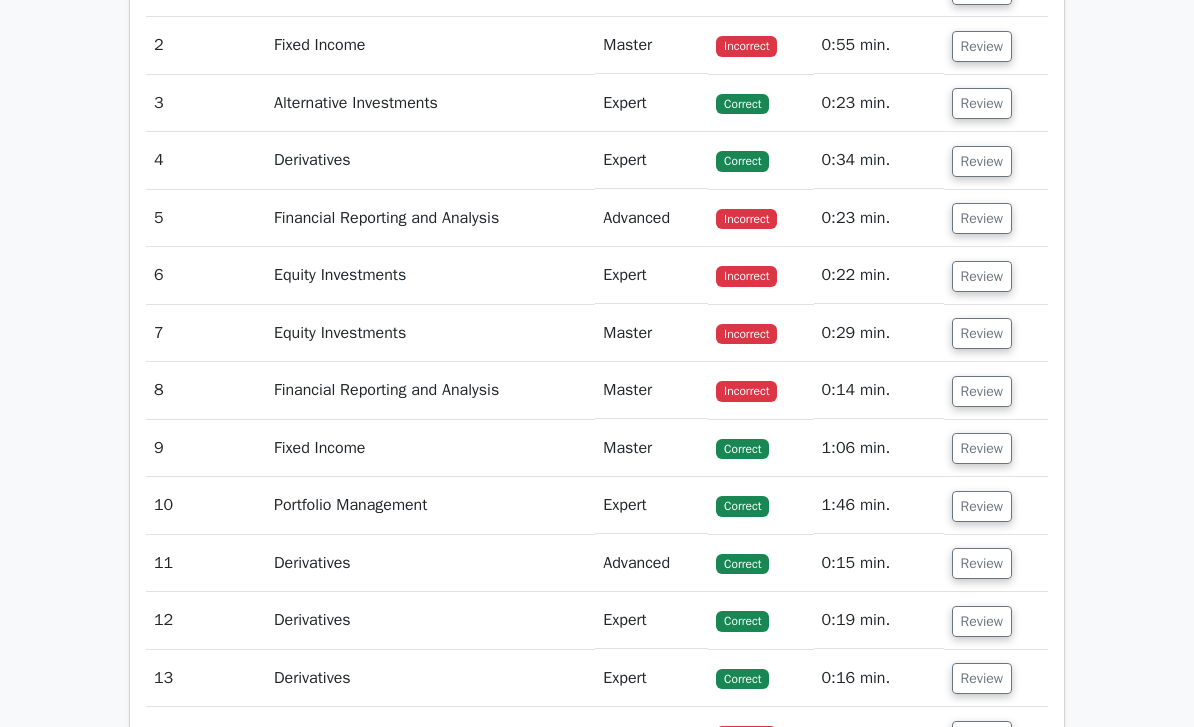 click on "Review" at bounding box center [982, 277] 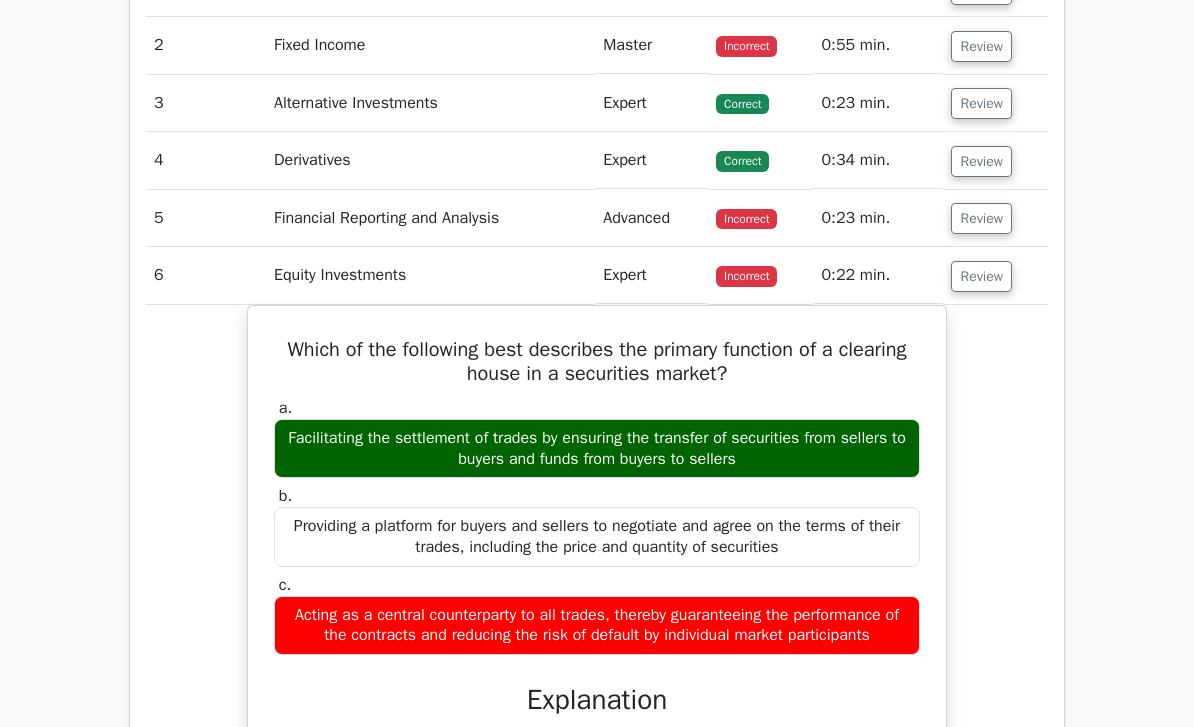 click on "Review" at bounding box center (981, 276) 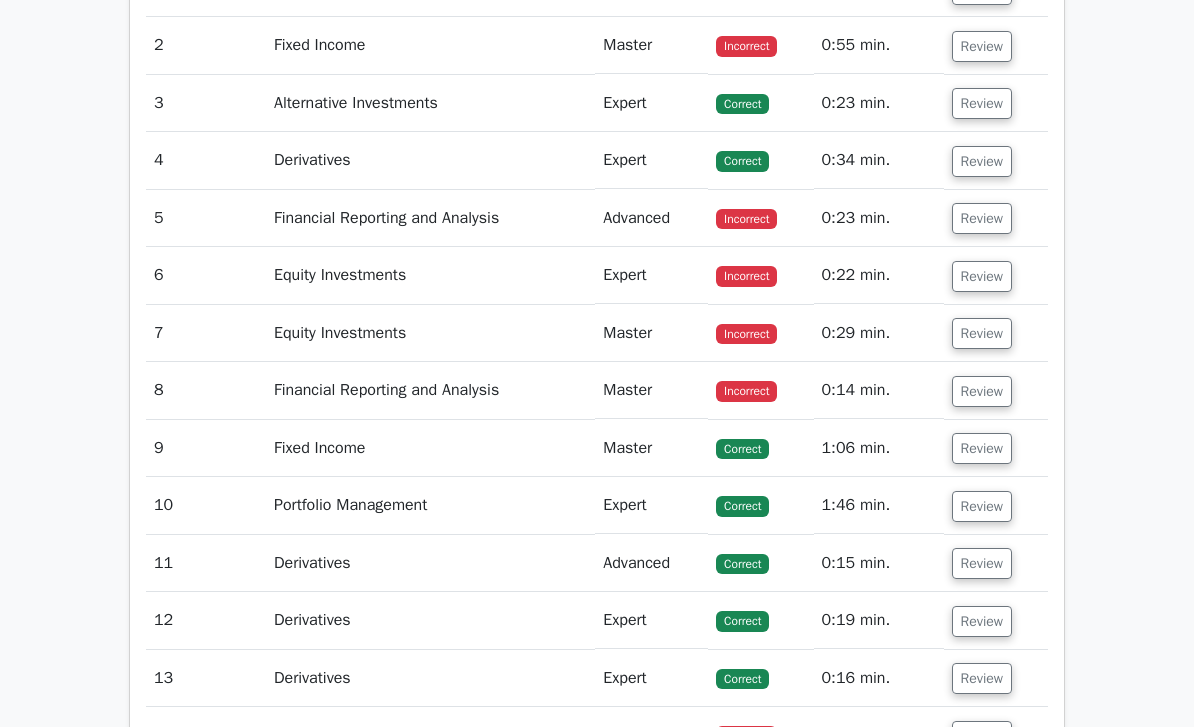 click on "Review" at bounding box center [982, 333] 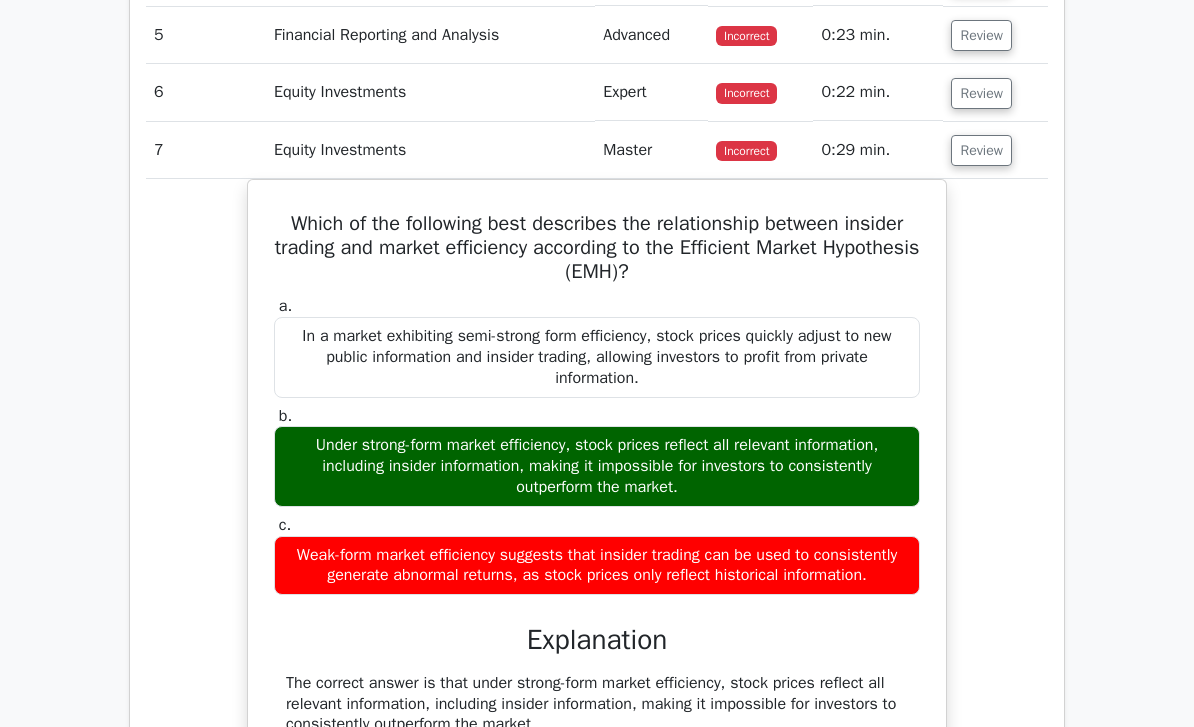 scroll, scrollTop: 1458, scrollLeft: 0, axis: vertical 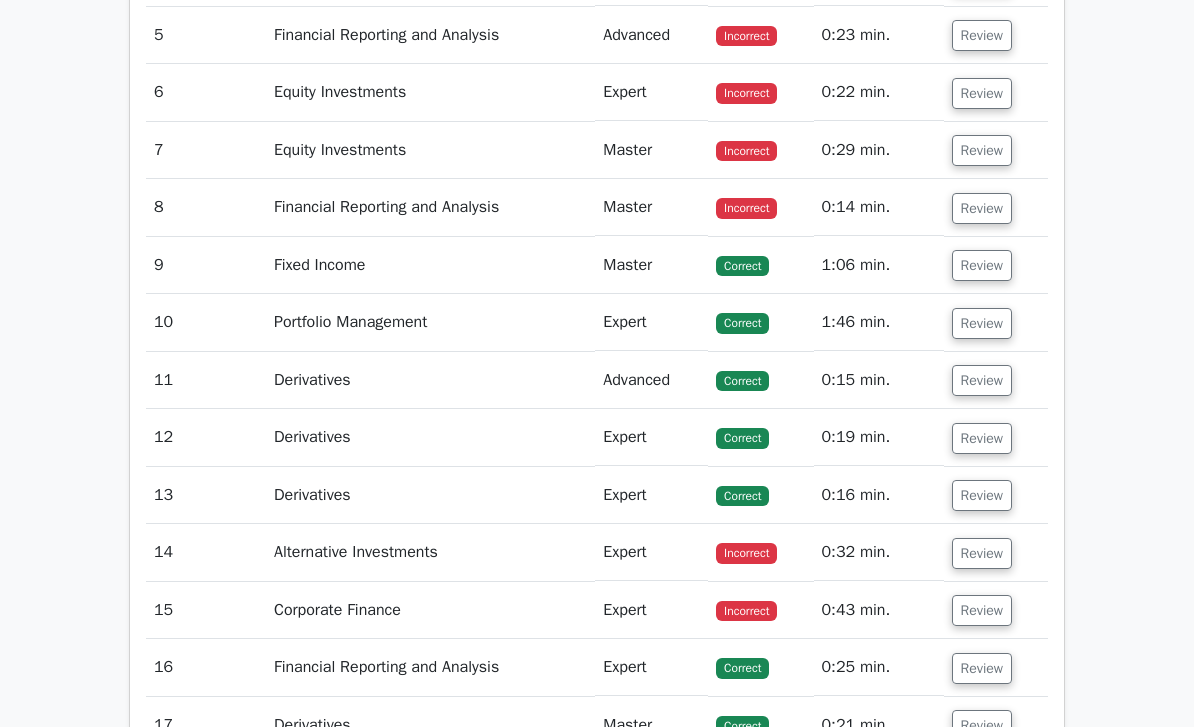 click on "Review" at bounding box center (982, 150) 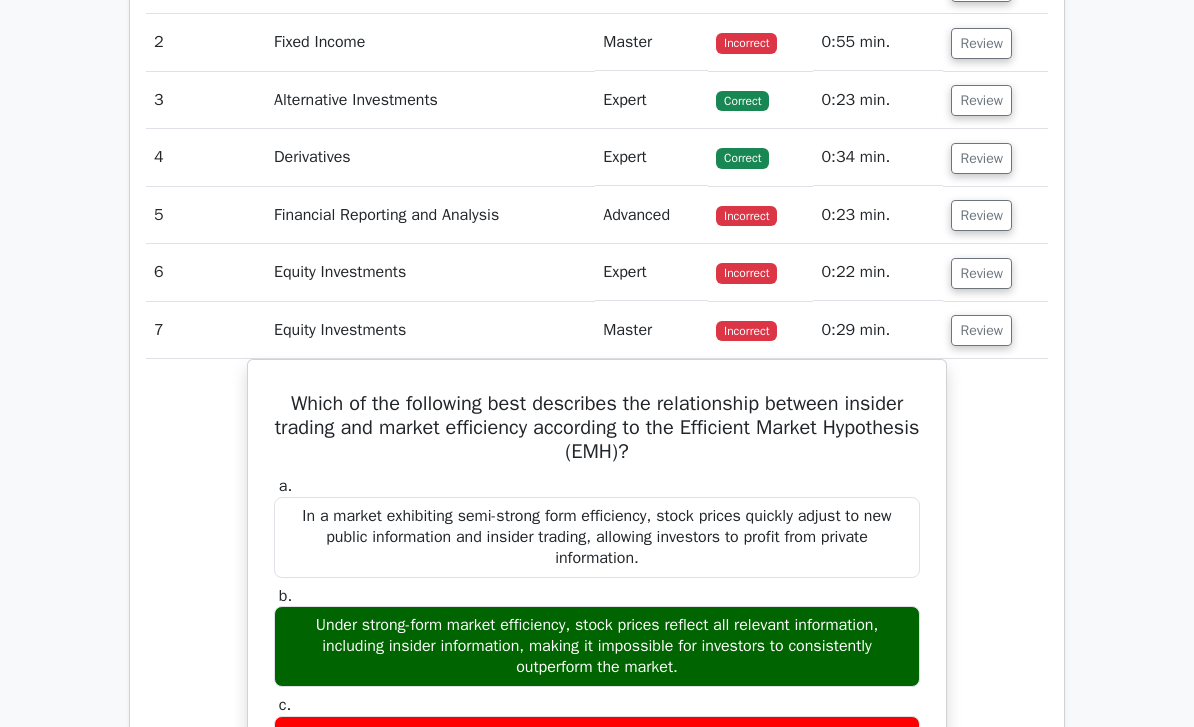 scroll, scrollTop: 1281, scrollLeft: 0, axis: vertical 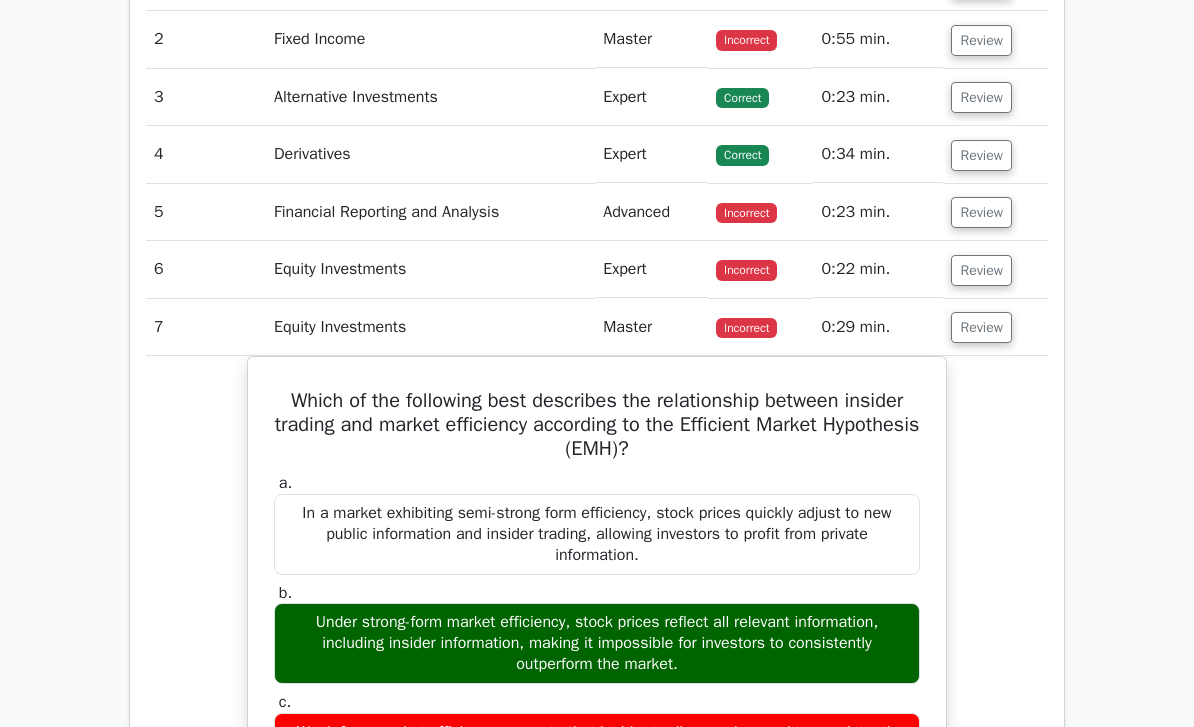 click on "Review" at bounding box center [981, 327] 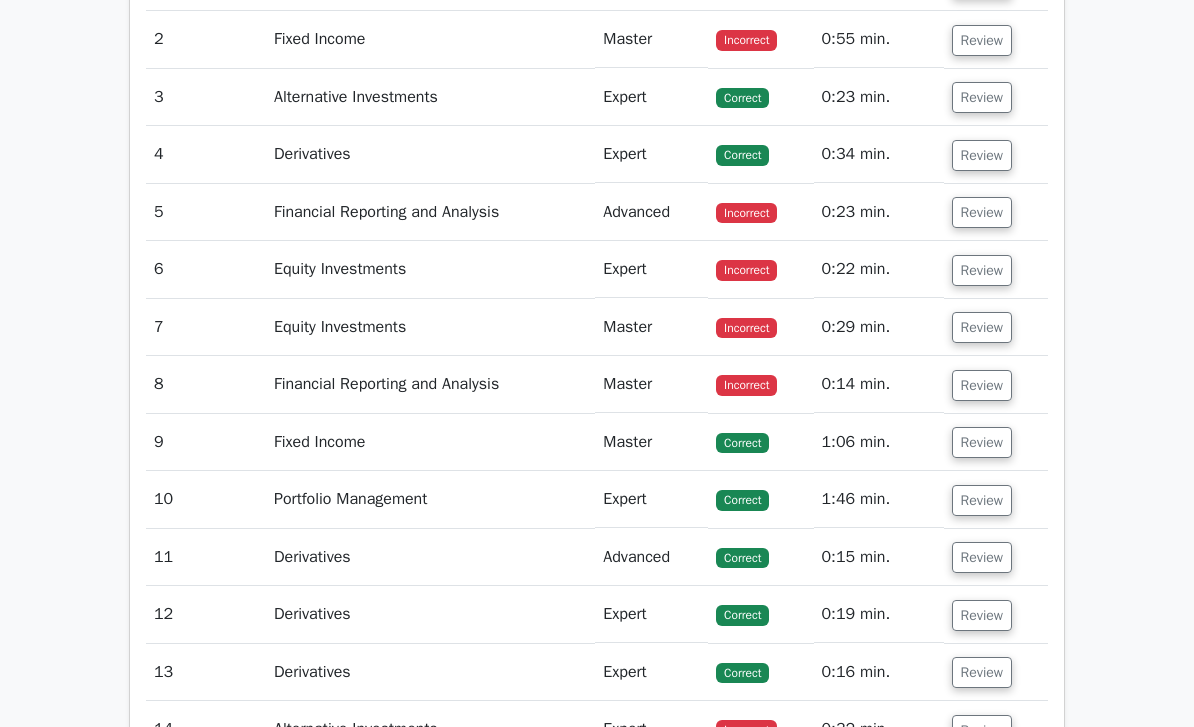click on "Review" at bounding box center [982, 385] 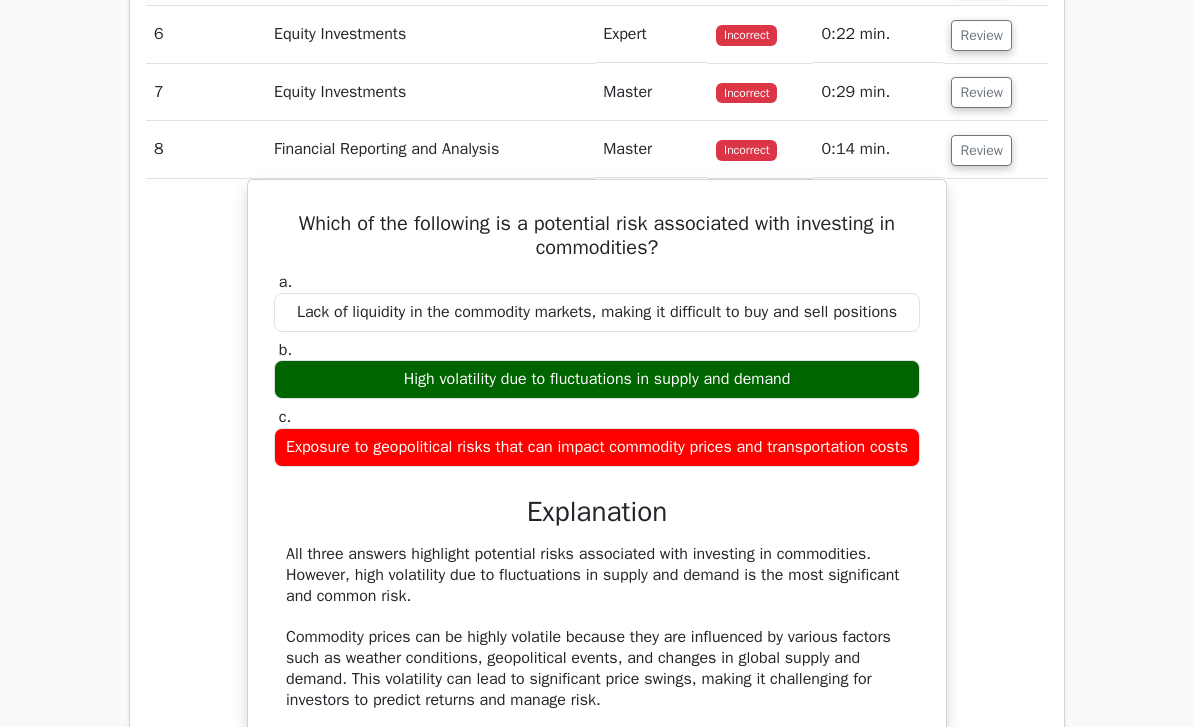 scroll, scrollTop: 1516, scrollLeft: 0, axis: vertical 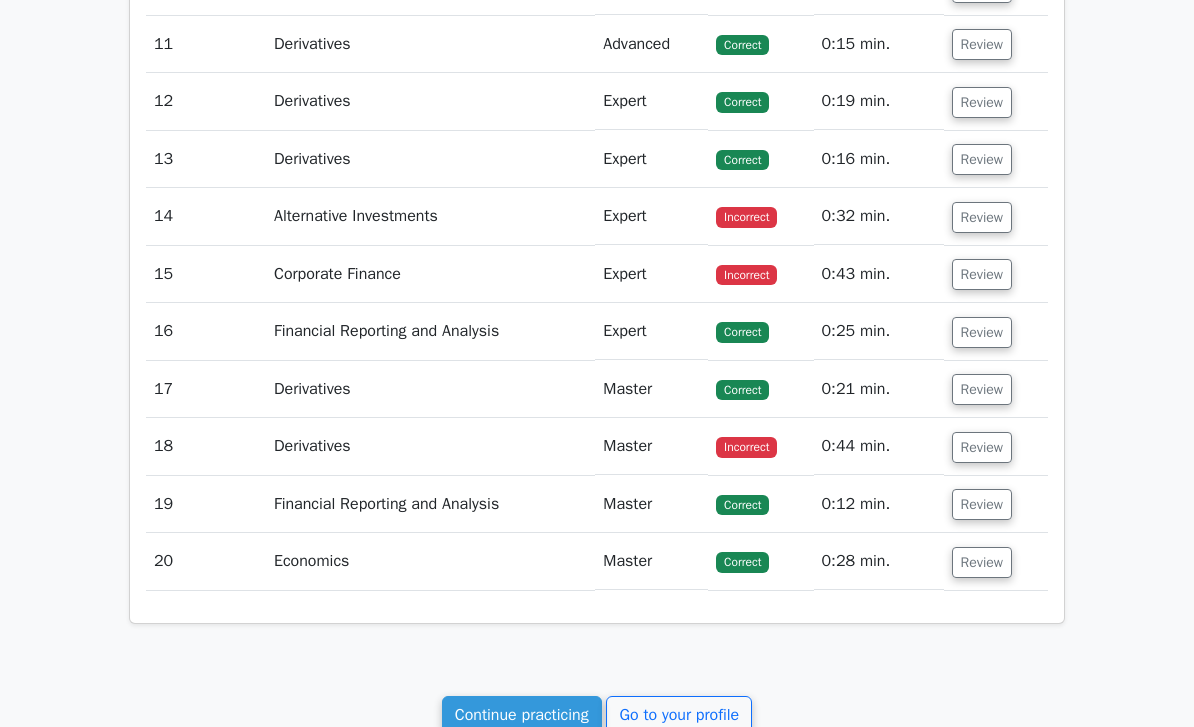 click on "Review" at bounding box center [982, 218] 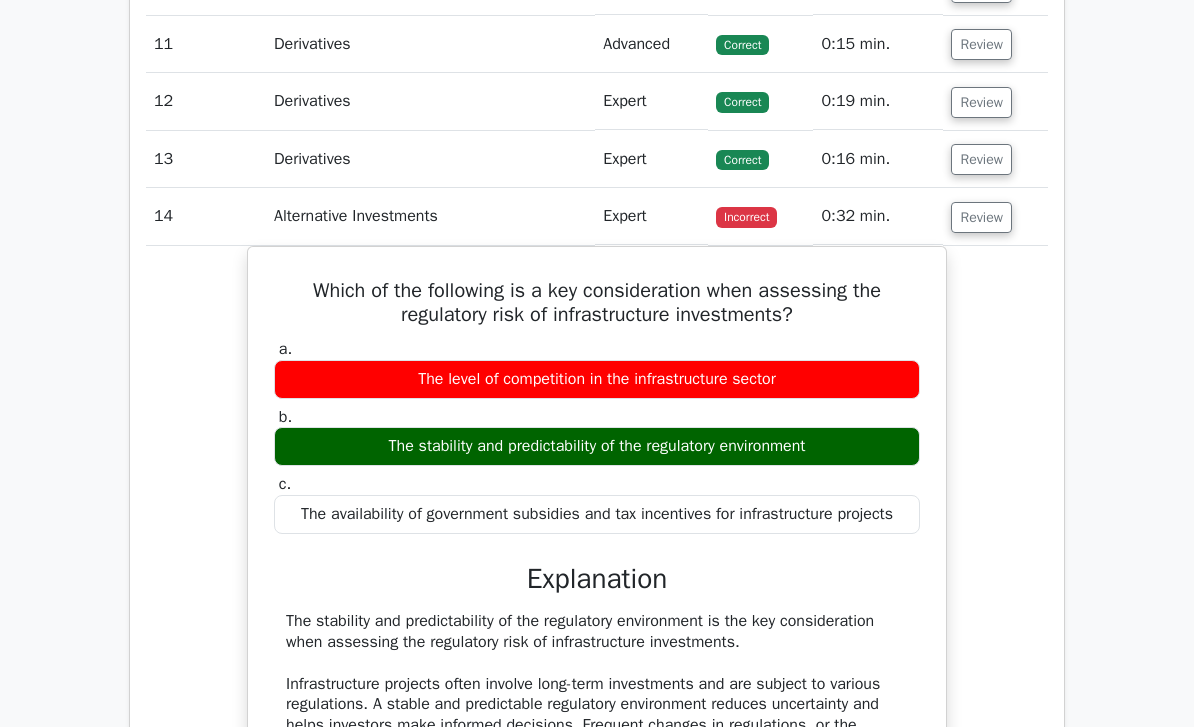 click on "Review" at bounding box center (981, 217) 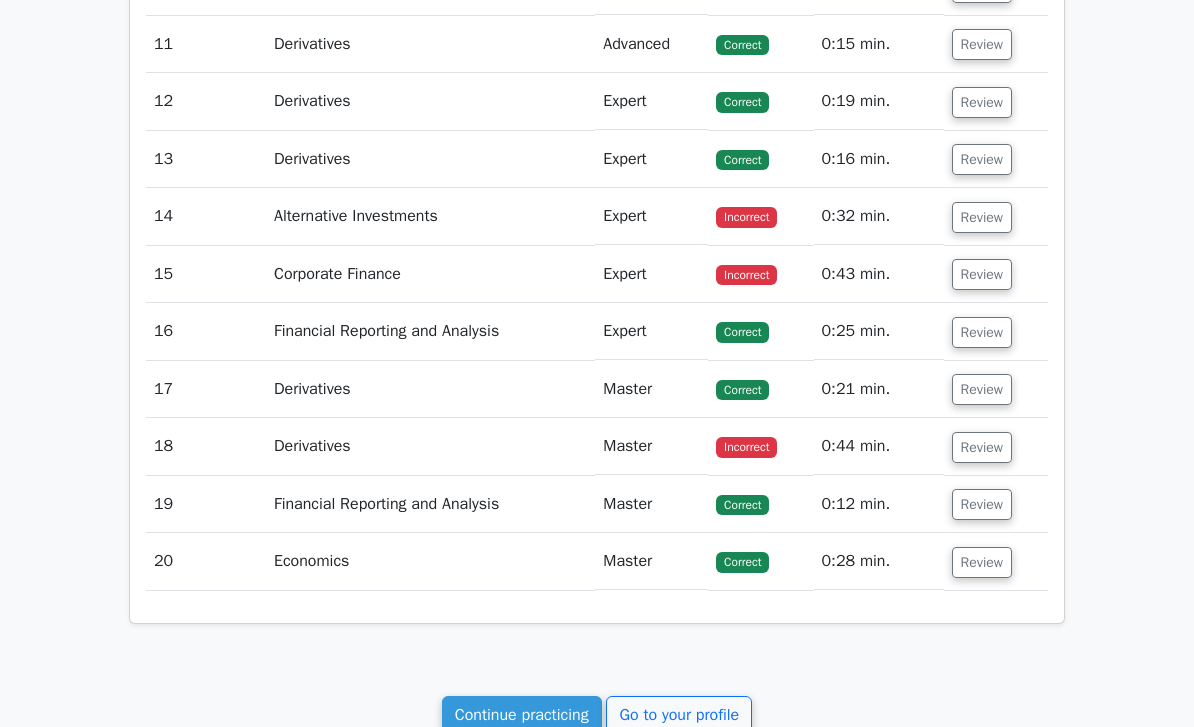 click on "Review" at bounding box center (982, 274) 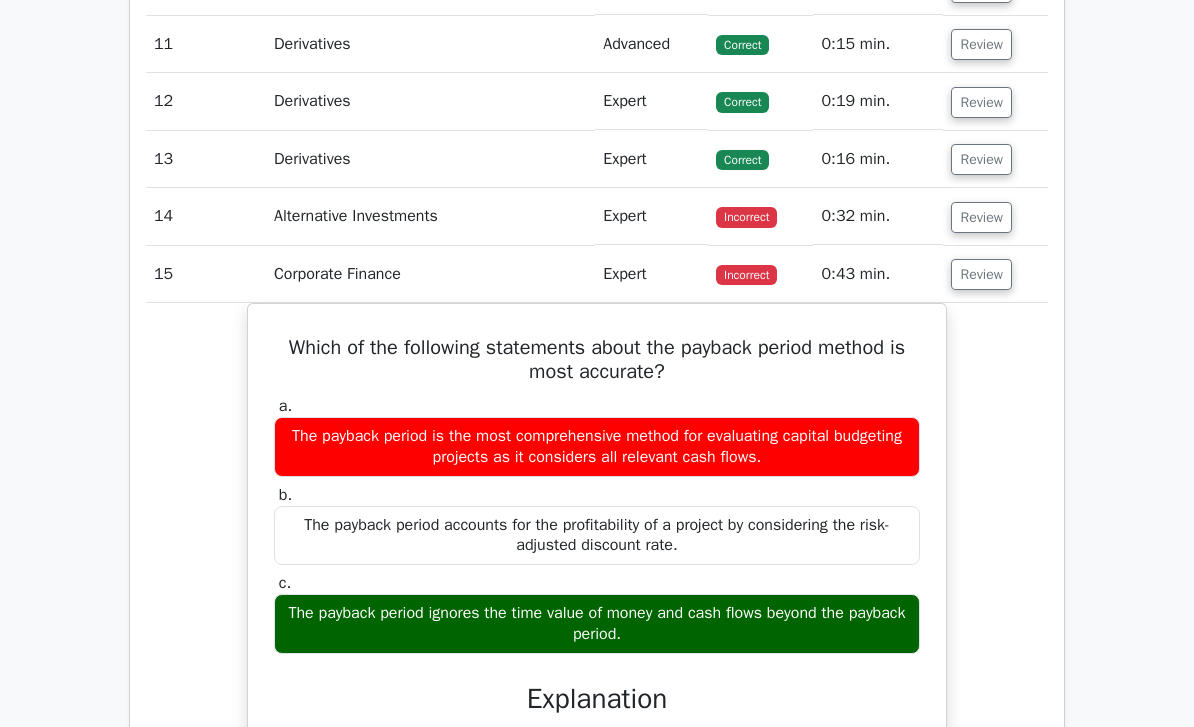 click on "Review" at bounding box center (995, 274) 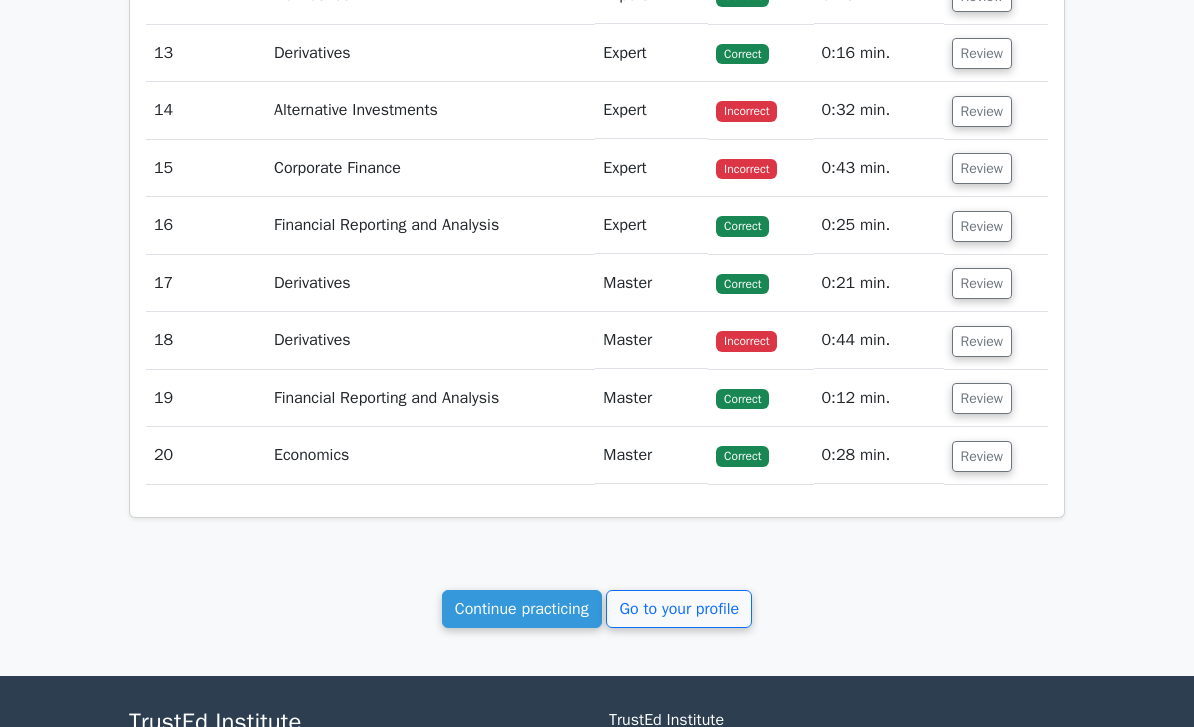 click on "Review" at bounding box center (982, 342) 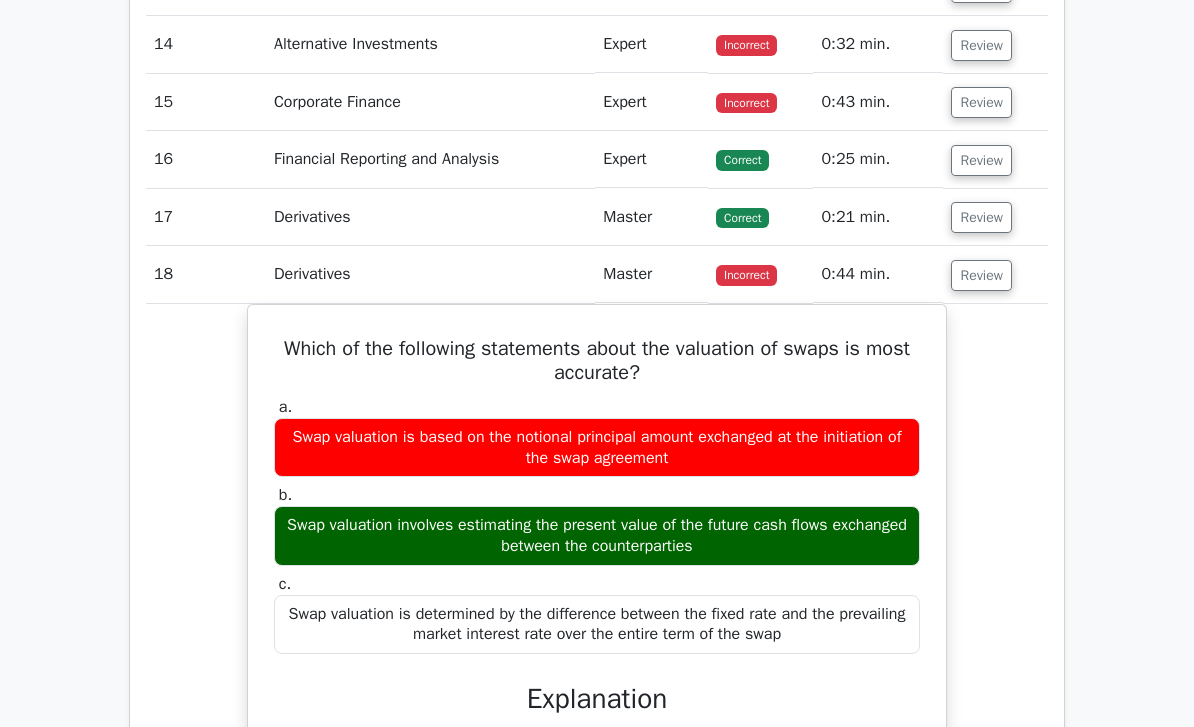 click on "Review" at bounding box center [981, 276] 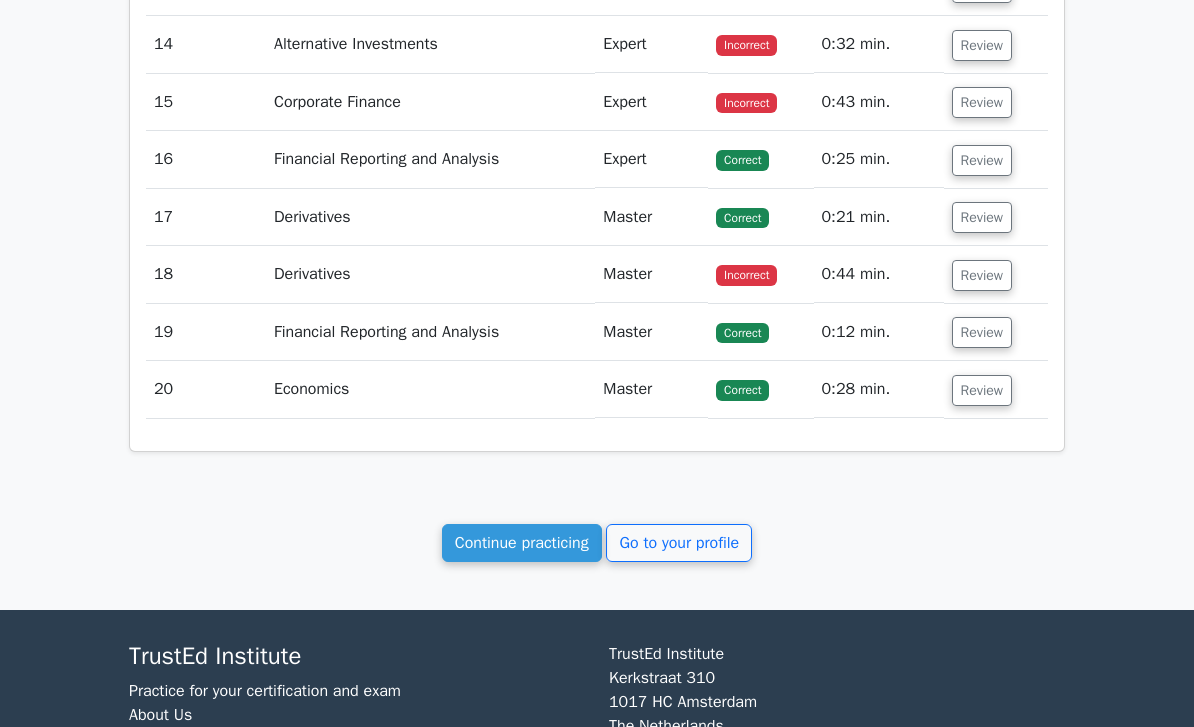 click on "Review" at bounding box center [982, 390] 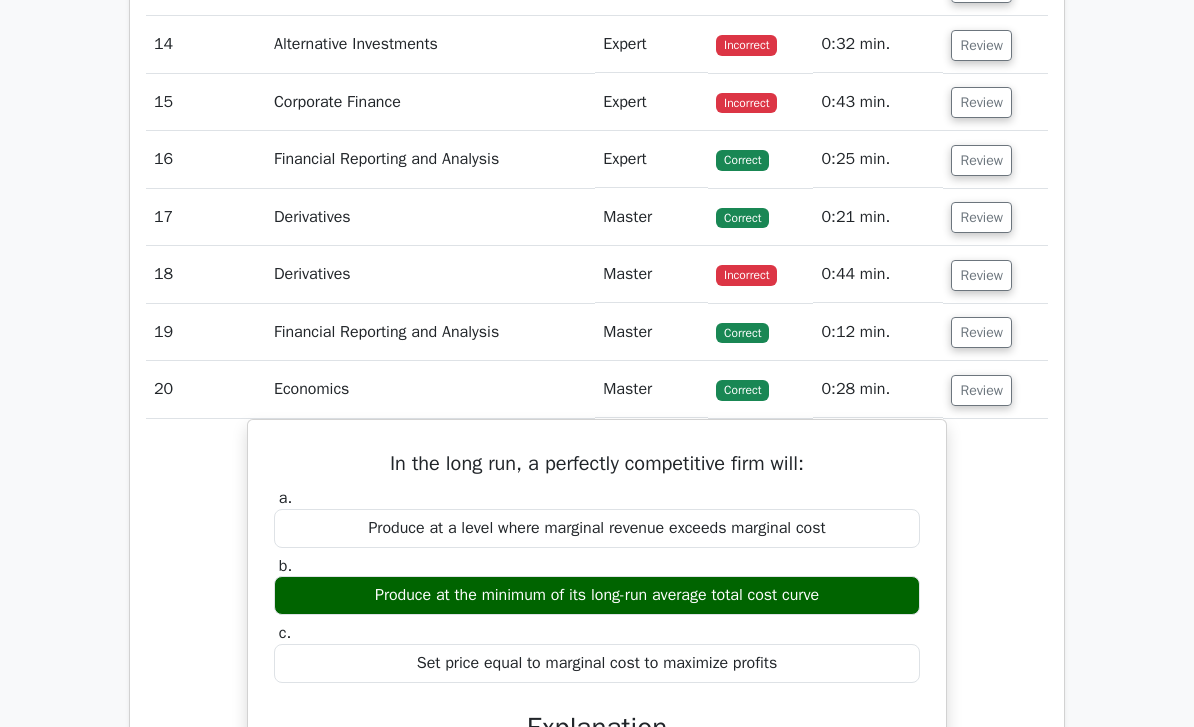 click on "Review" at bounding box center [981, 390] 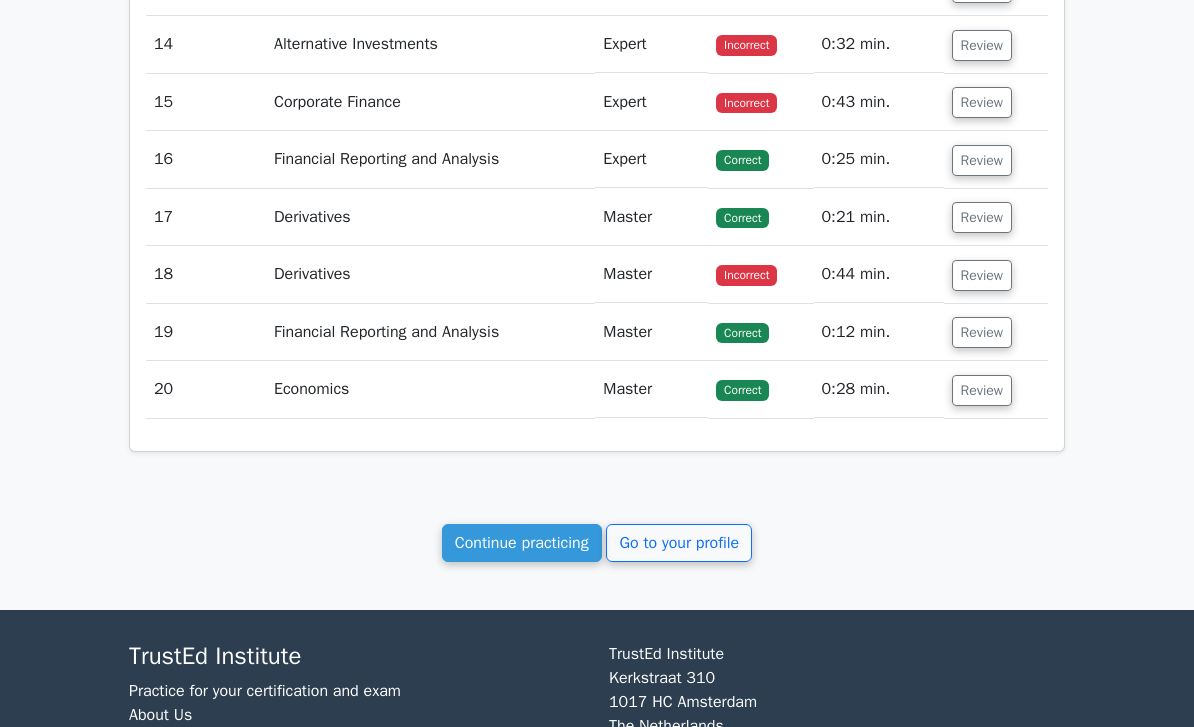 click on "Review" at bounding box center (982, 275) 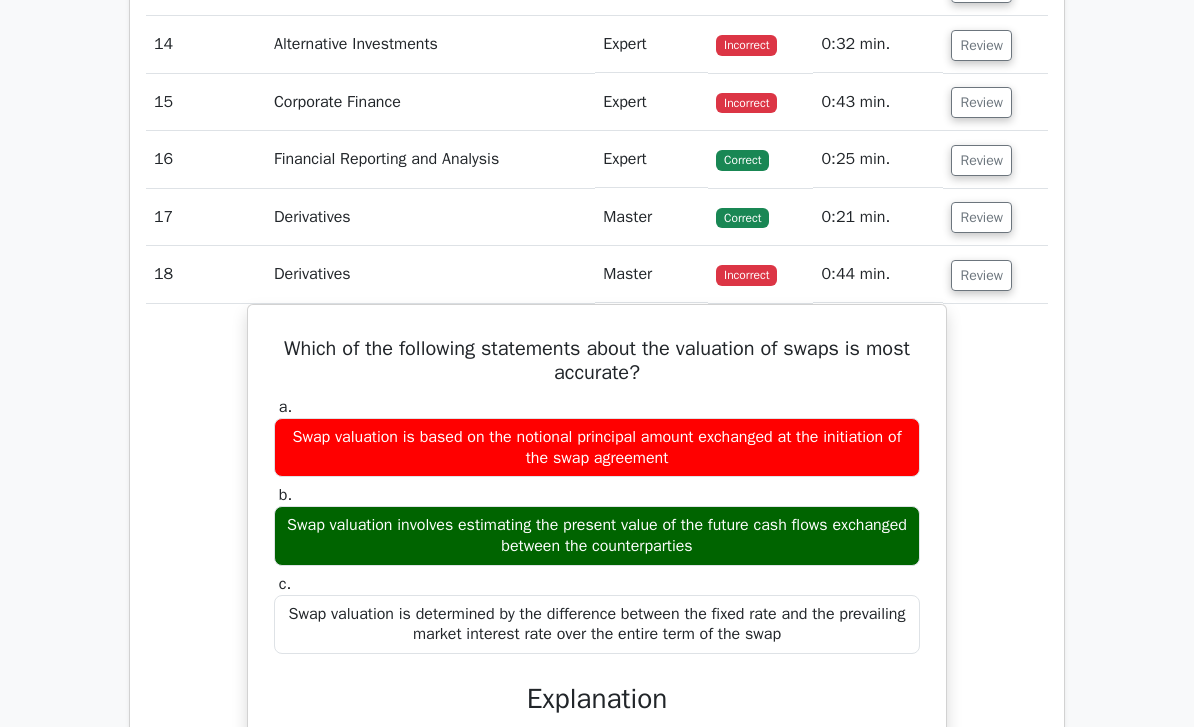 click on "Review" at bounding box center [981, 275] 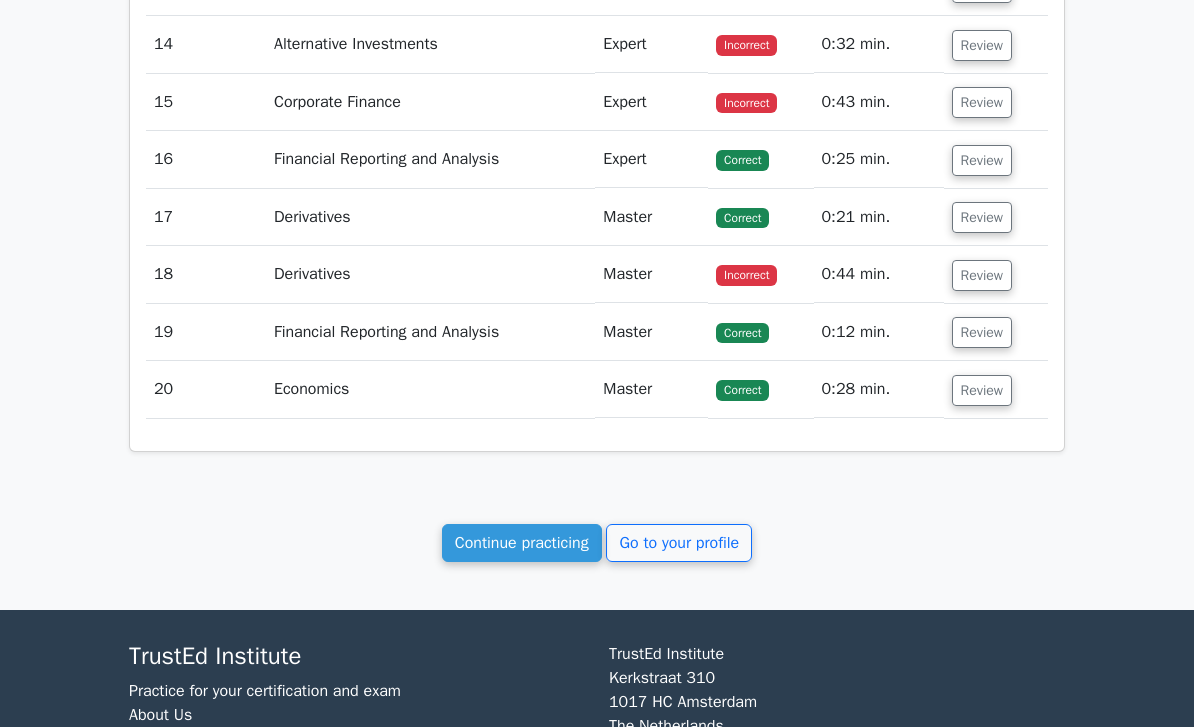 click on "Go to your profile" at bounding box center (679, 543) 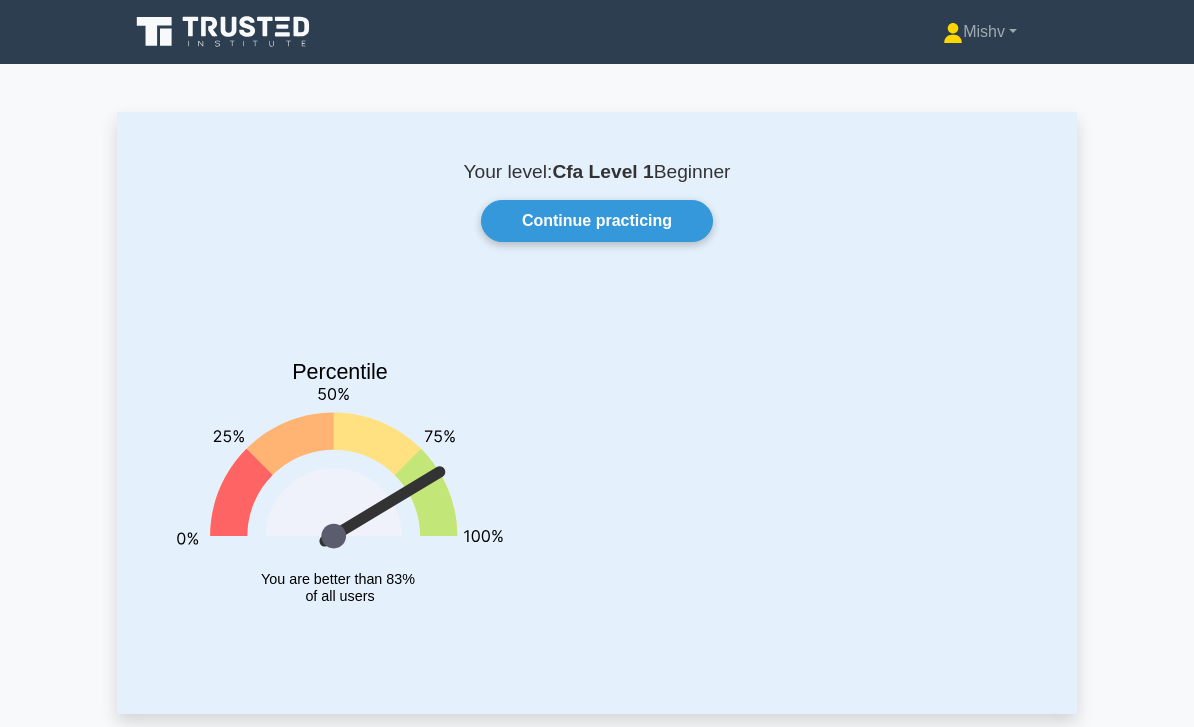 scroll, scrollTop: 0, scrollLeft: 0, axis: both 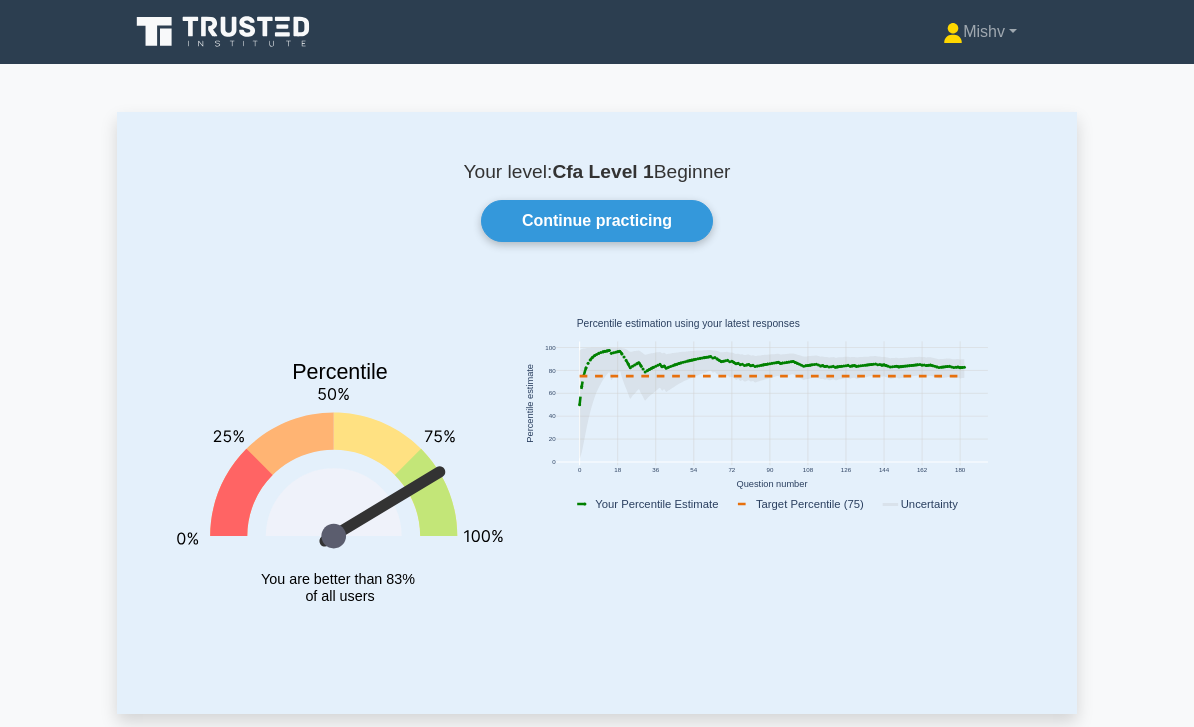click on "Continue practicing" at bounding box center (597, 221) 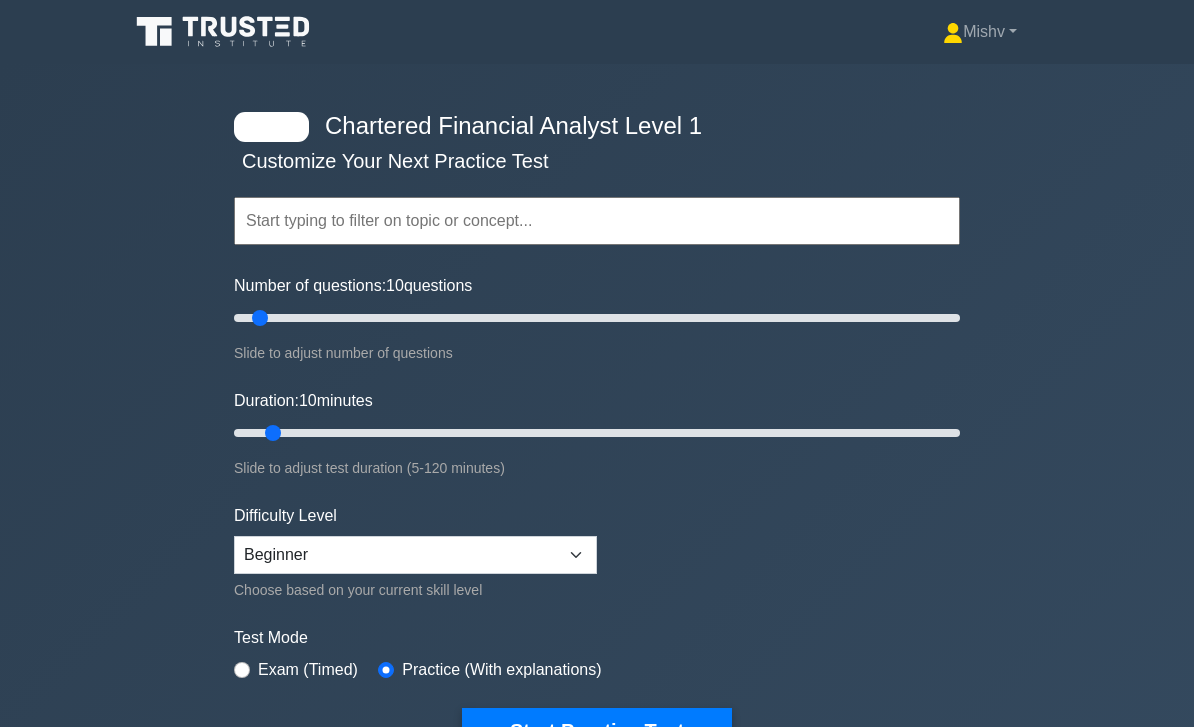 scroll, scrollTop: 0, scrollLeft: 0, axis: both 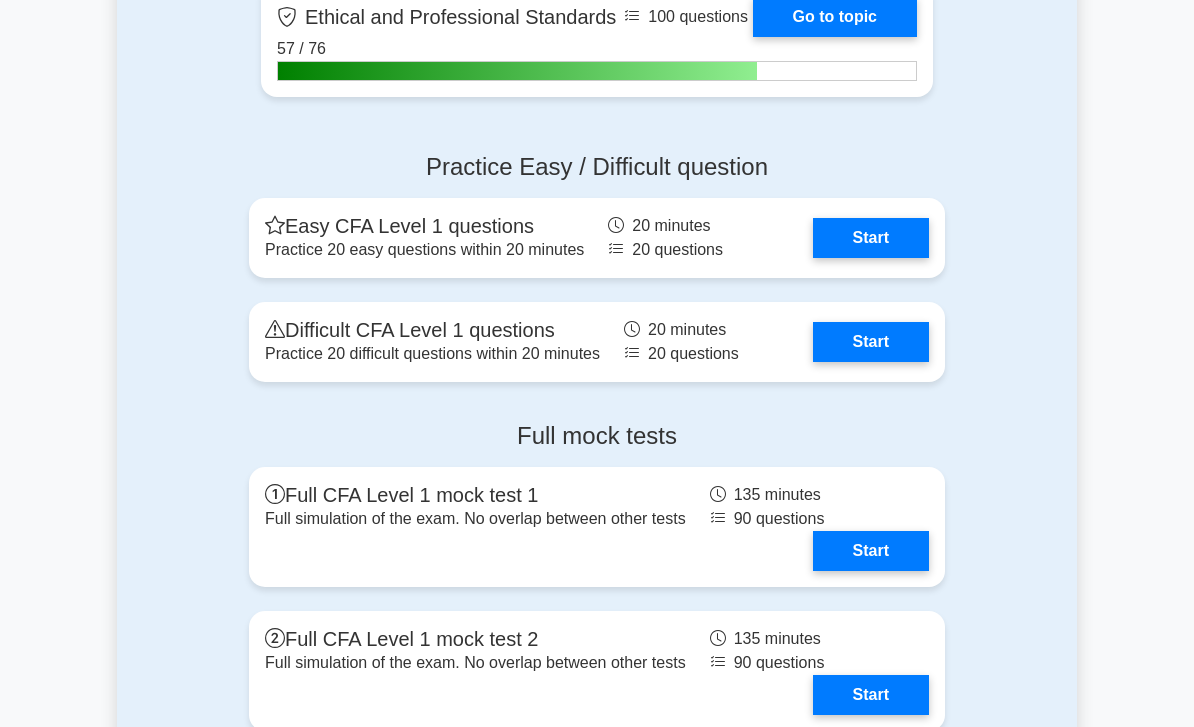 click on "Start" at bounding box center (871, 238) 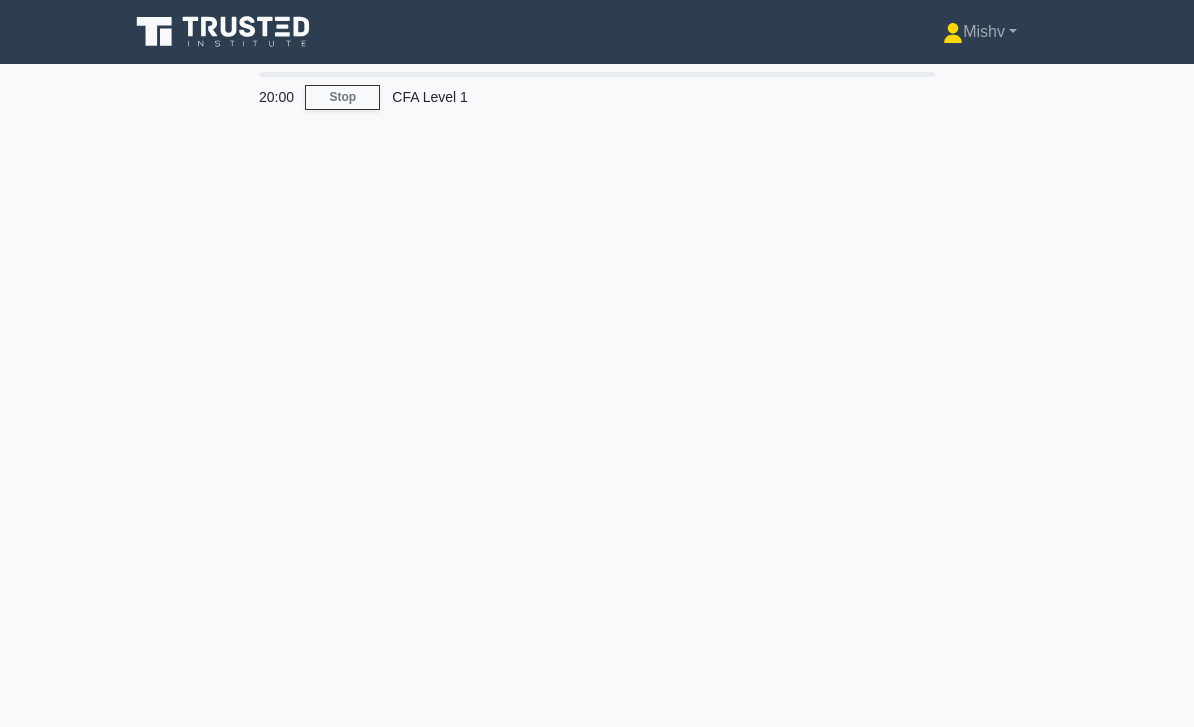 scroll, scrollTop: 0, scrollLeft: 0, axis: both 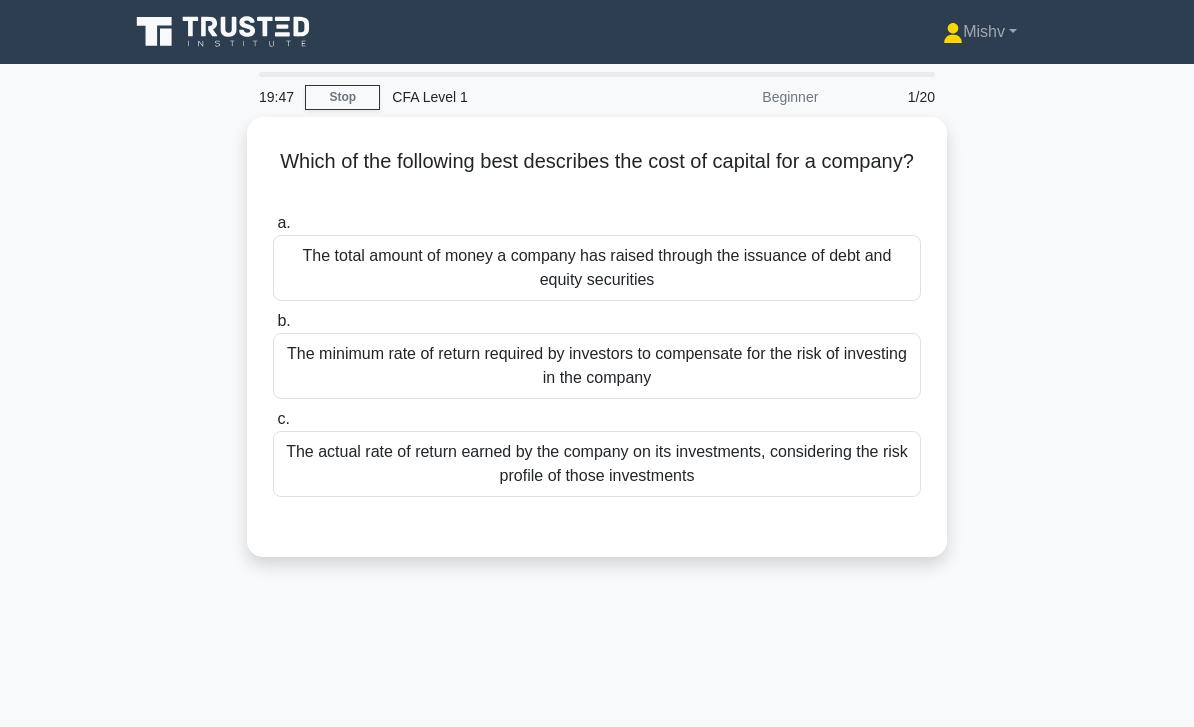 click on "The minimum rate of return required by investors to compensate for the risk of investing in the company" at bounding box center (597, 366) 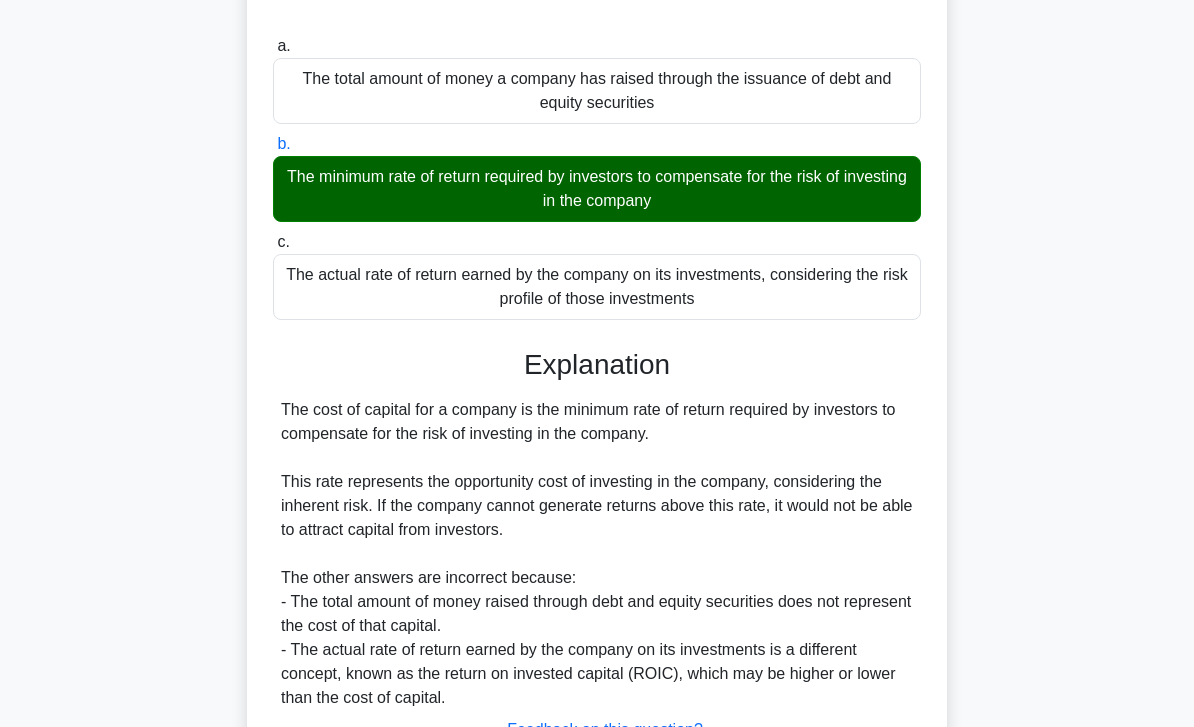 scroll, scrollTop: 289, scrollLeft: 0, axis: vertical 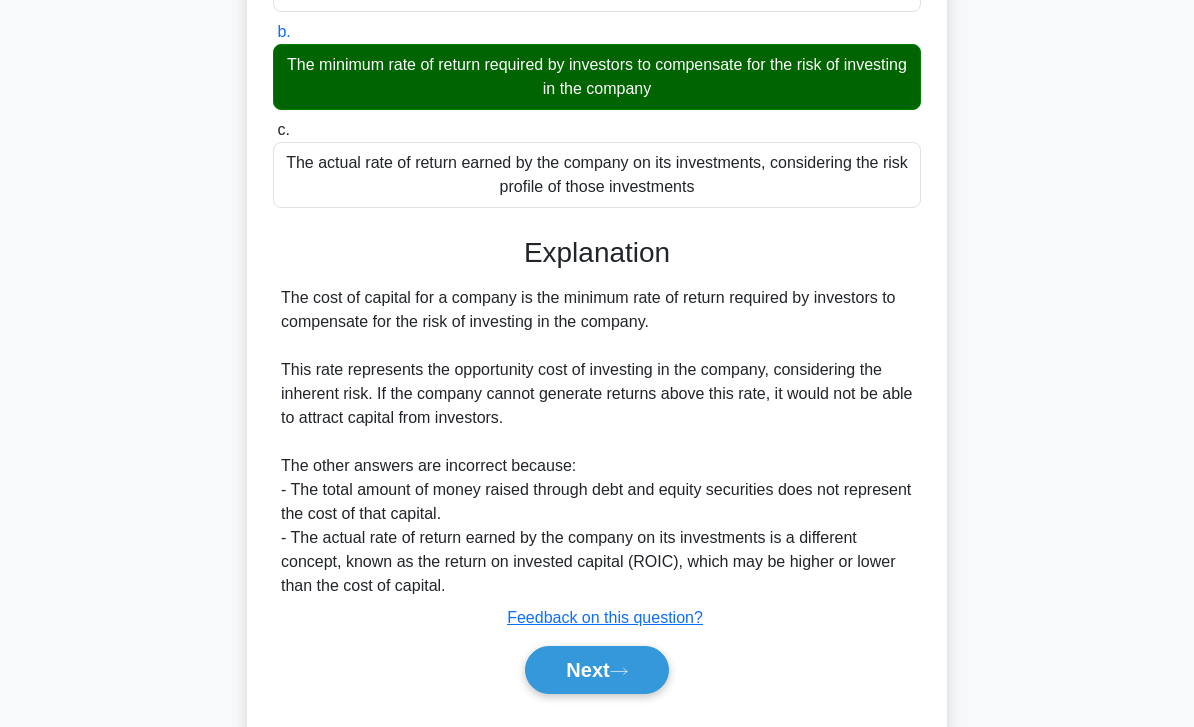 click on "Next" at bounding box center [596, 670] 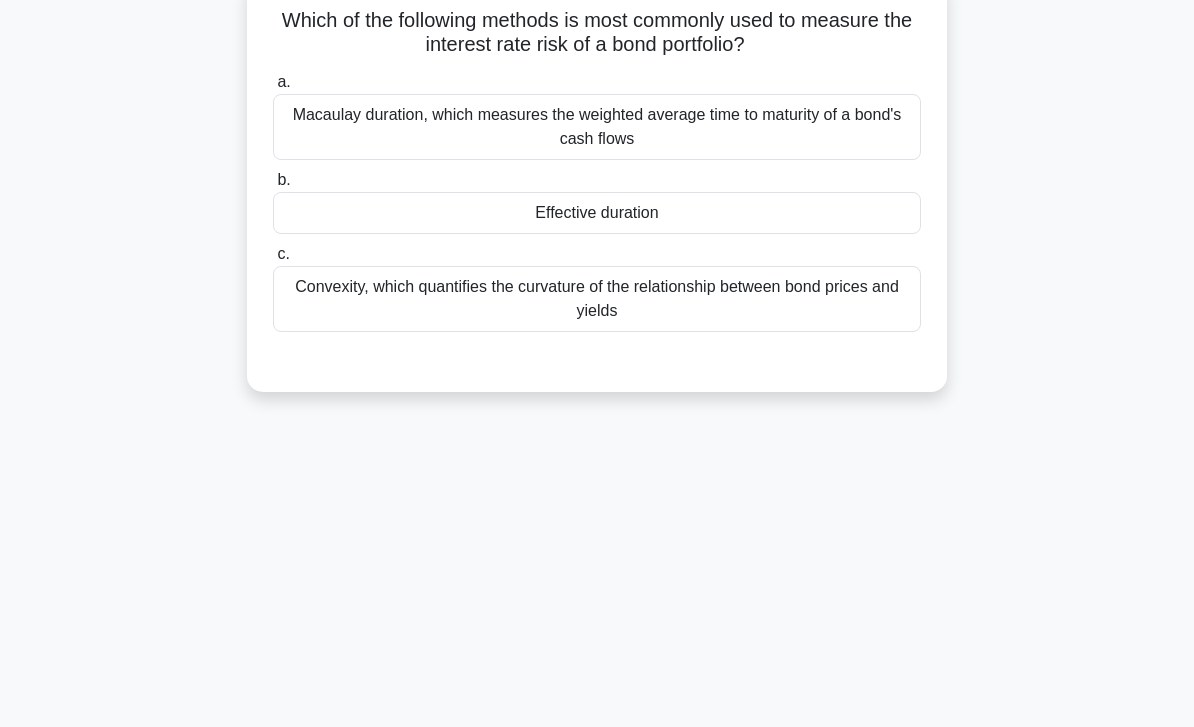 scroll, scrollTop: 0, scrollLeft: 0, axis: both 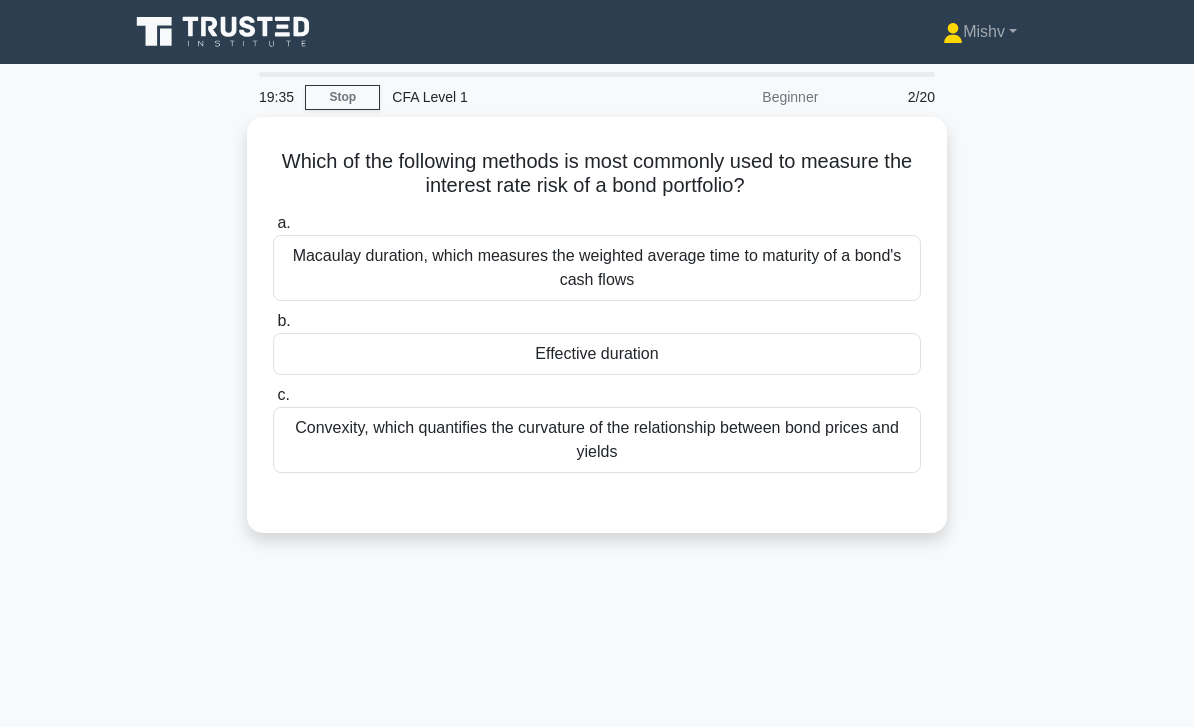 click on "Effective duration" at bounding box center [597, 354] 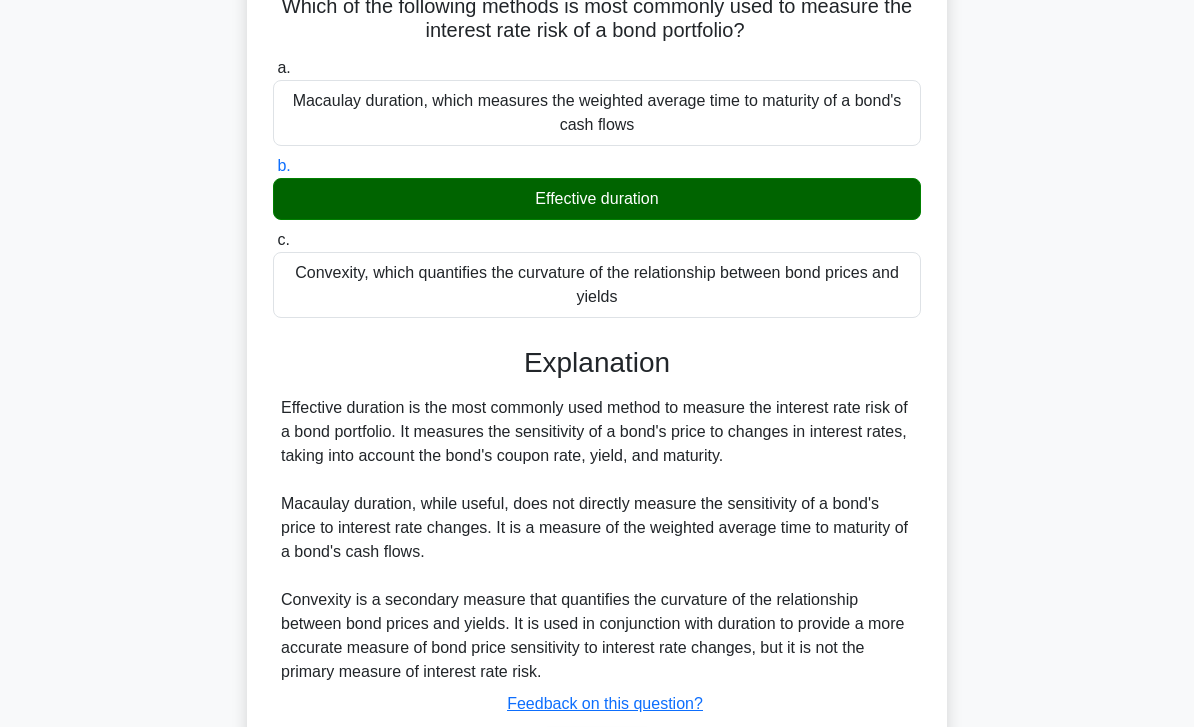 scroll, scrollTop: 289, scrollLeft: 0, axis: vertical 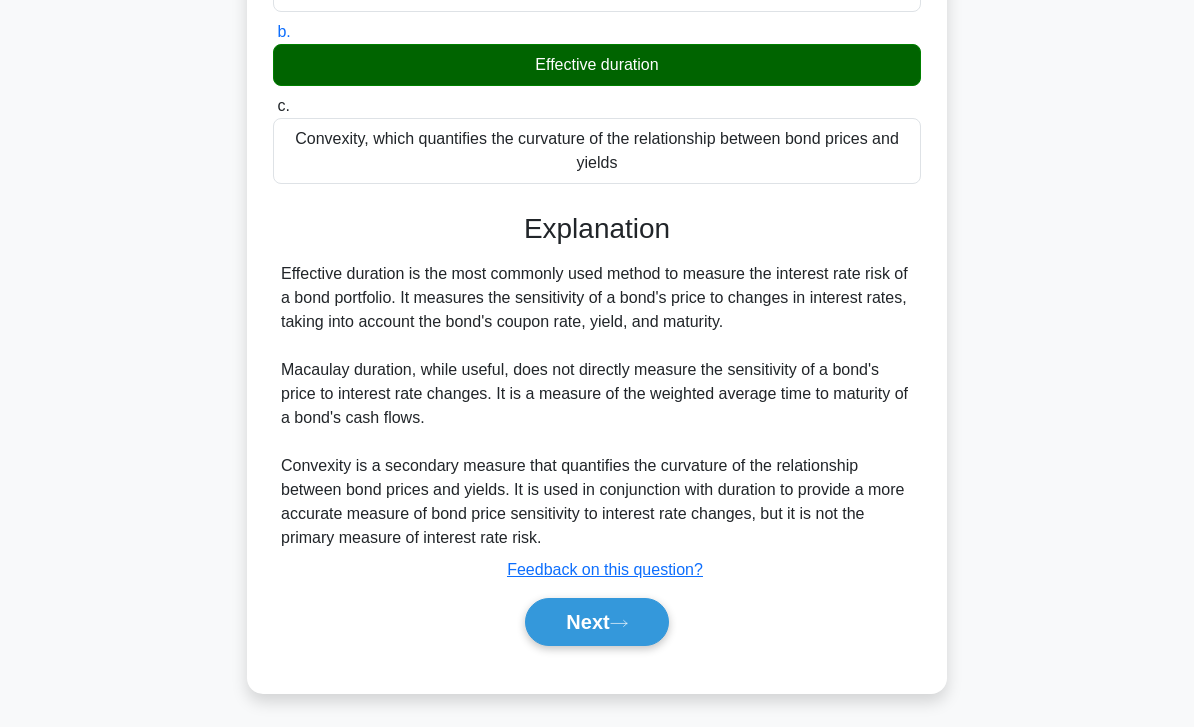 click on "Next" at bounding box center [596, 622] 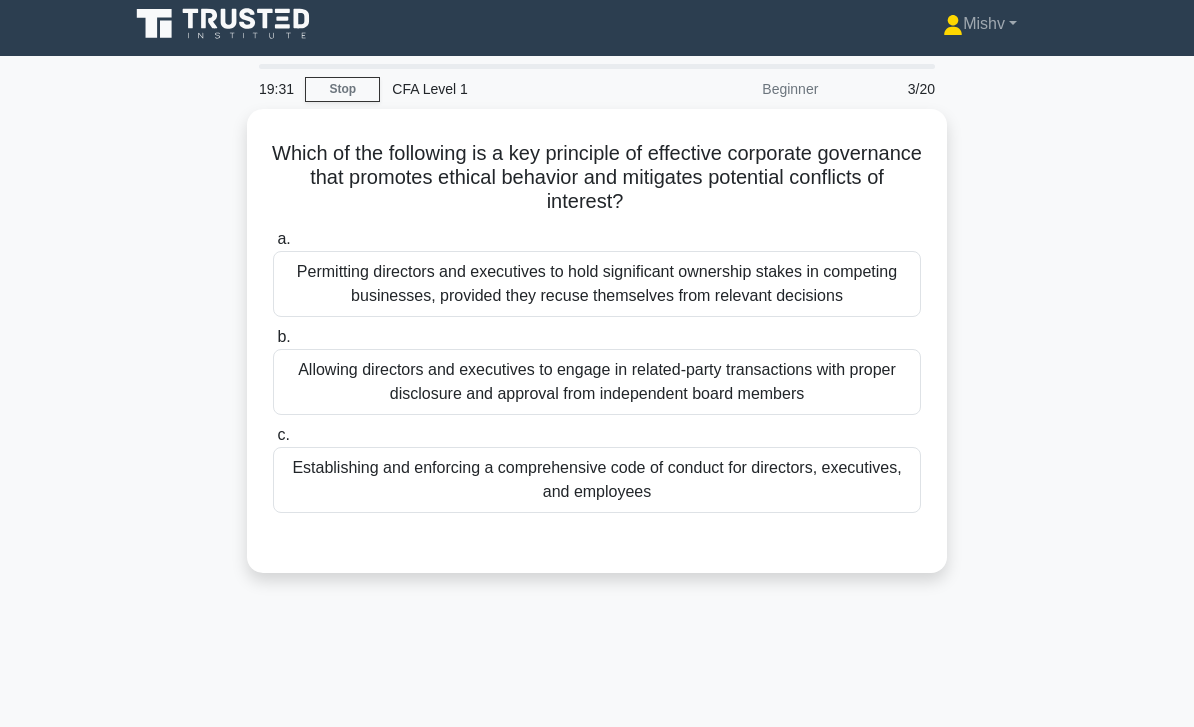 scroll, scrollTop: 0, scrollLeft: 0, axis: both 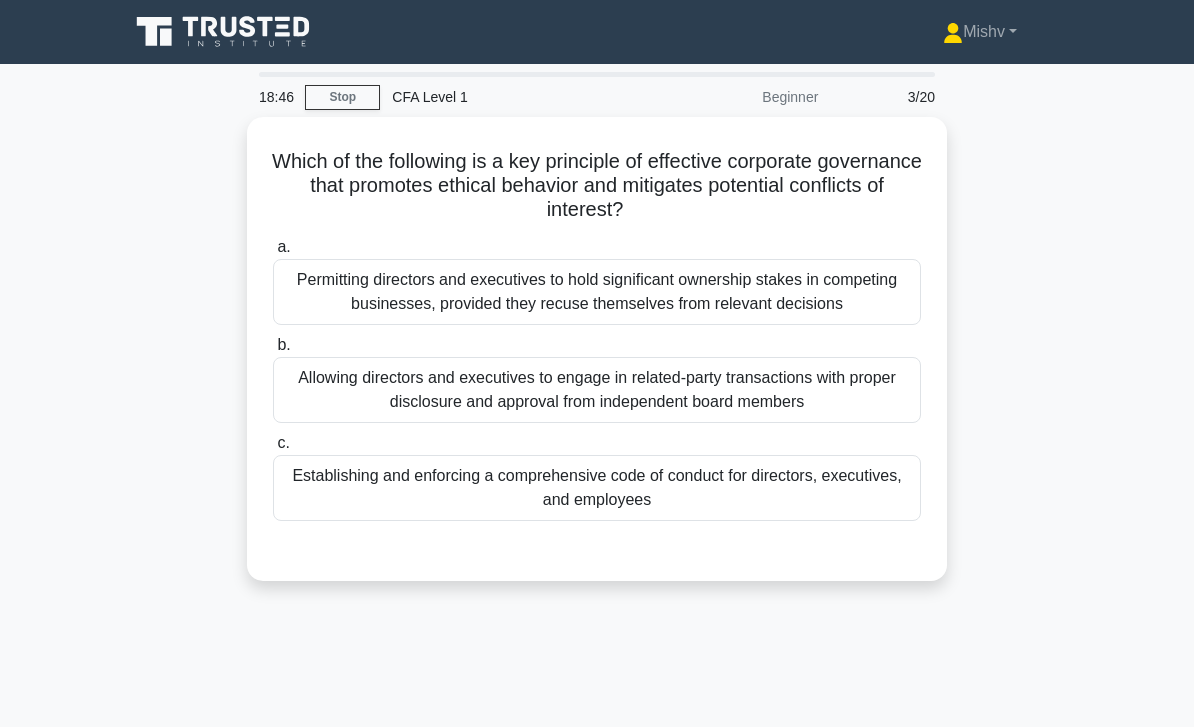 click on "a.
Permitting directors and executives to hold significant ownership stakes in competing businesses, provided they recuse themselves from relevant decisions
b.
c." at bounding box center (597, 378) 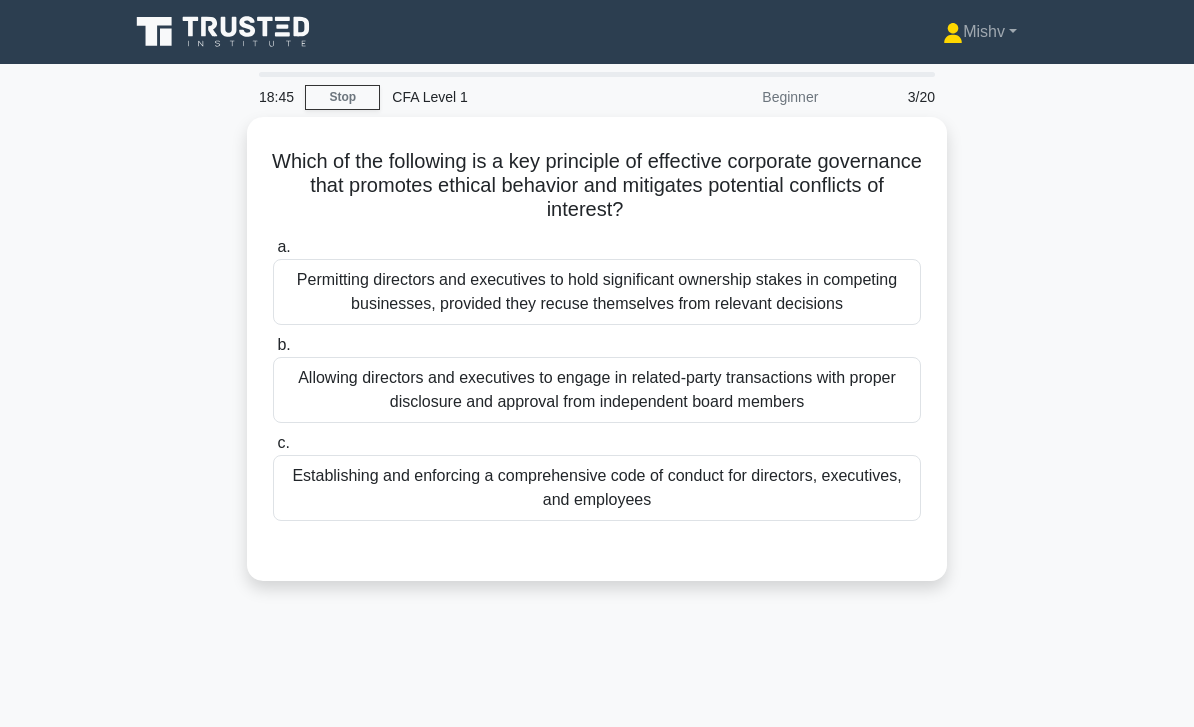 click on "Establishing and enforcing a comprehensive code of conduct for directors, executives, and employees" at bounding box center [597, 488] 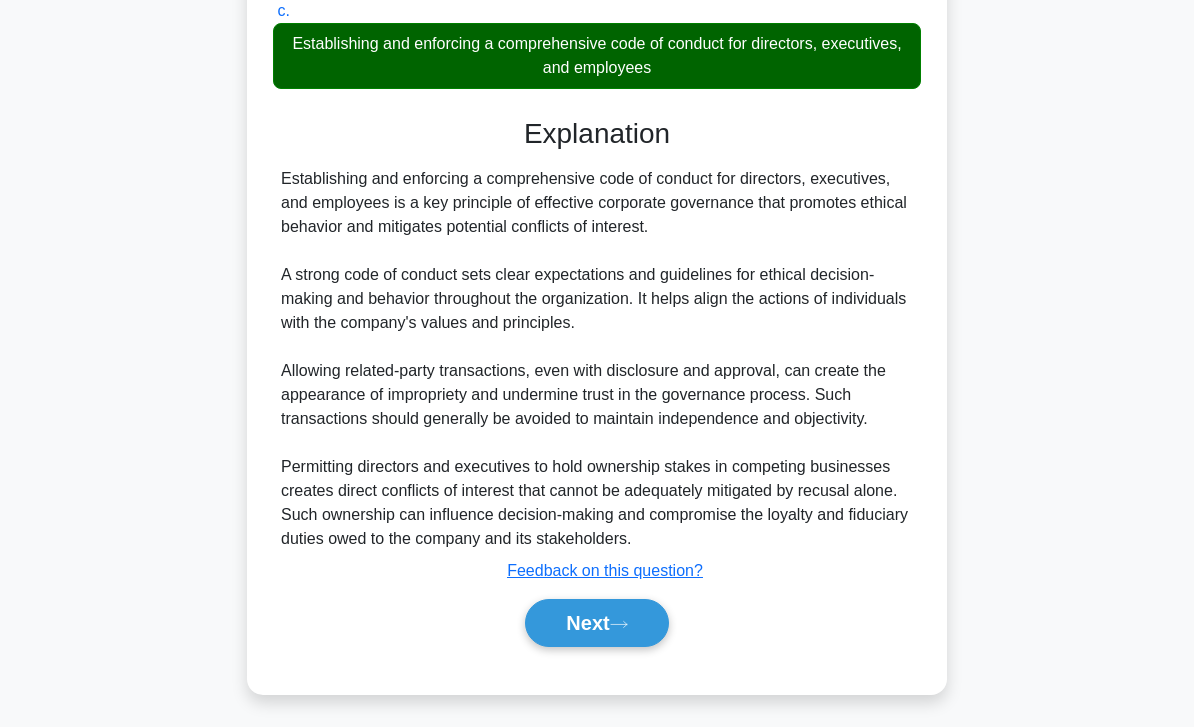 scroll, scrollTop: 464, scrollLeft: 0, axis: vertical 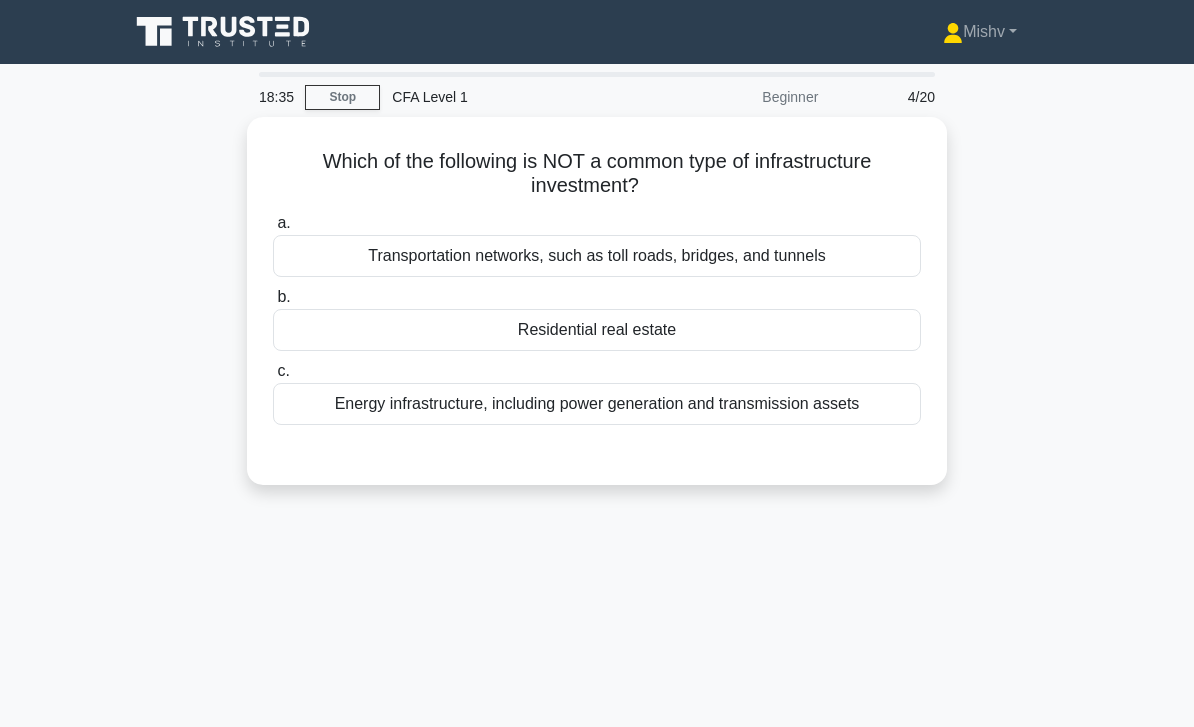 click on "Residential real estate" at bounding box center (597, 330) 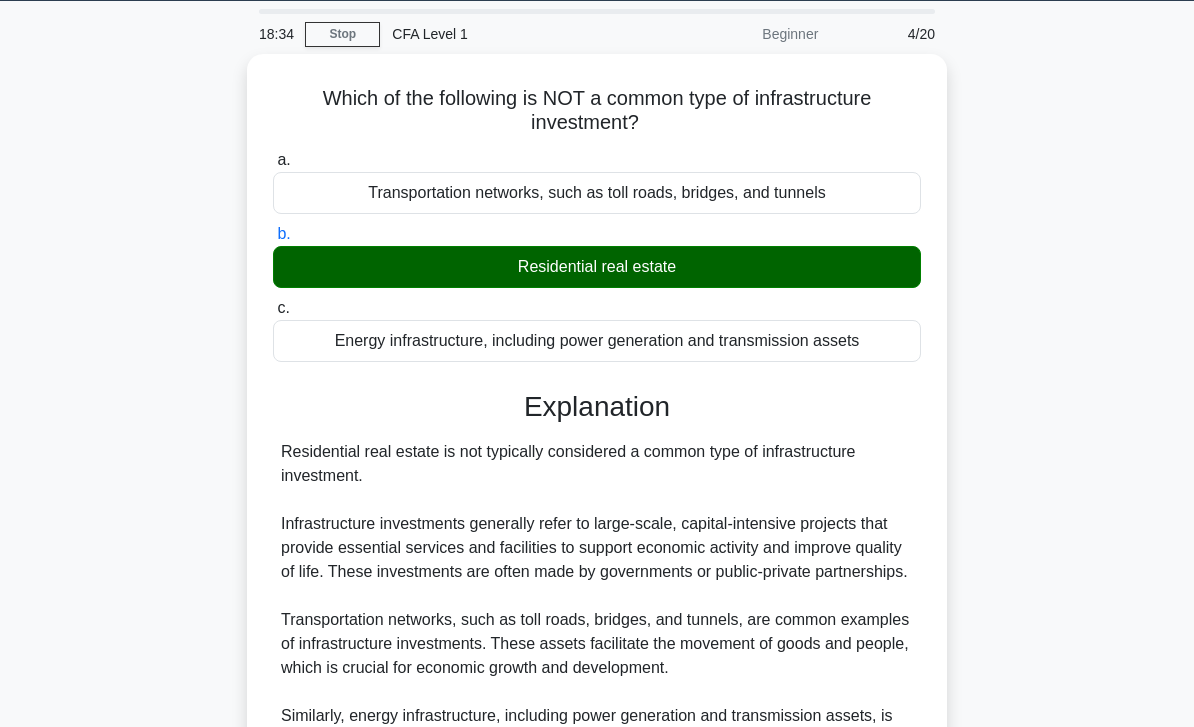 scroll, scrollTop: 416, scrollLeft: 0, axis: vertical 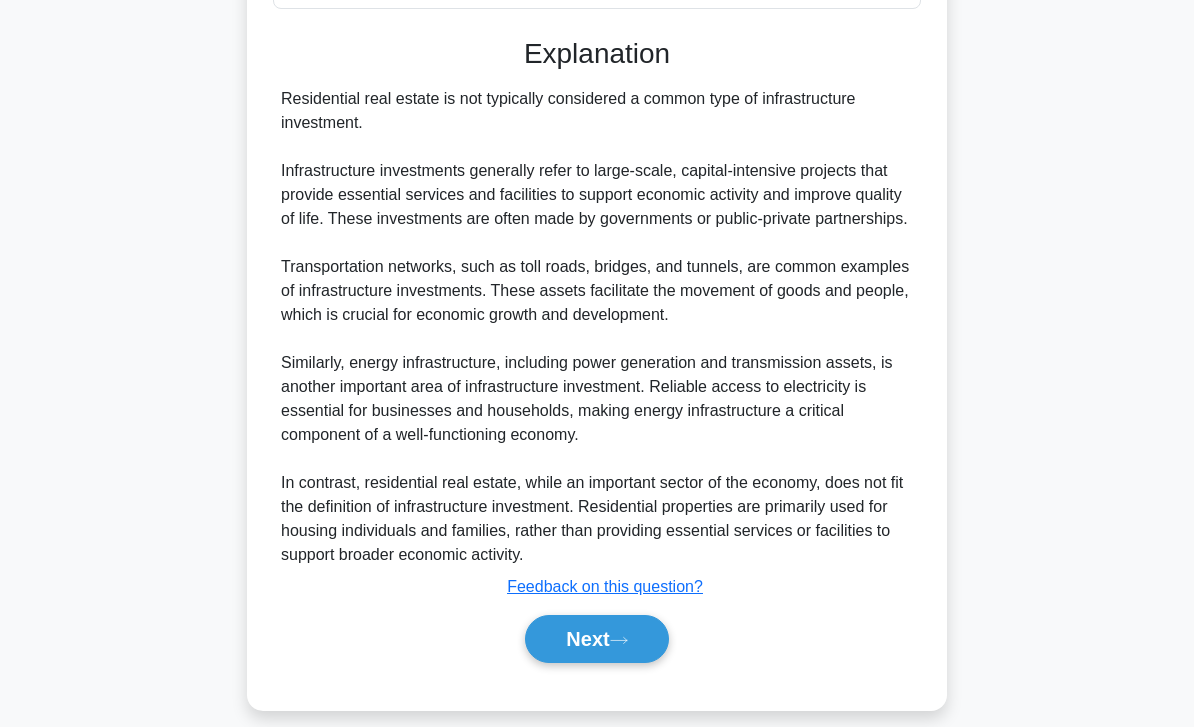click on "Next" at bounding box center [596, 639] 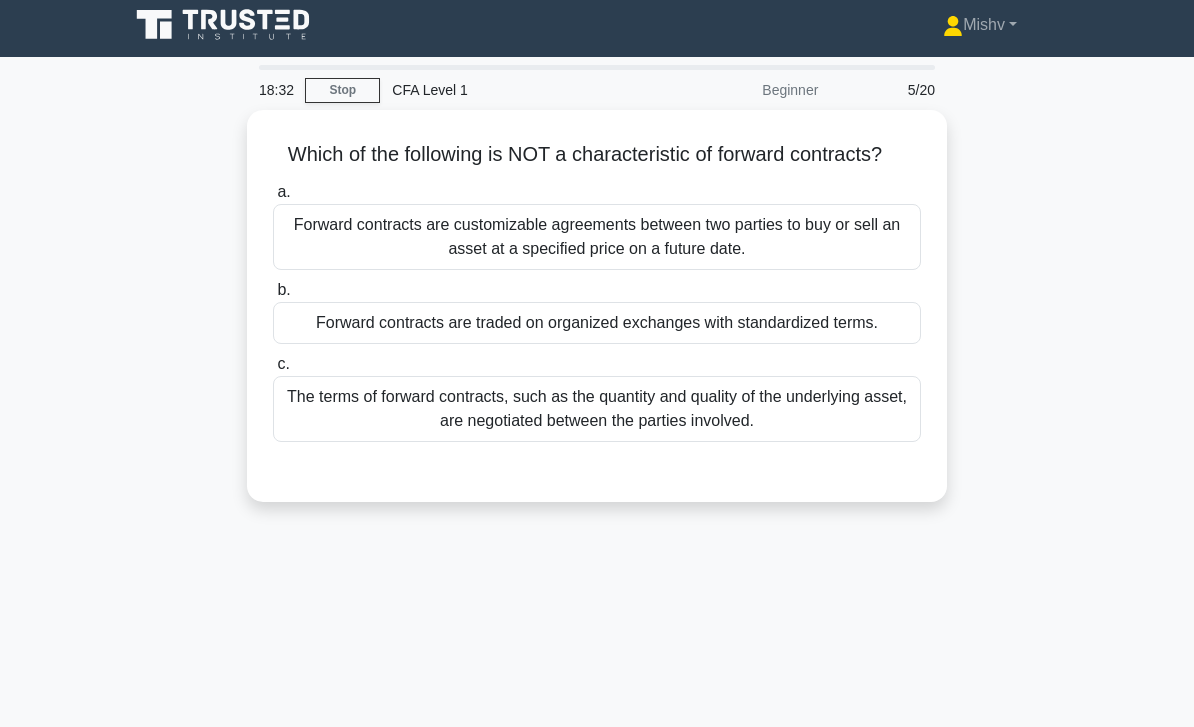 scroll, scrollTop: 0, scrollLeft: 0, axis: both 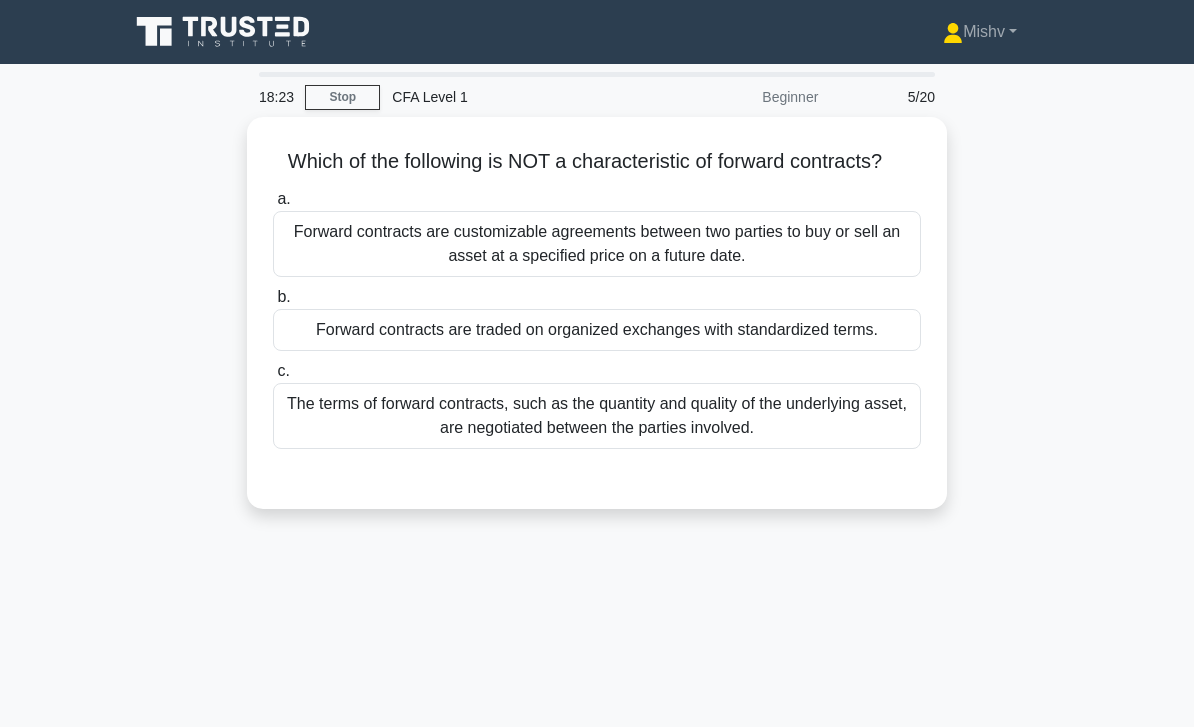 click on "Forward contracts are traded on organized exchanges with standardized terms." at bounding box center (597, 330) 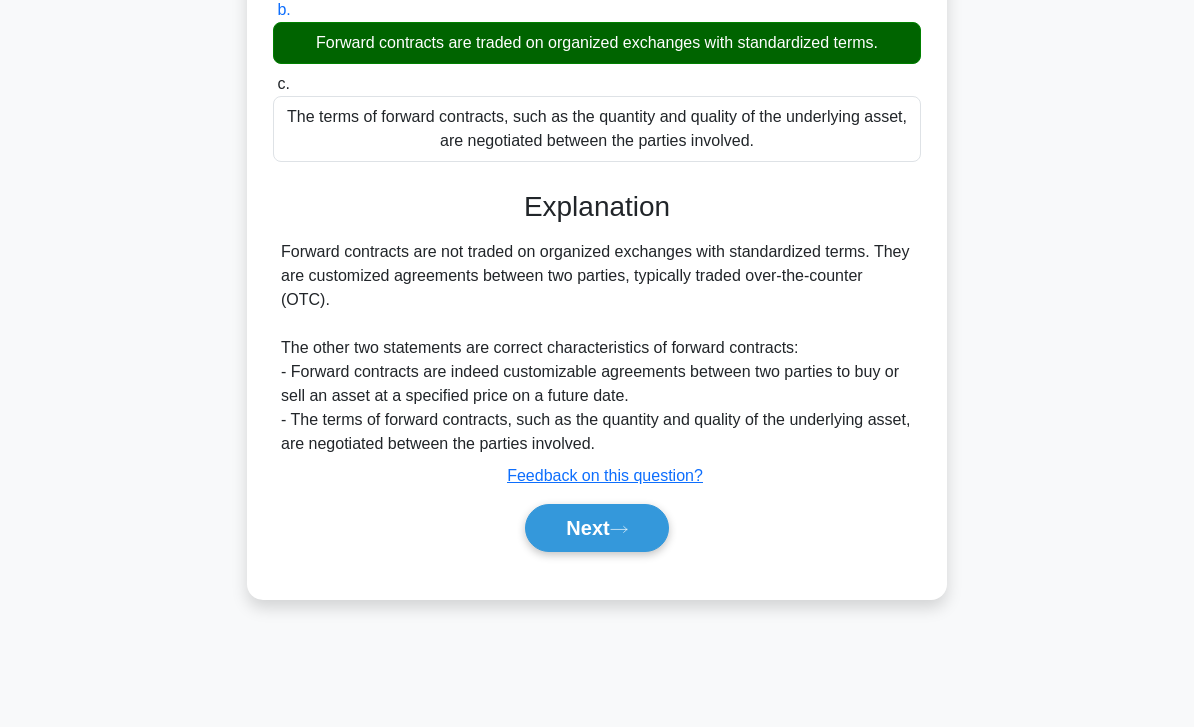 scroll, scrollTop: 289, scrollLeft: 0, axis: vertical 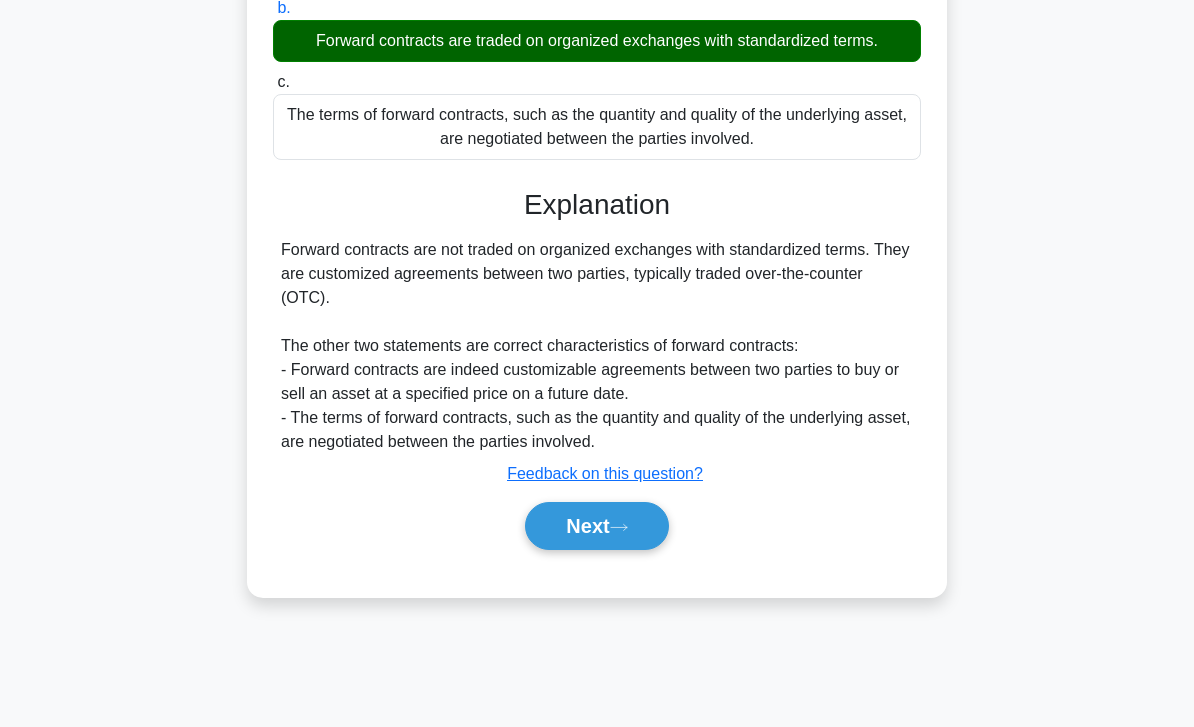 click on "Next" at bounding box center (596, 526) 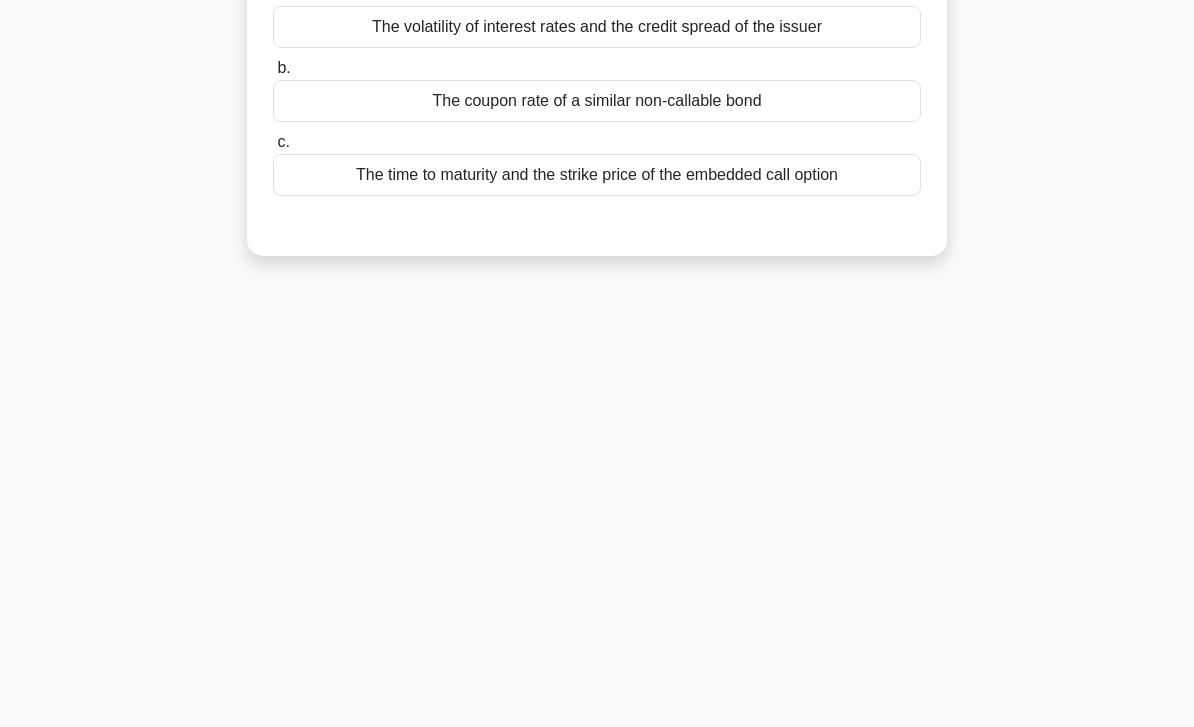 scroll, scrollTop: 0, scrollLeft: 0, axis: both 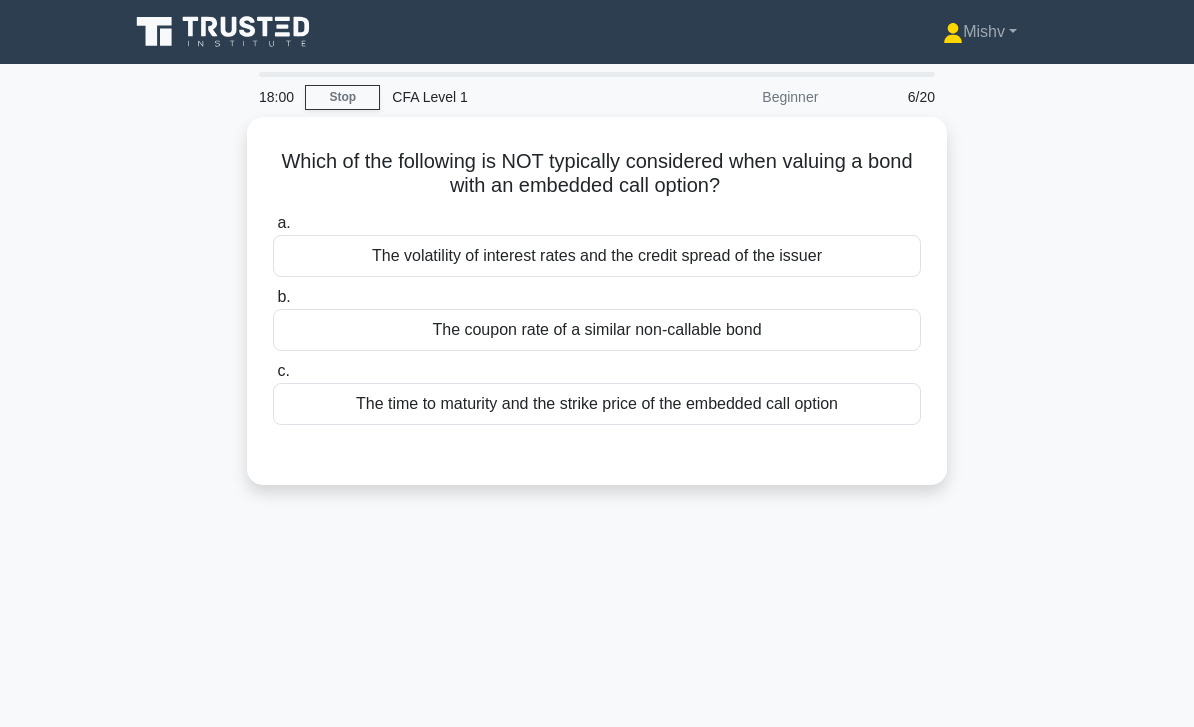 click on "The volatility of interest rates and the credit spread of the issuer" at bounding box center (597, 256) 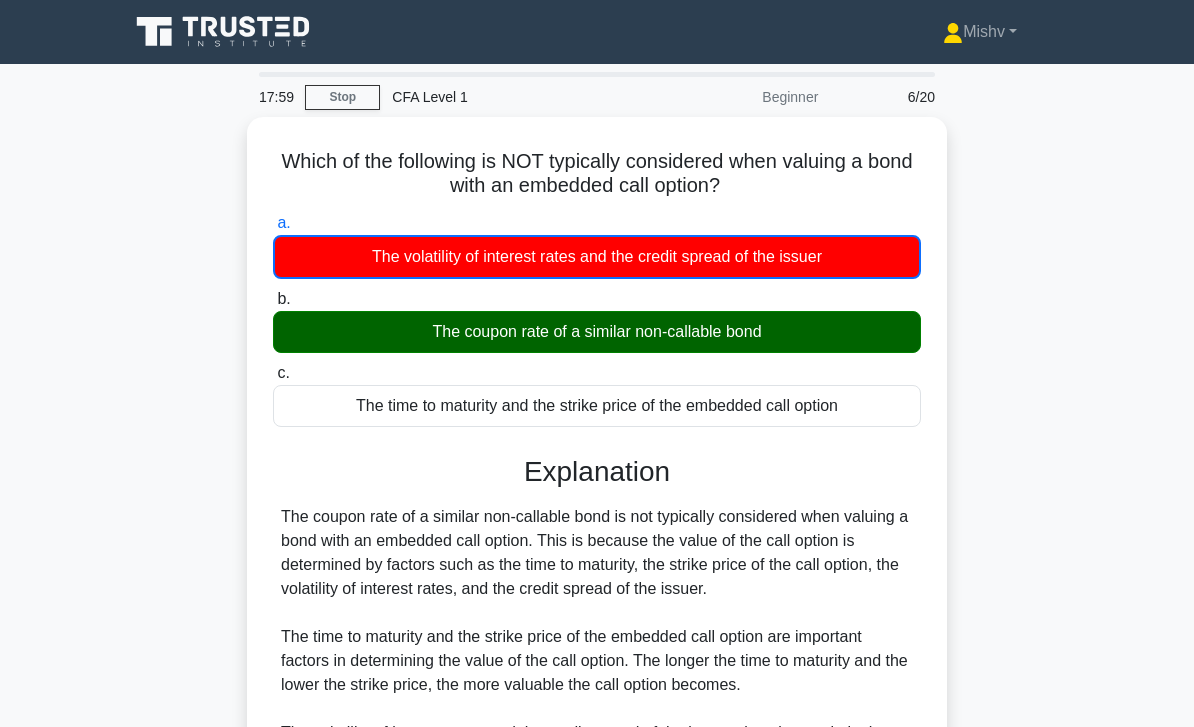 click on "The coupon rate of a similar non-callable bond" at bounding box center [597, 332] 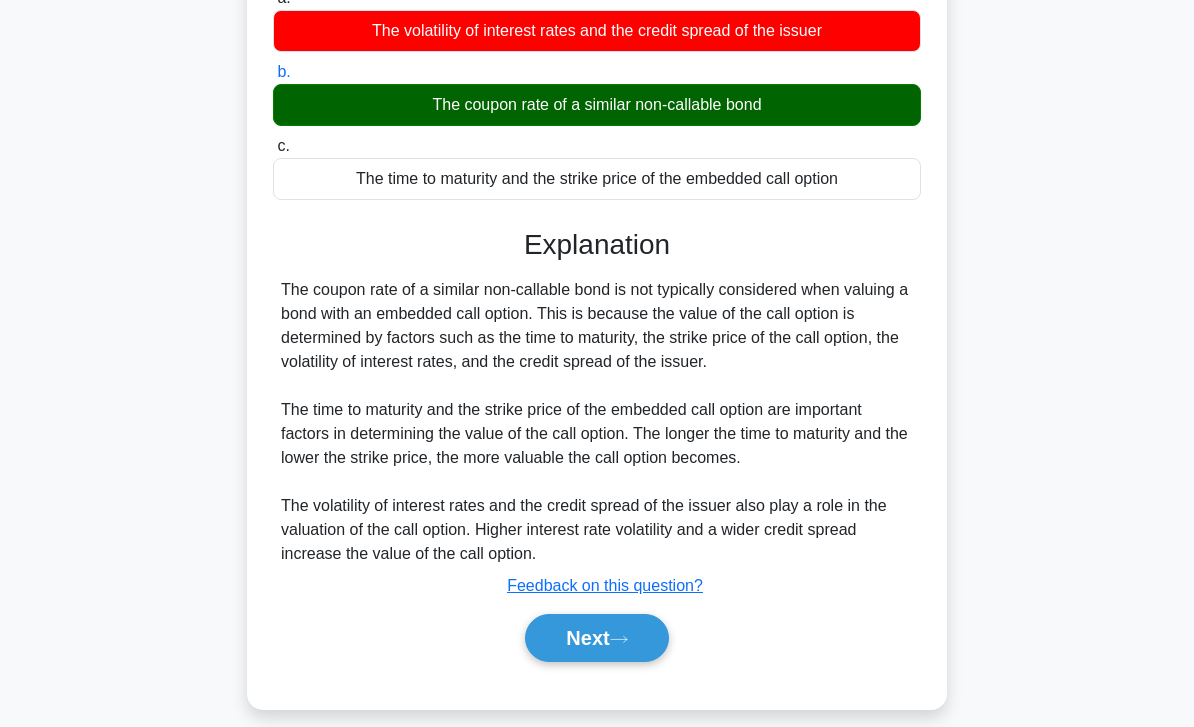 scroll, scrollTop: 289, scrollLeft: 0, axis: vertical 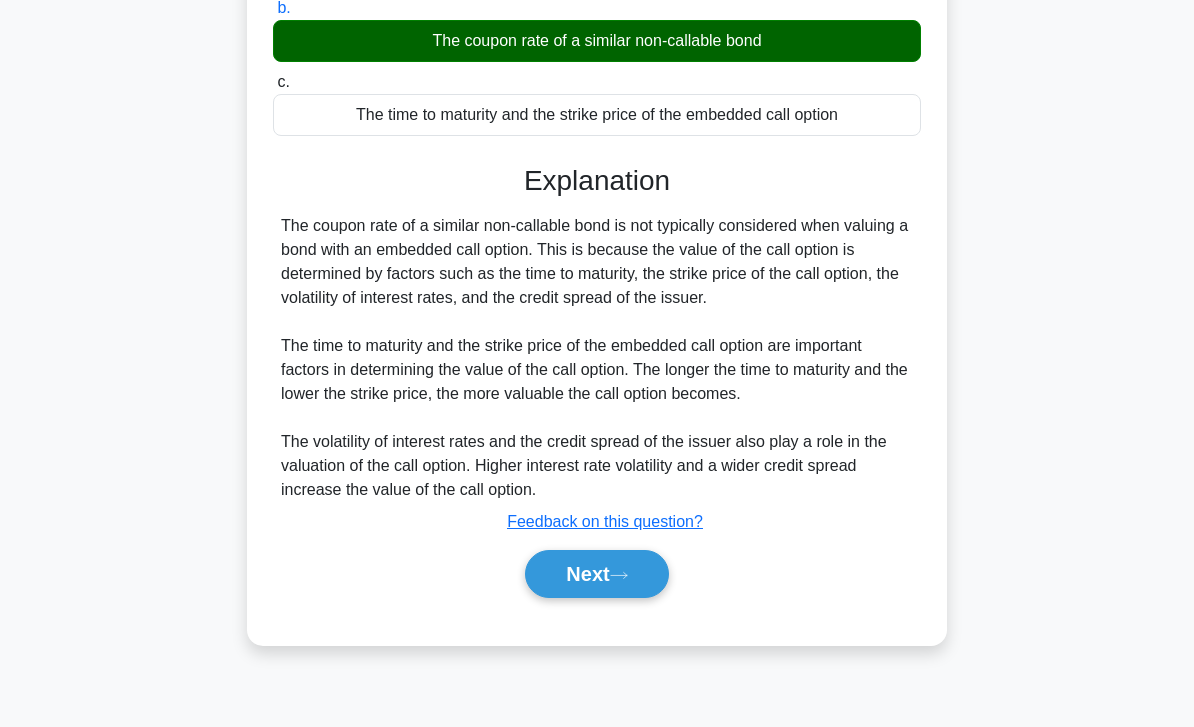 click on "Next" at bounding box center (596, 574) 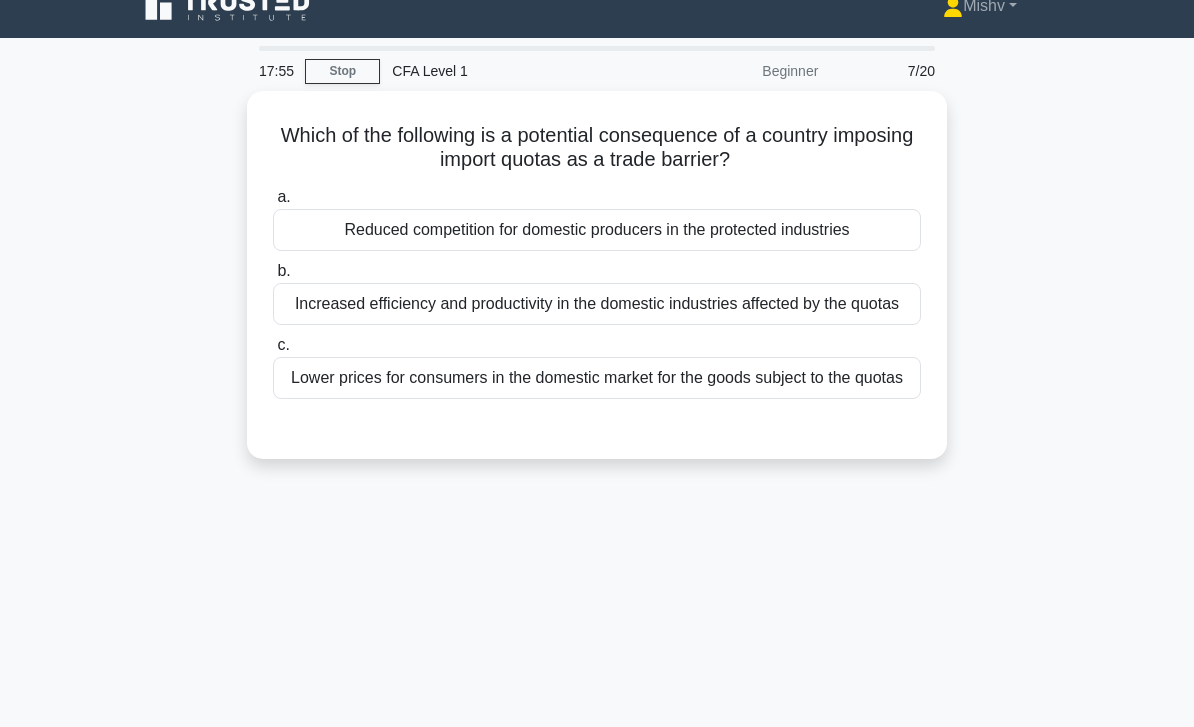 scroll, scrollTop: 0, scrollLeft: 0, axis: both 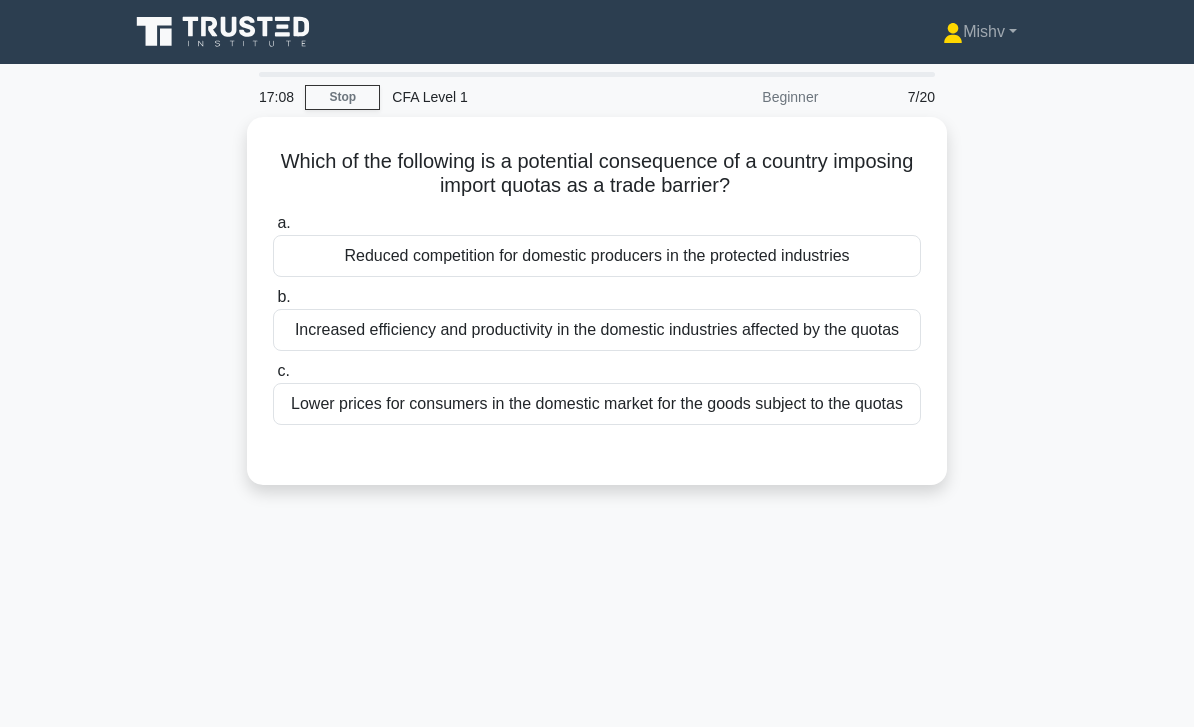 click on "Reduced competition for domestic producers in the protected industries" at bounding box center (597, 256) 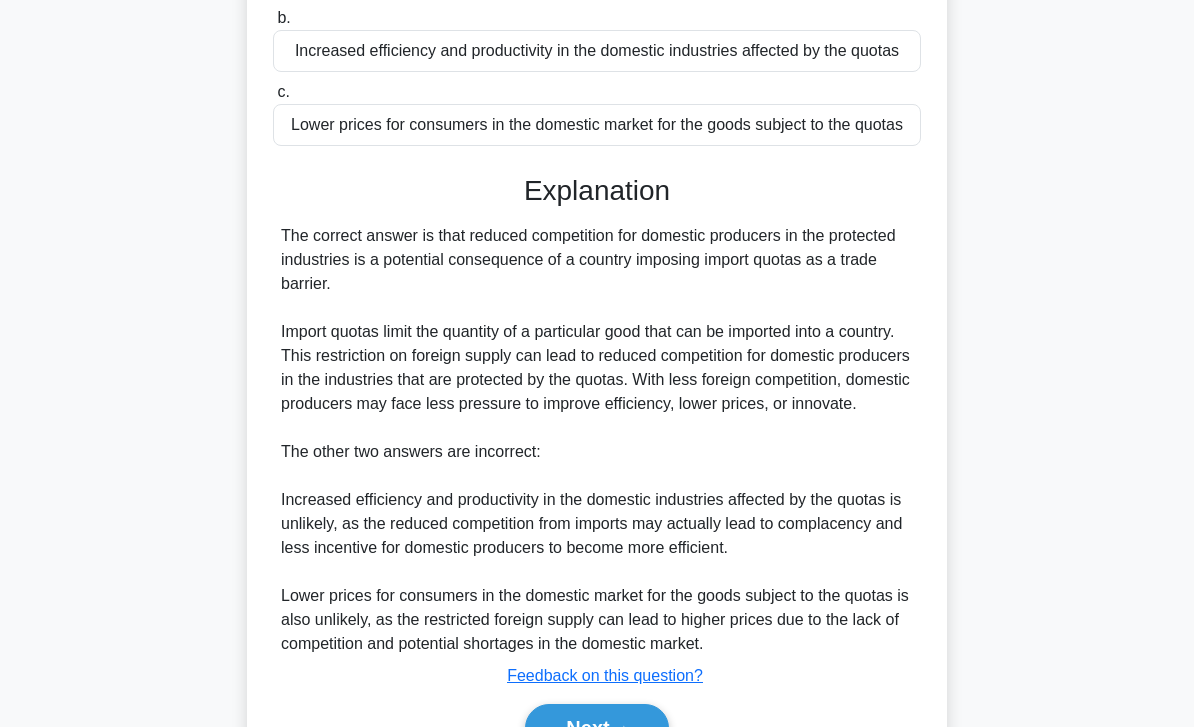 scroll, scrollTop: 440, scrollLeft: 0, axis: vertical 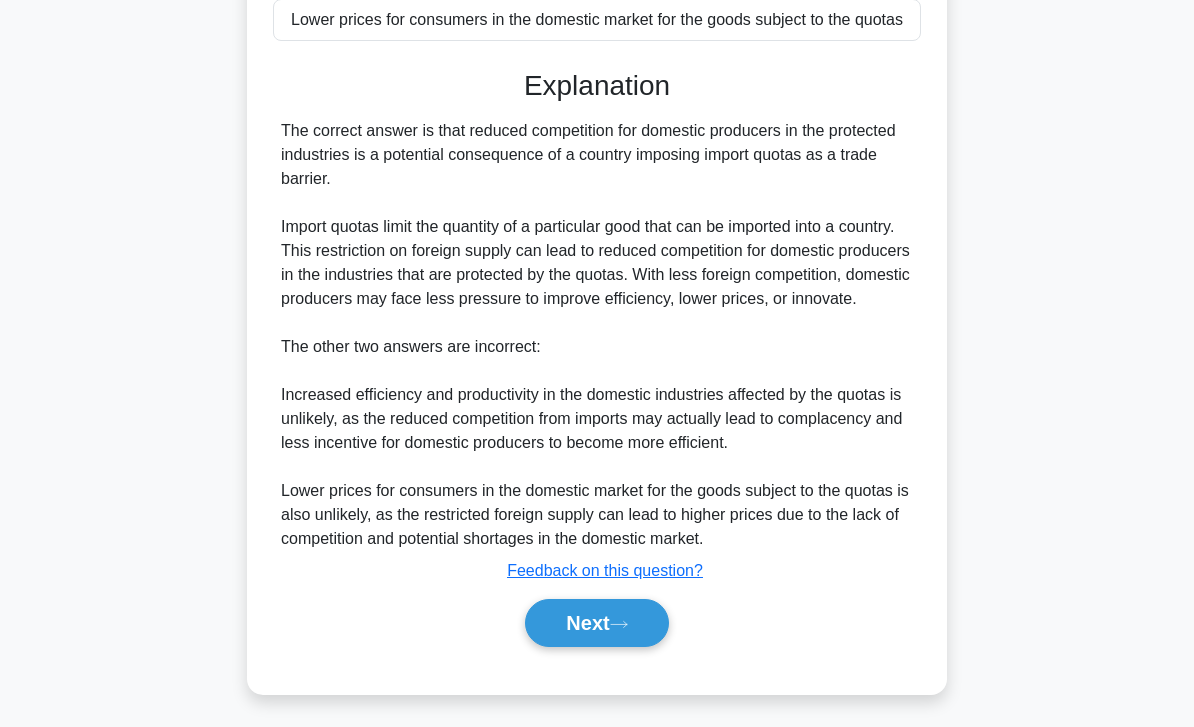click on "Next" at bounding box center (596, 623) 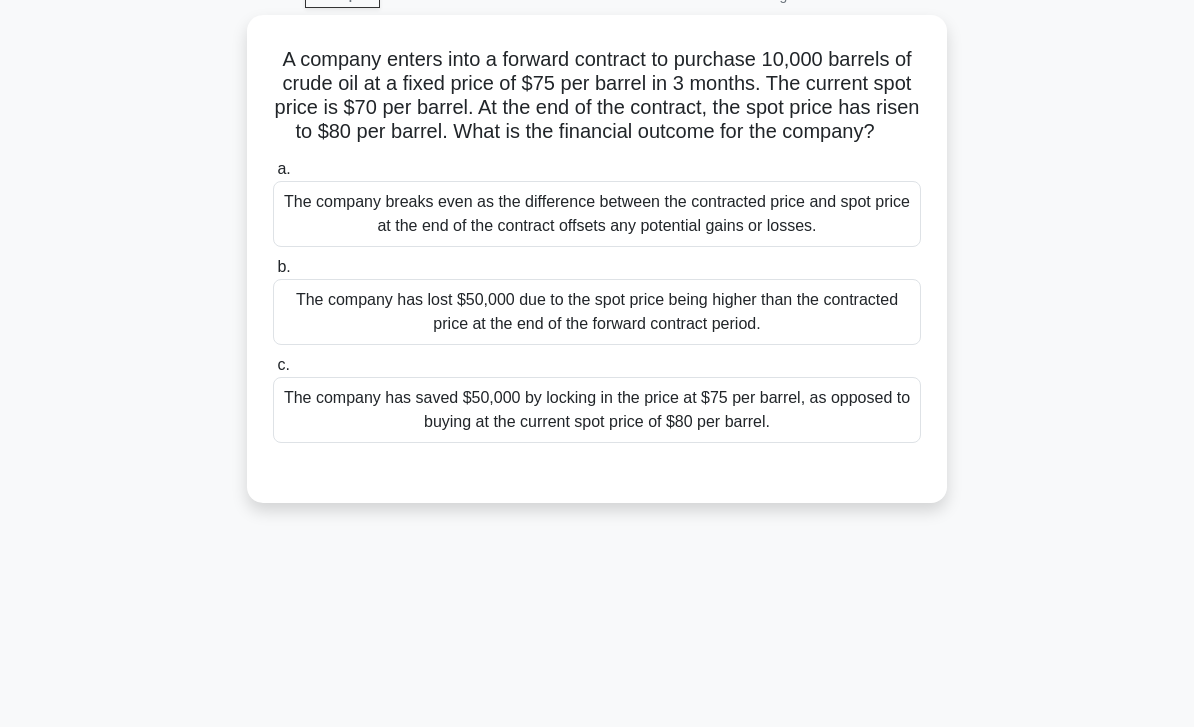 scroll, scrollTop: 0, scrollLeft: 0, axis: both 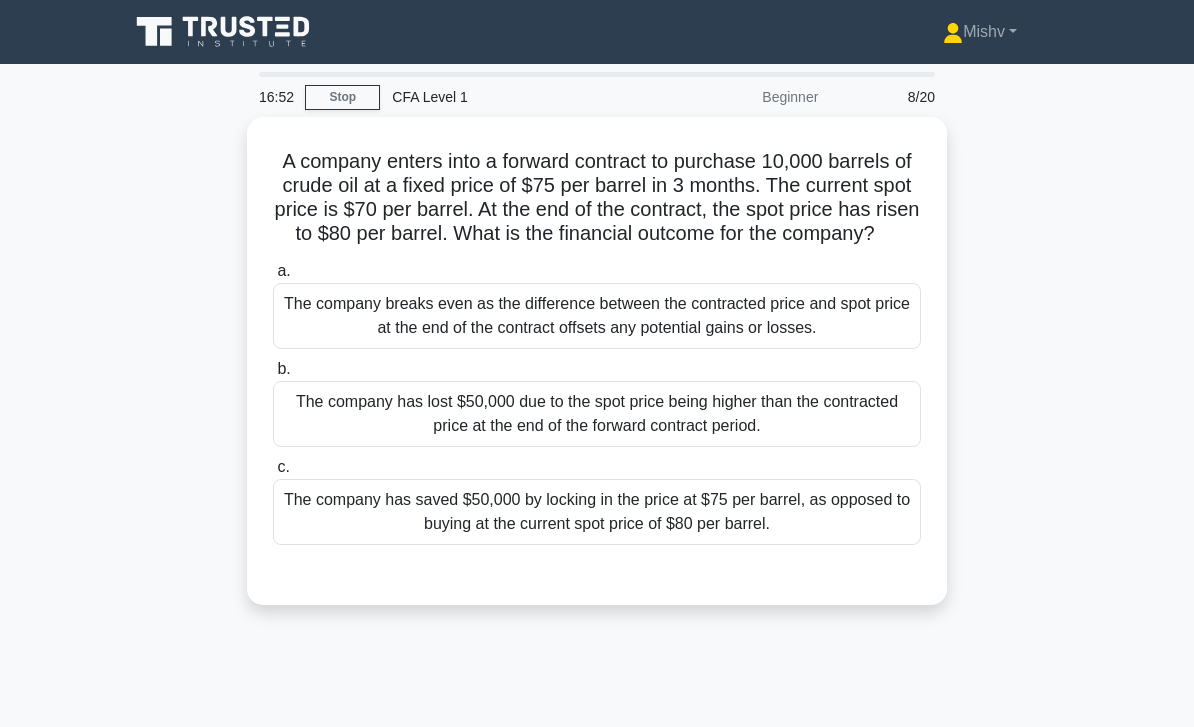 click on "The company has saved $50,000 by locking in the price at $75 per barrel, as opposed to buying at the current spot price of $80 per barrel." at bounding box center [597, 512] 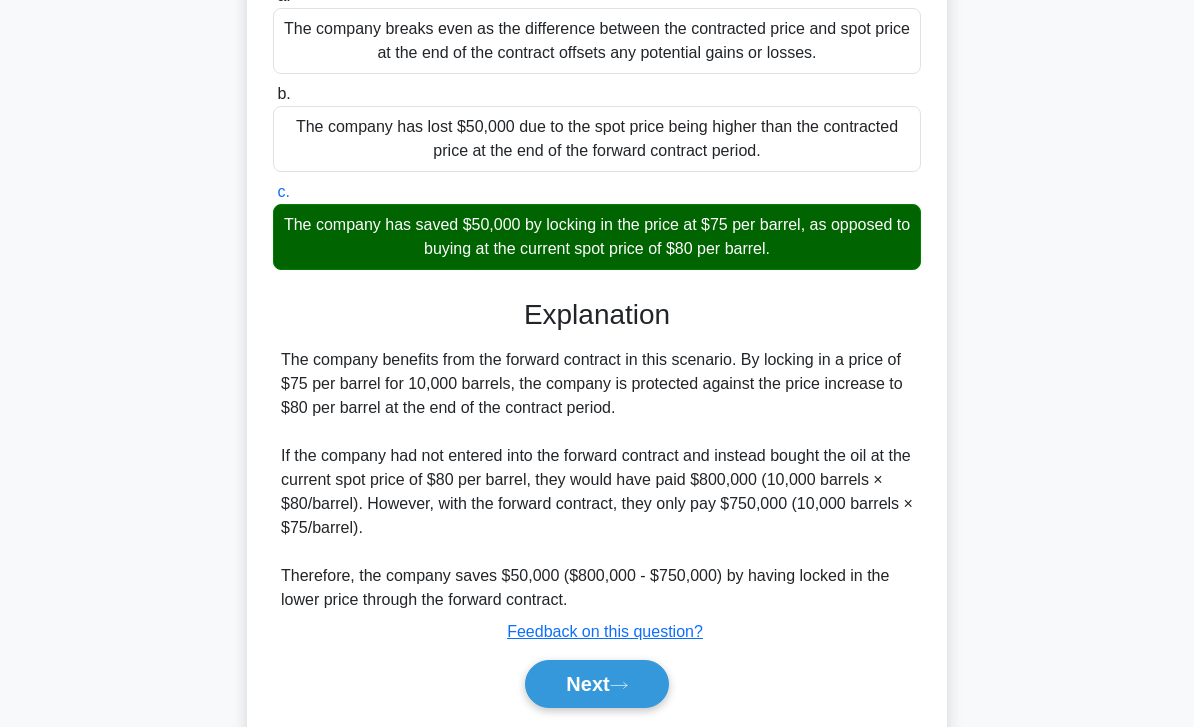 scroll, scrollTop: 296, scrollLeft: 0, axis: vertical 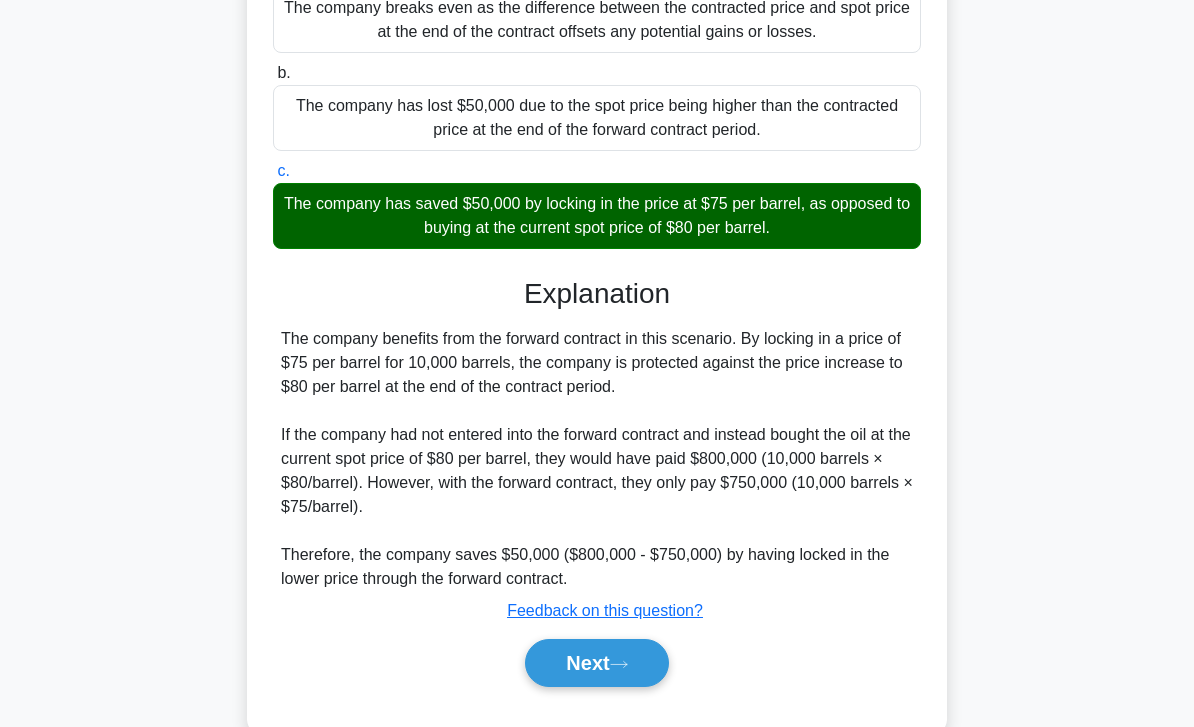 click on "Next" at bounding box center [596, 663] 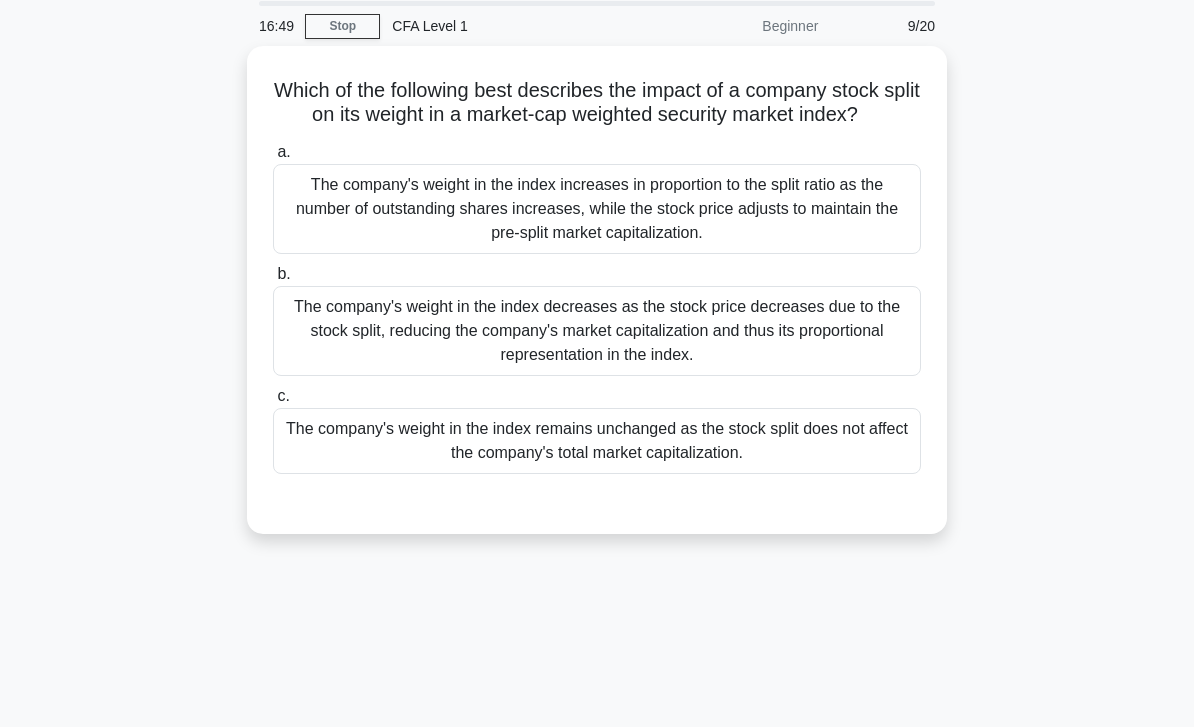 scroll, scrollTop: 0, scrollLeft: 0, axis: both 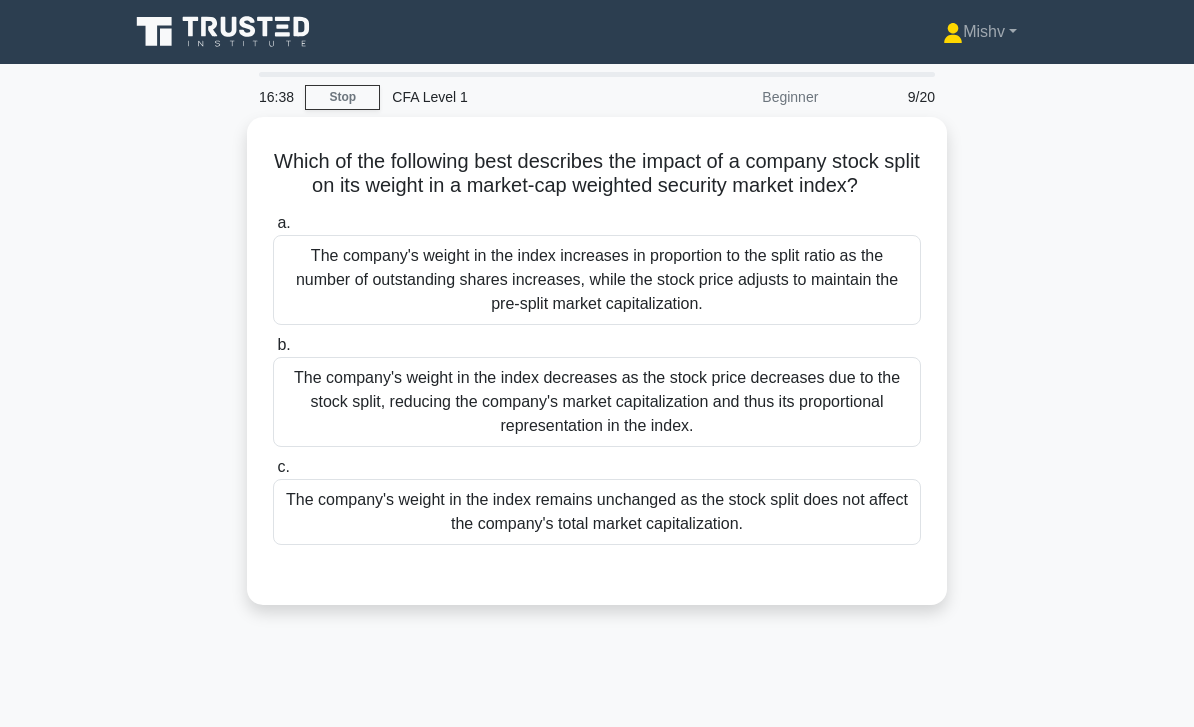 click on "The company's weight in the index remains unchanged as the stock split does not affect the company's total market capitalization." at bounding box center (597, 512) 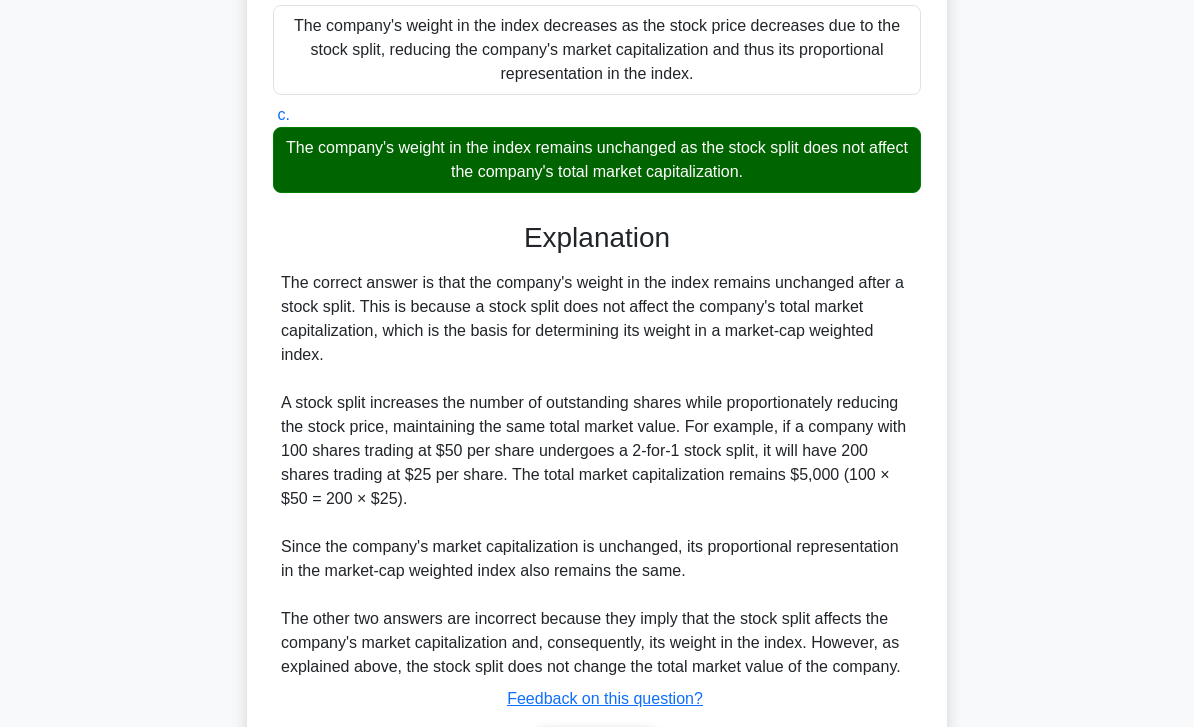 scroll, scrollTop: 488, scrollLeft: 0, axis: vertical 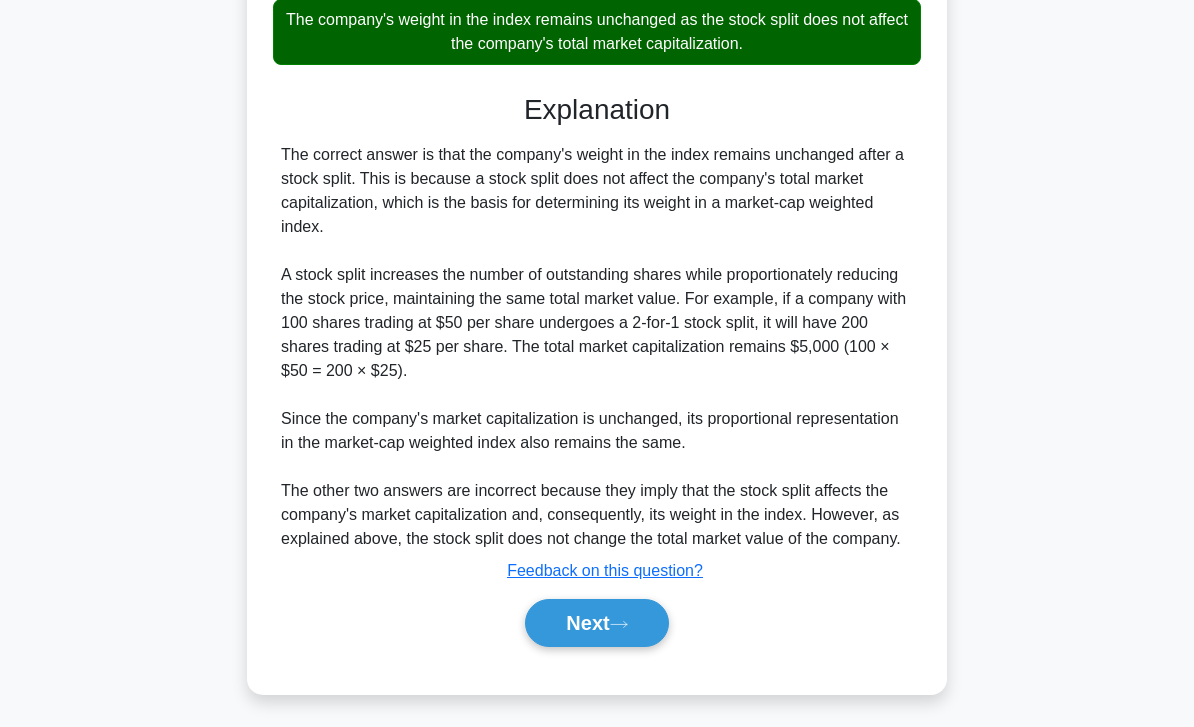click on "Next" at bounding box center (596, 623) 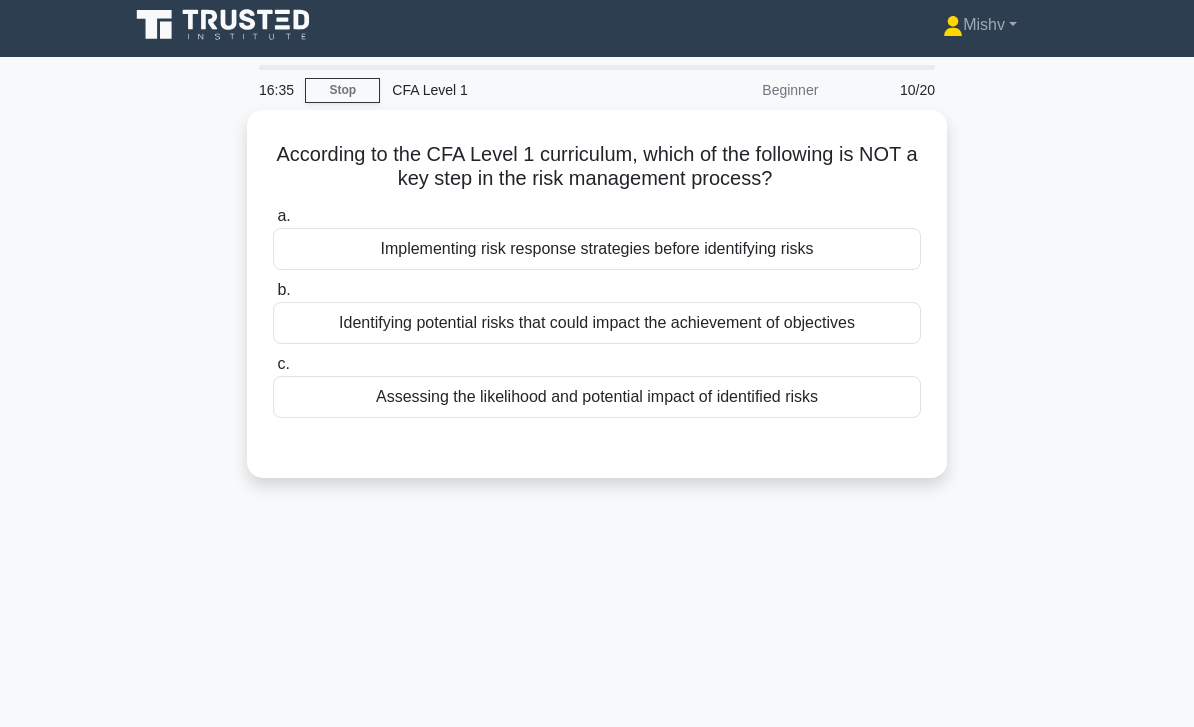 scroll, scrollTop: 0, scrollLeft: 0, axis: both 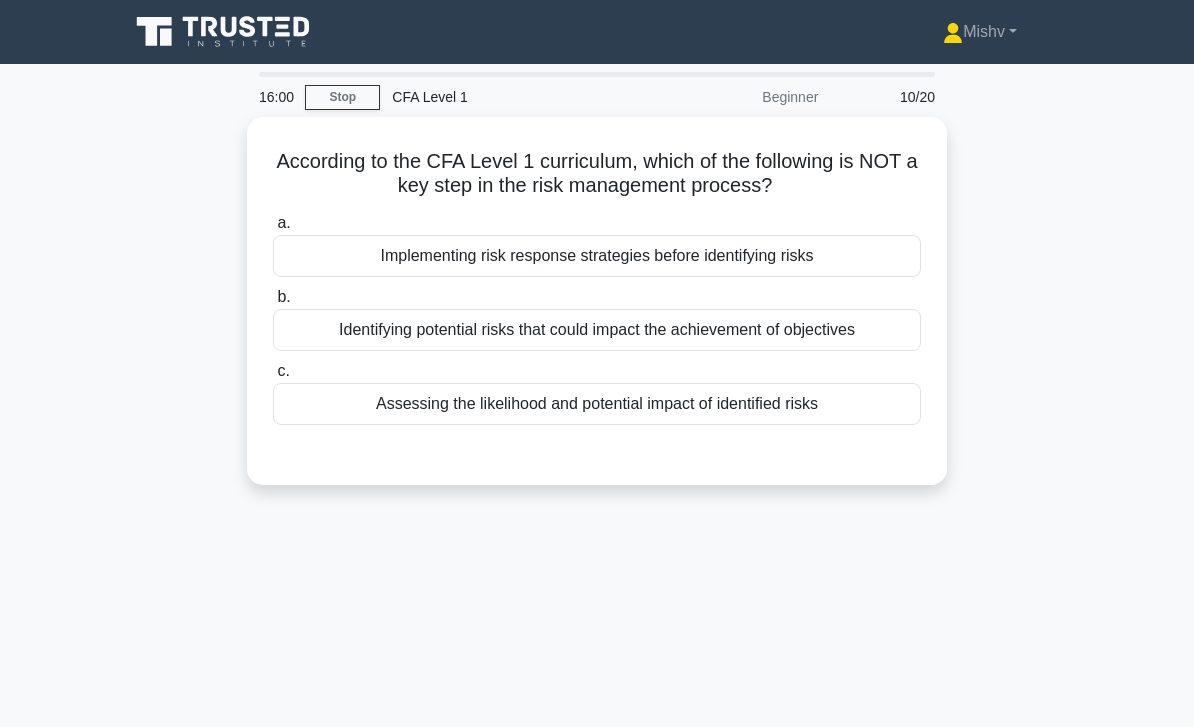 click on "Assessing the likelihood and potential impact of identified risks" at bounding box center [597, 404] 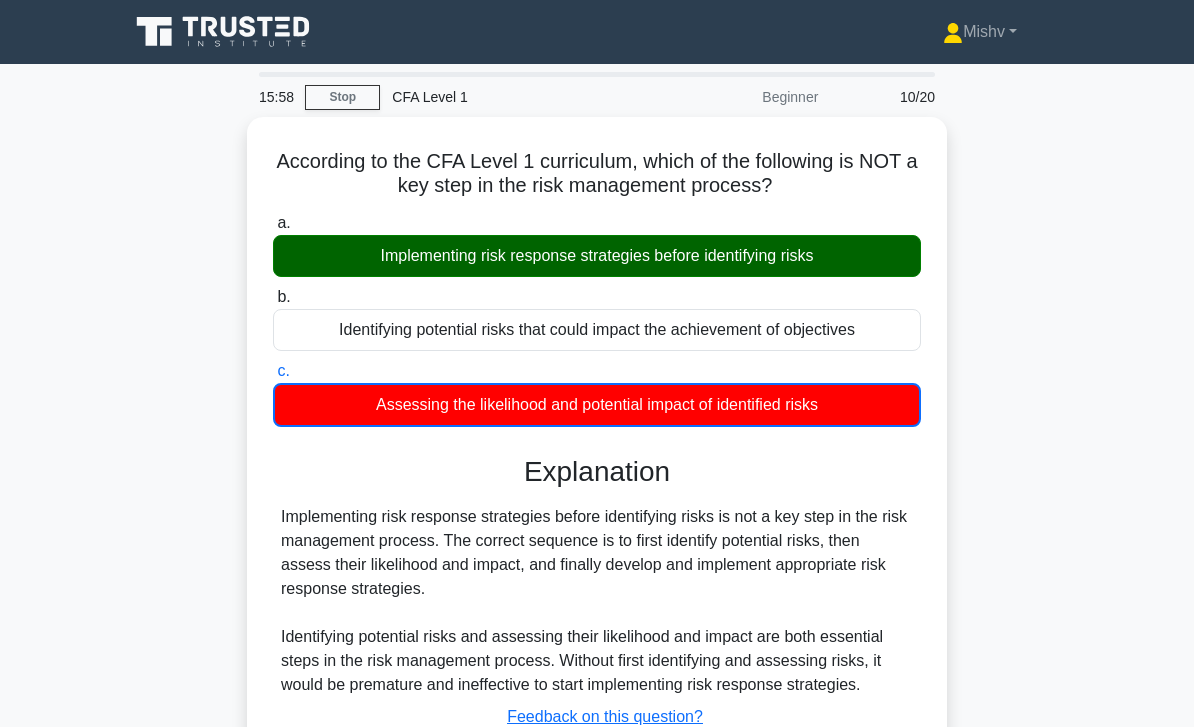 click on "a.
Implementing risk response strategies before identifying risks
b.
Identifying potential risks that could impact the achievement of objectives
c." at bounding box center [597, 512] 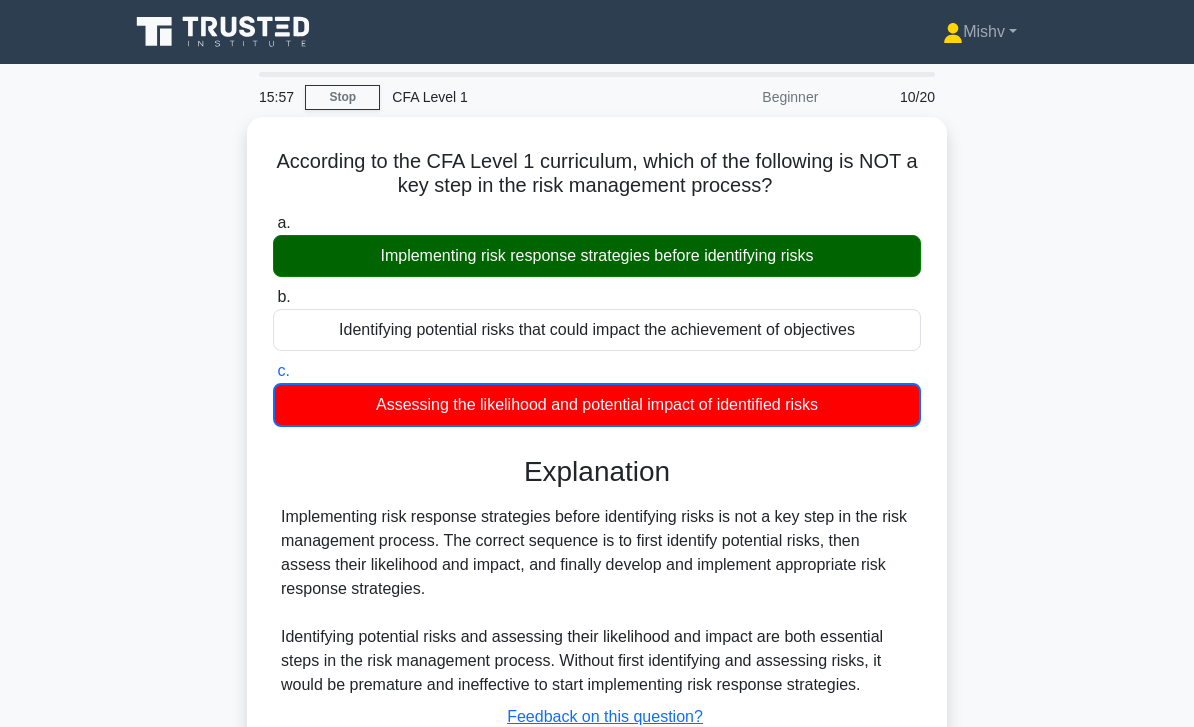 click on "a.
Implementing risk response strategies before identifying risks" at bounding box center [597, 244] 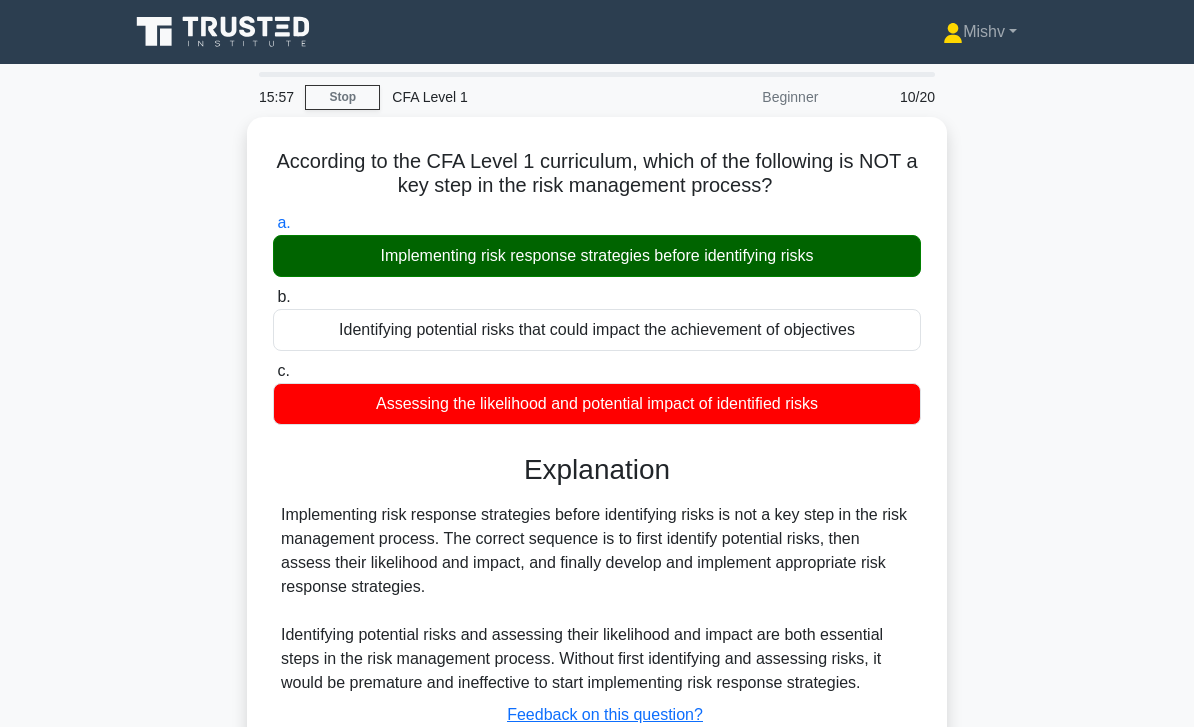 click on "Implementing risk response strategies before identifying risks" at bounding box center (597, 256) 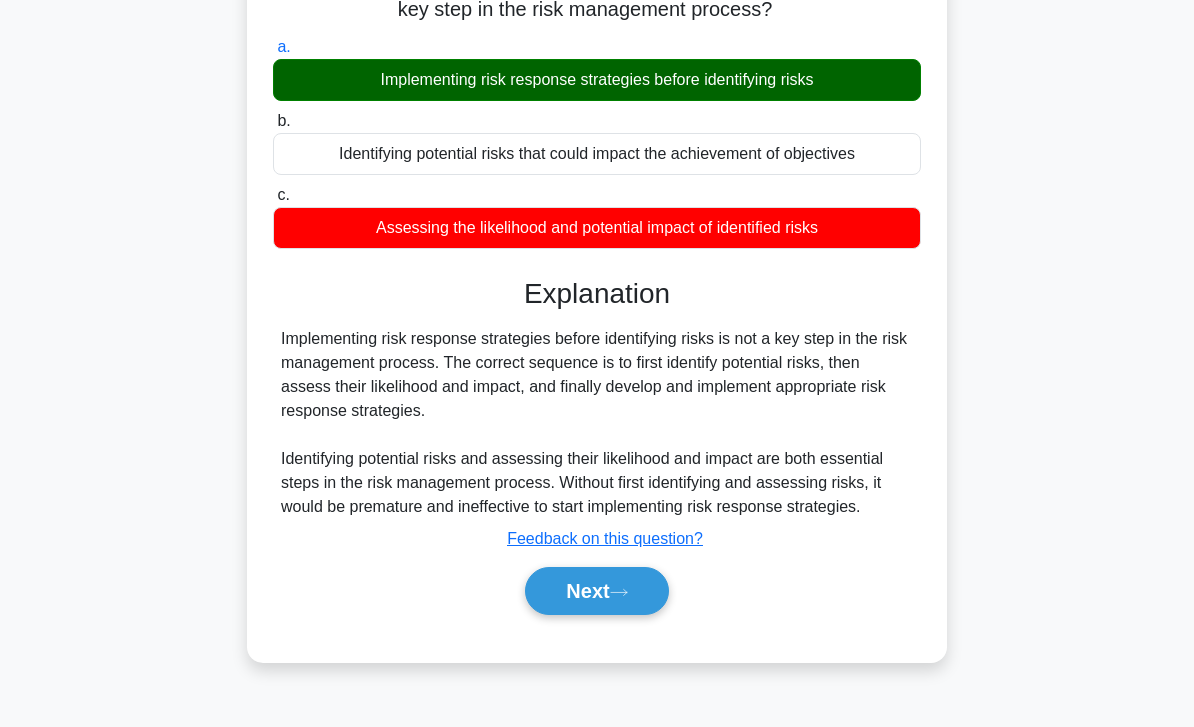 scroll, scrollTop: 177, scrollLeft: 0, axis: vertical 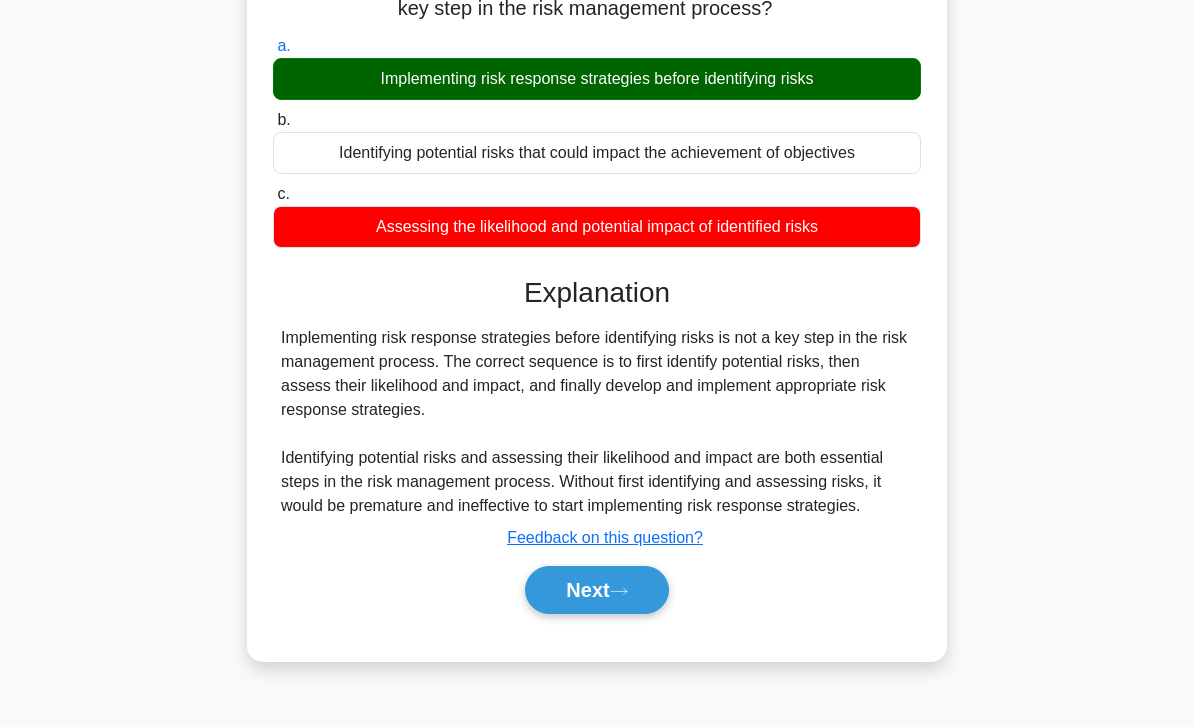 click on "Next" at bounding box center (596, 590) 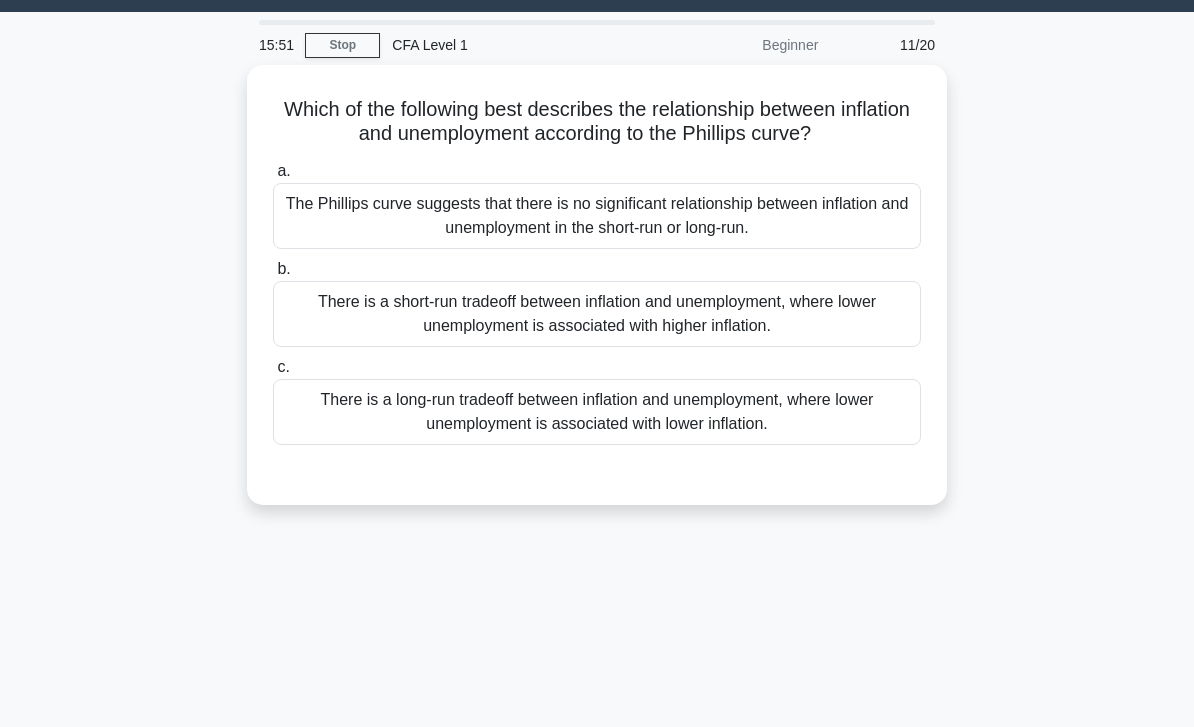 scroll, scrollTop: 0, scrollLeft: 0, axis: both 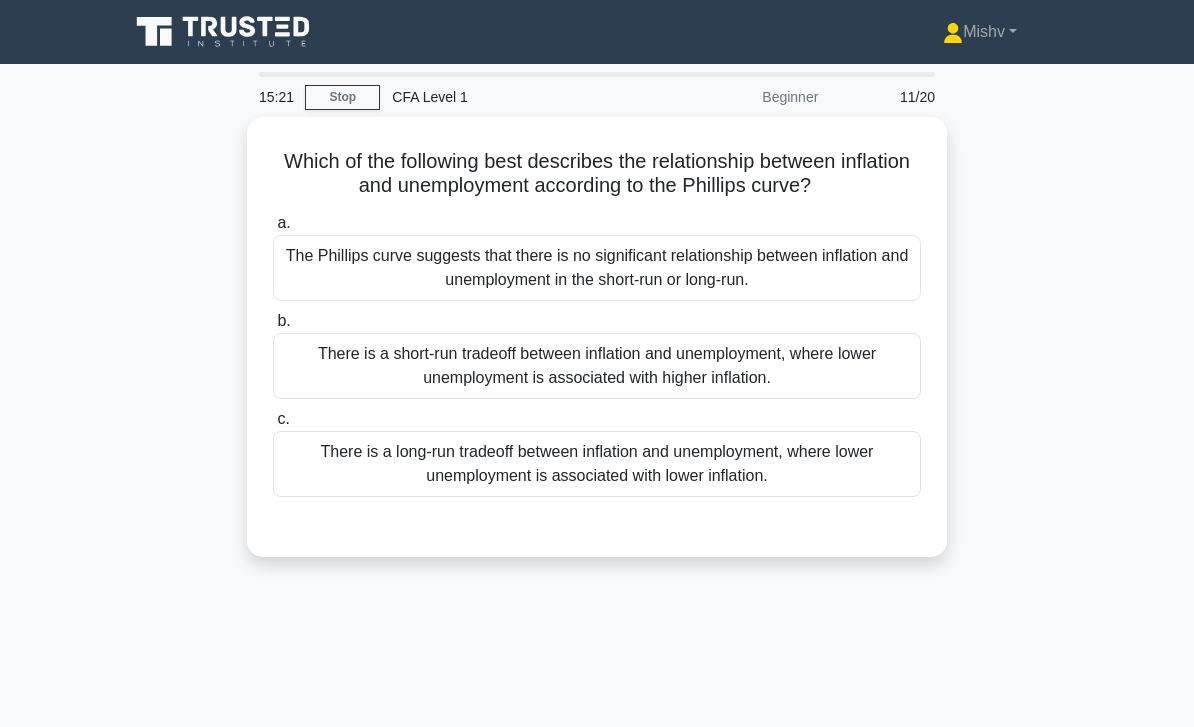 click on "There is a short-run tradeoff between inflation and unemployment, where lower unemployment is associated with higher inflation." at bounding box center [597, 366] 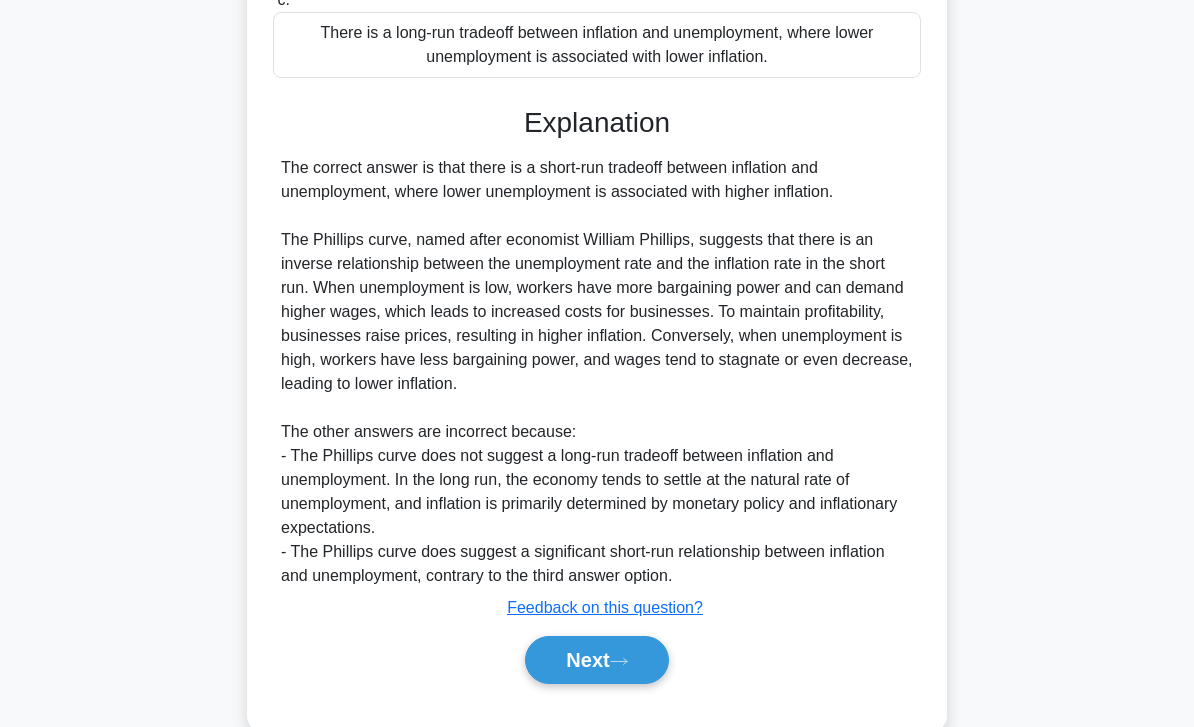 scroll, scrollTop: 440, scrollLeft: 0, axis: vertical 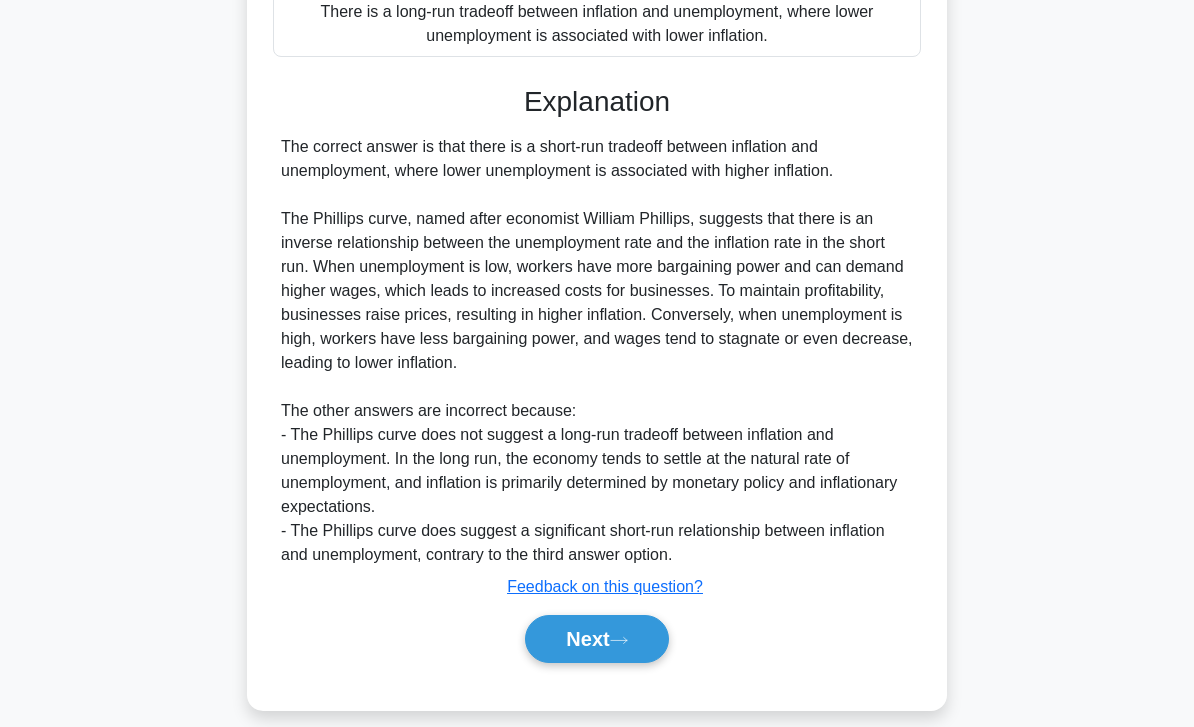 click 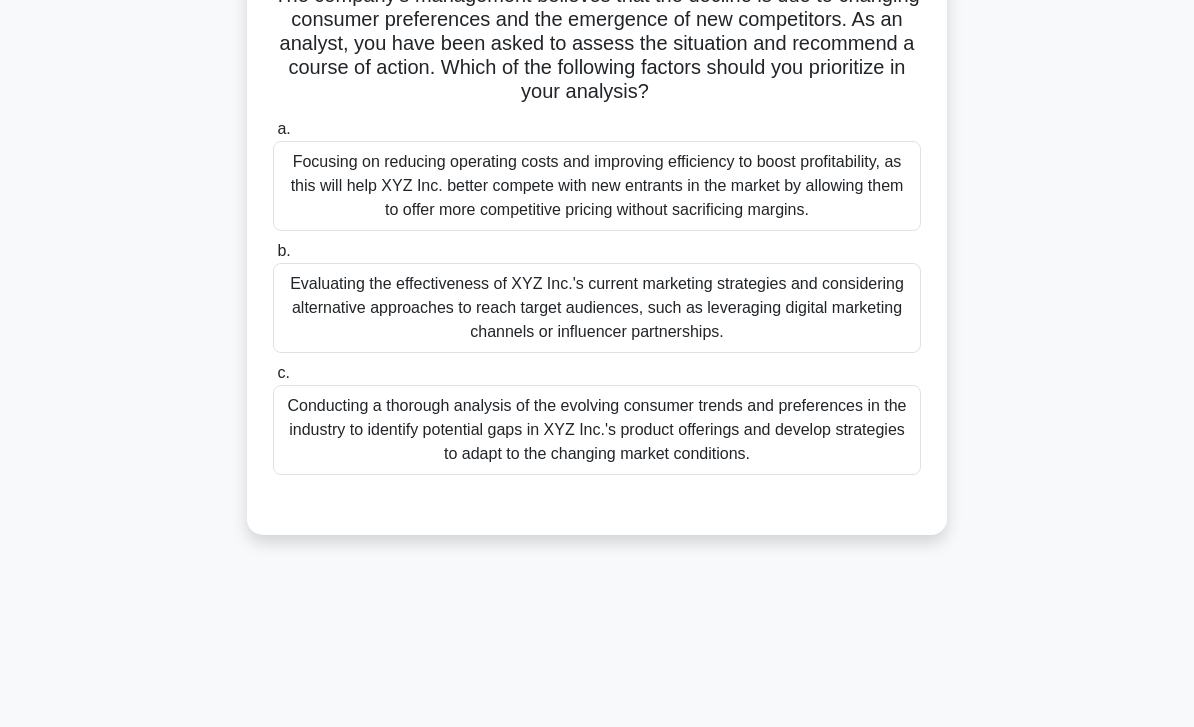 scroll, scrollTop: 223, scrollLeft: 0, axis: vertical 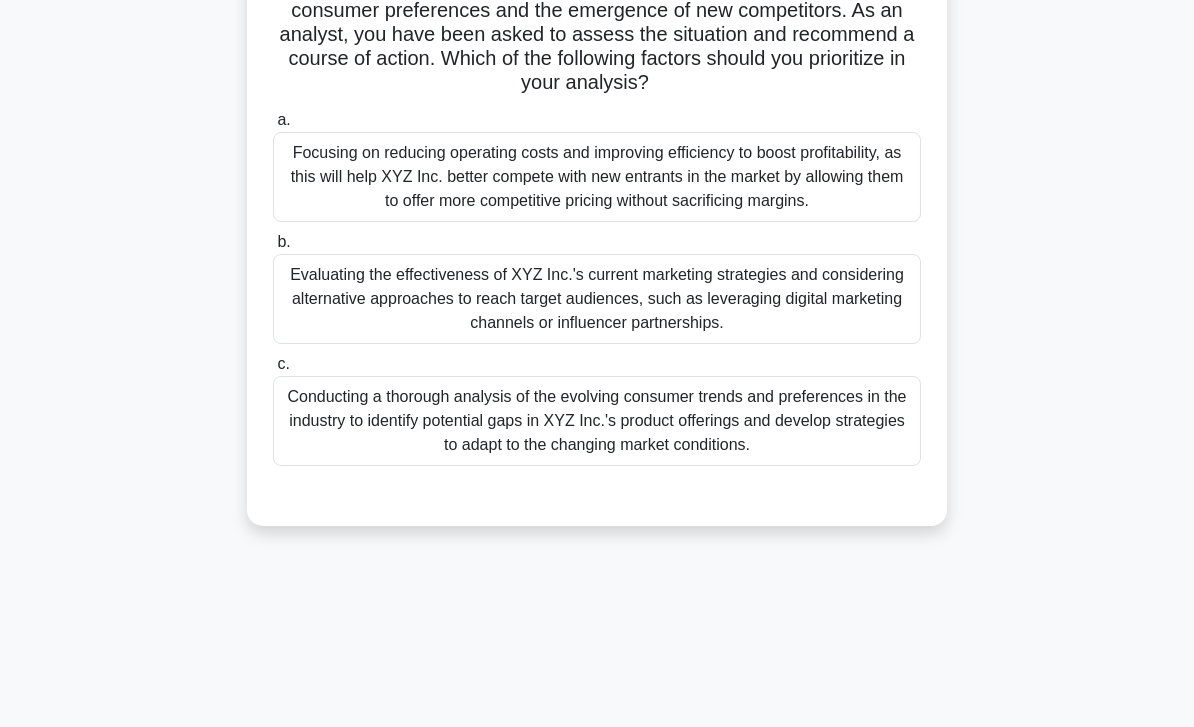 click on "Conducting a thorough analysis of the evolving consumer trends and preferences in the industry to identify potential gaps in XYZ Inc.'s product offerings and develop strategies to adapt to the changing market conditions." at bounding box center (597, 421) 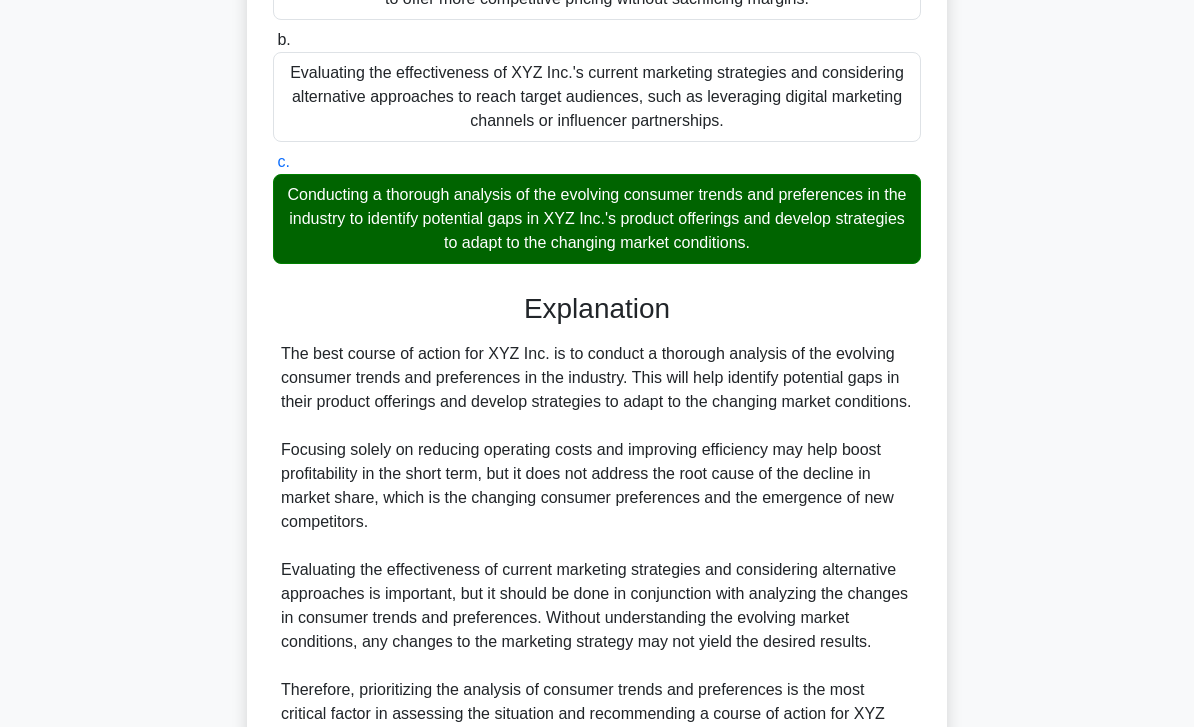scroll, scrollTop: 656, scrollLeft: 0, axis: vertical 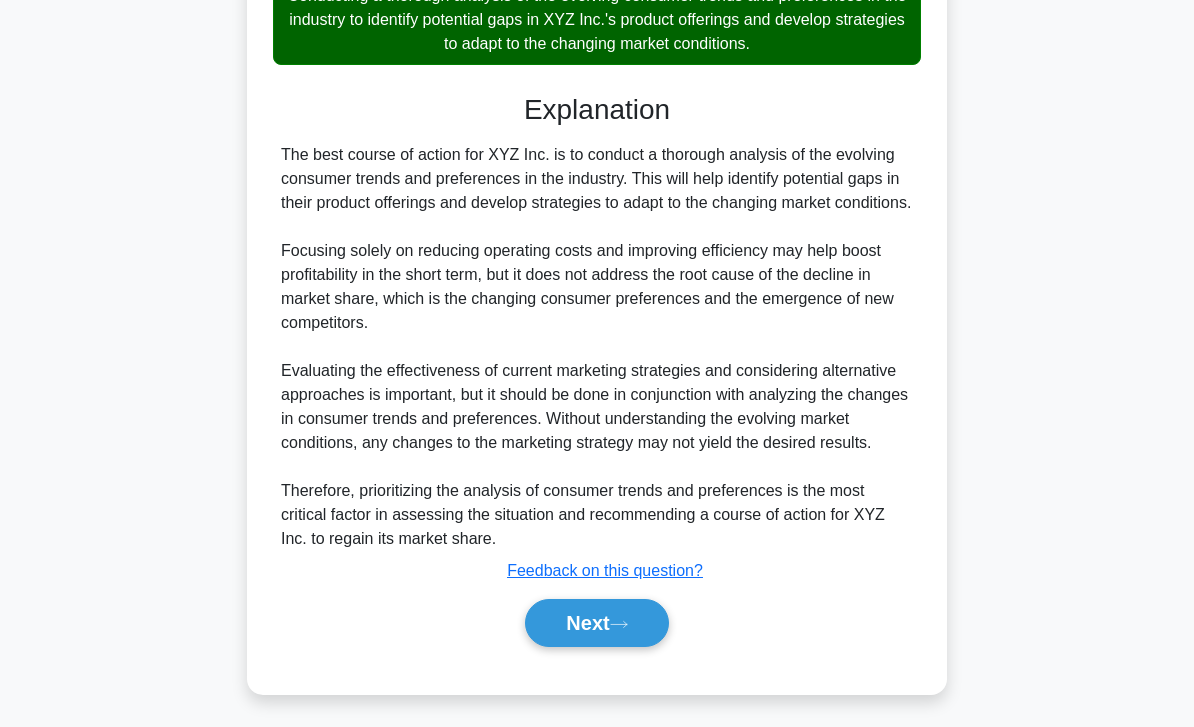 click on "Next" at bounding box center (596, 623) 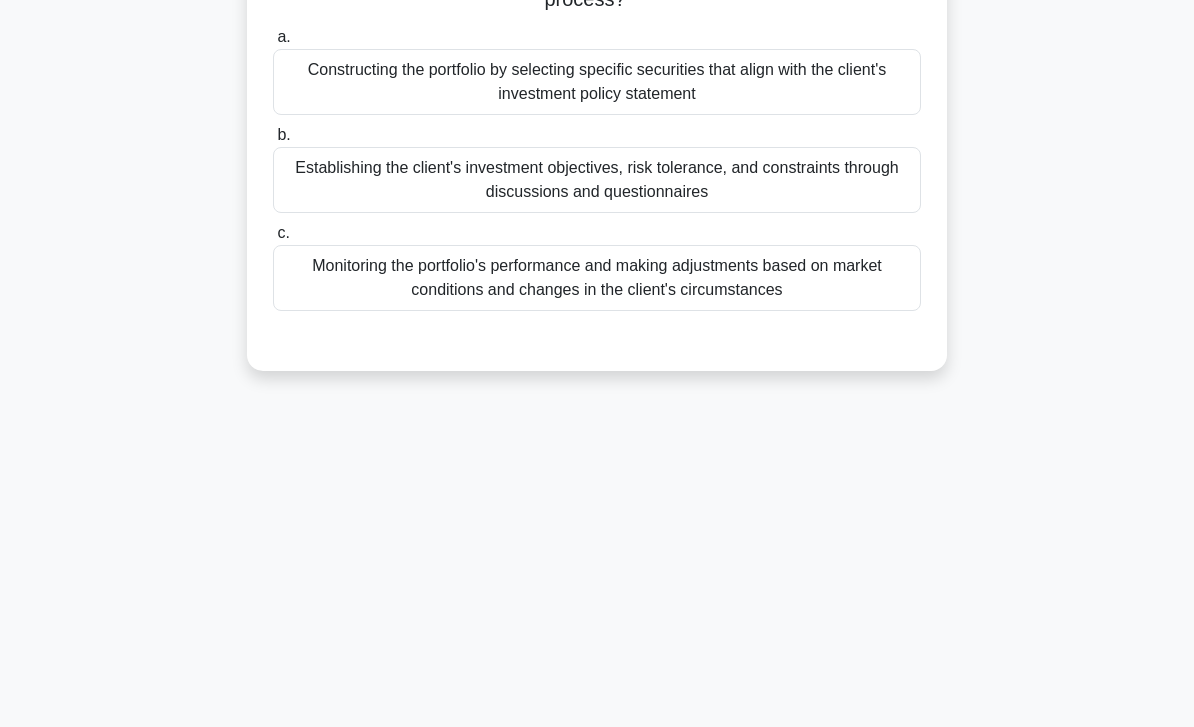 scroll, scrollTop: 0, scrollLeft: 0, axis: both 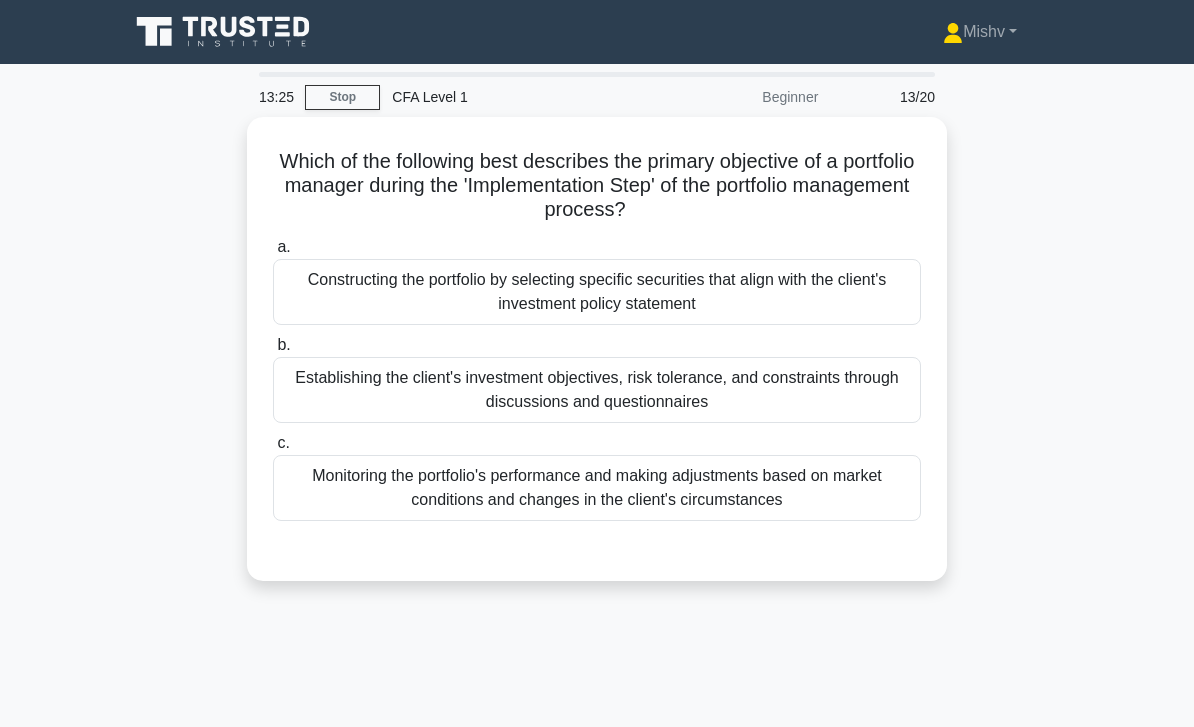 click on "Establishing the client's investment objectives, risk tolerance, and constraints through discussions and questionnaires" at bounding box center [597, 390] 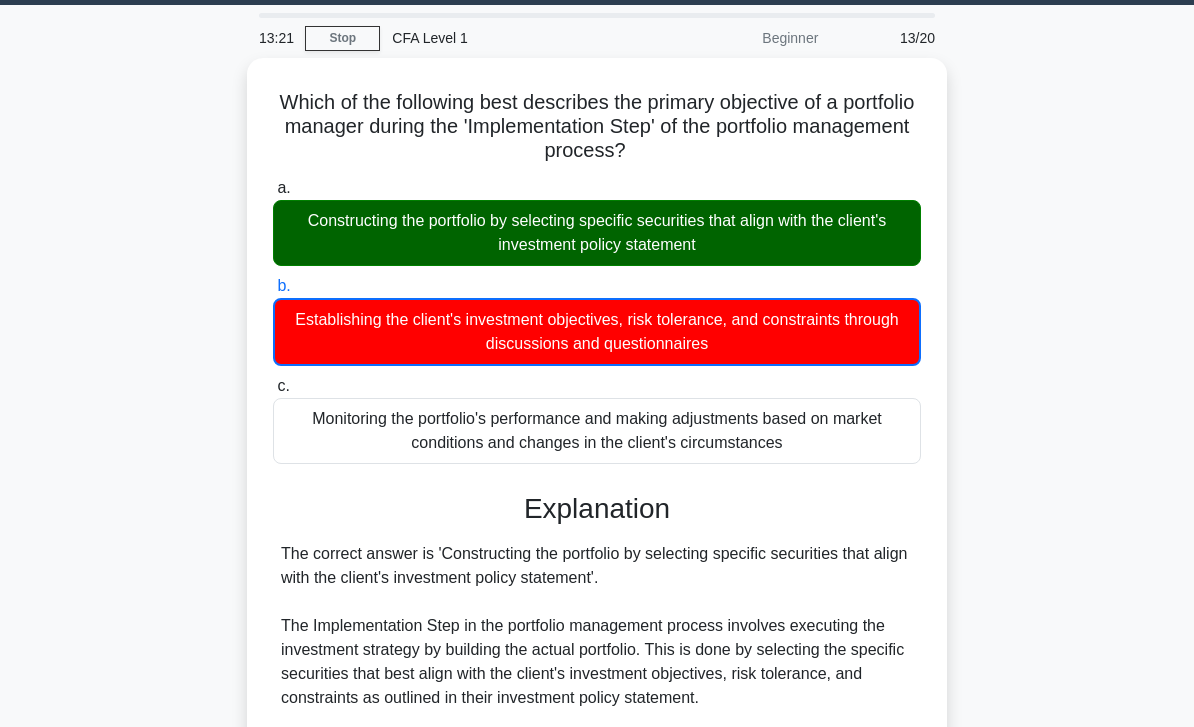 scroll, scrollTop: 0, scrollLeft: 0, axis: both 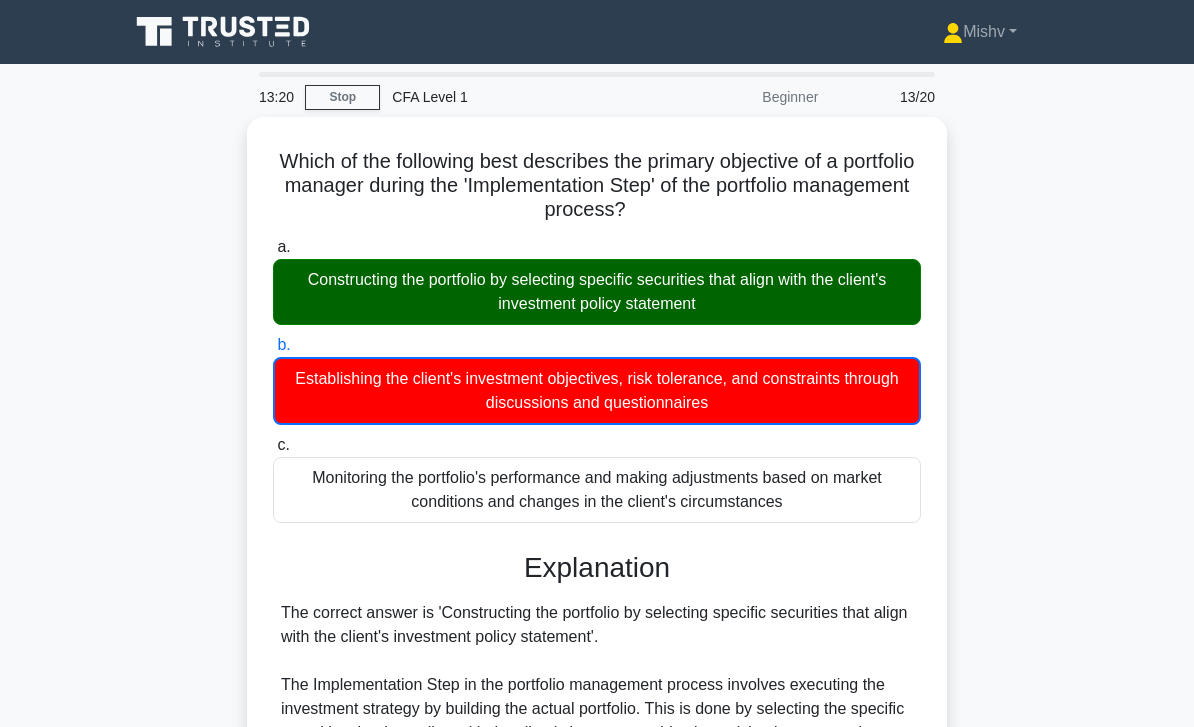 click on "Constructing the portfolio by selecting specific securities that align with the client's investment policy statement" at bounding box center (597, 292) 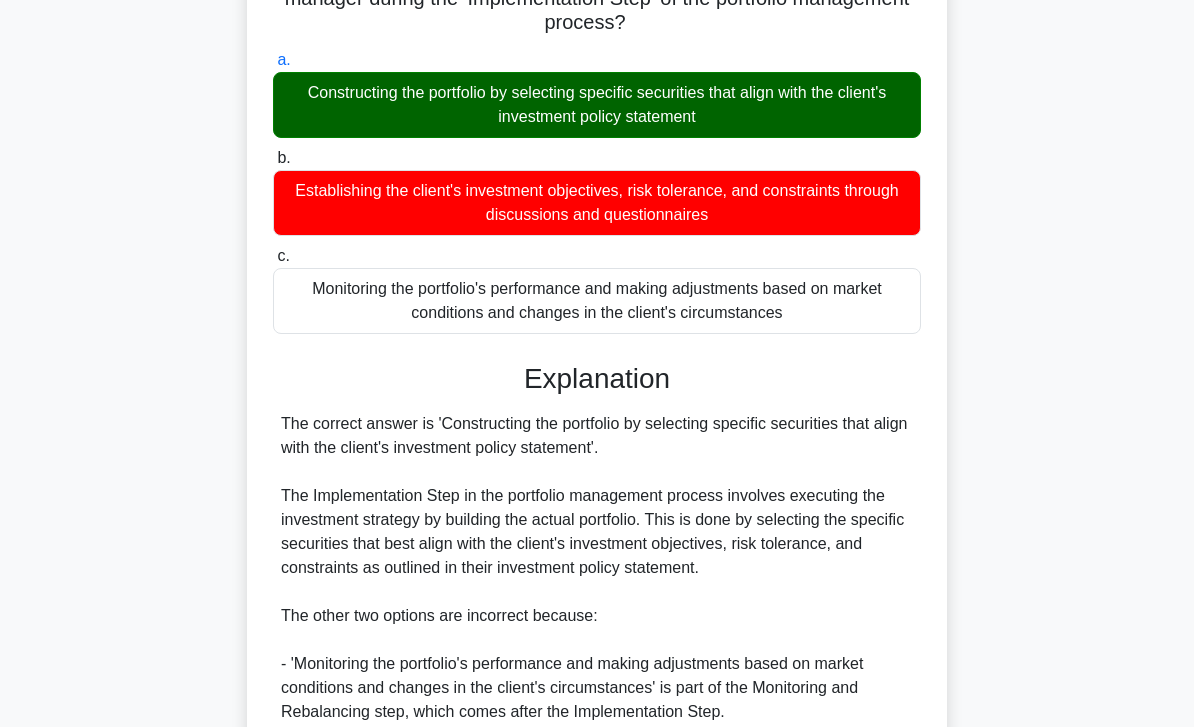 scroll, scrollTop: 440, scrollLeft: 0, axis: vertical 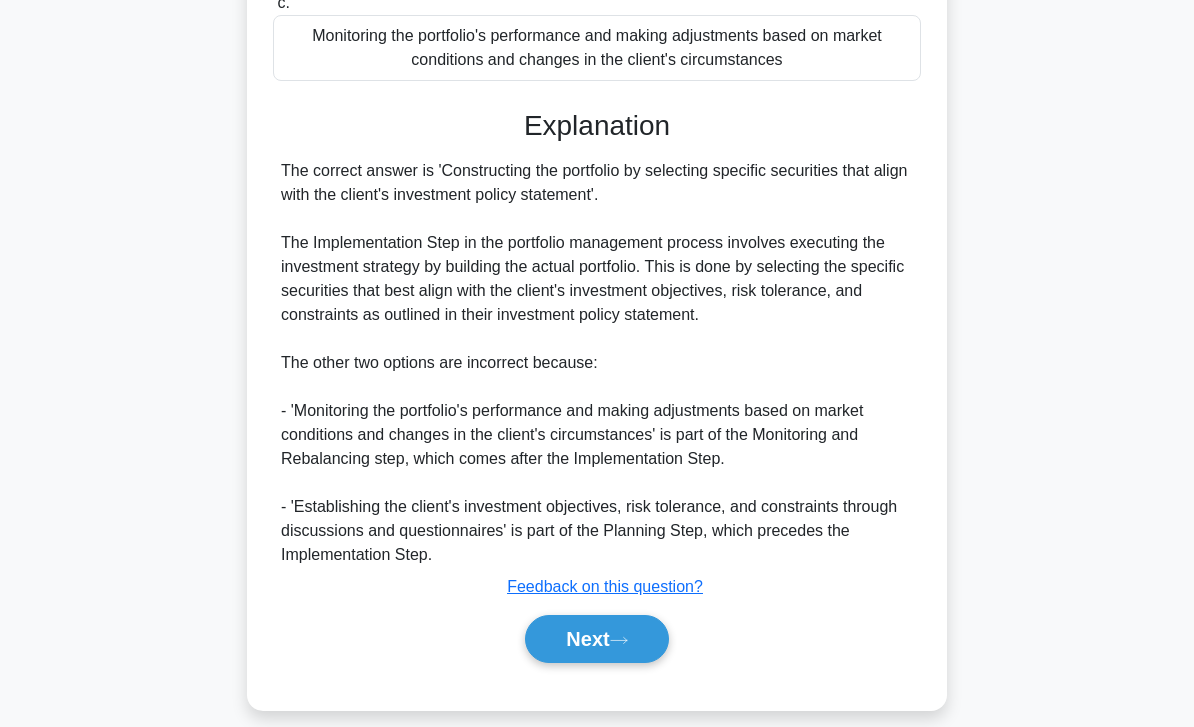 click on "Next" at bounding box center (596, 639) 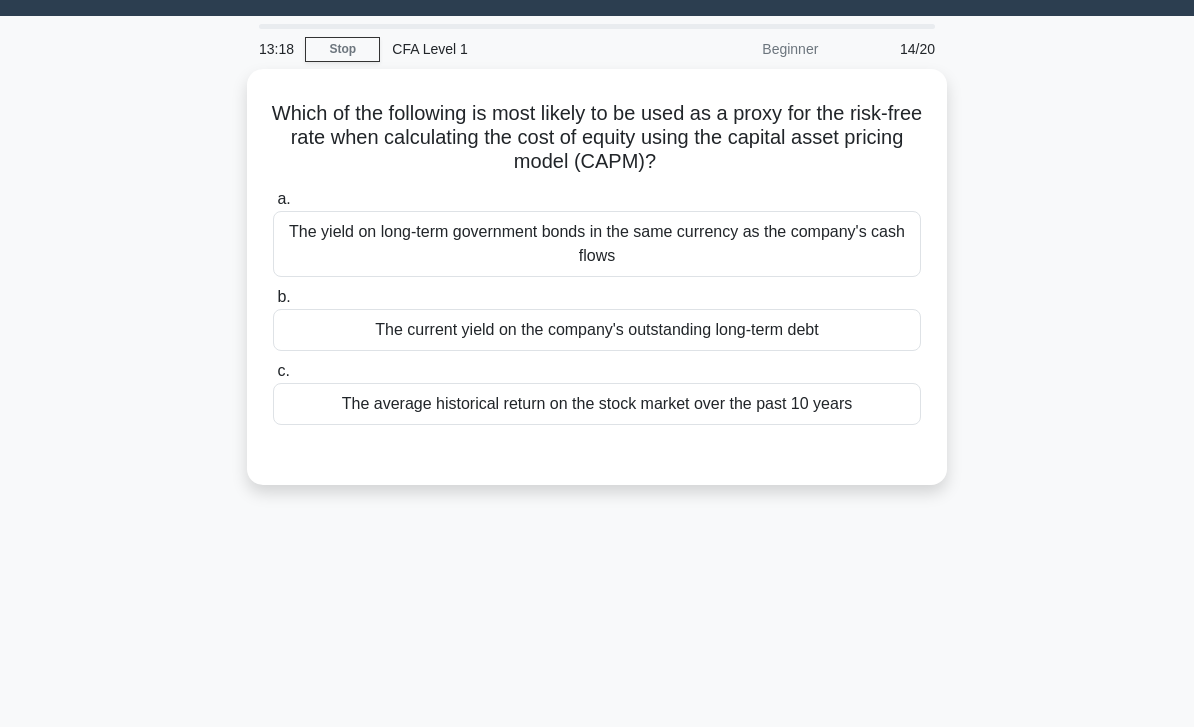 scroll, scrollTop: 0, scrollLeft: 0, axis: both 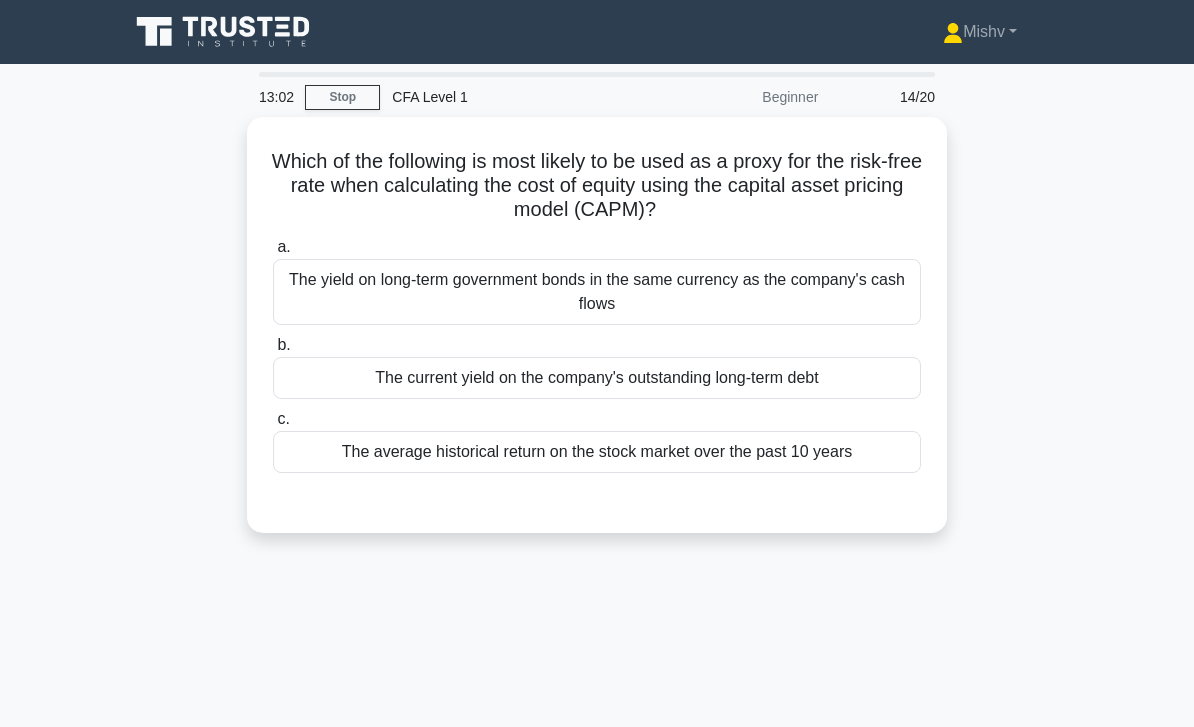click on "The yield on long-term government bonds in the same currency as the company's cash flows" at bounding box center (597, 292) 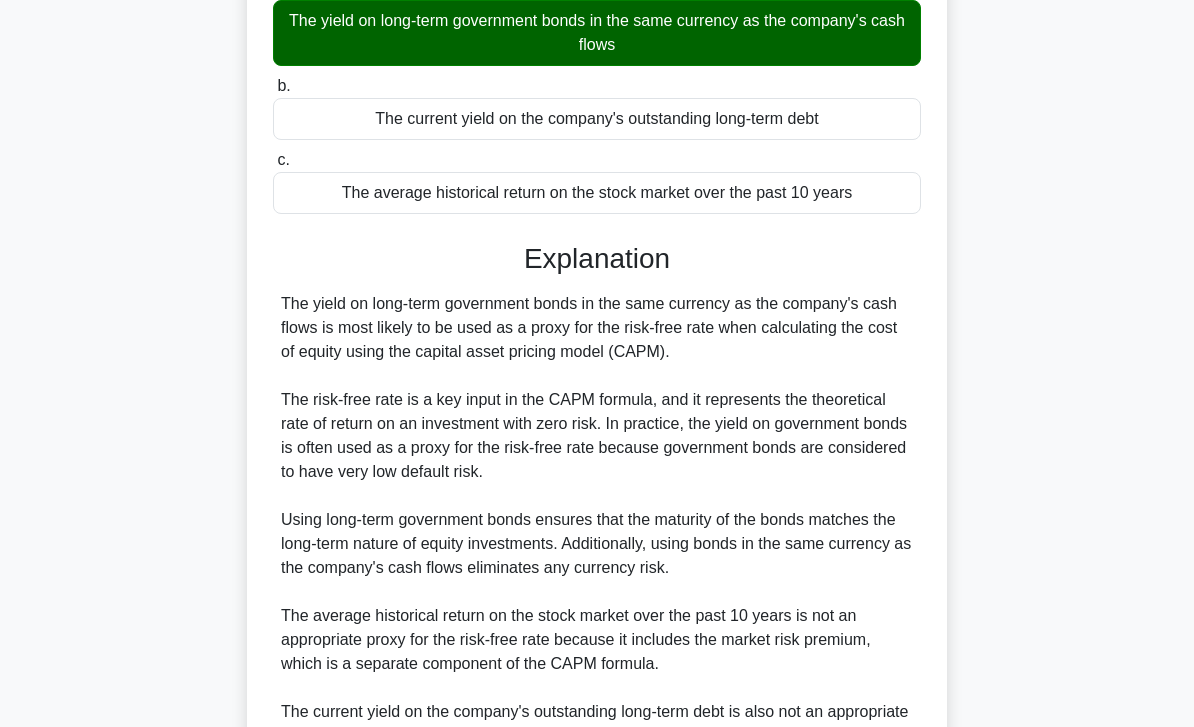scroll, scrollTop: 464, scrollLeft: 0, axis: vertical 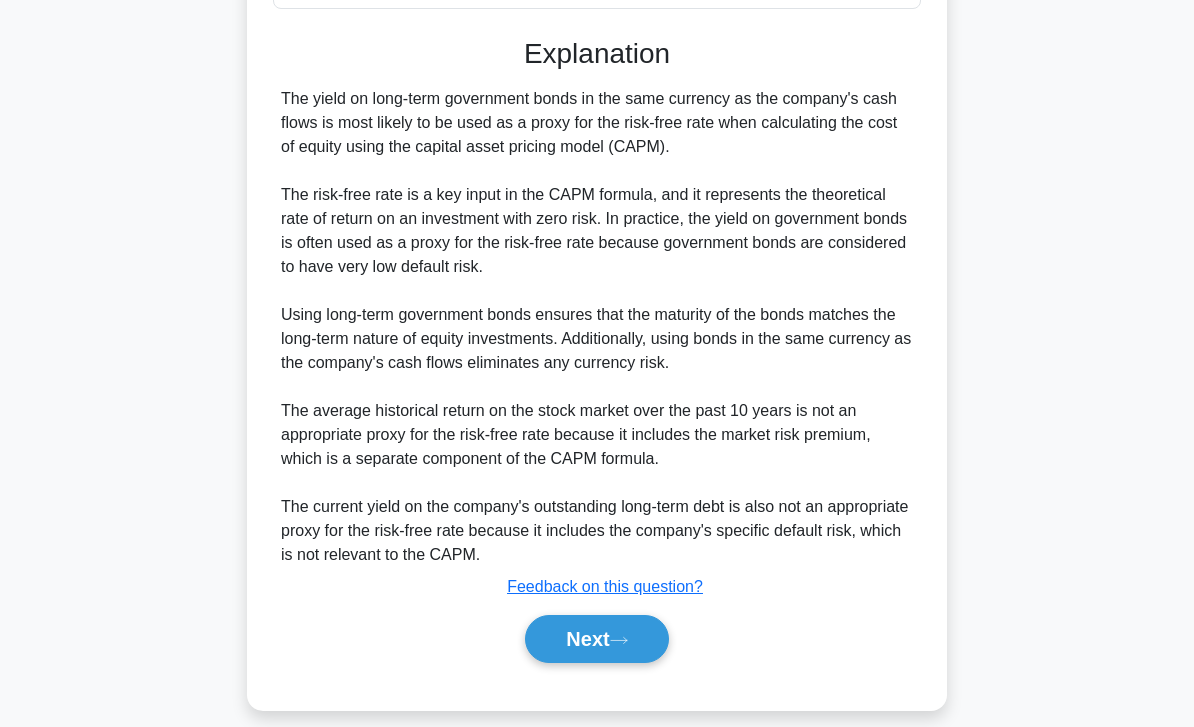 click on "Next" at bounding box center [596, 639] 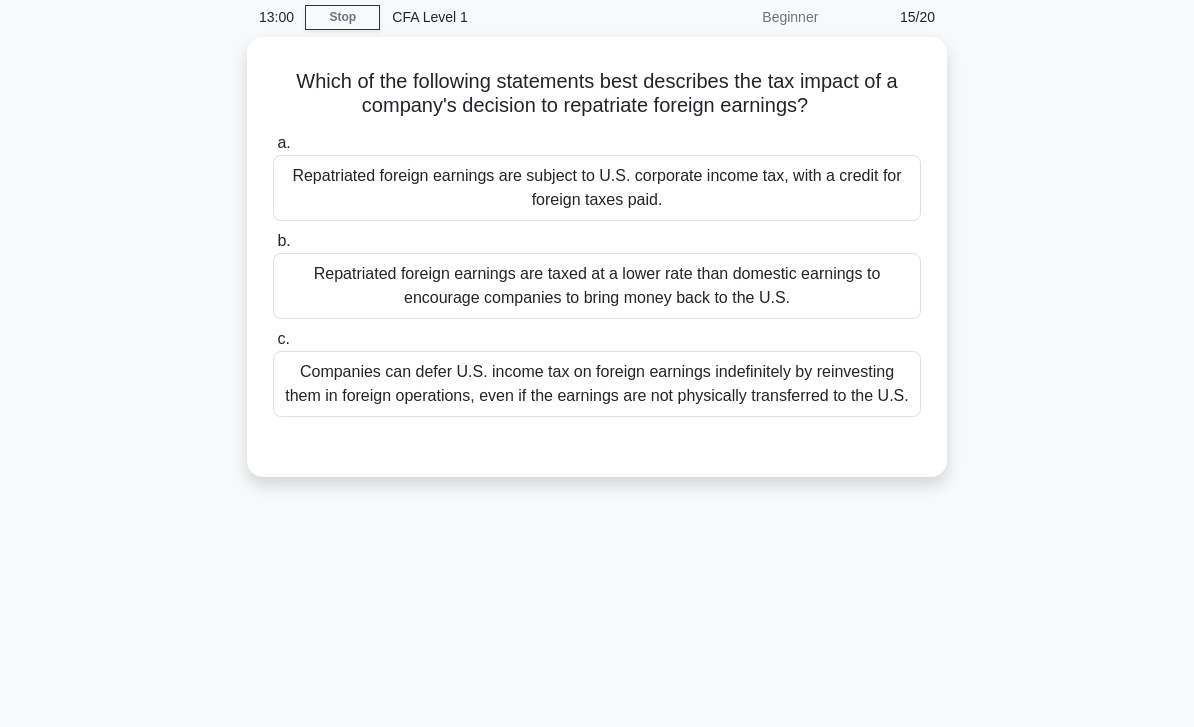 scroll, scrollTop: 0, scrollLeft: 0, axis: both 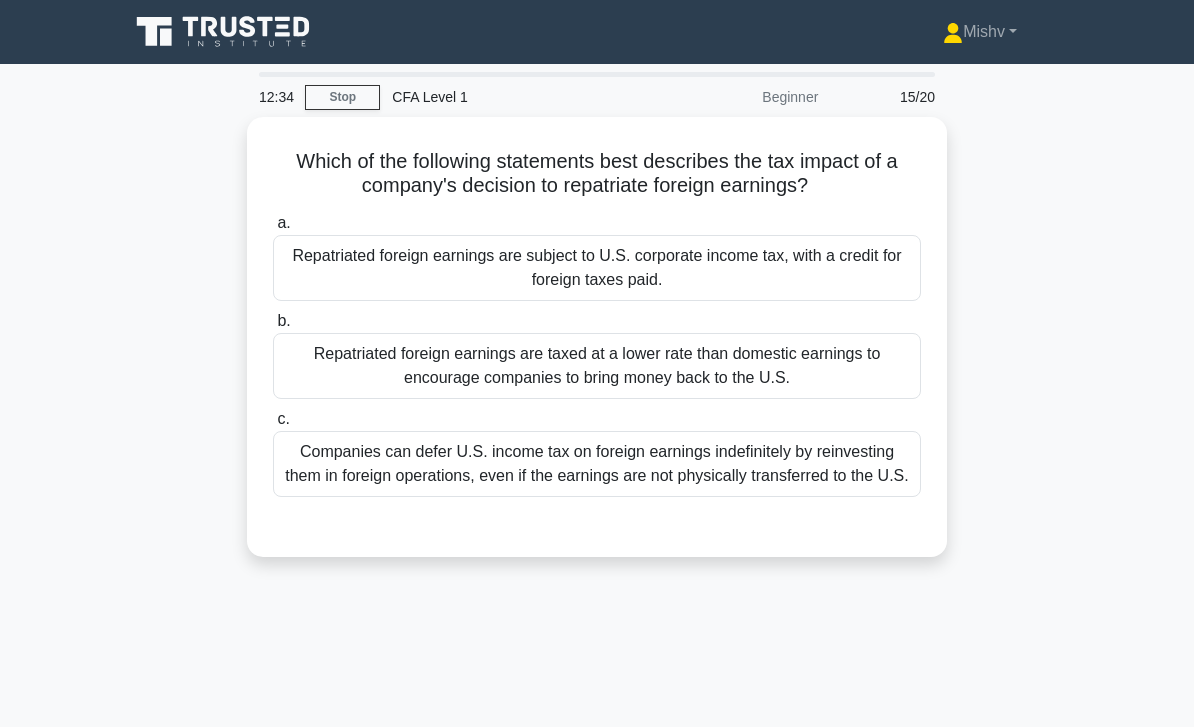click on "Repatriated foreign earnings are subject to U.S. corporate income tax, with a credit for foreign taxes paid." at bounding box center (597, 268) 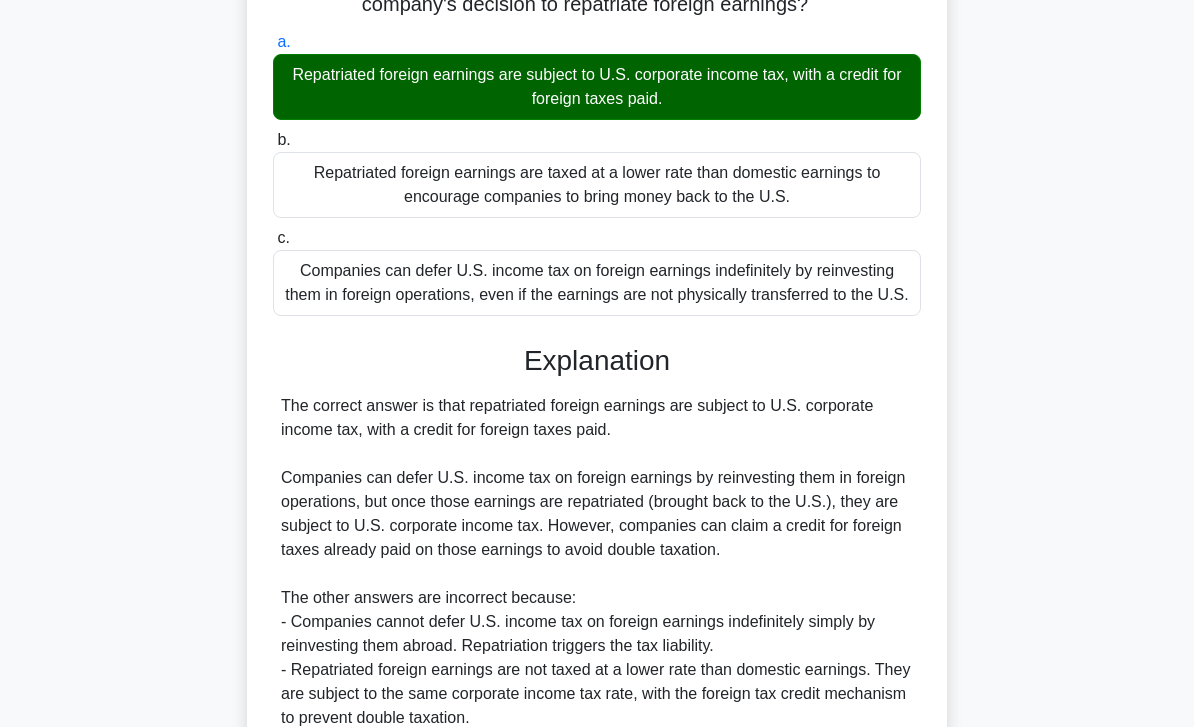 scroll, scrollTop: 344, scrollLeft: 0, axis: vertical 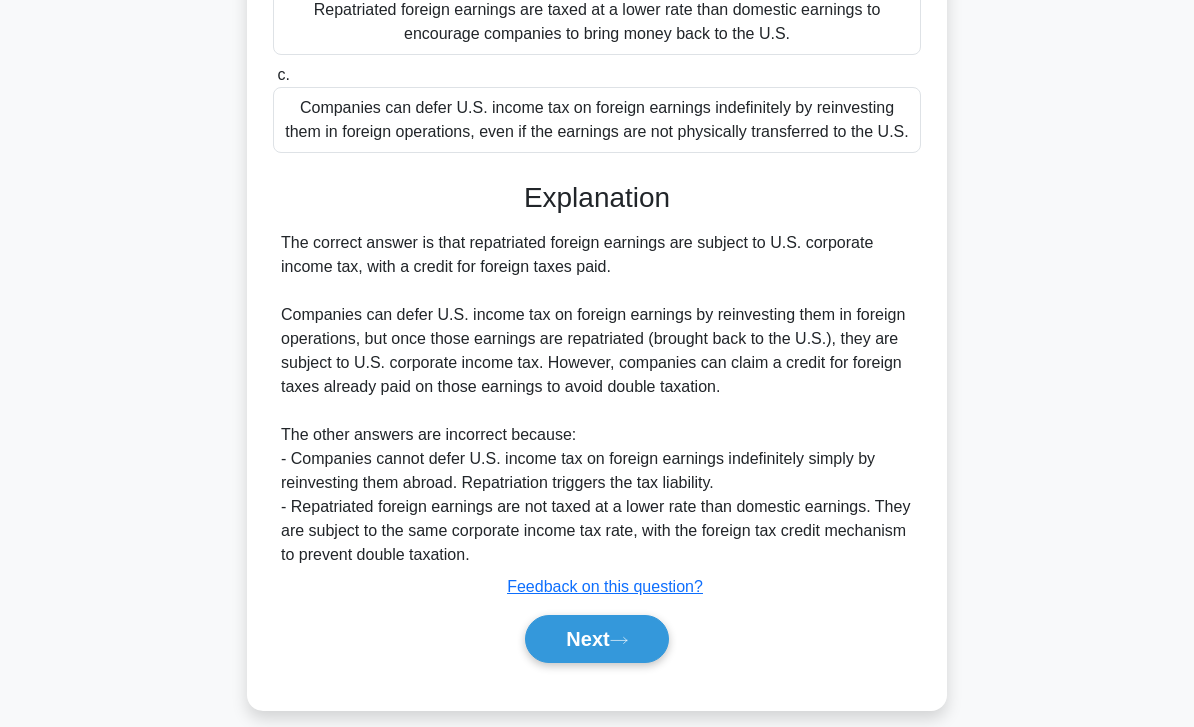 click on "Next" at bounding box center (596, 639) 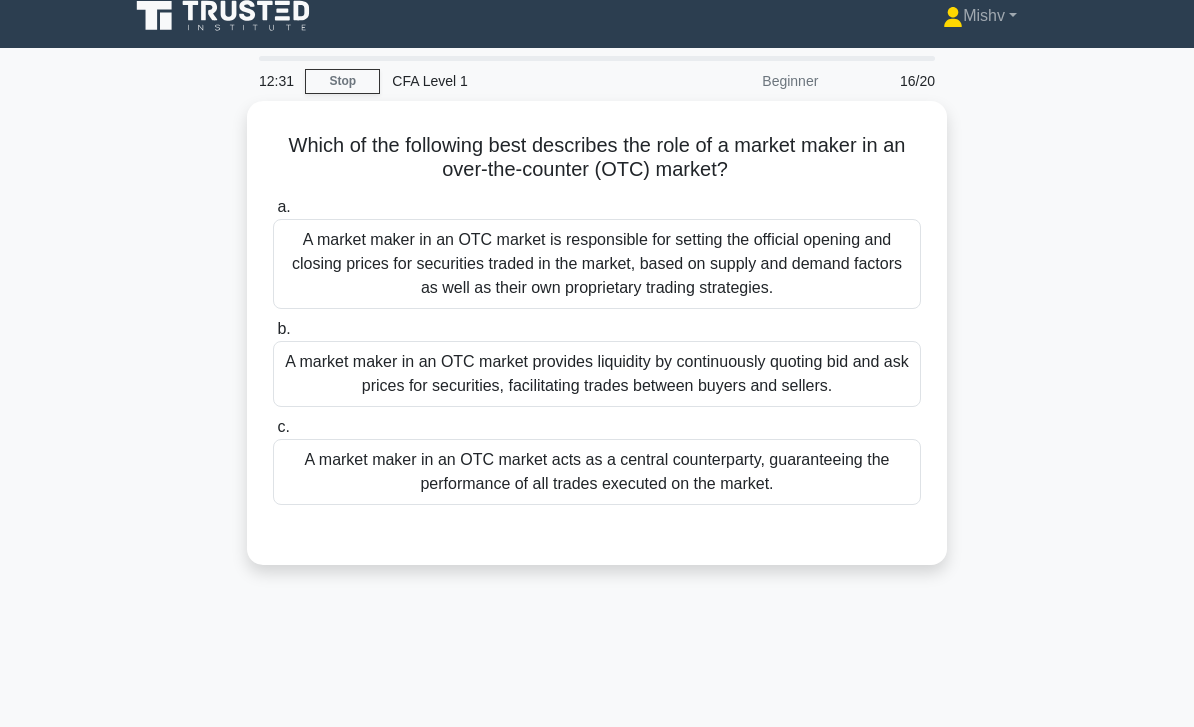 scroll, scrollTop: 0, scrollLeft: 0, axis: both 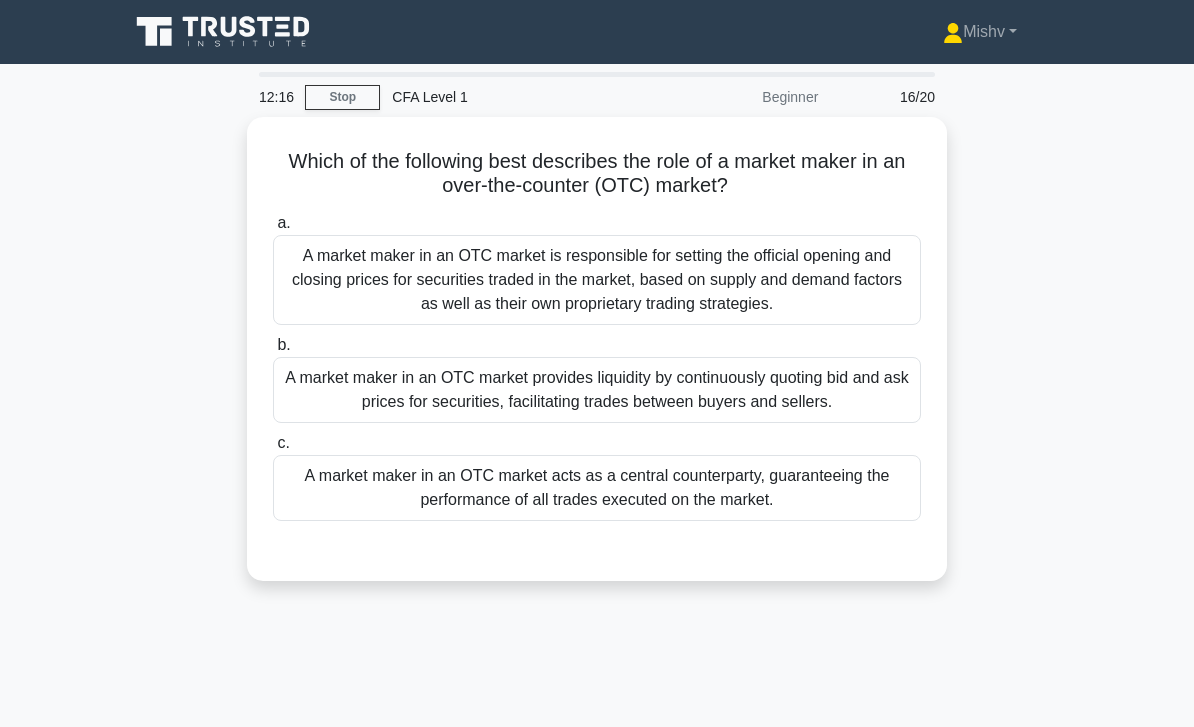 click on "a.
A market maker in an OTC market is responsible for setting the official opening and closing prices for securities traded in the market, based on supply and demand factors as well as their own proprietary trading strategies.
b.
c." at bounding box center [597, 366] 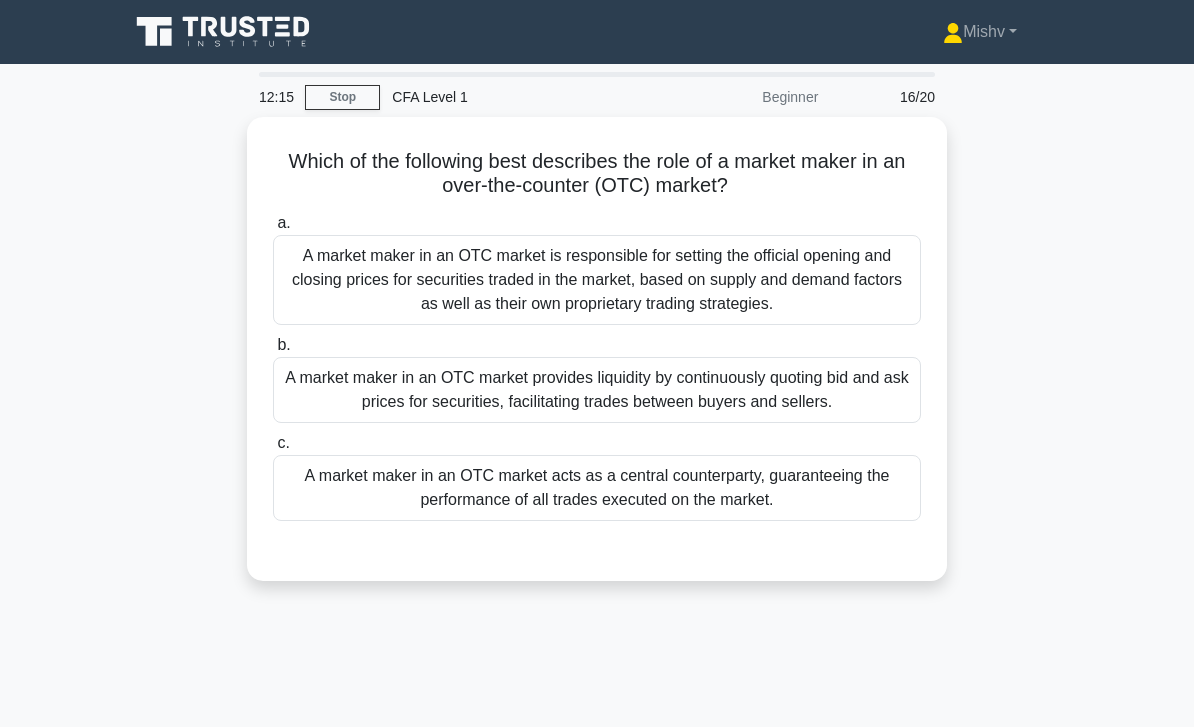 click on "A market maker in an OTC market acts as a central counterparty, guaranteeing the performance of all trades executed on the market." at bounding box center (597, 488) 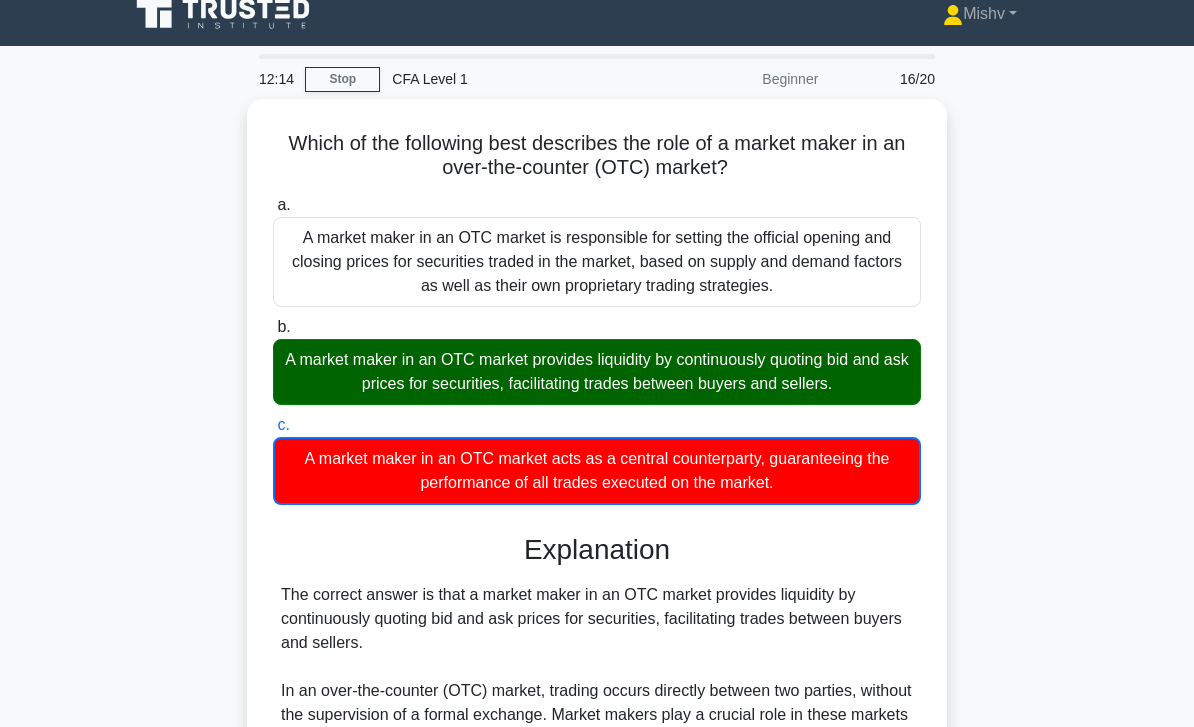 click on "A market maker in an OTC market provides liquidity by continuously quoting bid and ask prices for securities, facilitating trades between buyers and sellers." at bounding box center [597, 372] 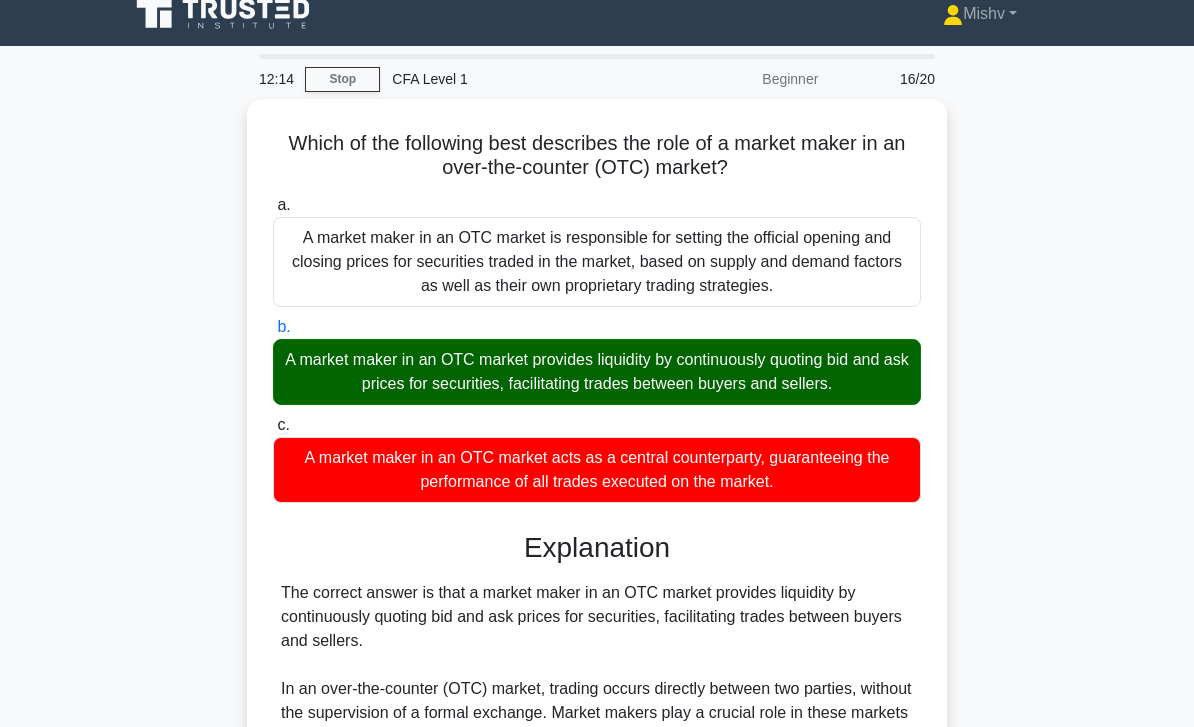 click on "A market maker in an OTC market provides liquidity by continuously quoting bid and ask prices for securities, facilitating trades between buyers and sellers." at bounding box center [597, 372] 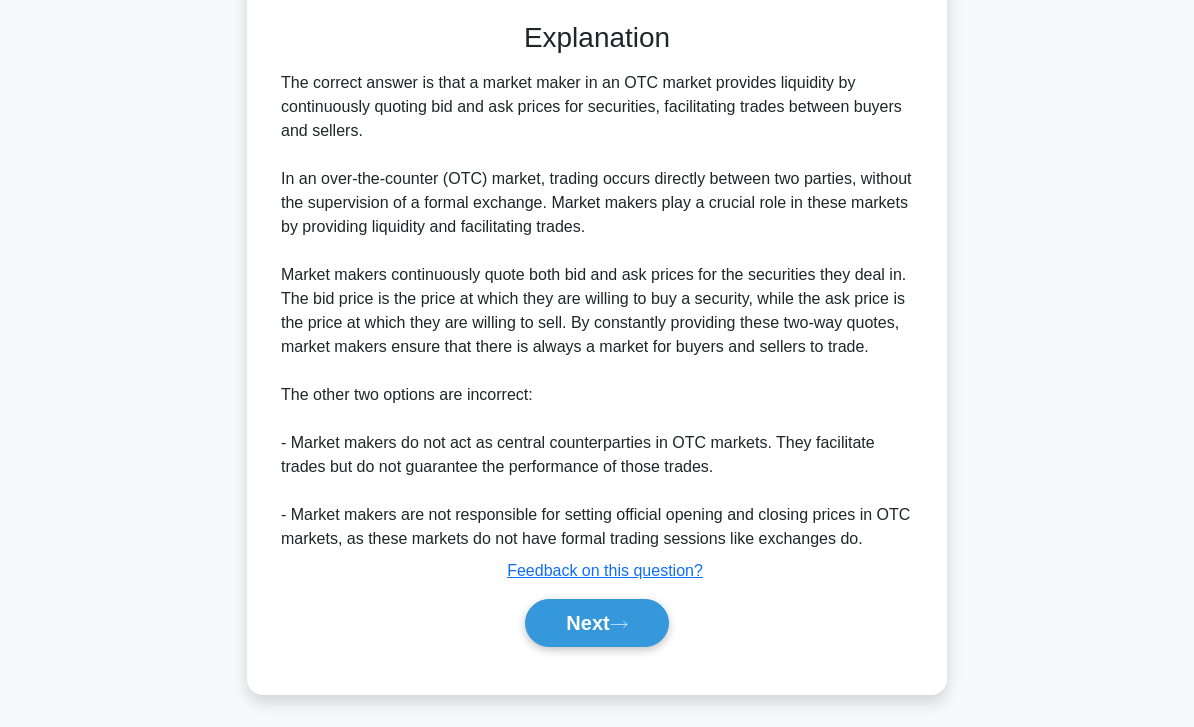 scroll, scrollTop: 560, scrollLeft: 0, axis: vertical 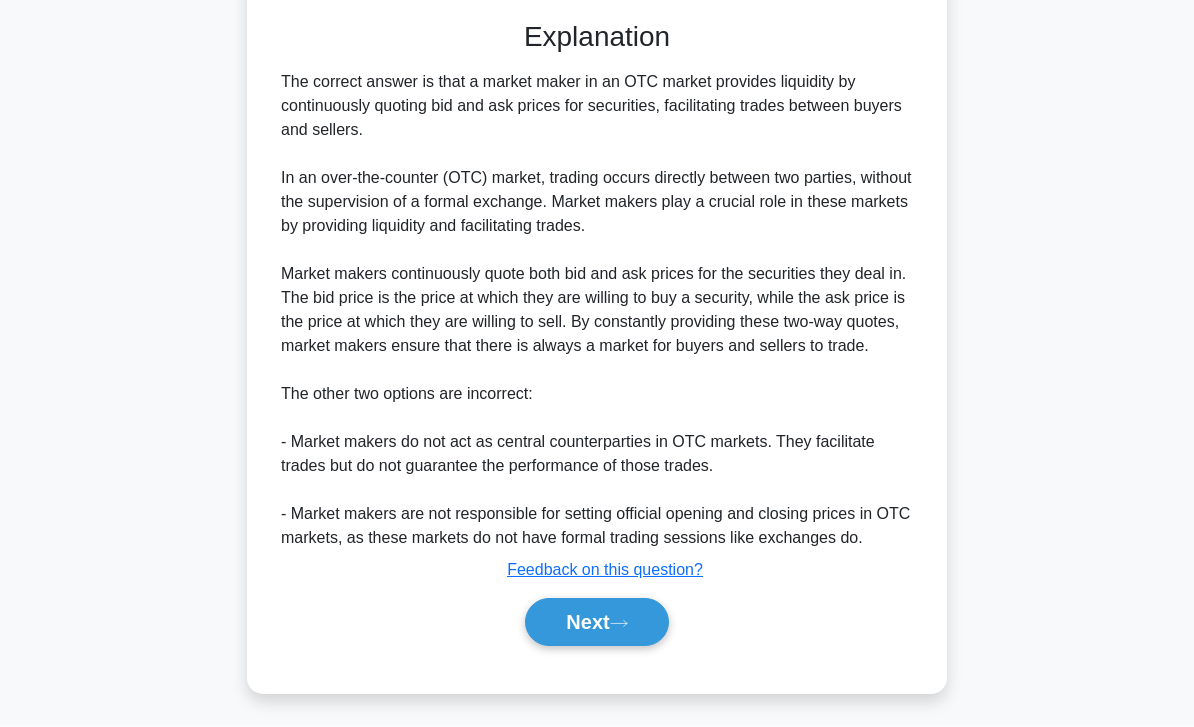 click on "Next" at bounding box center [596, 623] 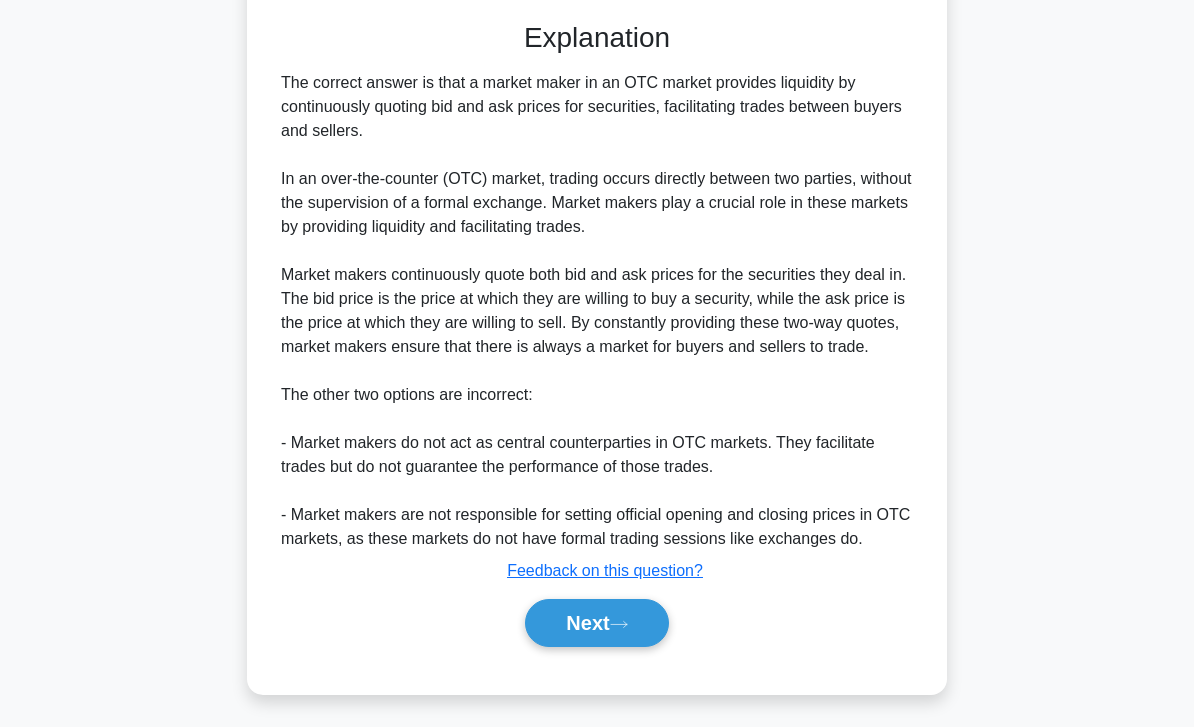 click on "Next" at bounding box center (596, 623) 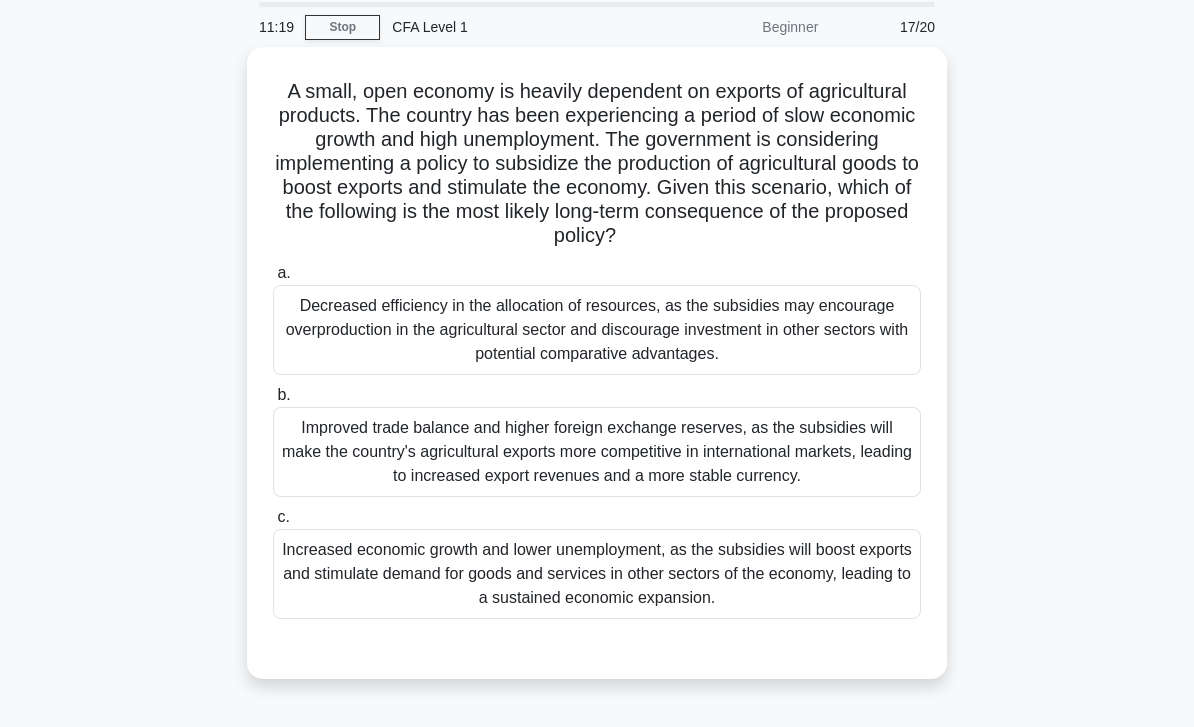 scroll, scrollTop: 75, scrollLeft: 0, axis: vertical 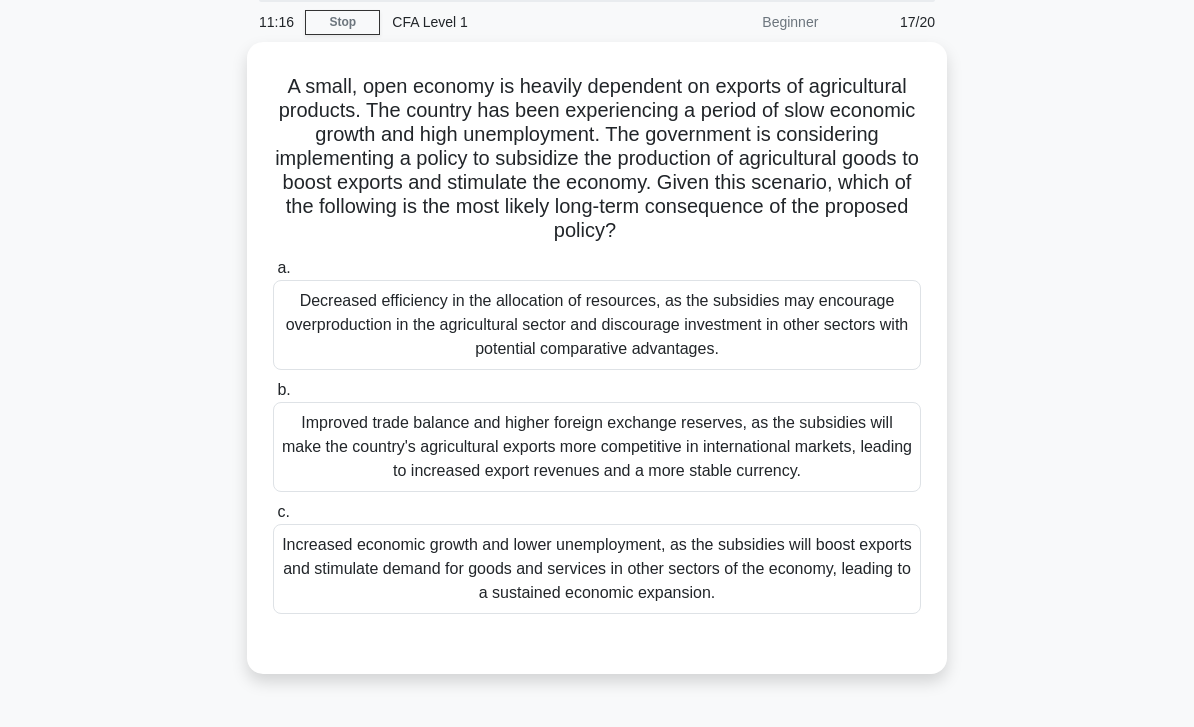 click on "Increased economic growth and lower unemployment, as the subsidies will boost exports and stimulate demand for goods and services in other sectors of the economy, leading to a sustained economic expansion." at bounding box center [597, 569] 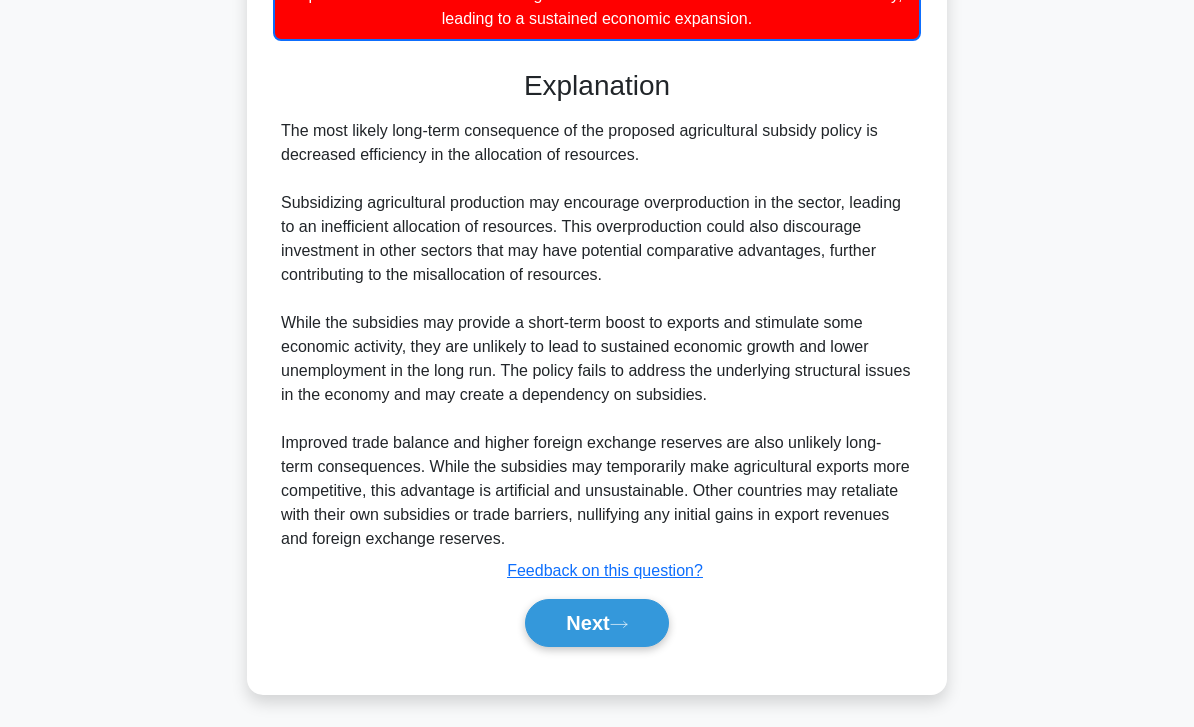 scroll, scrollTop: 706, scrollLeft: 0, axis: vertical 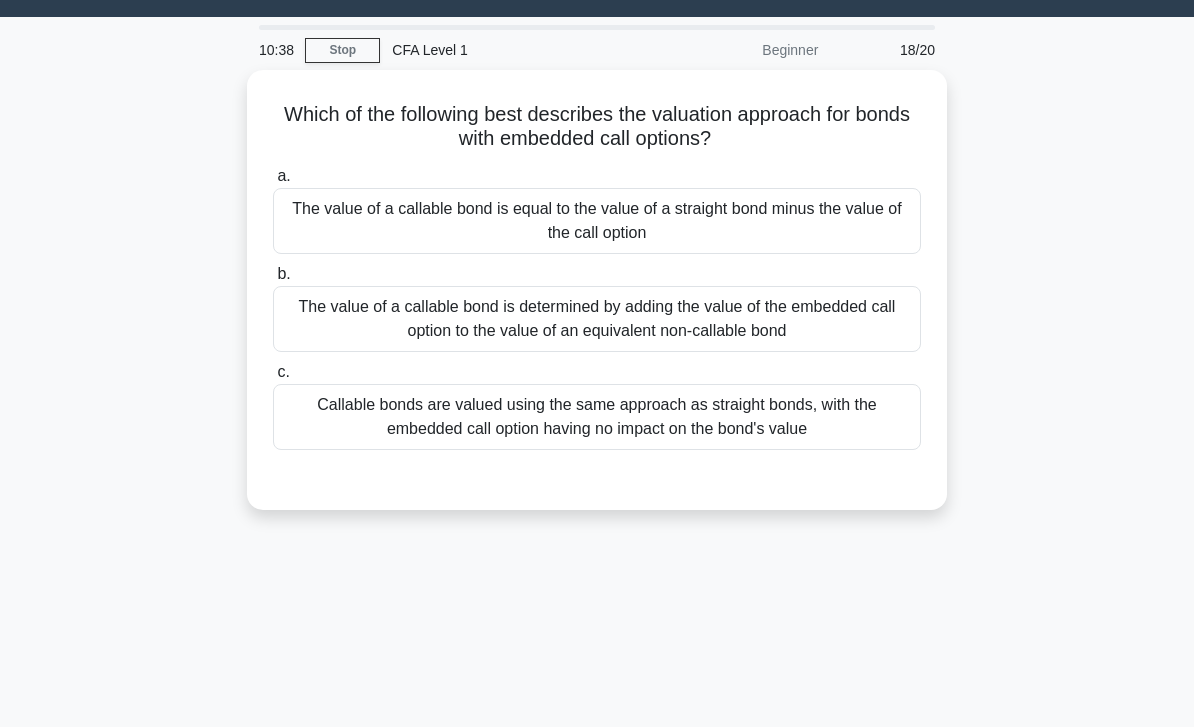 click on "The value of a callable bond is equal to the value of a straight bond minus the value of the call option" at bounding box center [597, 221] 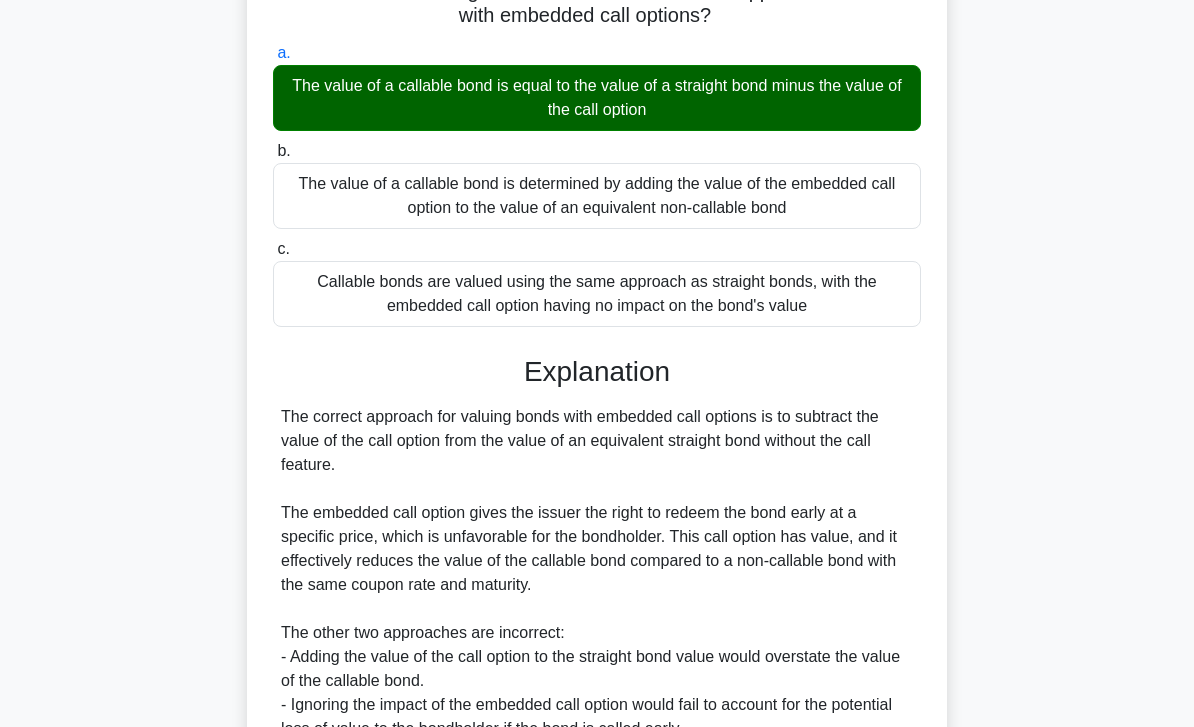 scroll, scrollTop: 296, scrollLeft: 0, axis: vertical 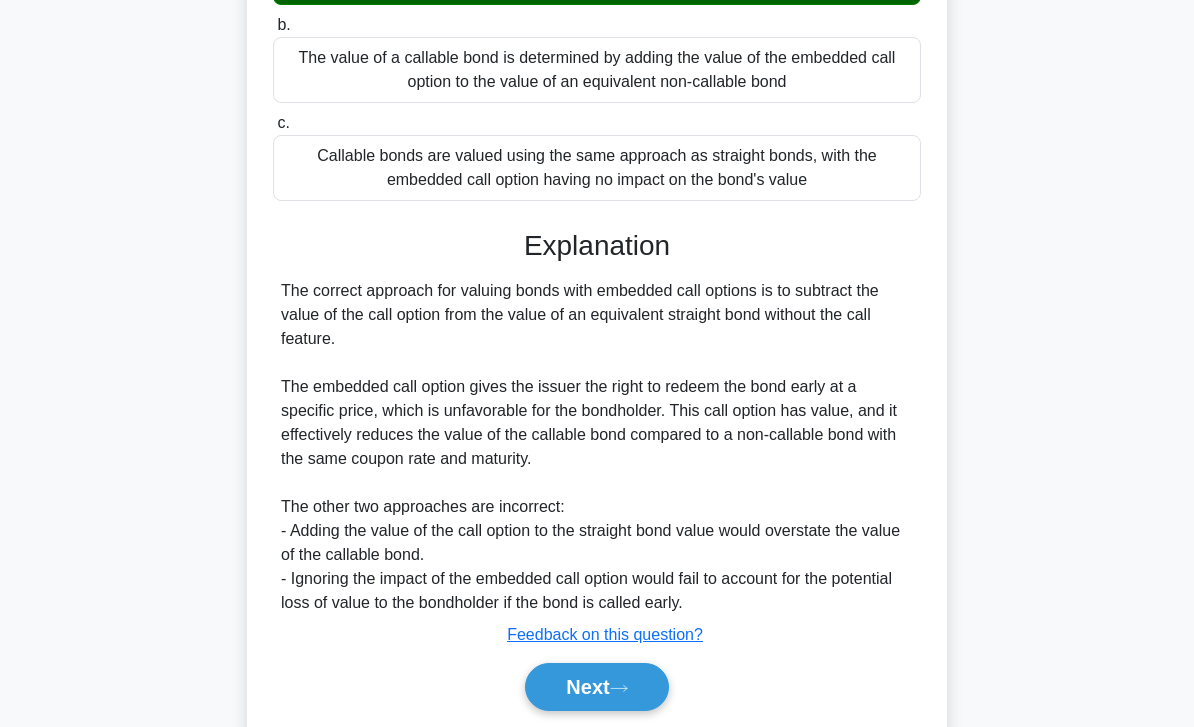 click on "Next" at bounding box center [596, 687] 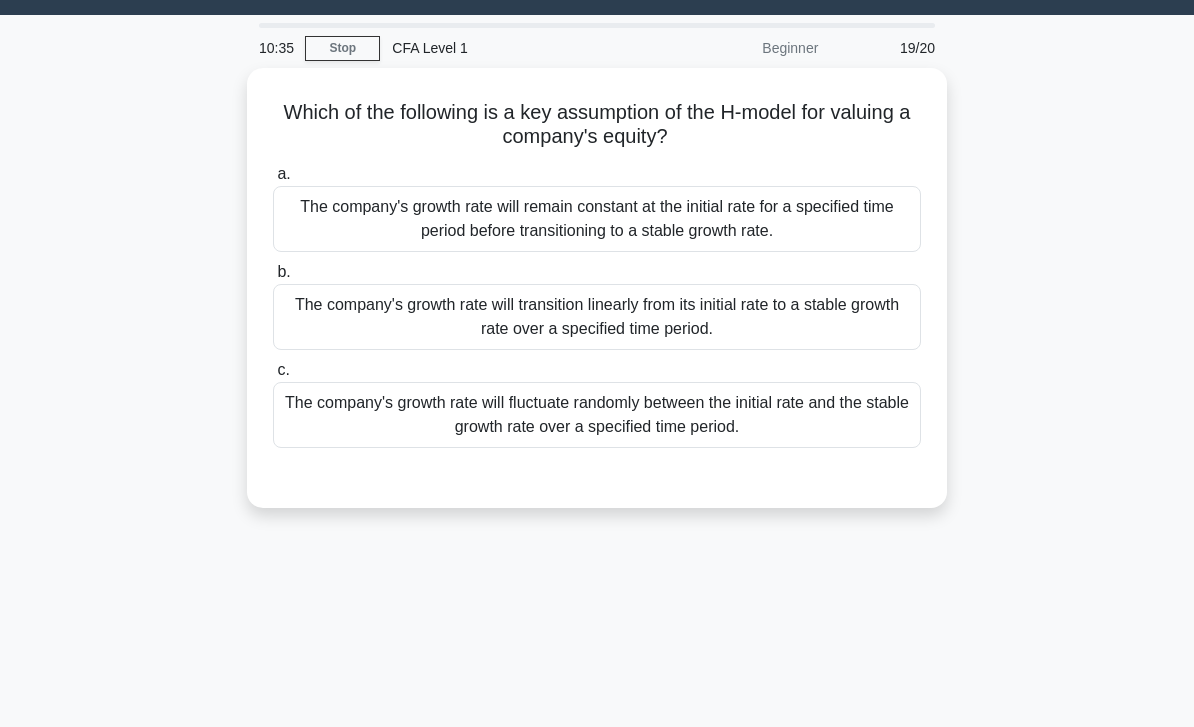 scroll, scrollTop: 0, scrollLeft: 0, axis: both 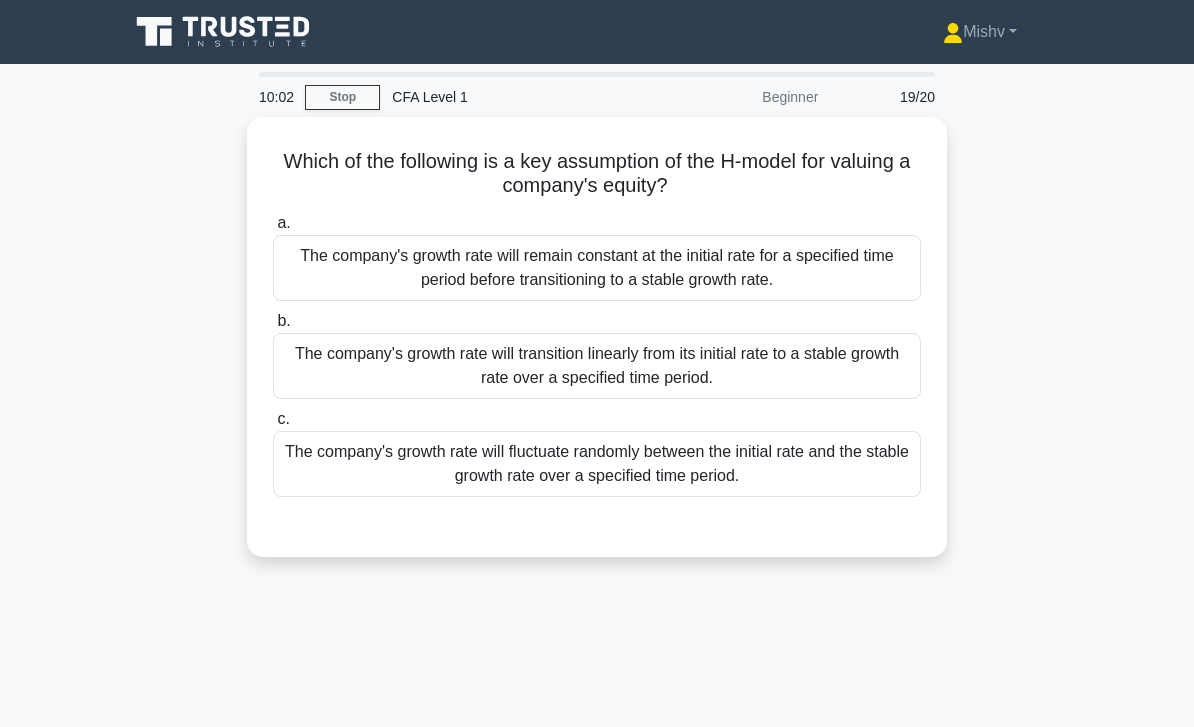 click on "The company's growth rate will fluctuate randomly between the initial rate and the stable growth rate over a specified time period." at bounding box center (597, 464) 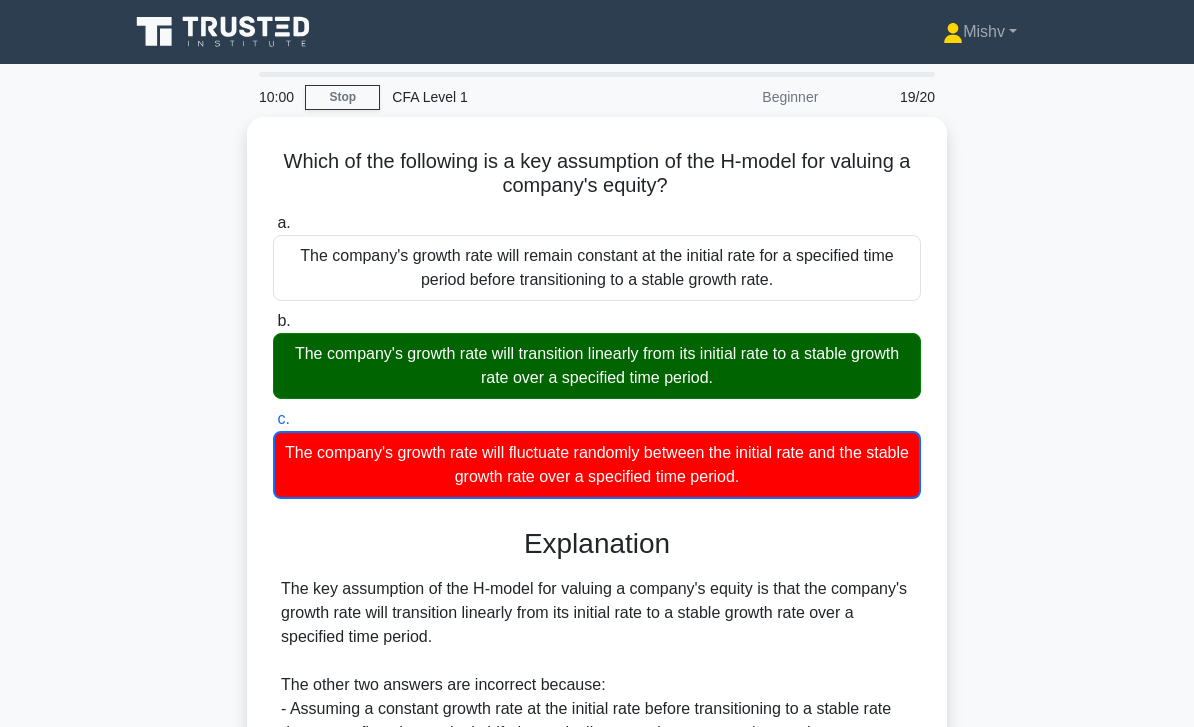 click on "The company's growth rate will transition linearly from its initial rate to a stable growth rate over a specified time period." at bounding box center [597, 366] 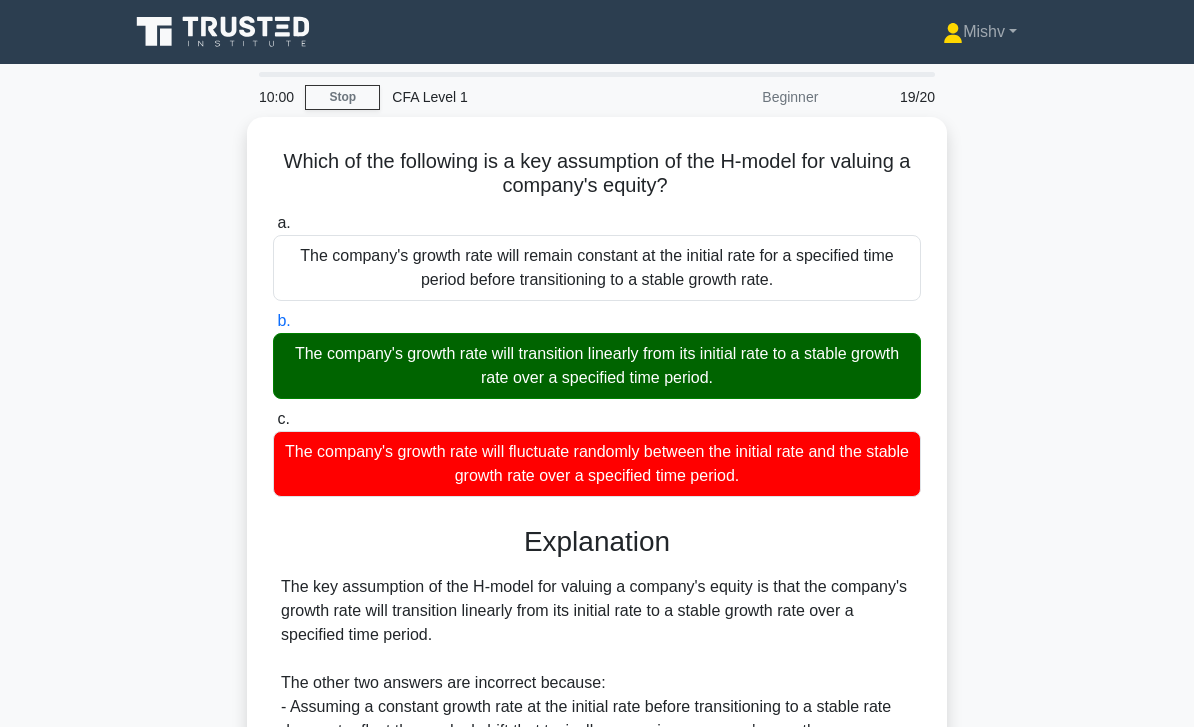 click on "The company's growth rate will transition linearly from its initial rate to a stable growth rate over a specified time period." at bounding box center [597, 366] 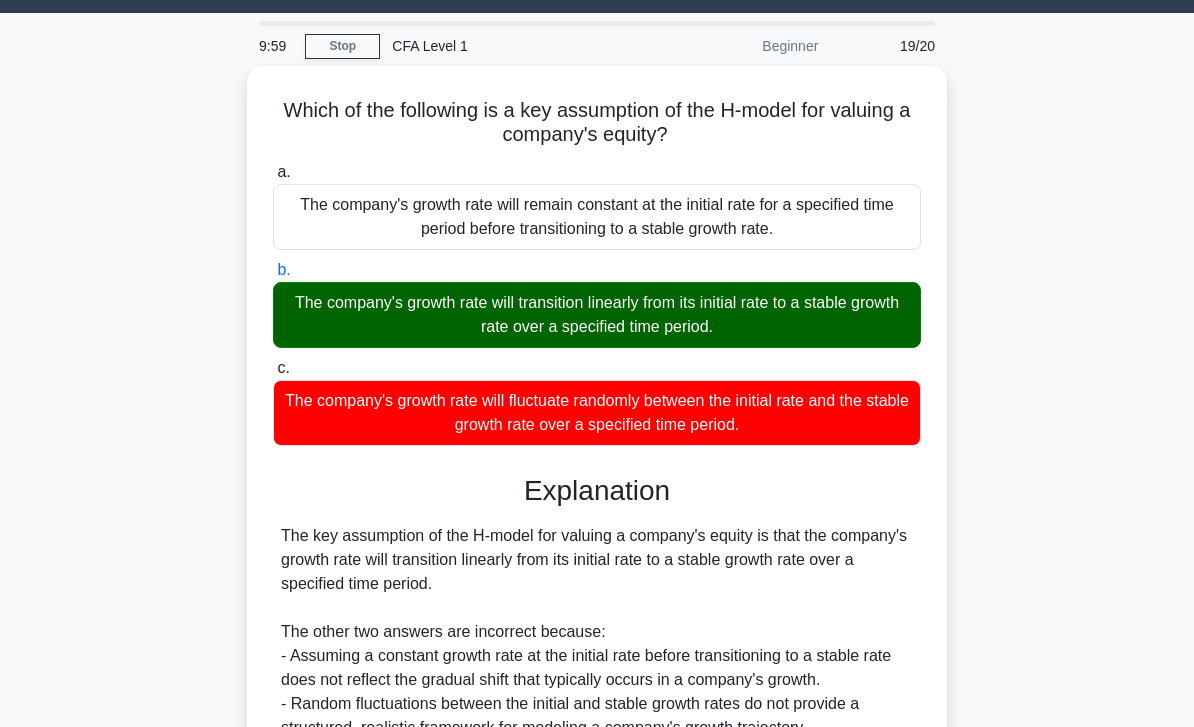 scroll, scrollTop: 289, scrollLeft: 0, axis: vertical 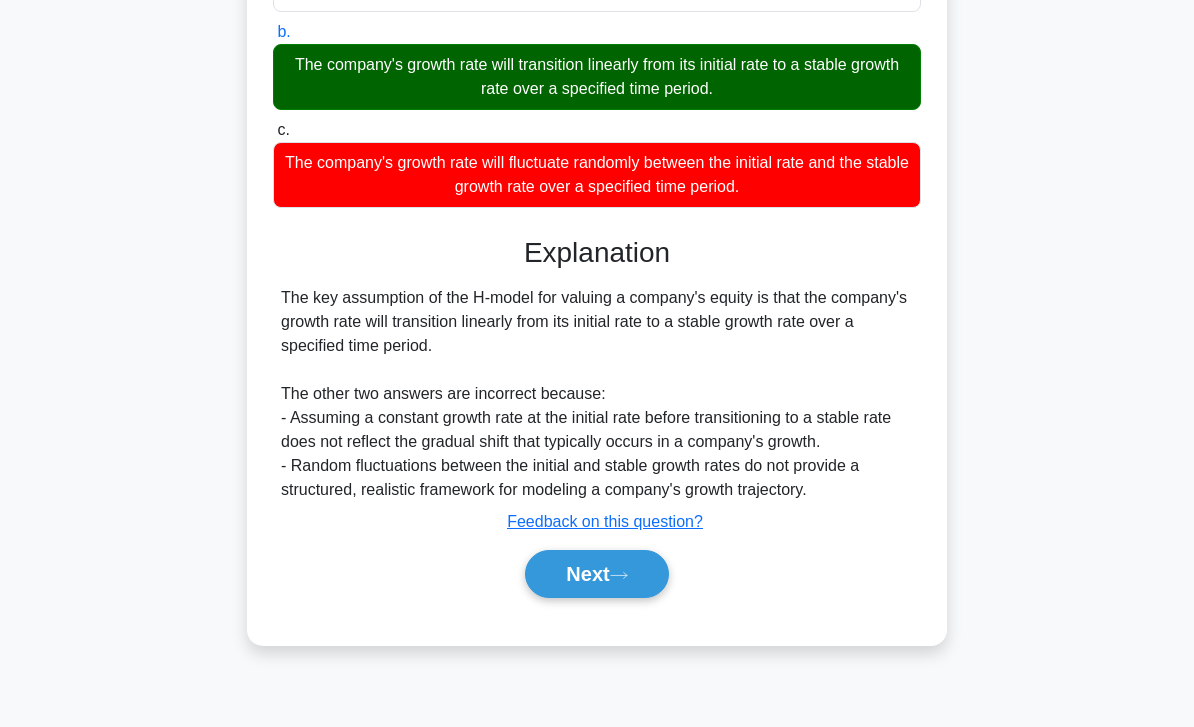 click on "Next" at bounding box center [596, 574] 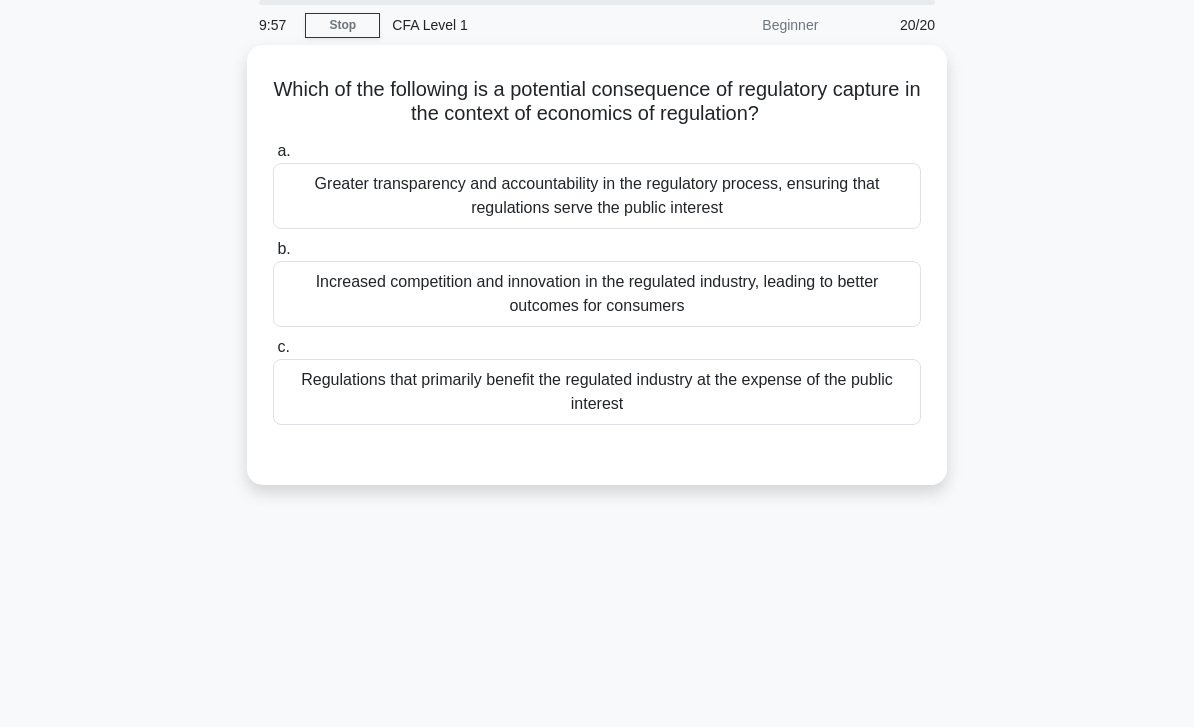 scroll, scrollTop: 0, scrollLeft: 0, axis: both 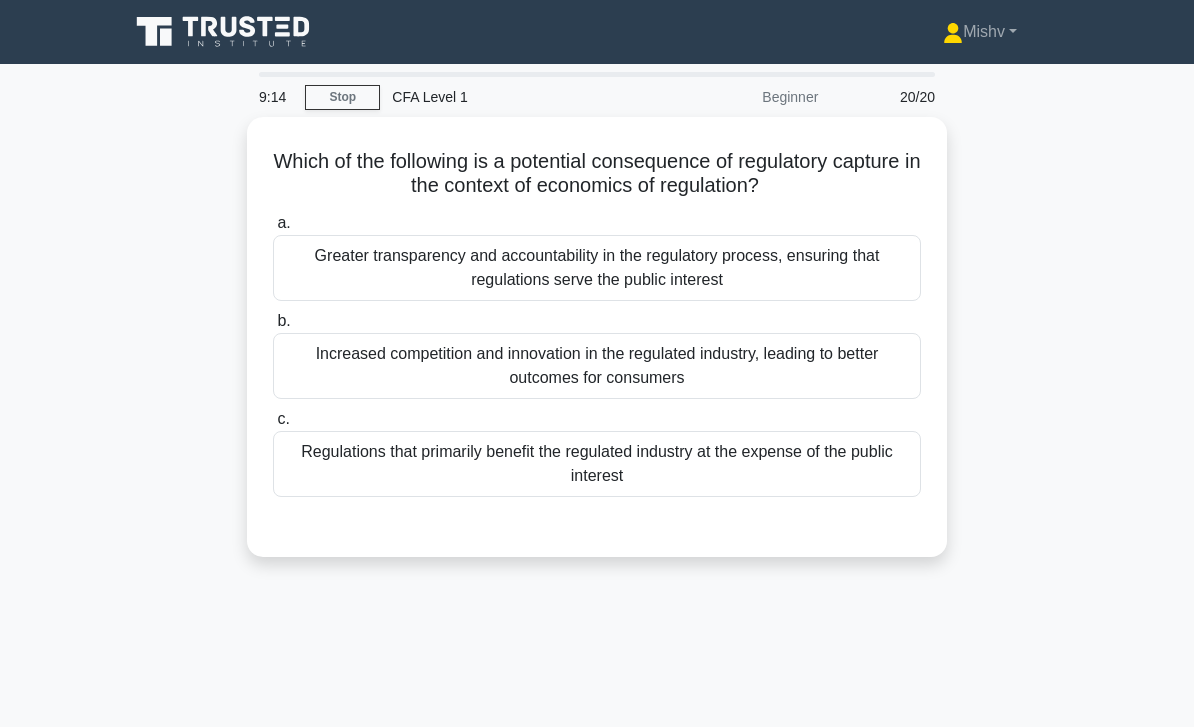 click on "Regulations that primarily benefit the regulated industry at the expense of the public interest" at bounding box center [597, 464] 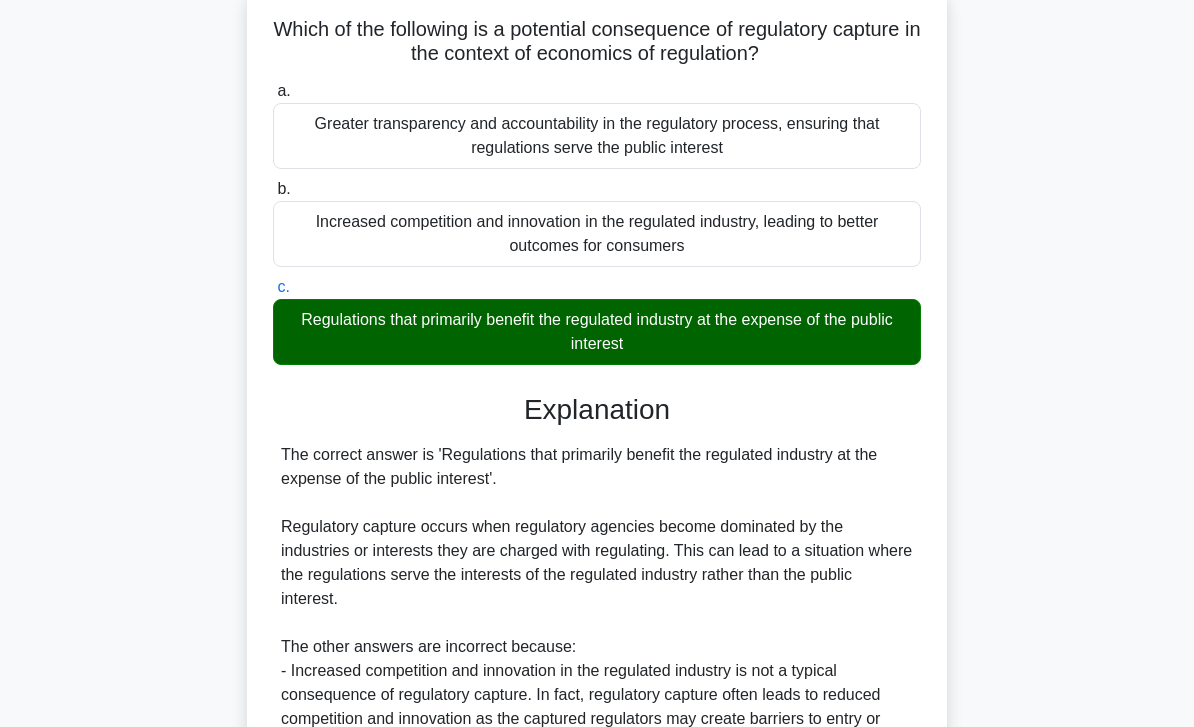 scroll, scrollTop: 368, scrollLeft: 0, axis: vertical 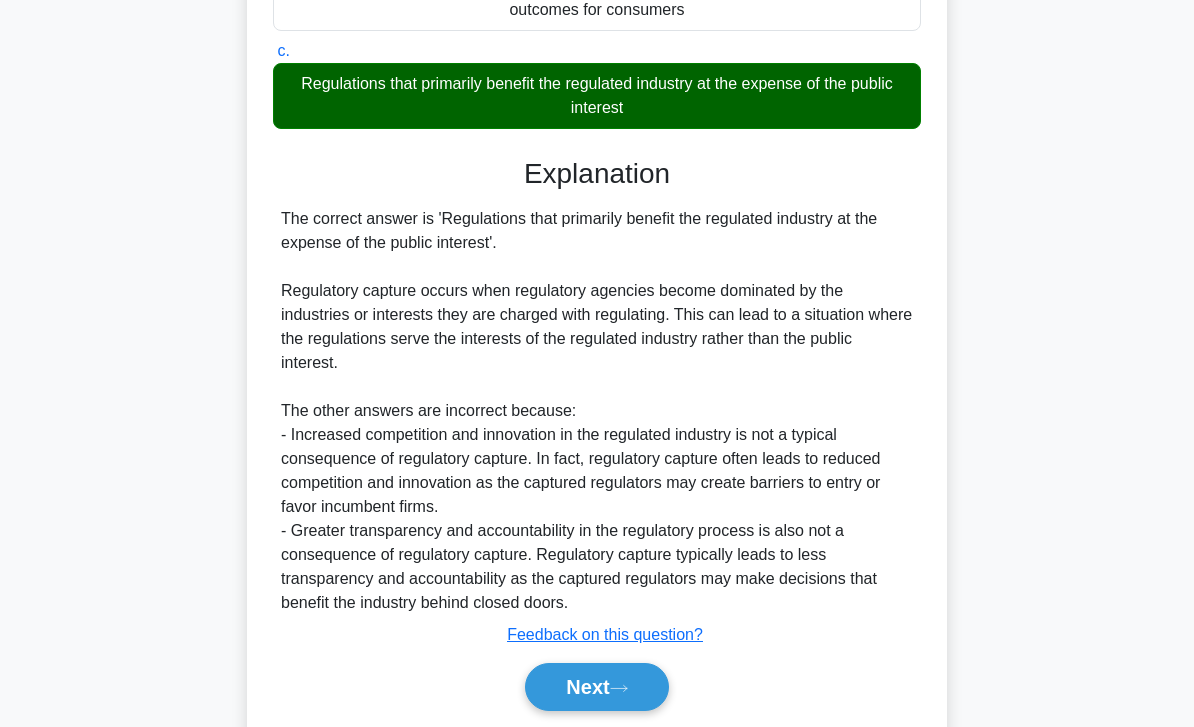 click on "Next" at bounding box center (596, 687) 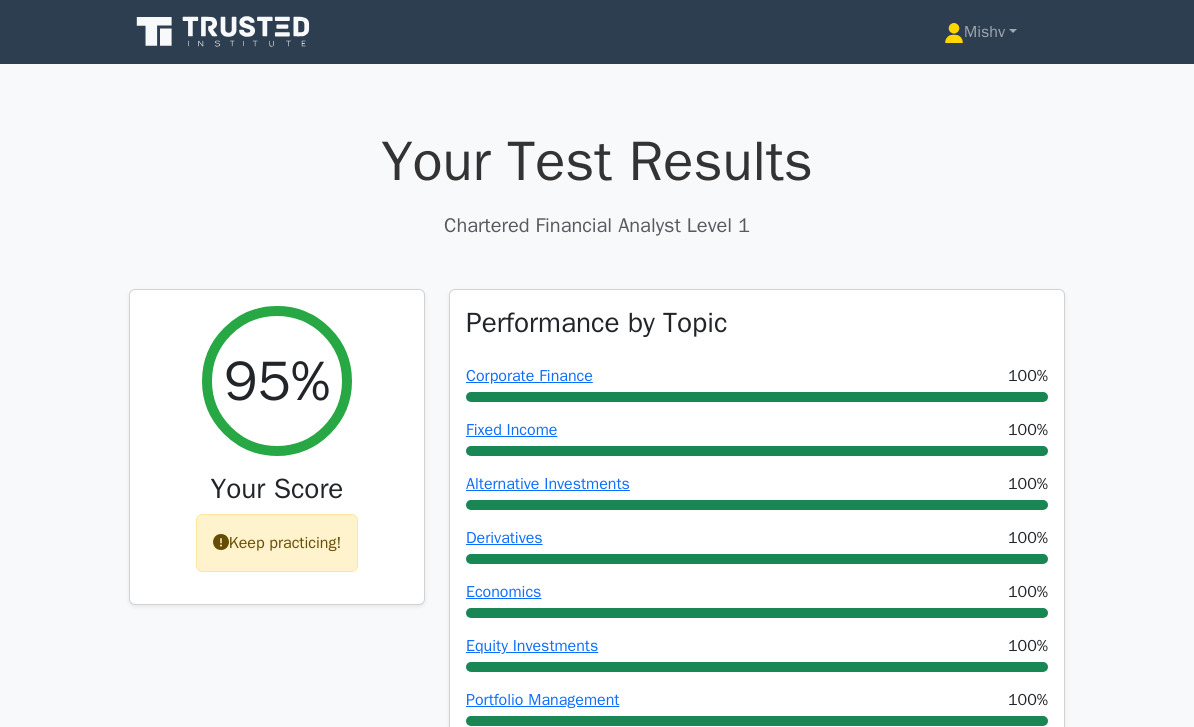 scroll, scrollTop: 0, scrollLeft: 0, axis: both 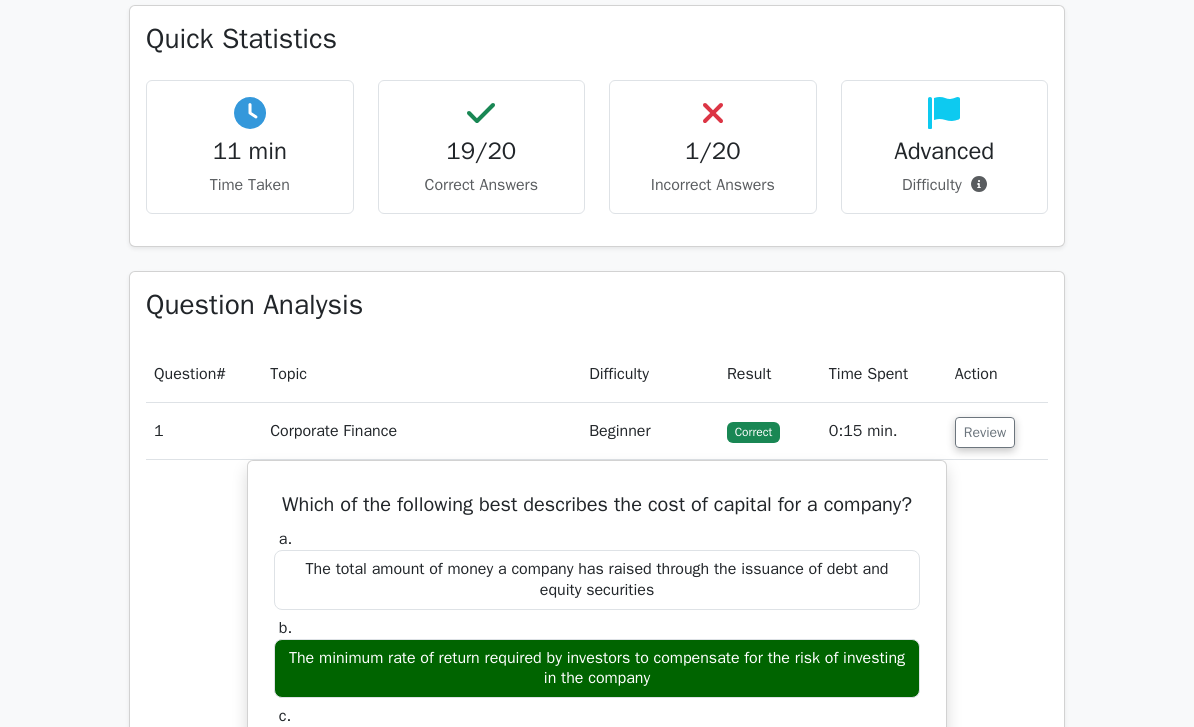click on "Review" at bounding box center [985, 432] 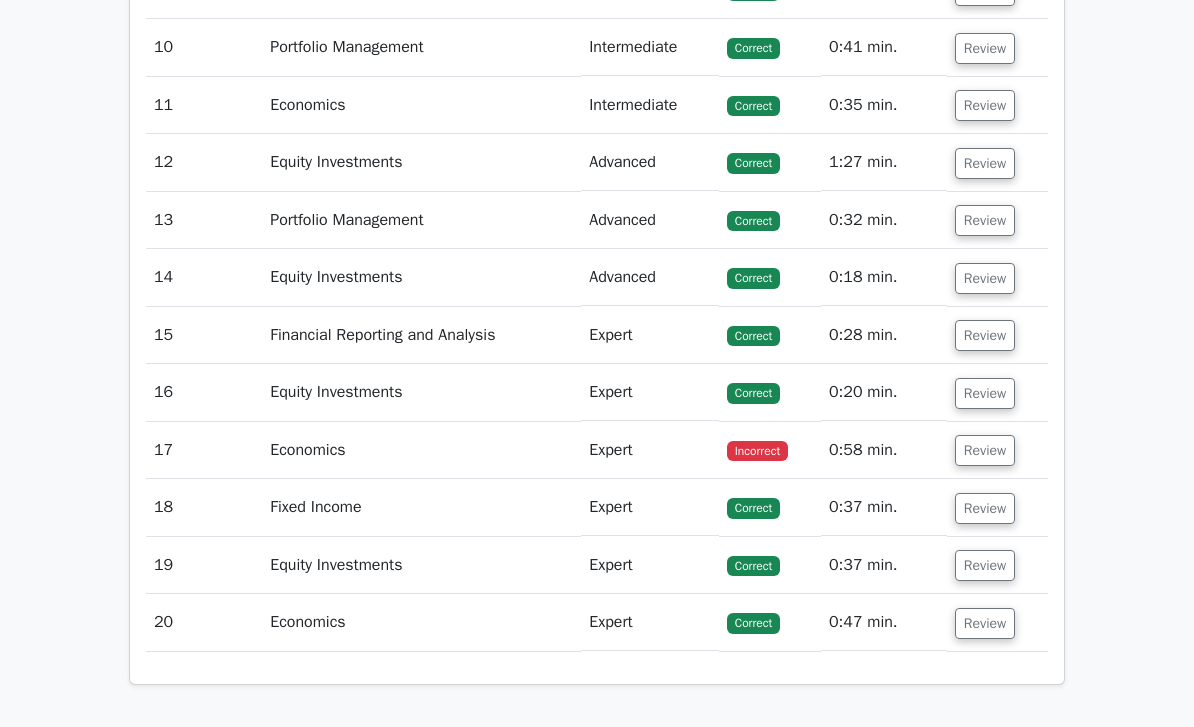 scroll, scrollTop: 1734, scrollLeft: 0, axis: vertical 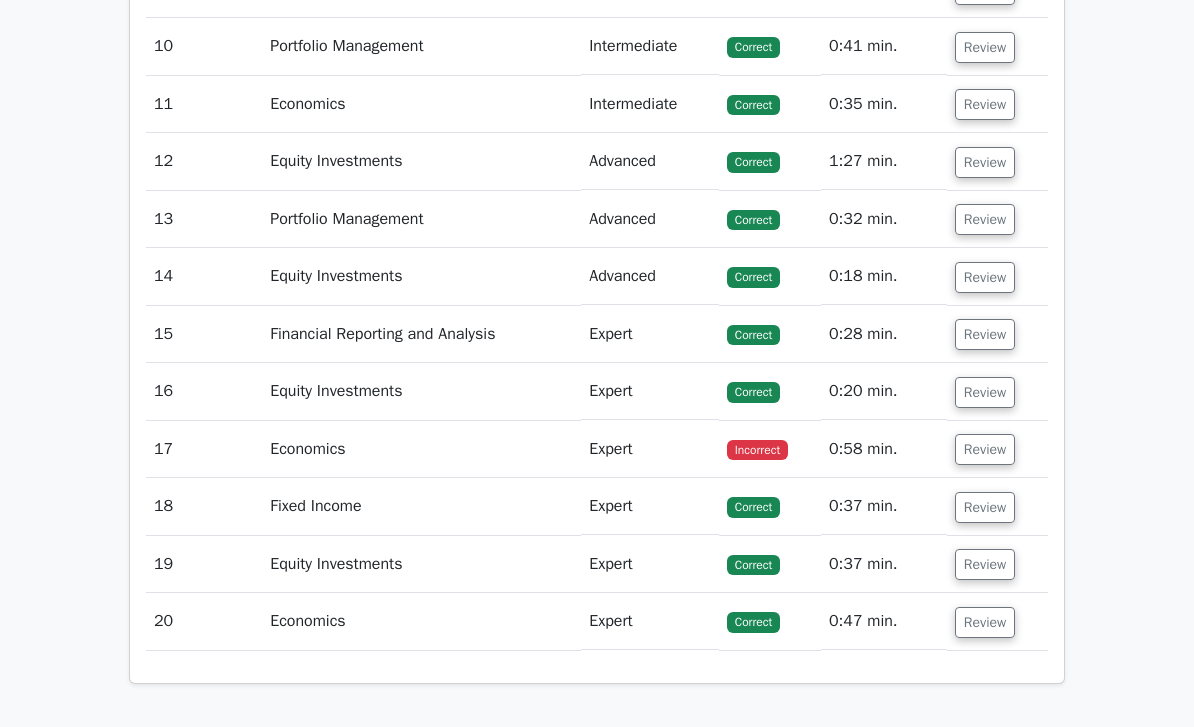 click on "Review" at bounding box center [985, 449] 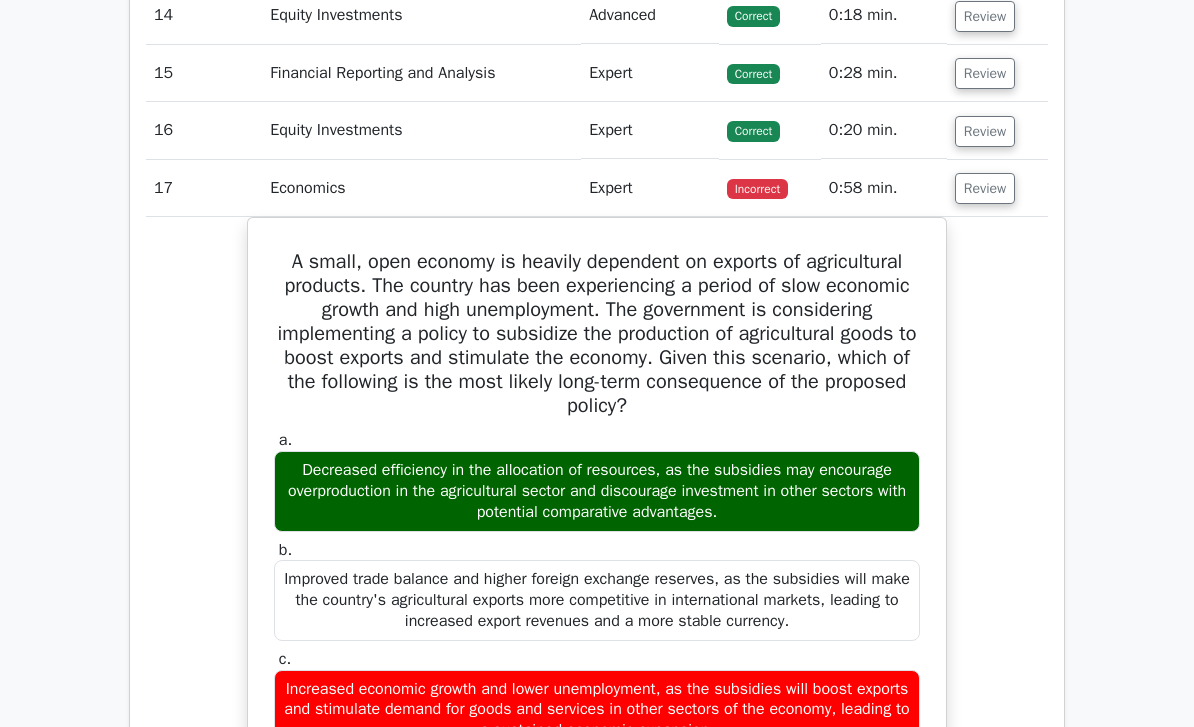 scroll, scrollTop: 2000, scrollLeft: 0, axis: vertical 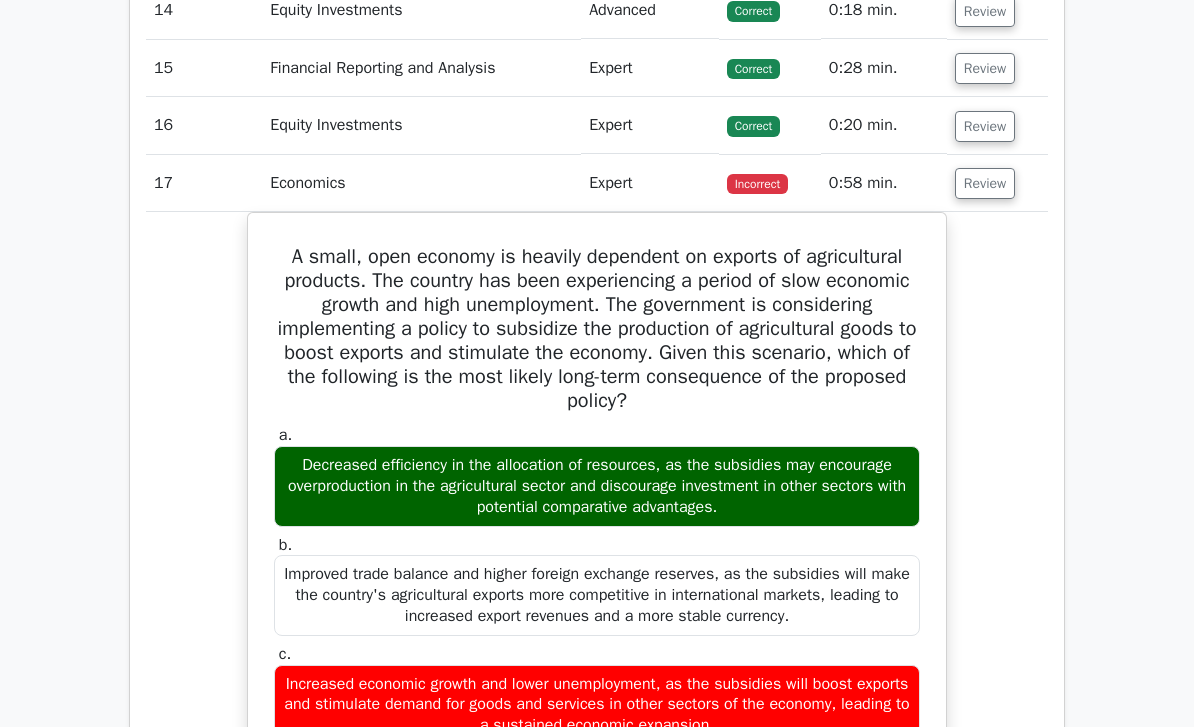 click on "Review" at bounding box center [985, 183] 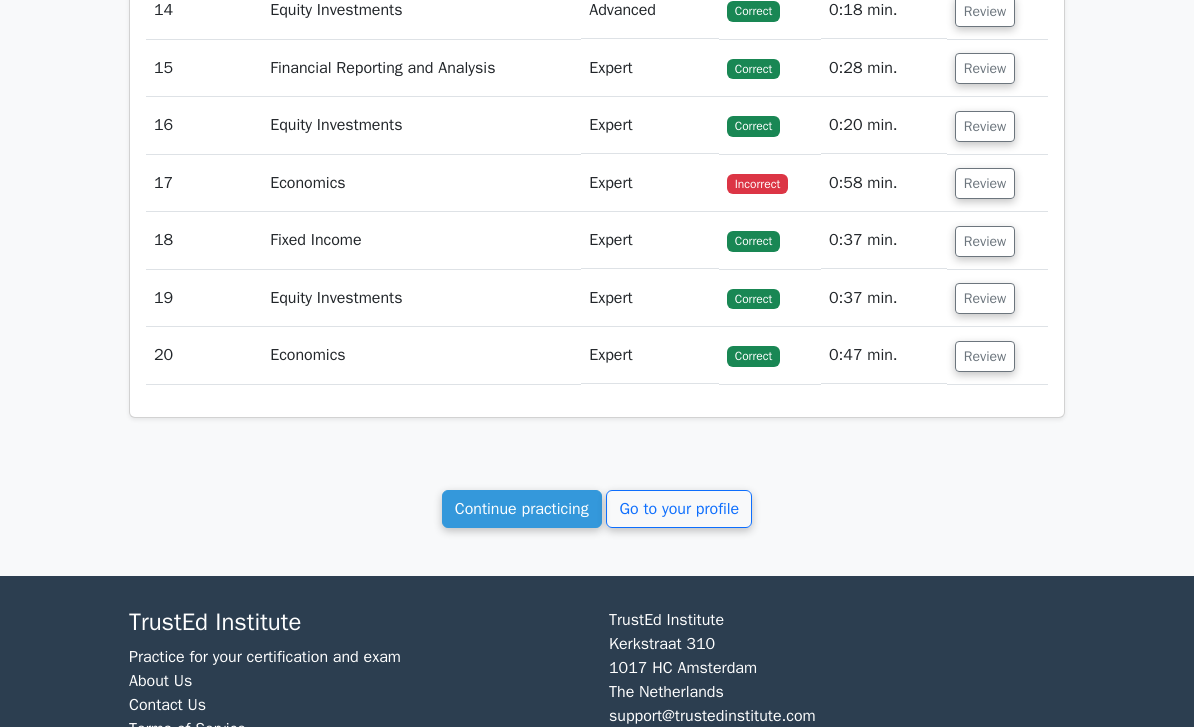 click on "Go to your profile" at bounding box center [679, 509] 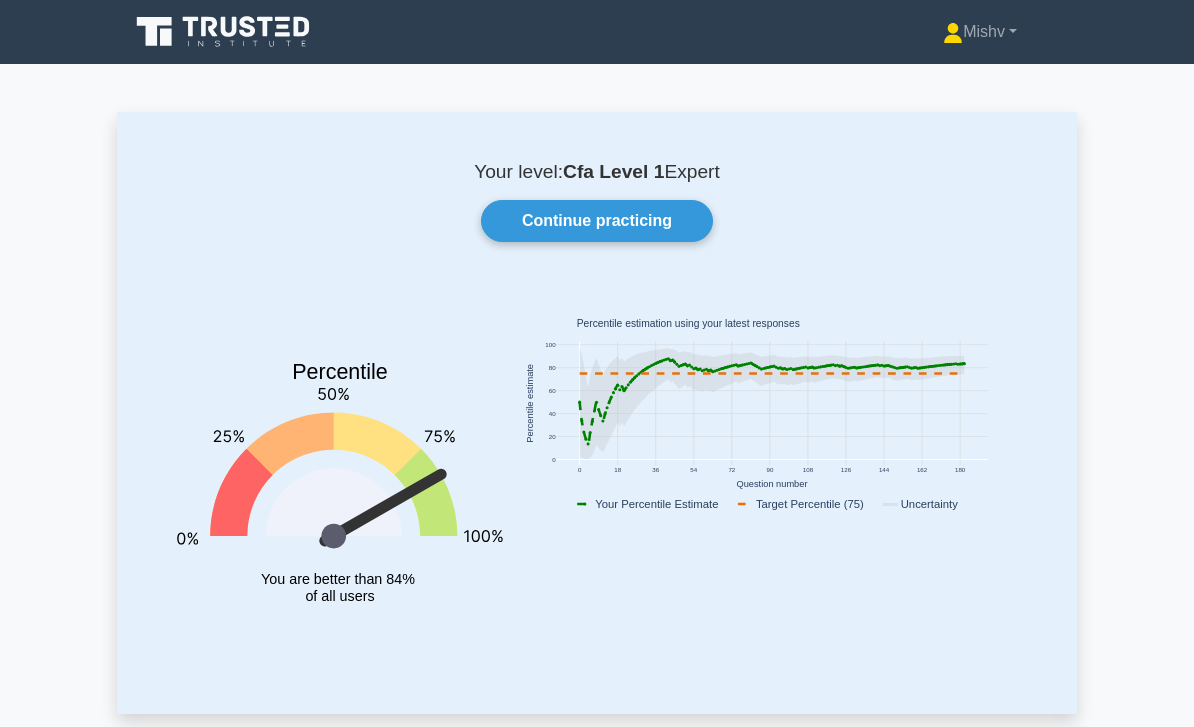 scroll, scrollTop: 0, scrollLeft: 0, axis: both 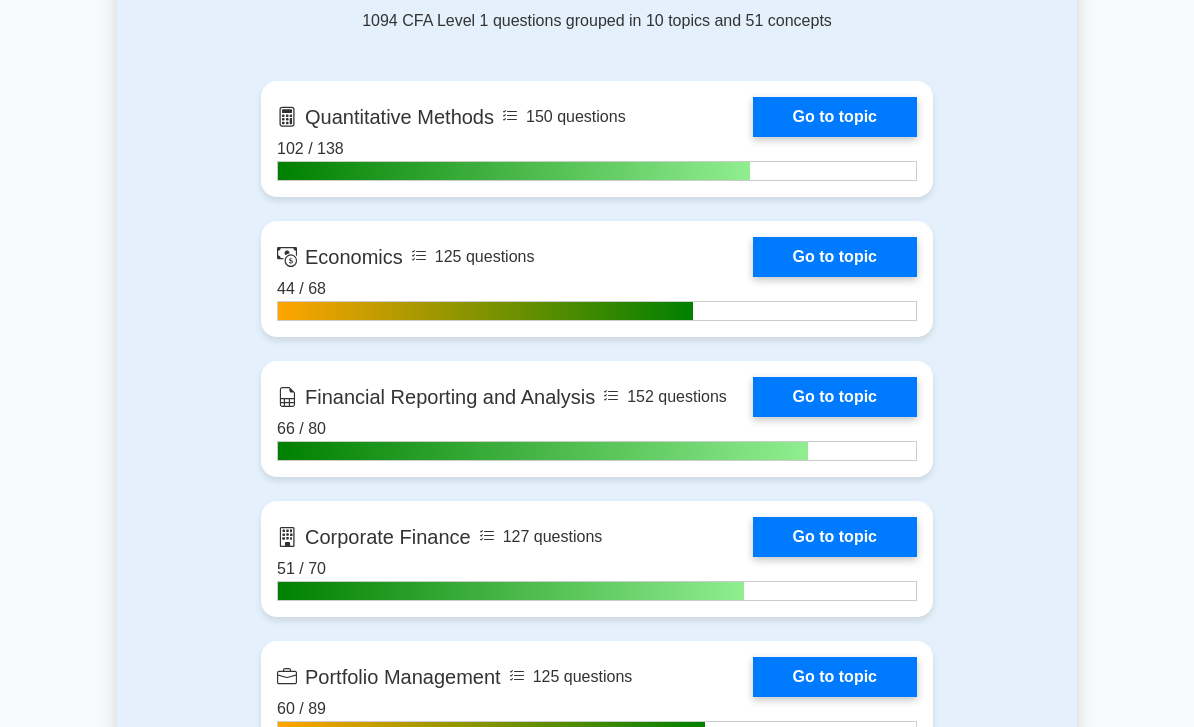 click on "Go to topic" at bounding box center (835, 257) 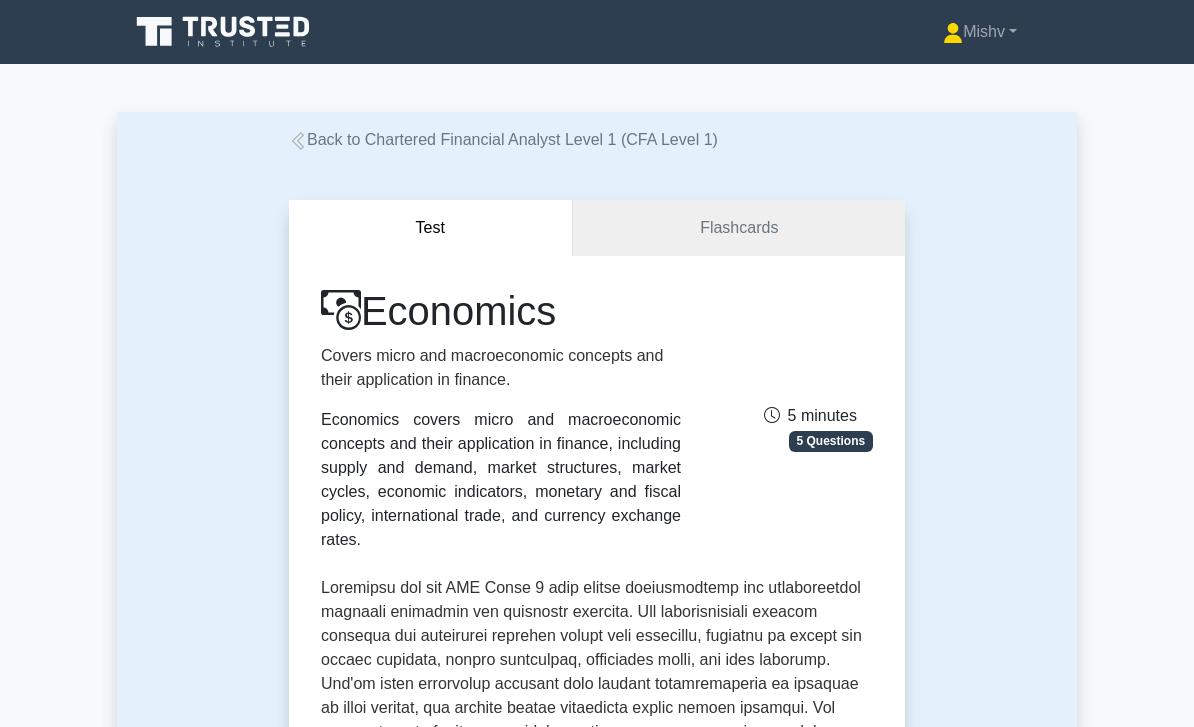 scroll, scrollTop: 101, scrollLeft: 0, axis: vertical 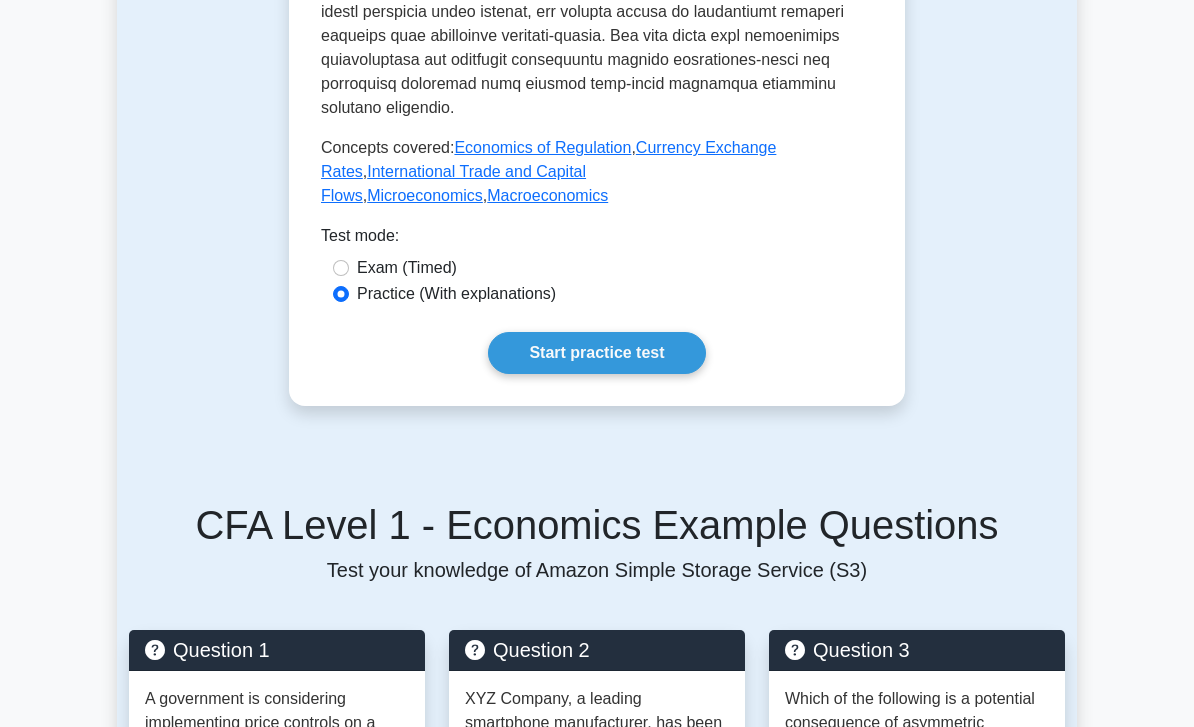 click on "Start practice test" at bounding box center [596, 353] 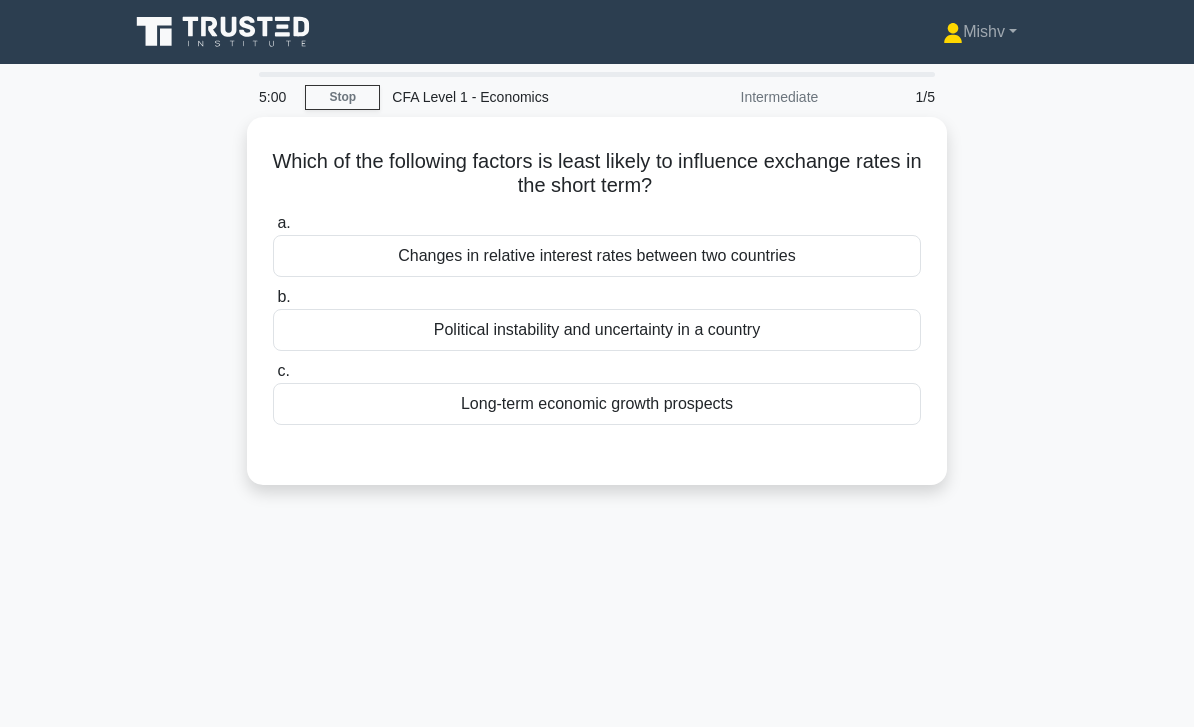 scroll, scrollTop: 0, scrollLeft: 0, axis: both 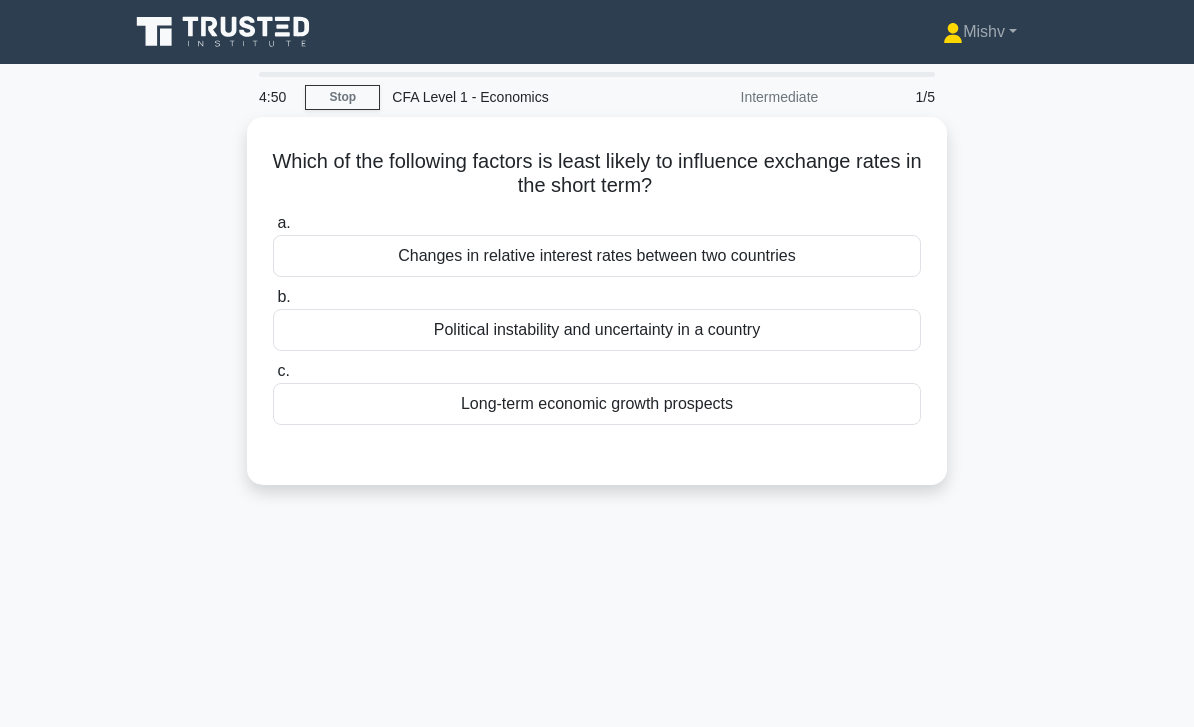 click on "Long-term economic growth prospects" at bounding box center (597, 404) 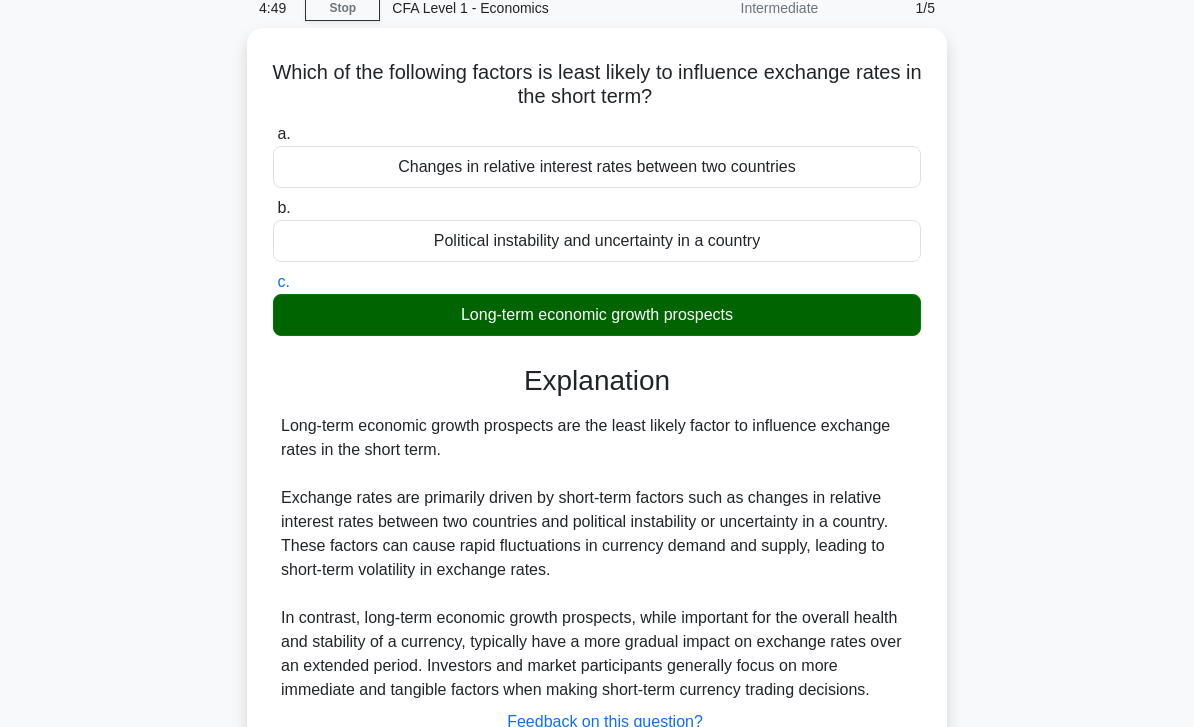 scroll, scrollTop: 289, scrollLeft: 0, axis: vertical 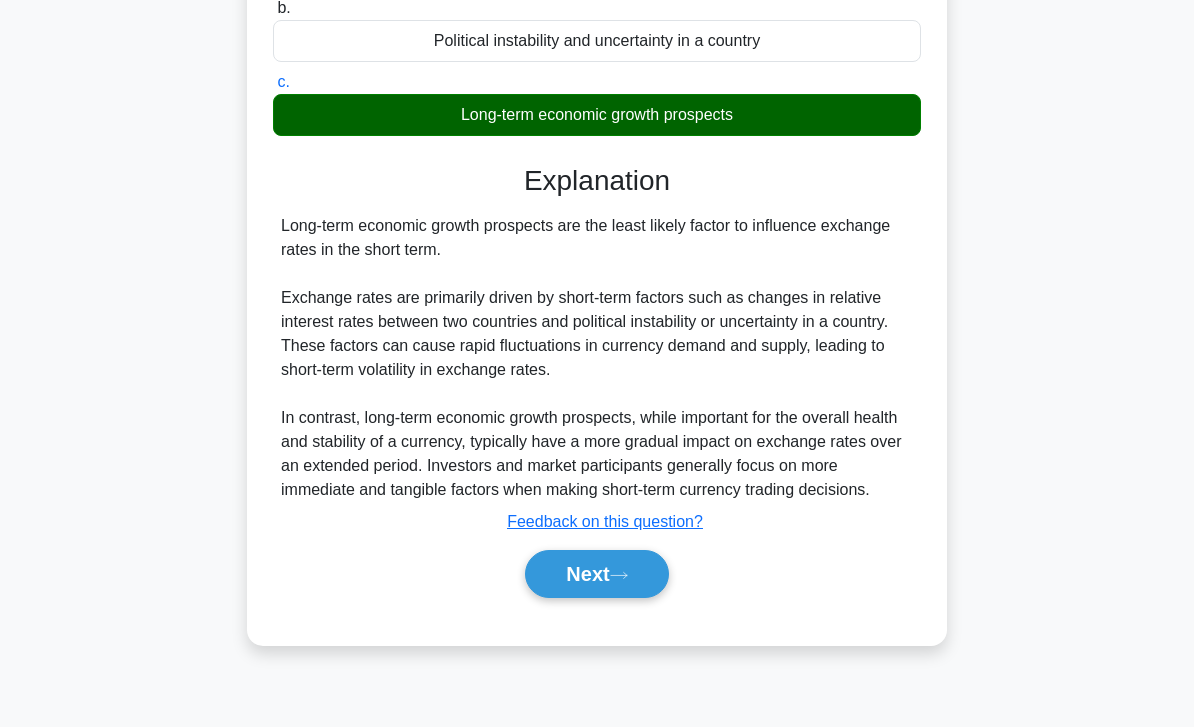 click on "Next" at bounding box center [596, 574] 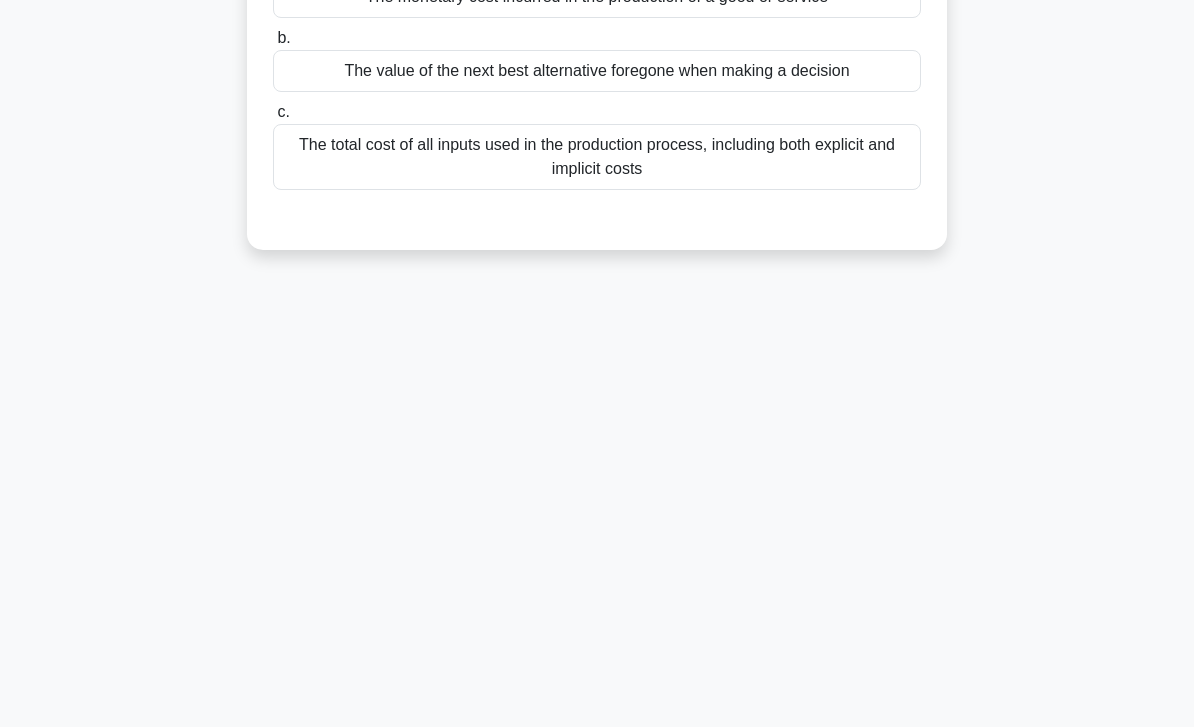 scroll, scrollTop: 0, scrollLeft: 0, axis: both 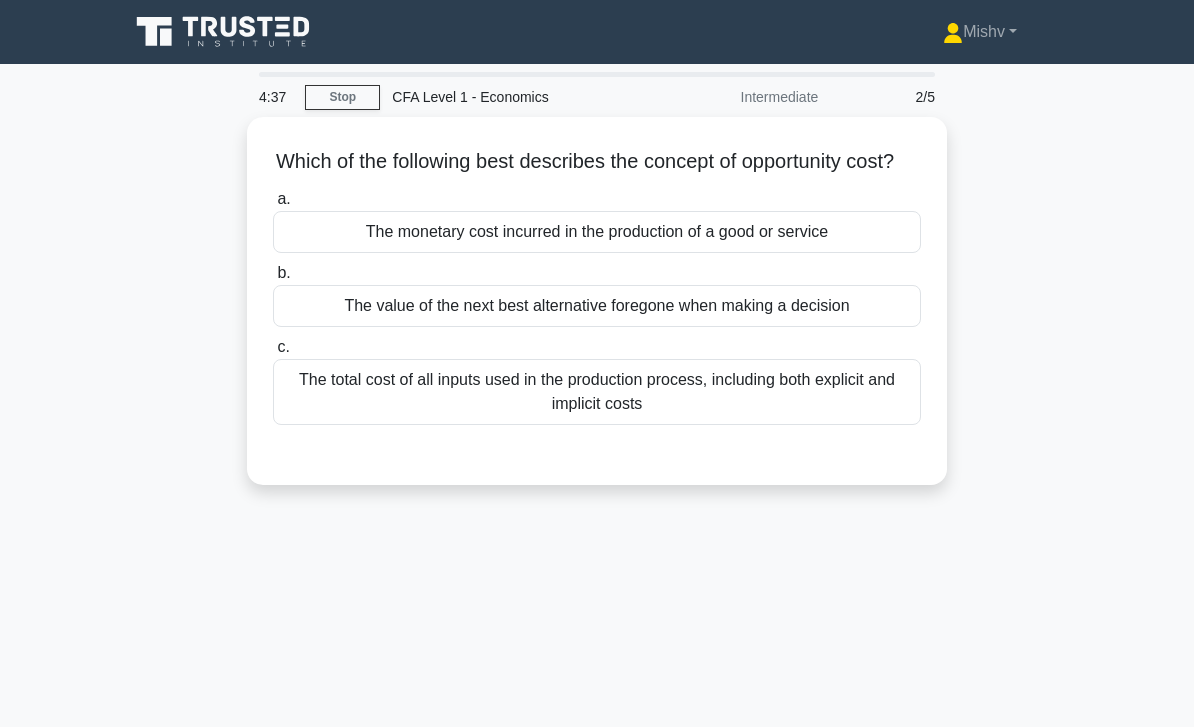 click on "The value of the next best alternative foregone when making a decision" at bounding box center (597, 306) 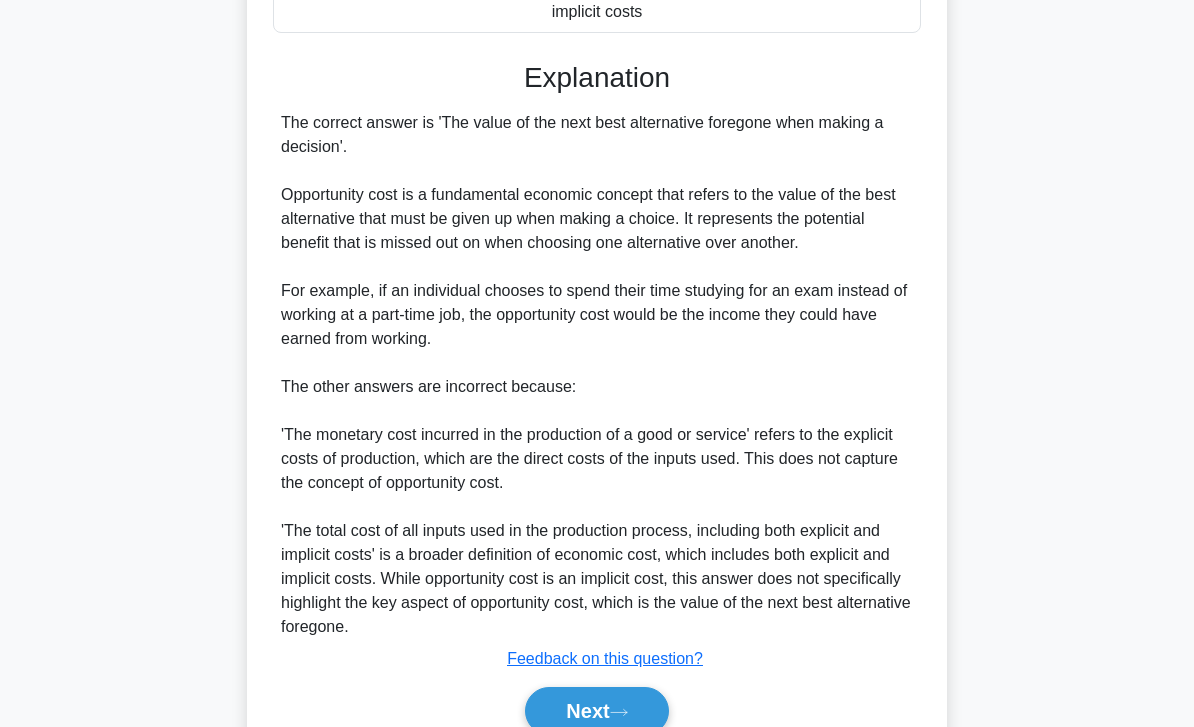 scroll, scrollTop: 464, scrollLeft: 0, axis: vertical 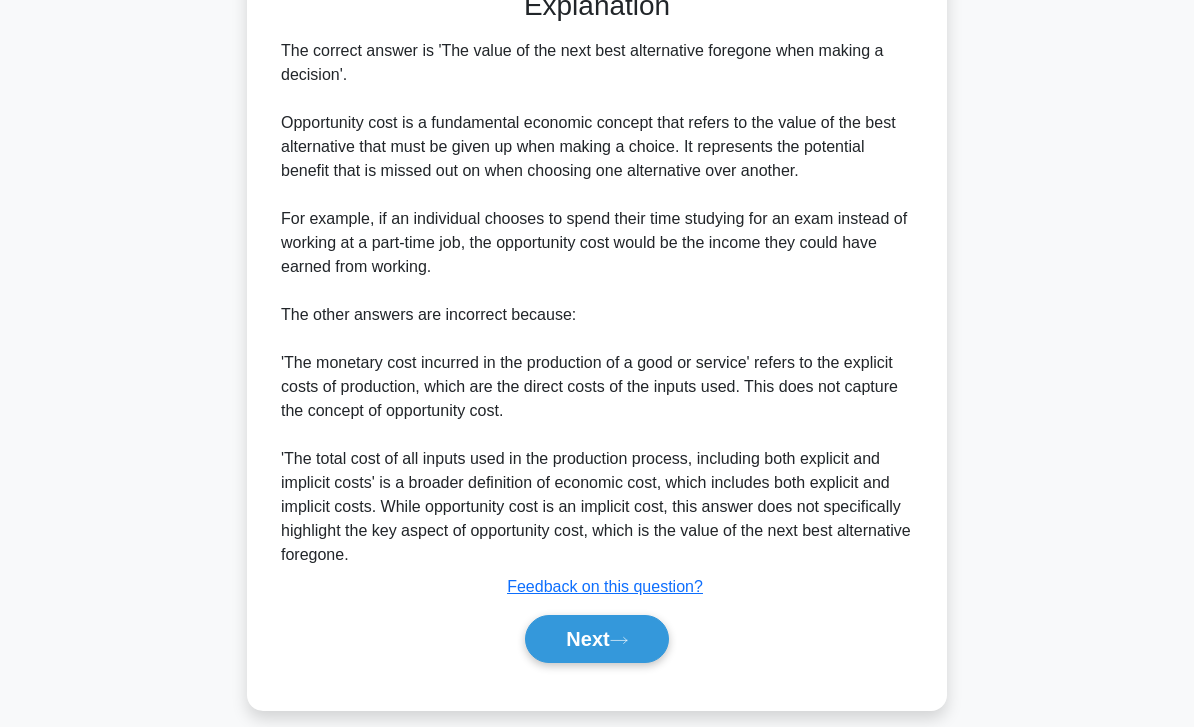 click on "Next" at bounding box center [596, 639] 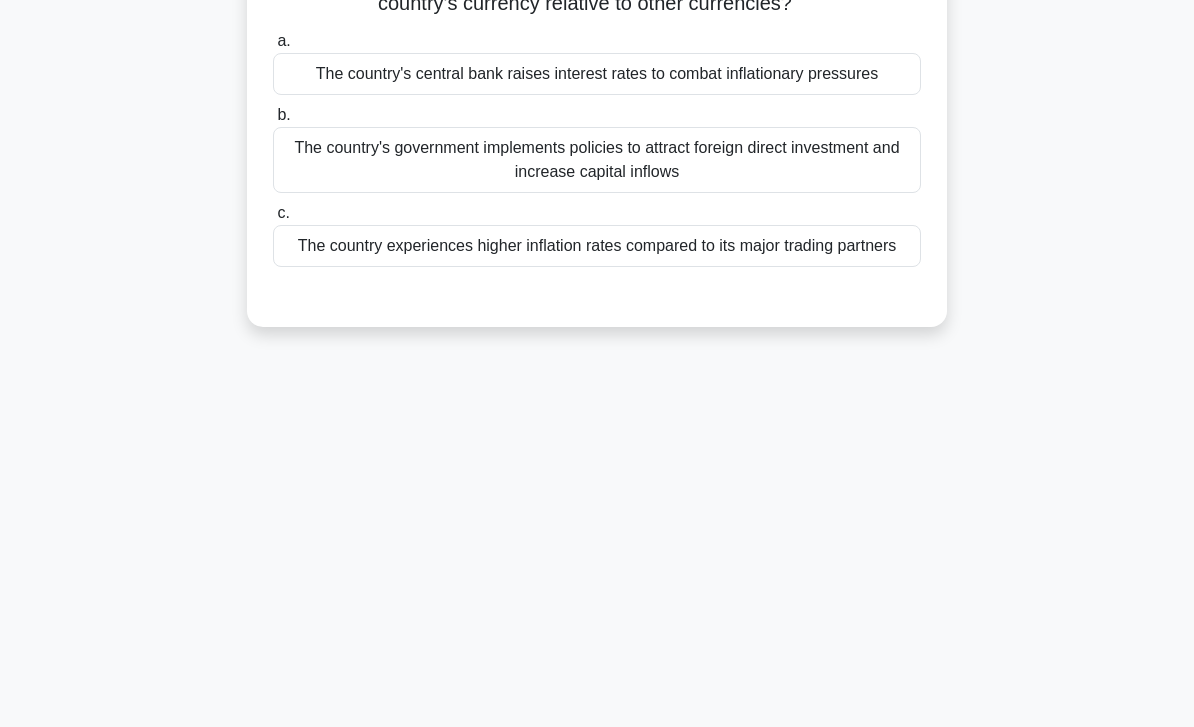 scroll, scrollTop: 0, scrollLeft: 0, axis: both 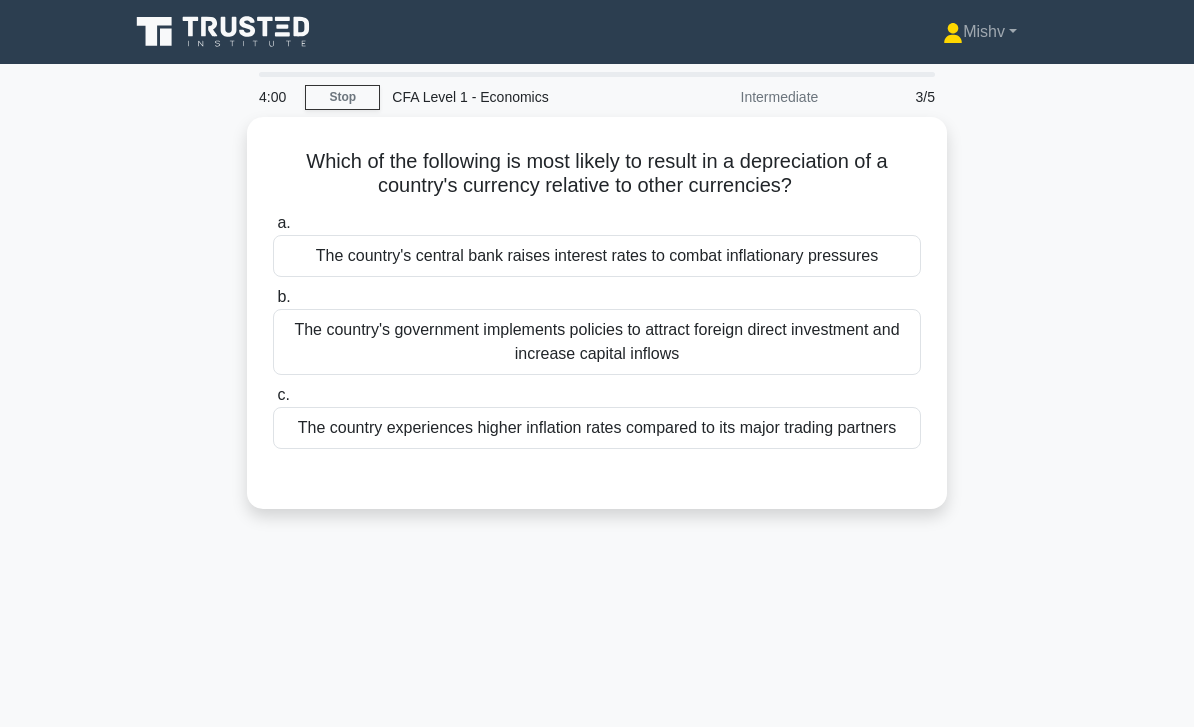 click on "a.
The country's central bank raises interest rates to combat inflationary pressures
b.
c." at bounding box center (597, 330) 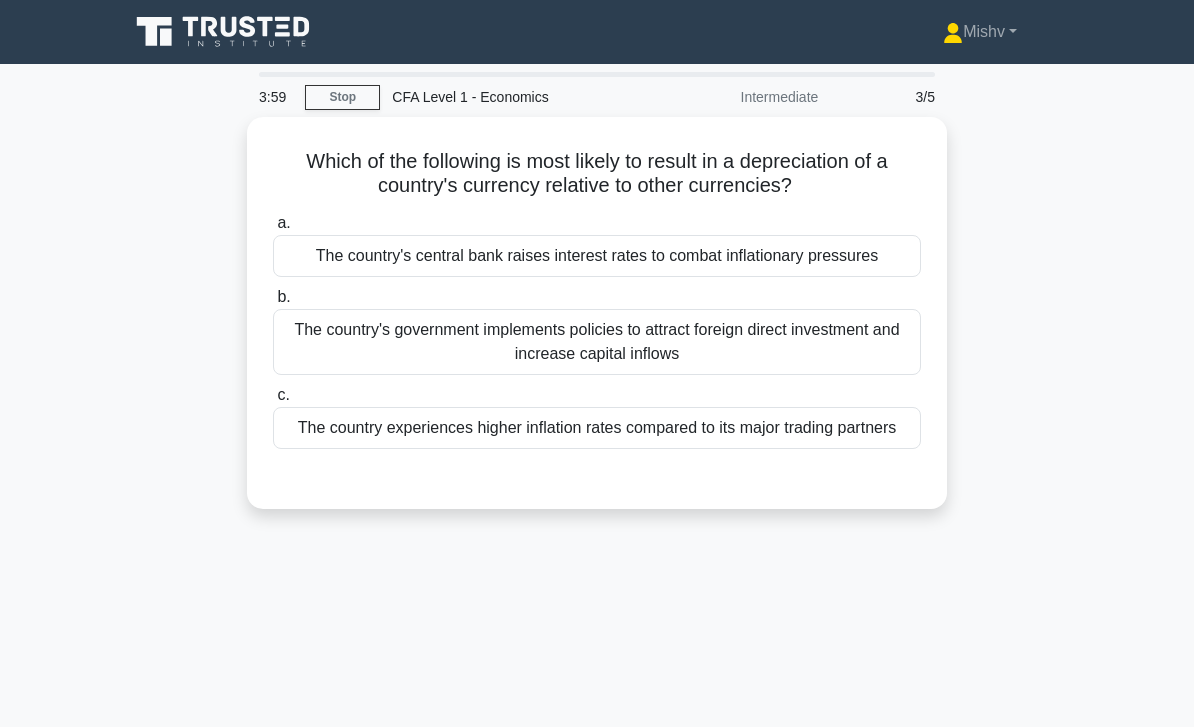 click on "The country experiences higher inflation rates compared to its major trading partners" at bounding box center (597, 428) 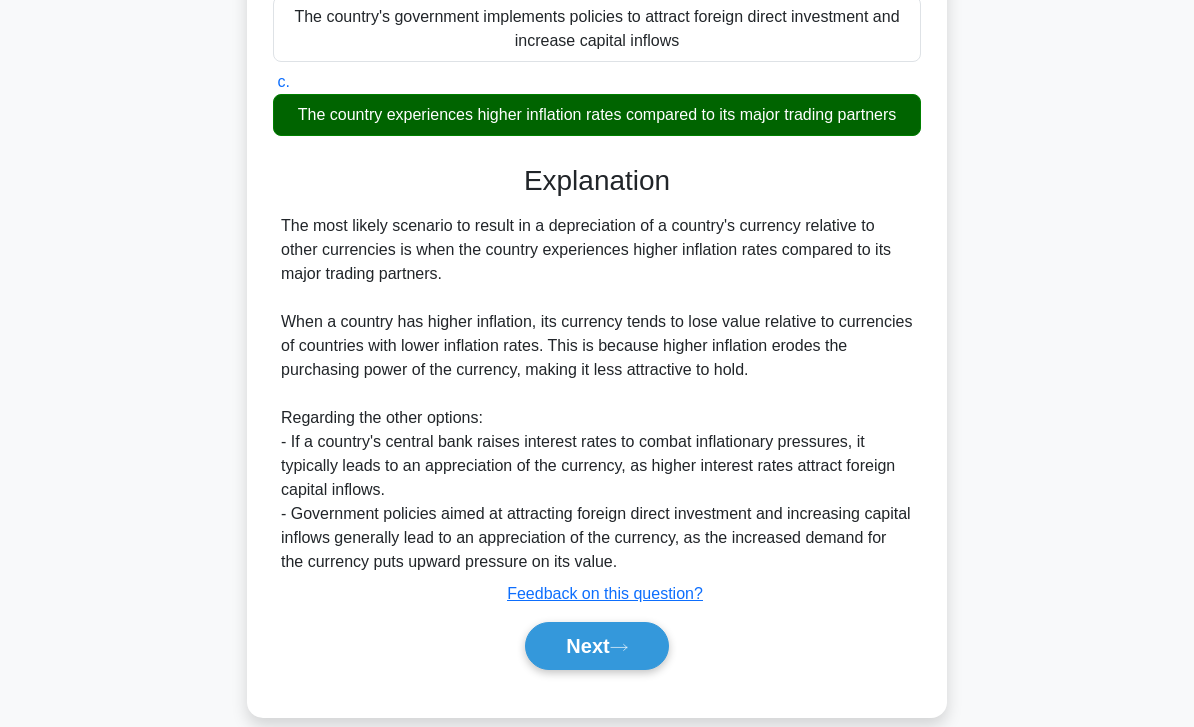 scroll, scrollTop: 344, scrollLeft: 0, axis: vertical 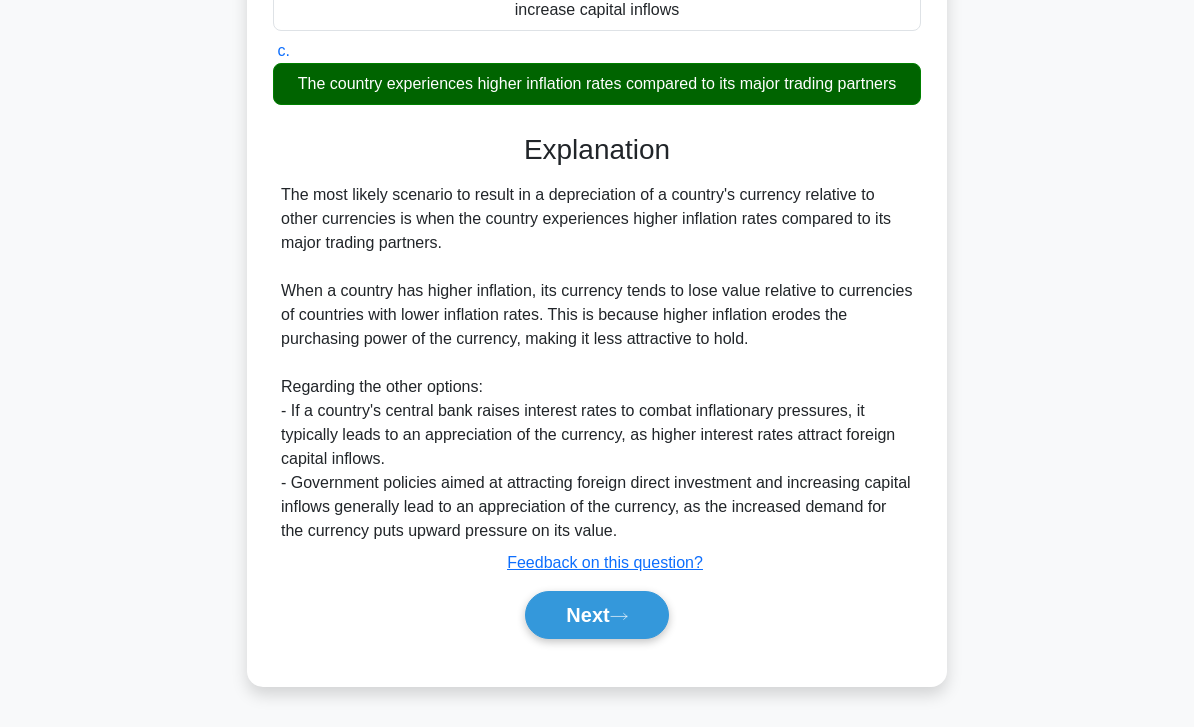 click 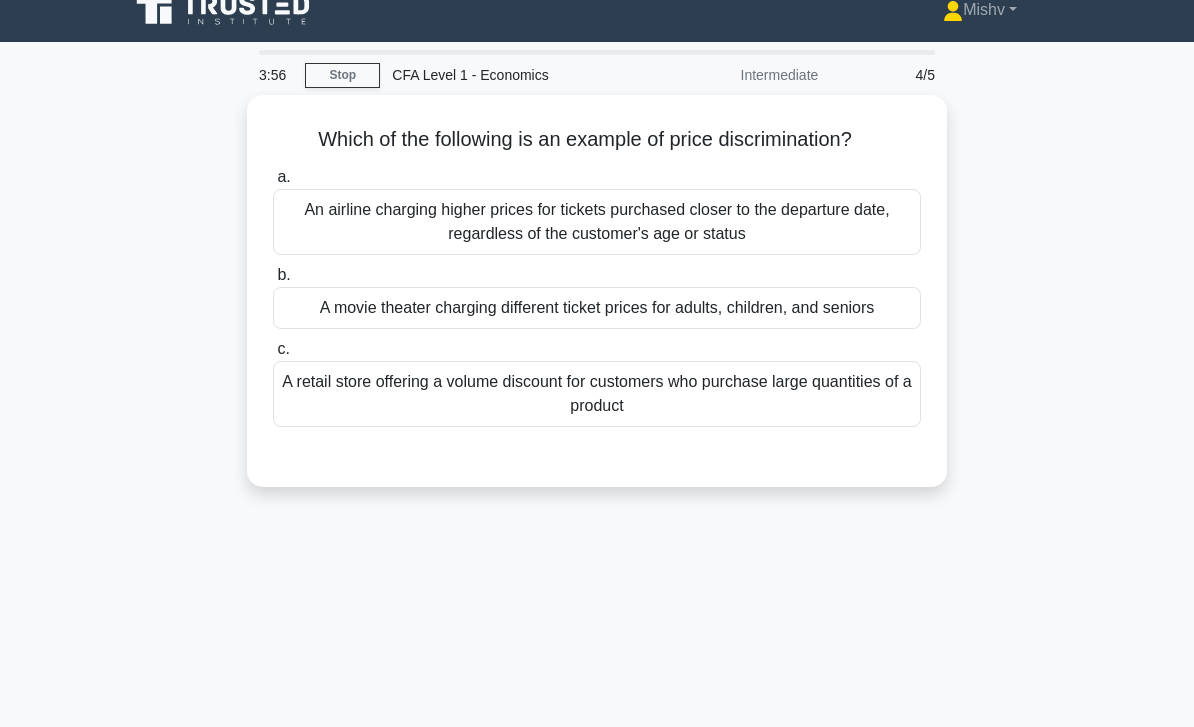 scroll, scrollTop: 0, scrollLeft: 0, axis: both 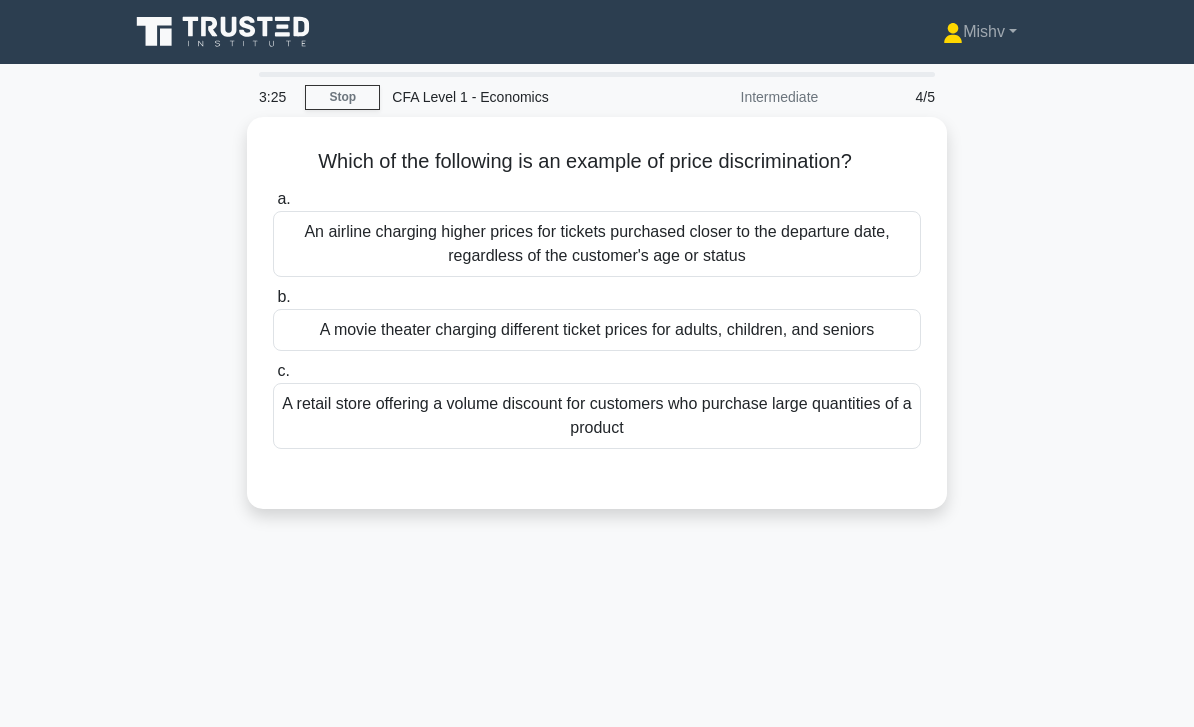 click on "A movie theater charging different ticket prices for adults, children, and seniors" at bounding box center (597, 330) 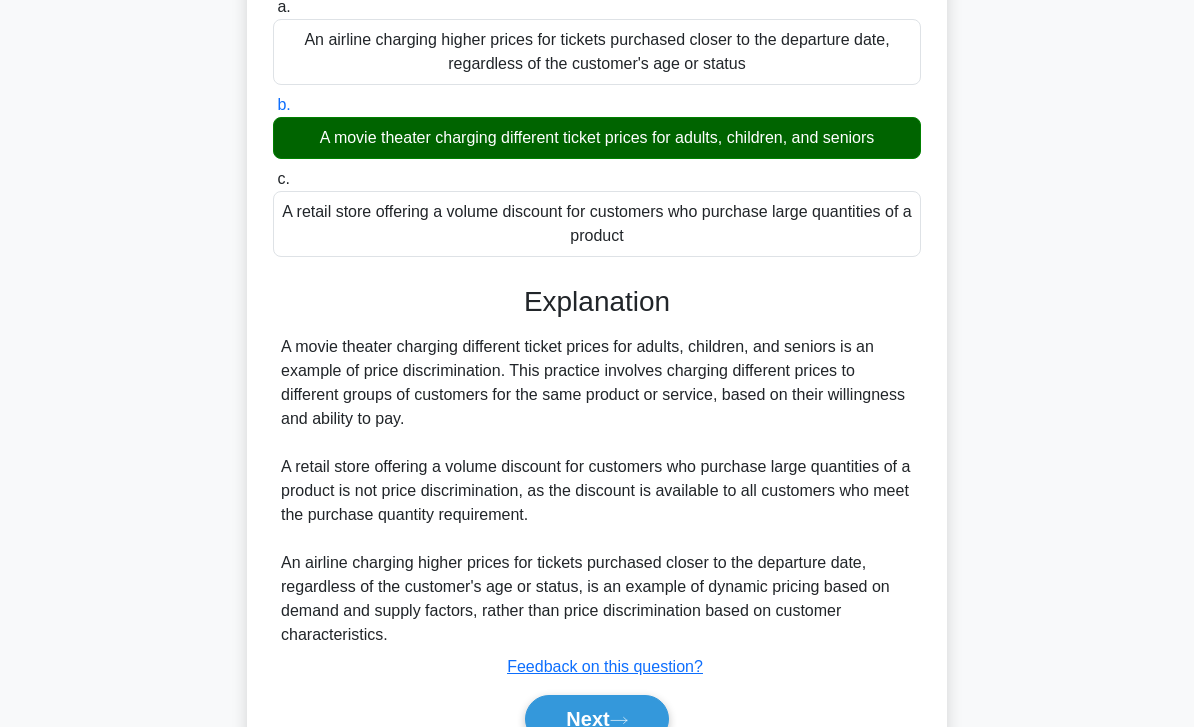 scroll, scrollTop: 289, scrollLeft: 0, axis: vertical 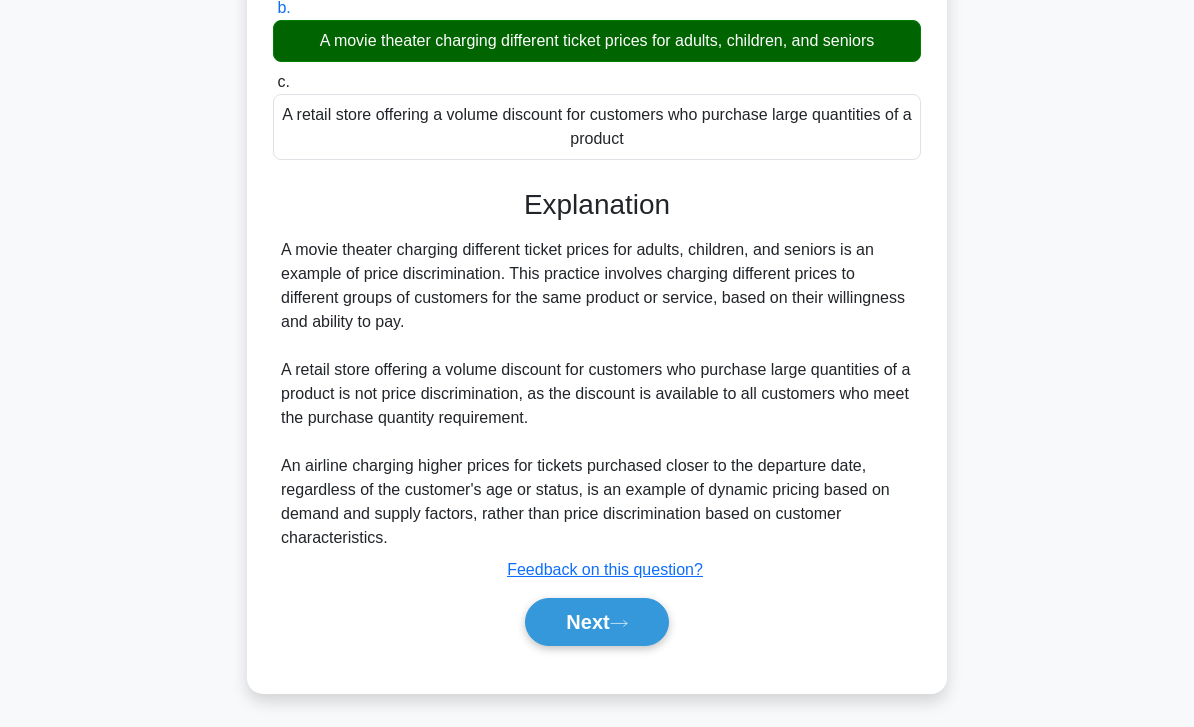 click on "Next" at bounding box center [596, 622] 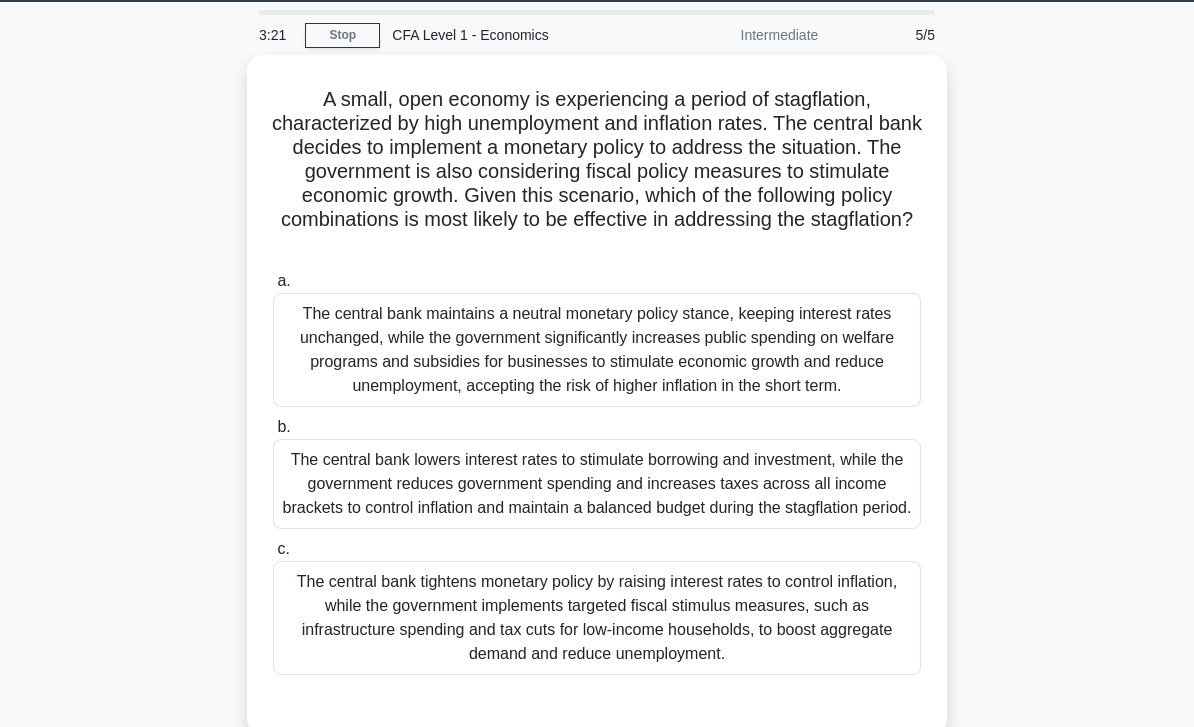 scroll, scrollTop: 66, scrollLeft: 0, axis: vertical 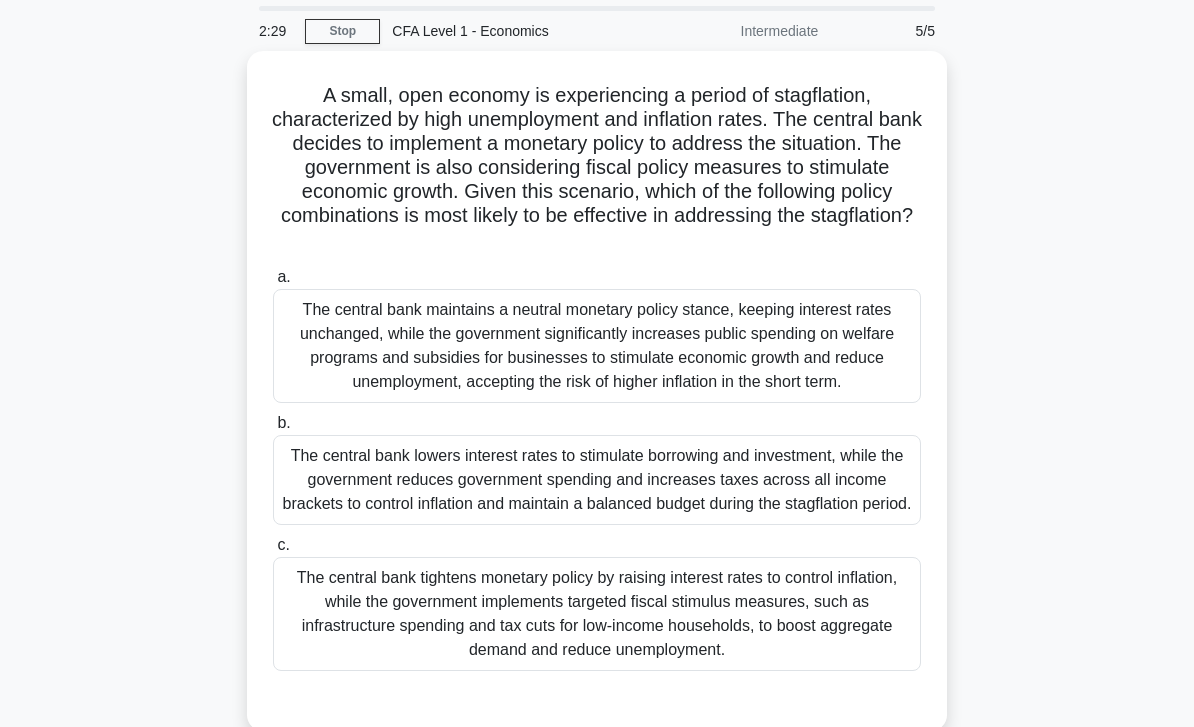 click on "The central bank tightens monetary policy by raising interest rates to control inflation, while the government implements targeted fiscal stimulus measures, such as infrastructure spending and tax cuts for low-income households, to boost aggregate demand and reduce unemployment." at bounding box center (597, 614) 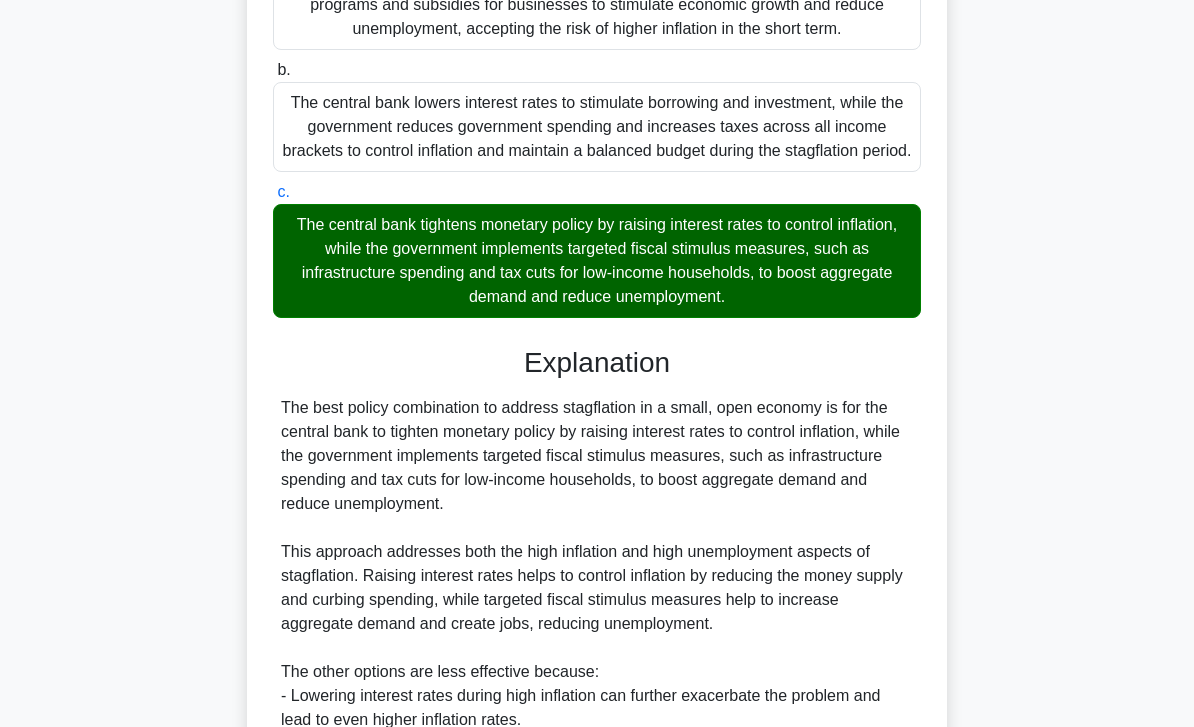 scroll, scrollTop: 728, scrollLeft: 0, axis: vertical 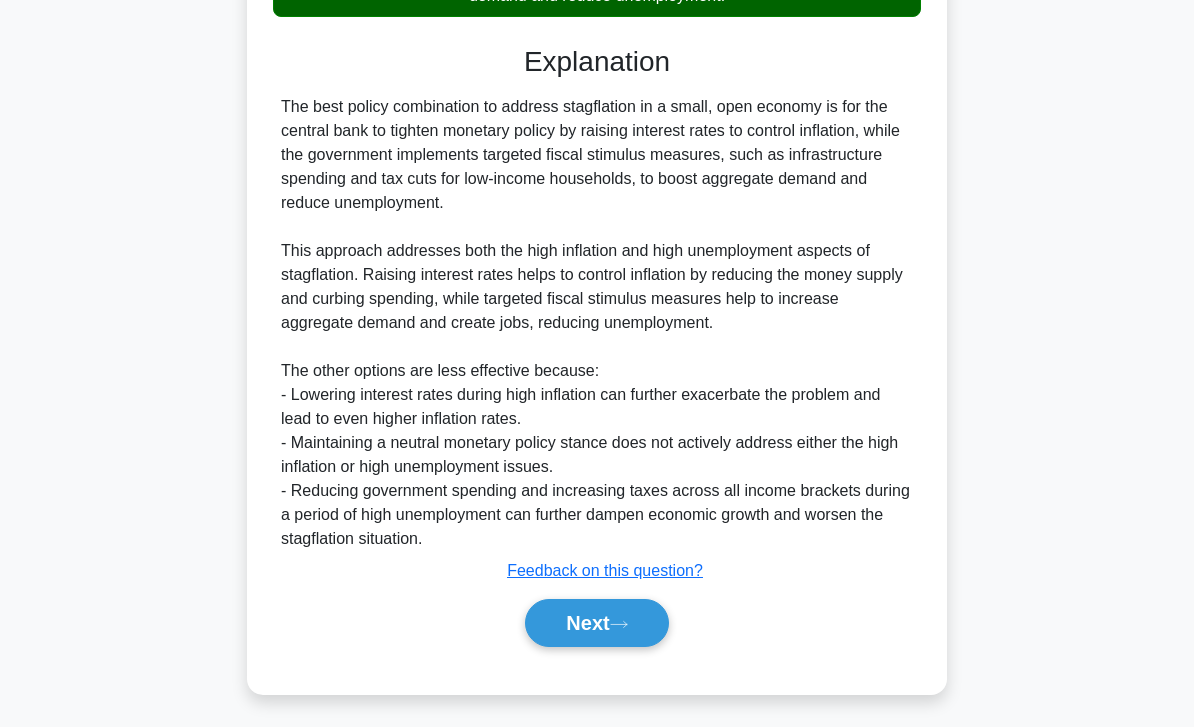 click on "Next" at bounding box center (596, 623) 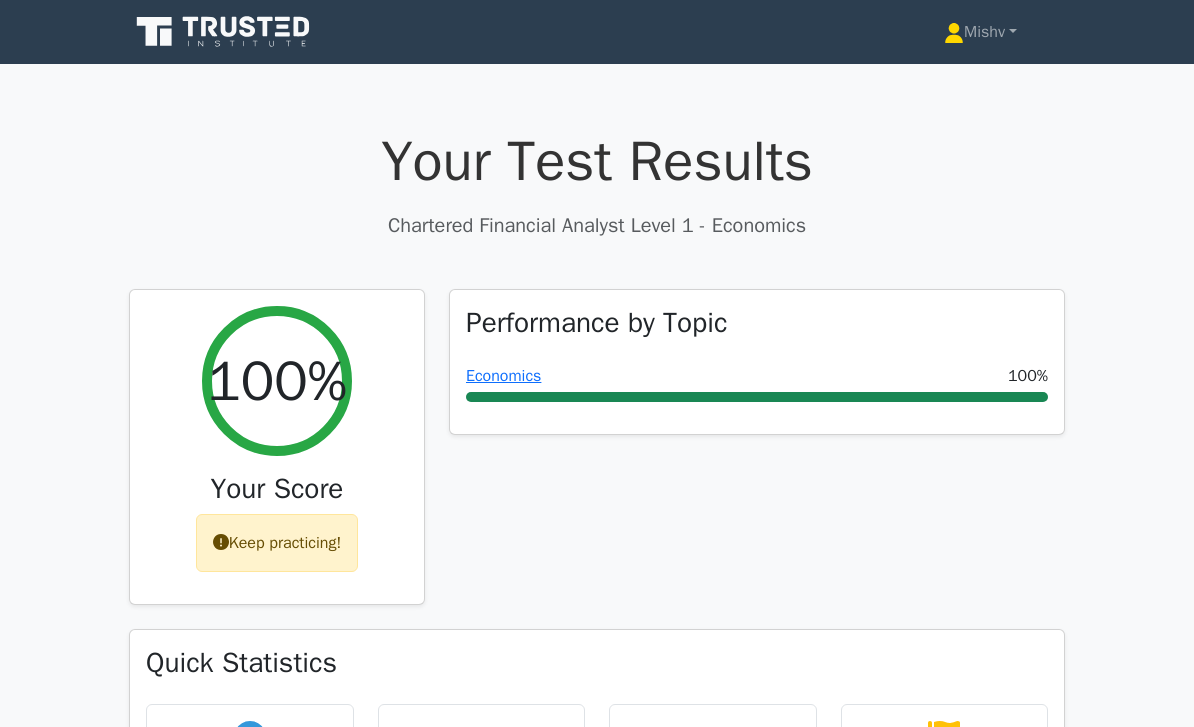 scroll, scrollTop: 250, scrollLeft: 0, axis: vertical 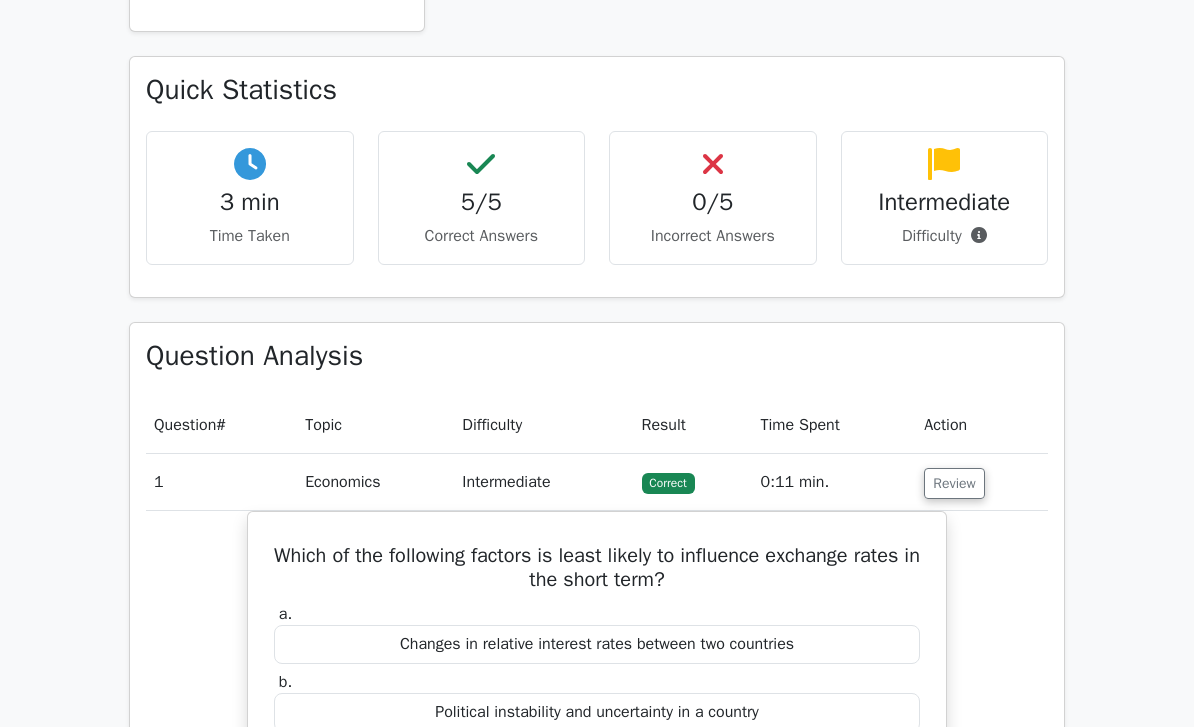 click on "Review" at bounding box center [954, 484] 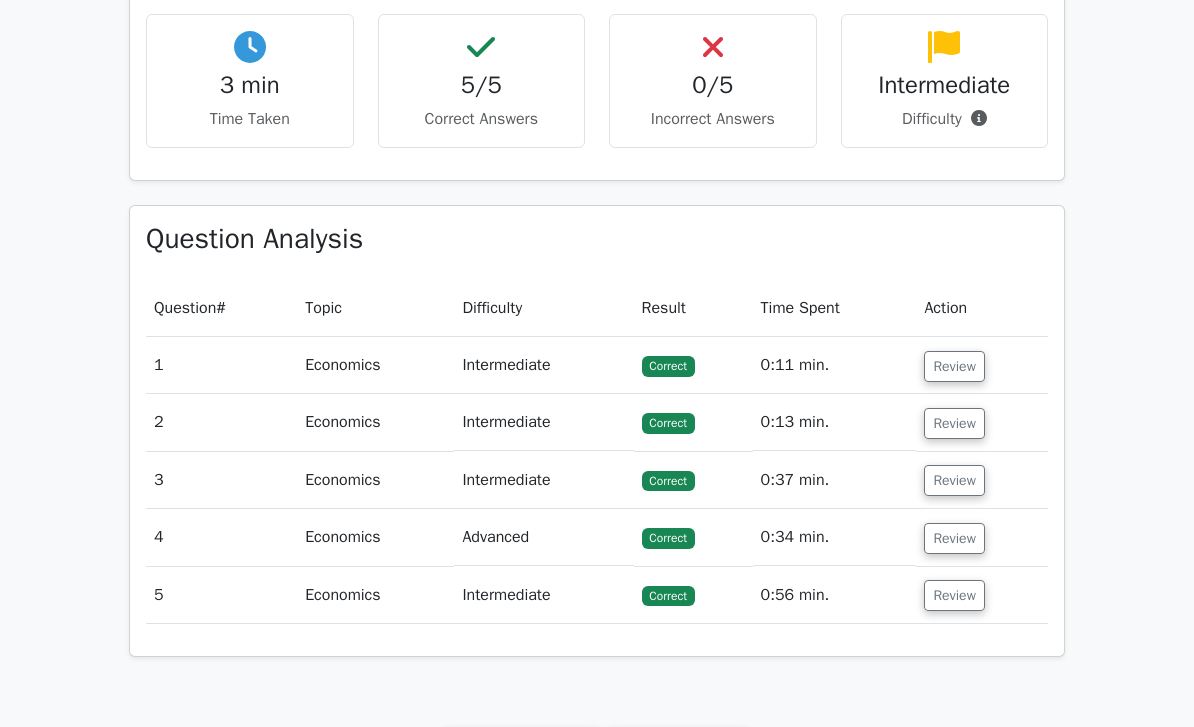 scroll, scrollTop: 947, scrollLeft: 0, axis: vertical 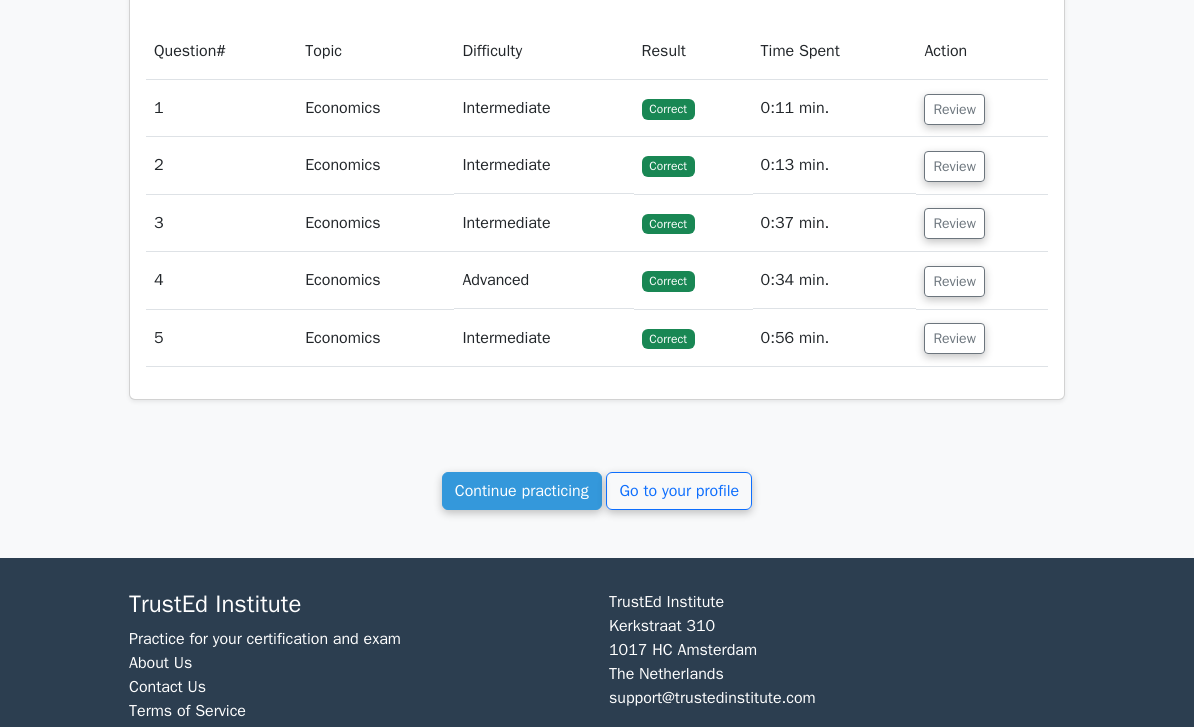 click on "Go to your profile" at bounding box center [679, 491] 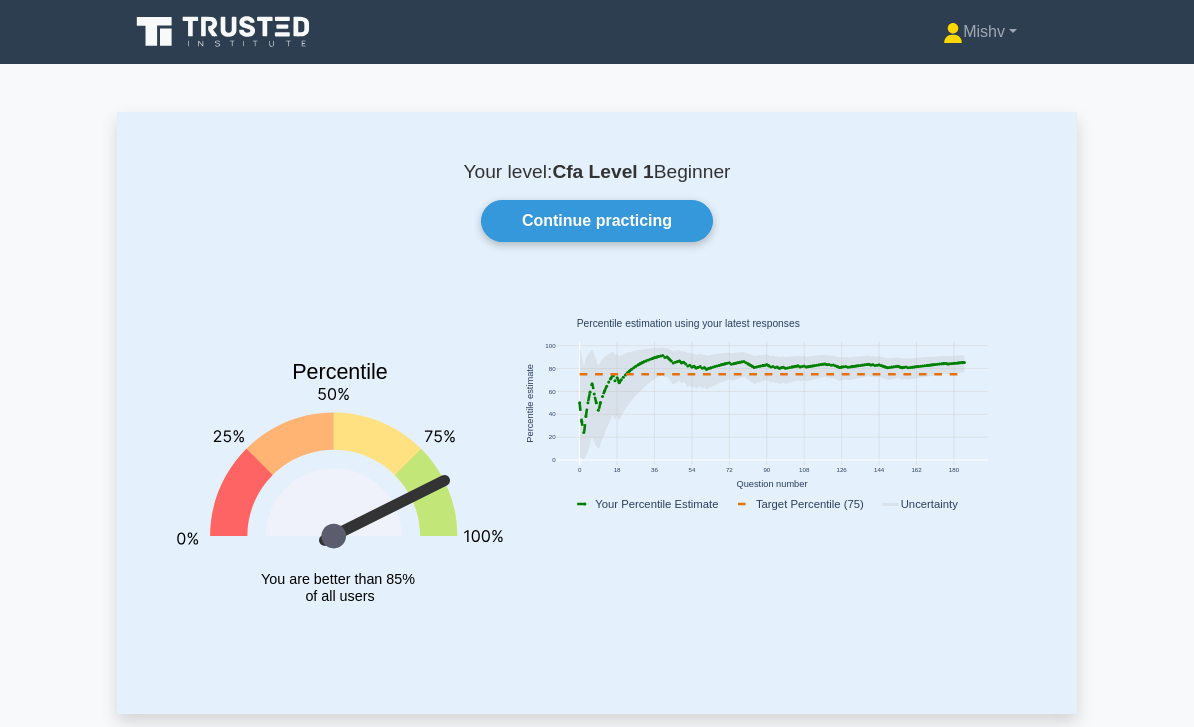 scroll, scrollTop: 0, scrollLeft: 0, axis: both 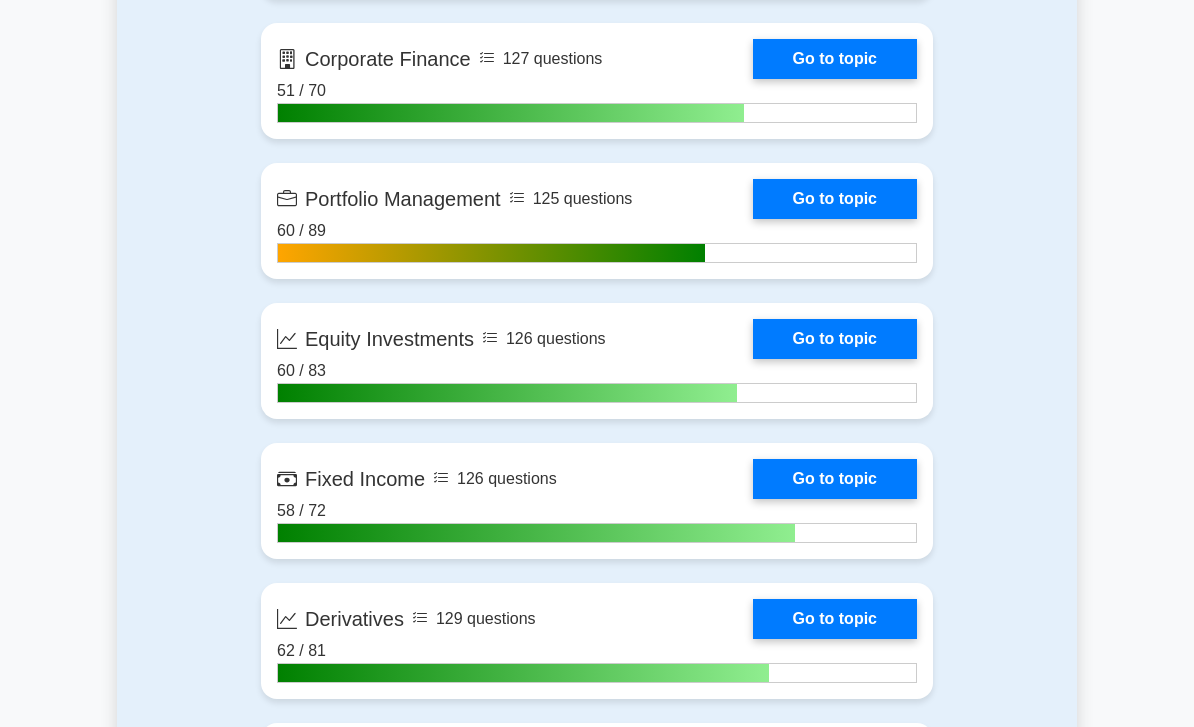 click on "Go to topic" at bounding box center (835, 199) 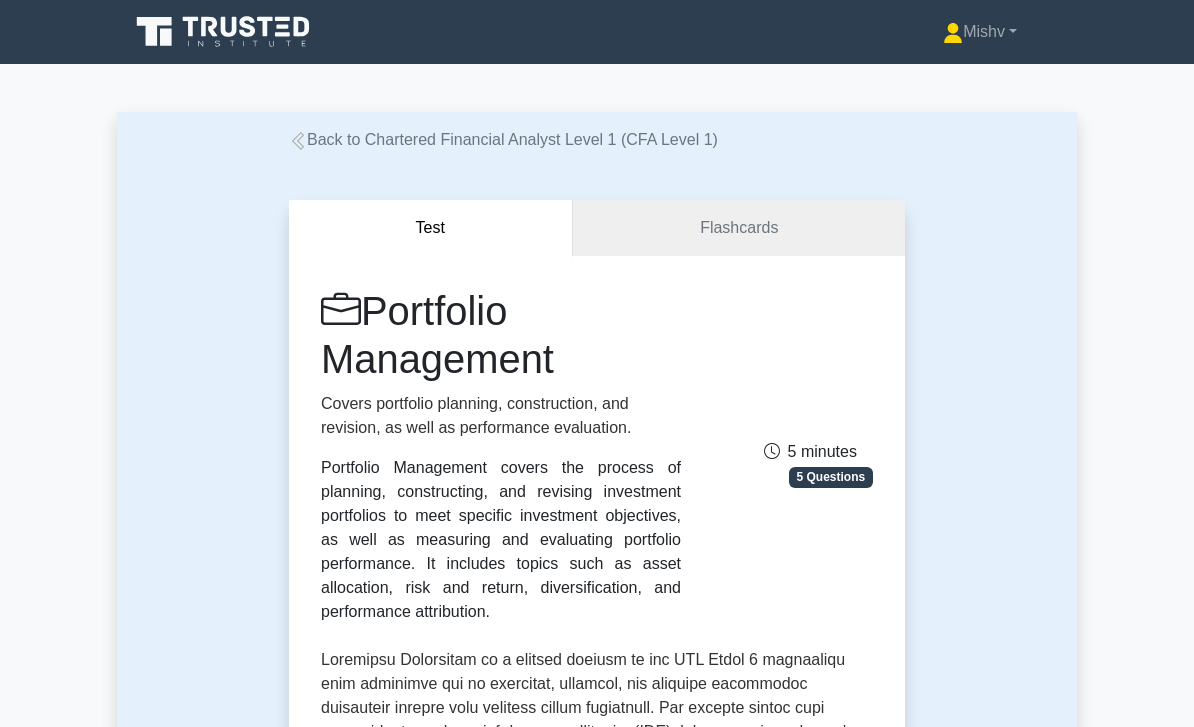scroll, scrollTop: 0, scrollLeft: 0, axis: both 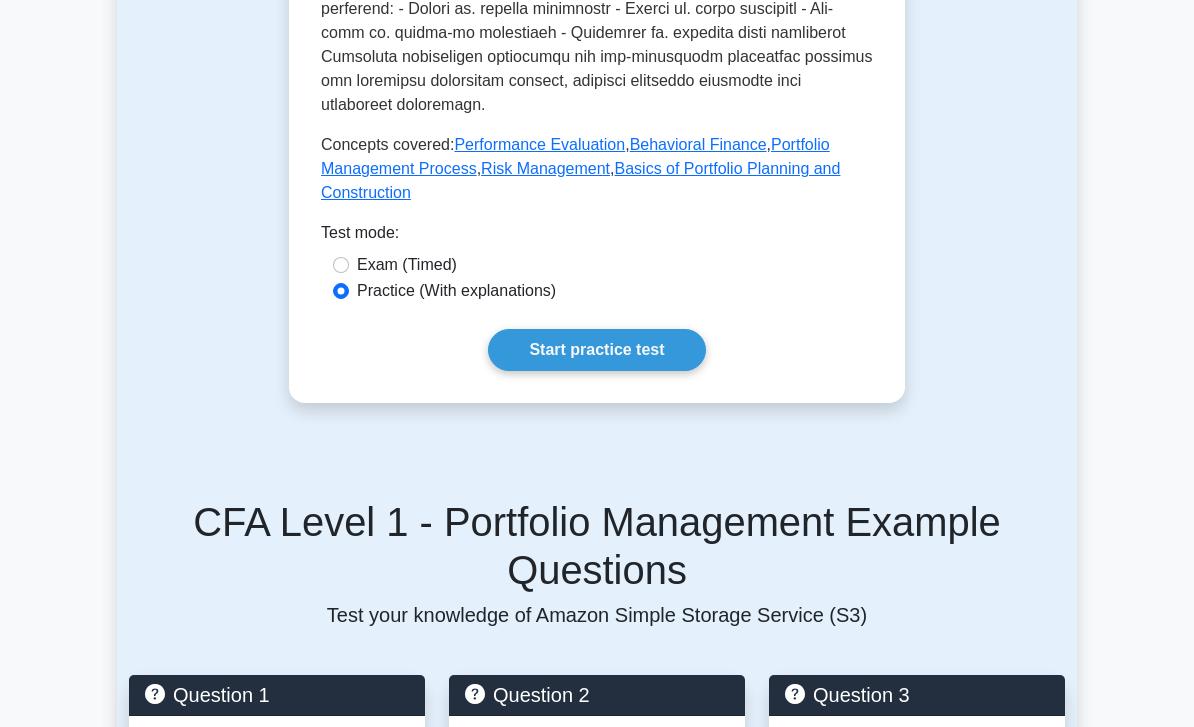 click on "Start practice test" at bounding box center [596, 350] 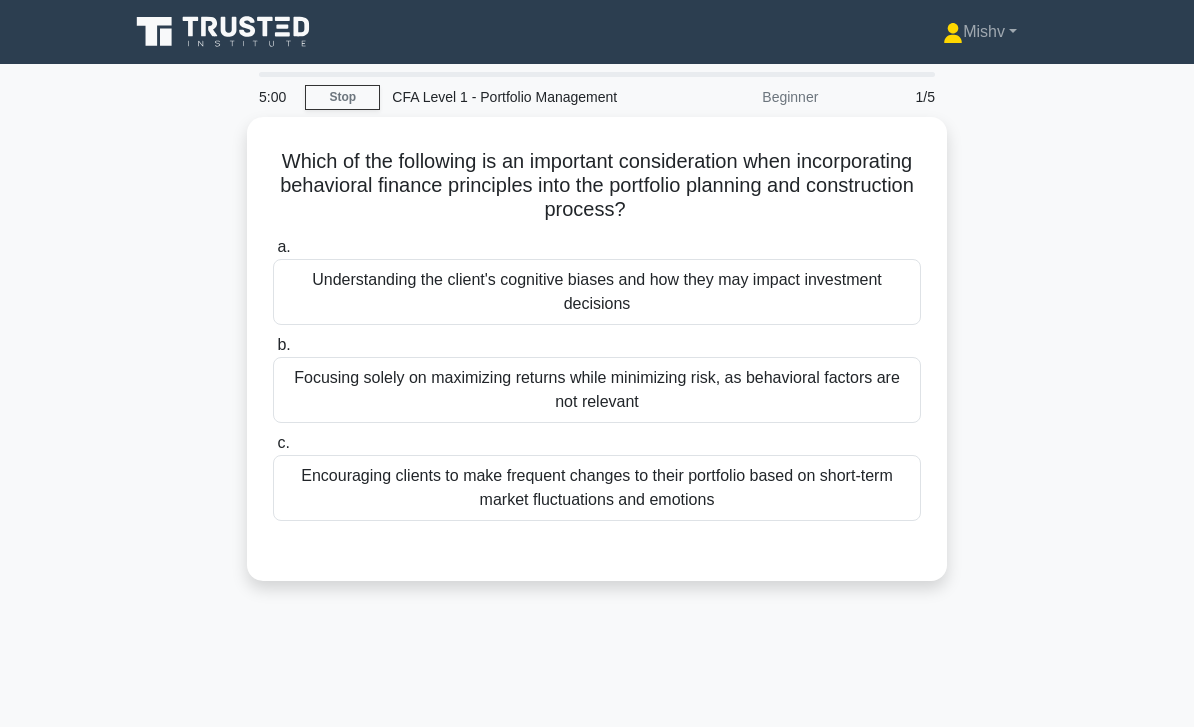 scroll, scrollTop: 0, scrollLeft: 0, axis: both 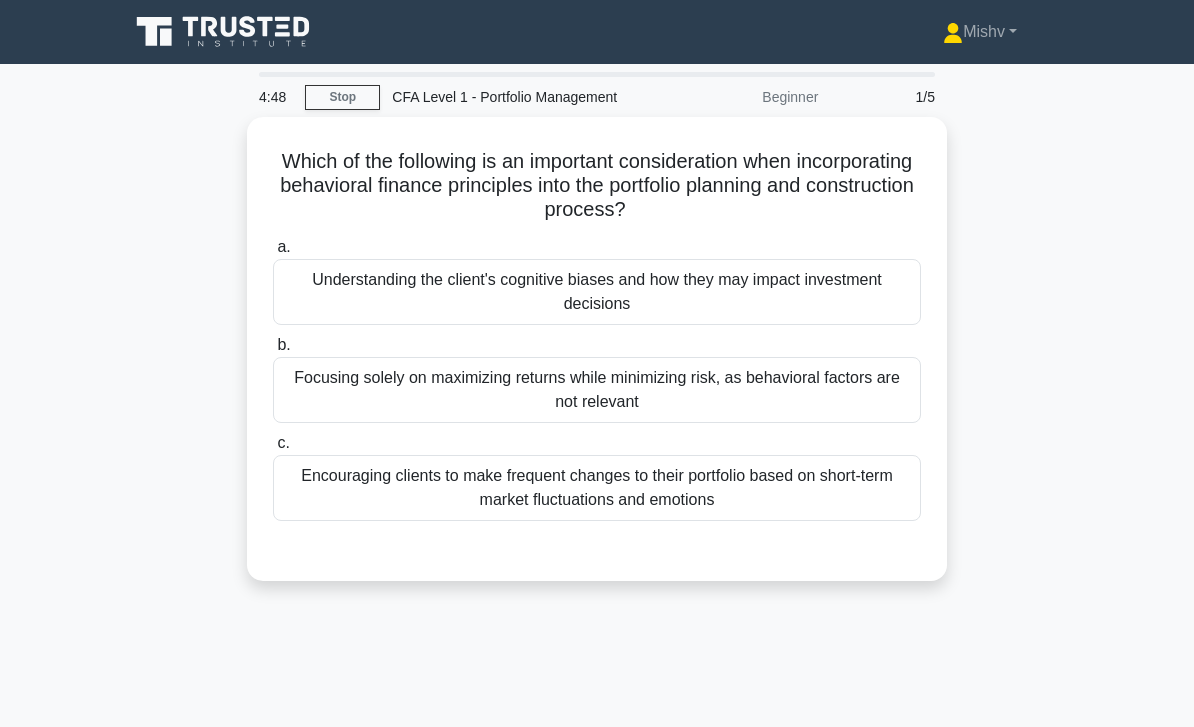 click on "Understanding the client's cognitive biases and how they may impact investment decisions" at bounding box center [597, 292] 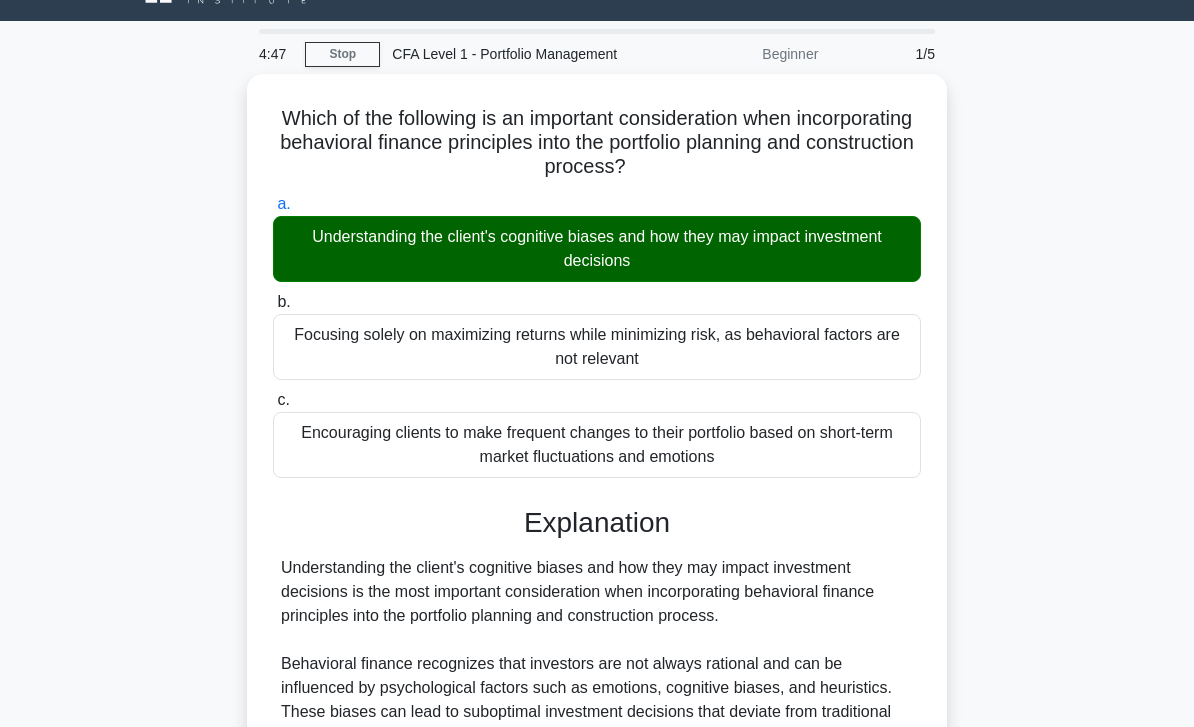 scroll, scrollTop: 560, scrollLeft: 0, axis: vertical 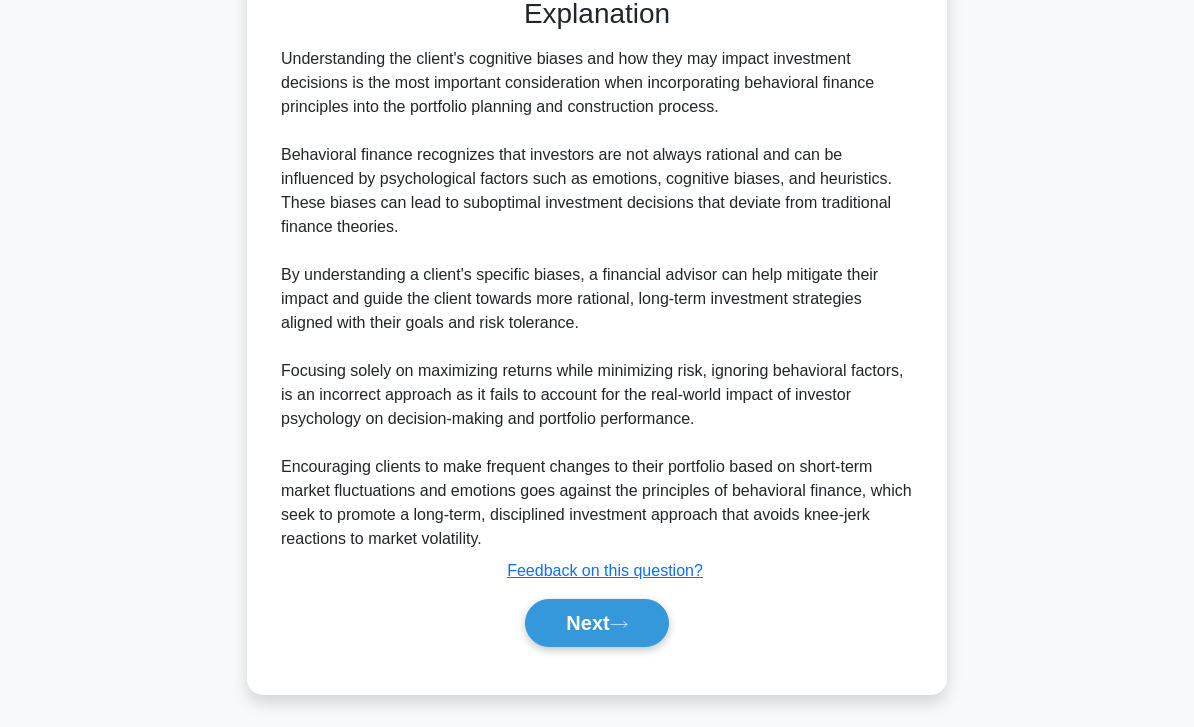 click on "Next" at bounding box center (596, 623) 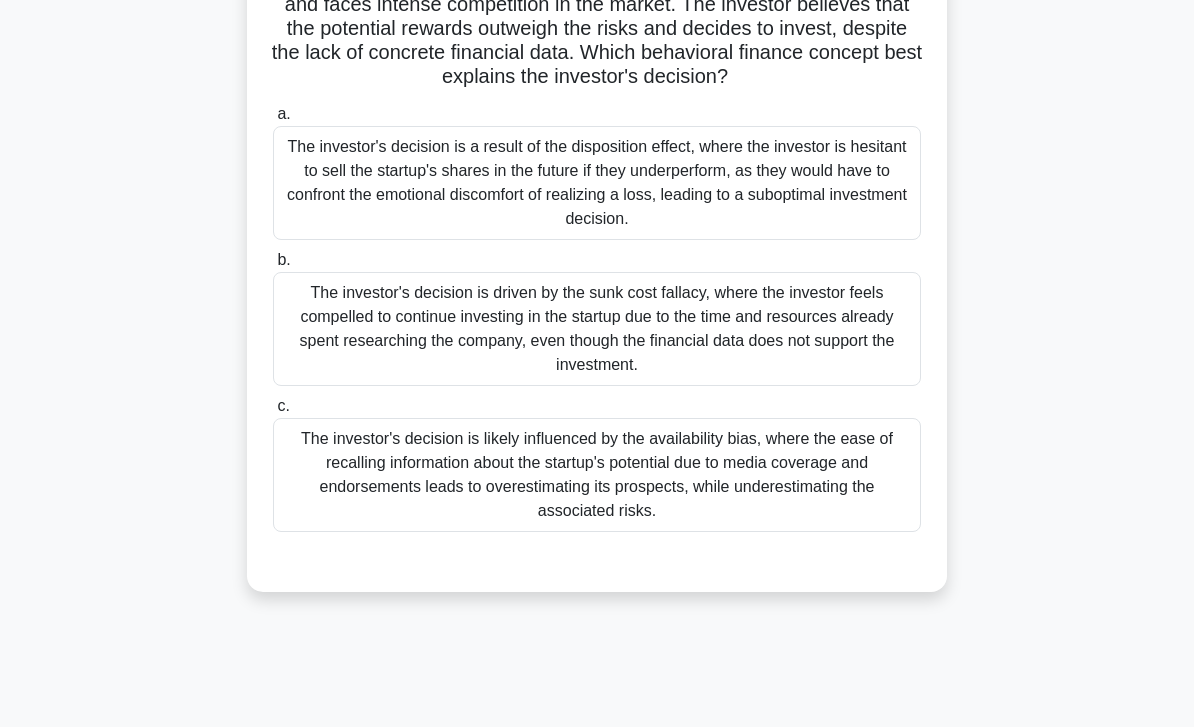 scroll, scrollTop: 289, scrollLeft: 0, axis: vertical 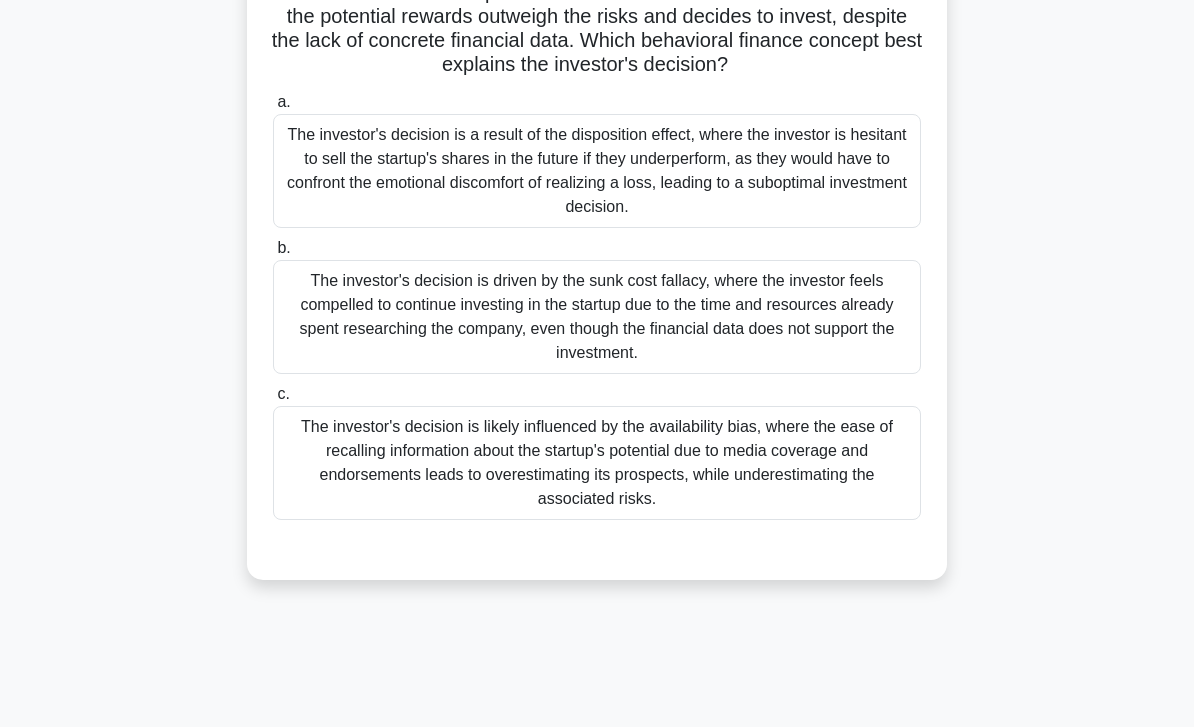 click on "The investor's decision is driven by the sunk cost fallacy, where the investor feels compelled to continue investing in the startup due to the time and resources already spent researching the company, even though the financial data does not support the investment." at bounding box center (597, 317) 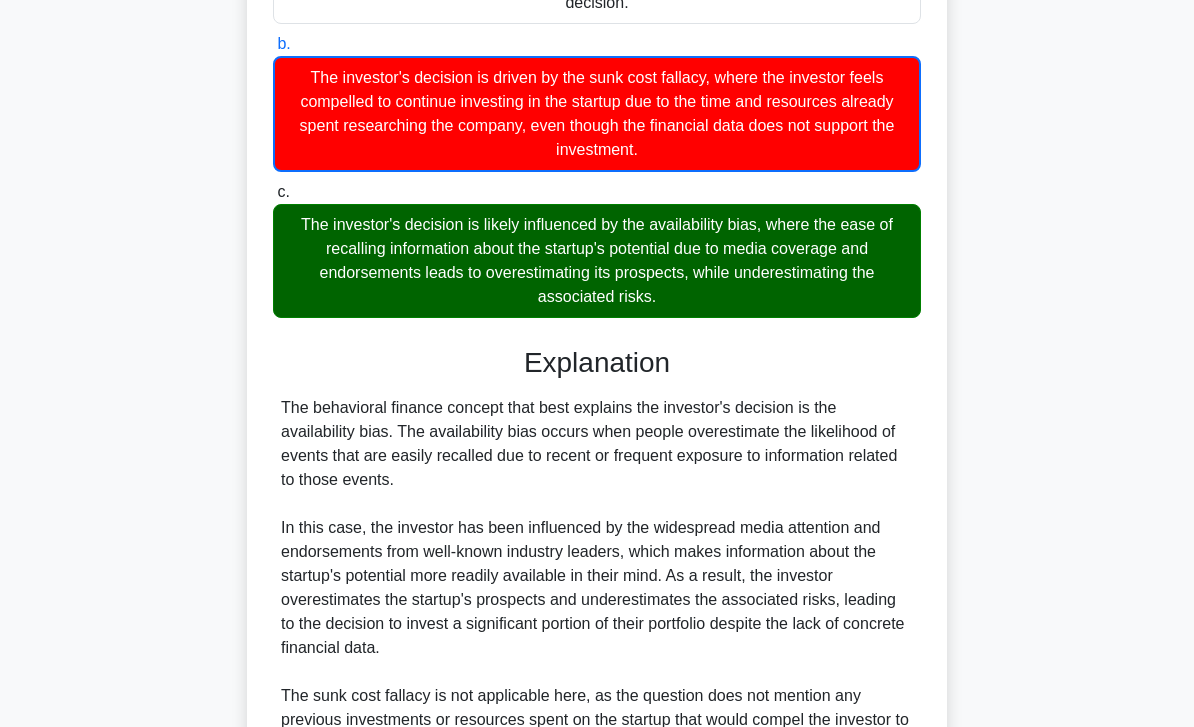 scroll, scrollTop: 826, scrollLeft: 0, axis: vertical 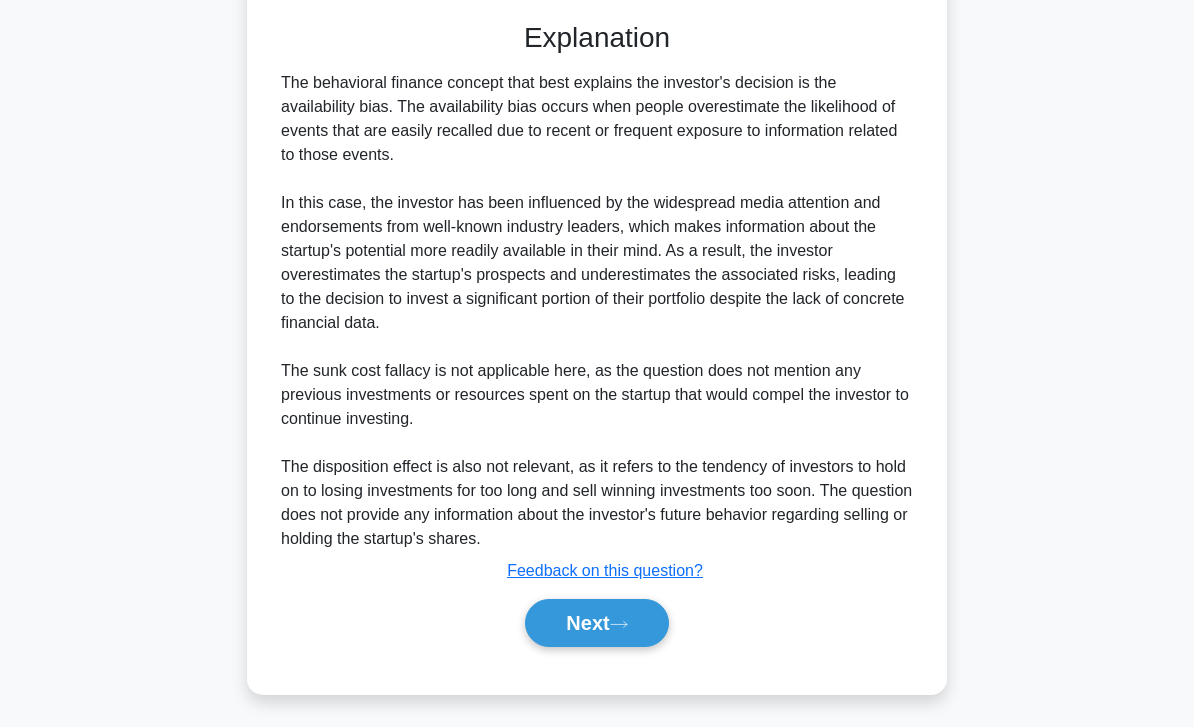 click on "Next" at bounding box center [596, 623] 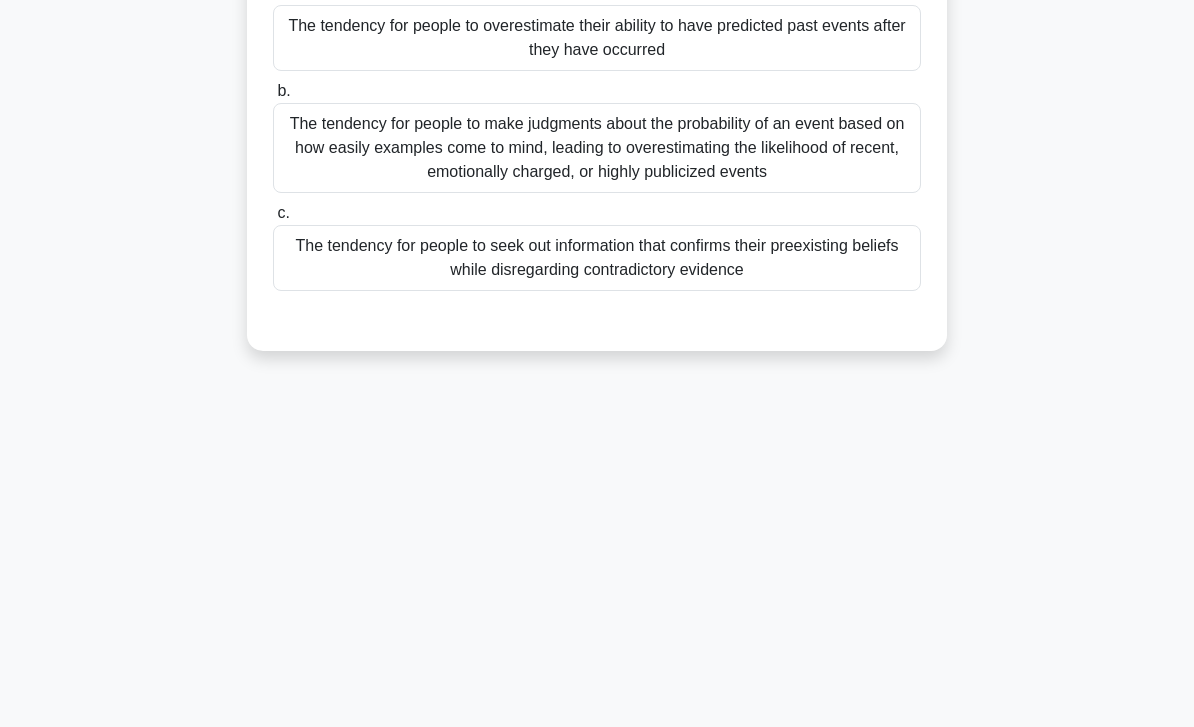 scroll, scrollTop: 0, scrollLeft: 0, axis: both 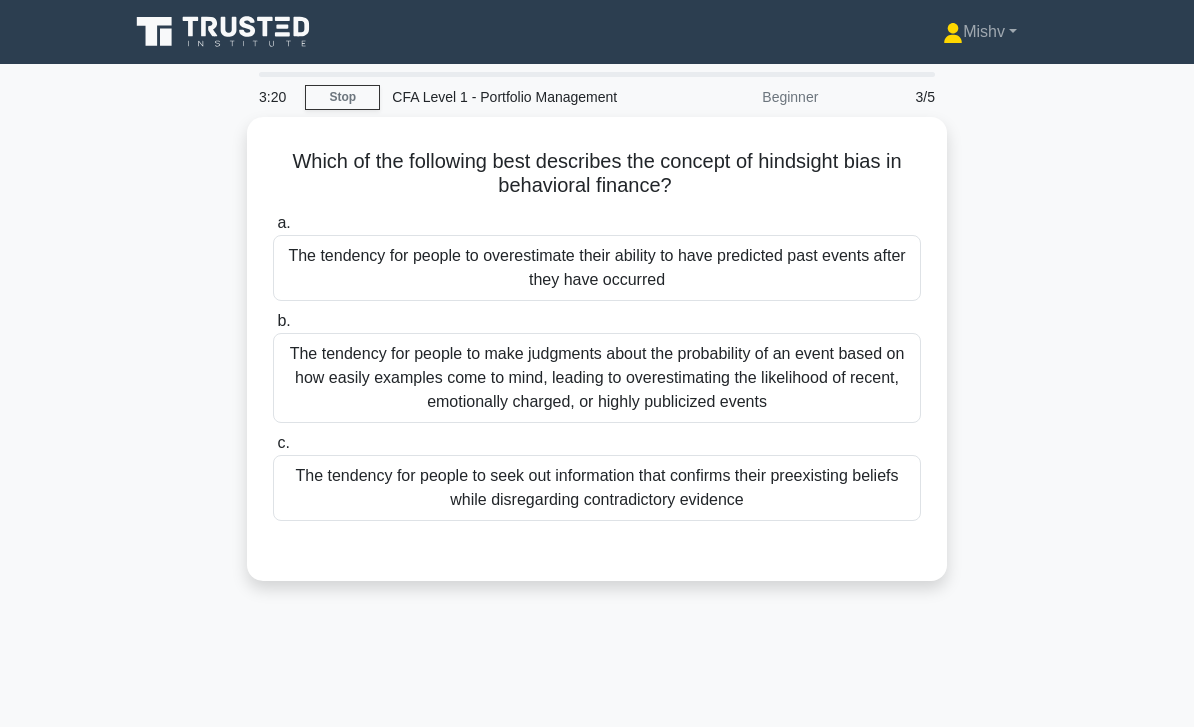 click on "The tendency for people to overestimate their ability to have predicted past events after they have occurred" at bounding box center [597, 268] 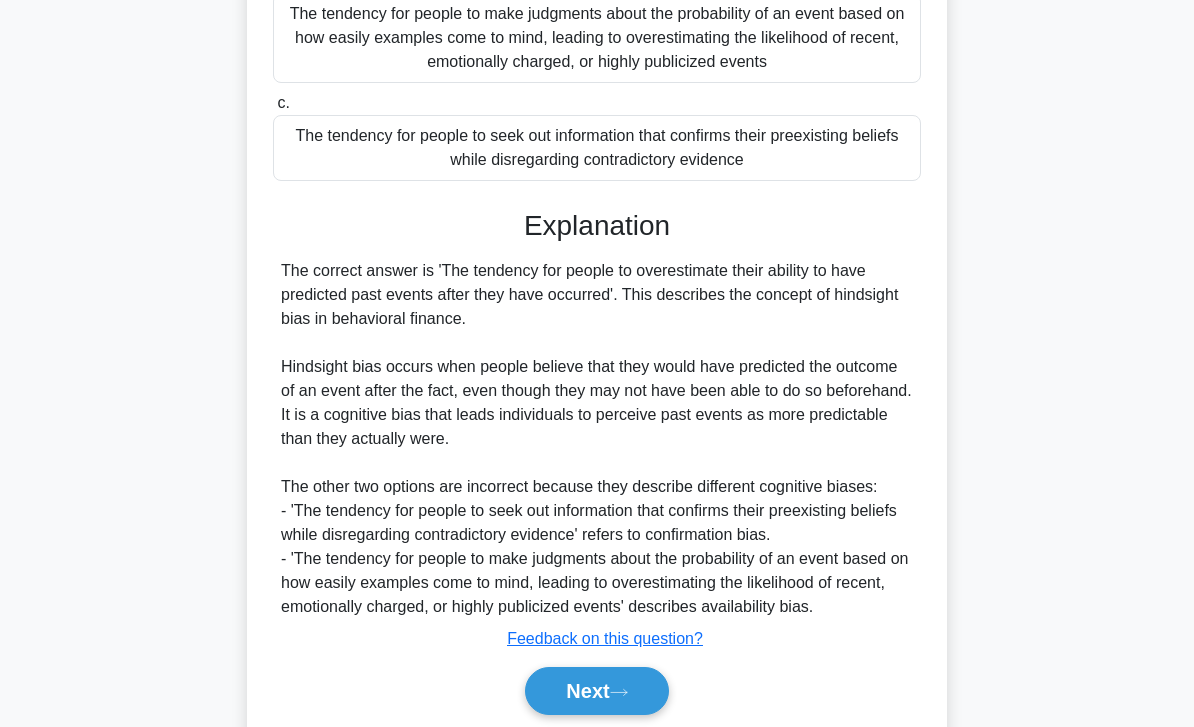 scroll, scrollTop: 440, scrollLeft: 0, axis: vertical 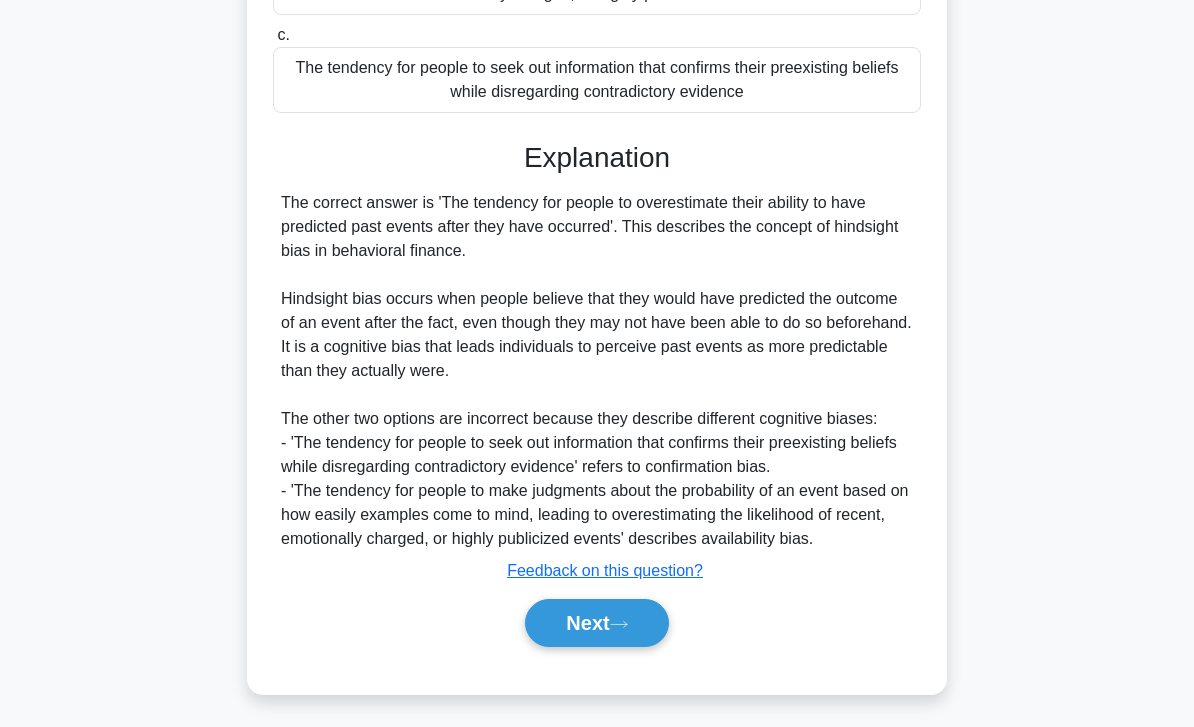 click on "Next" at bounding box center (596, 623) 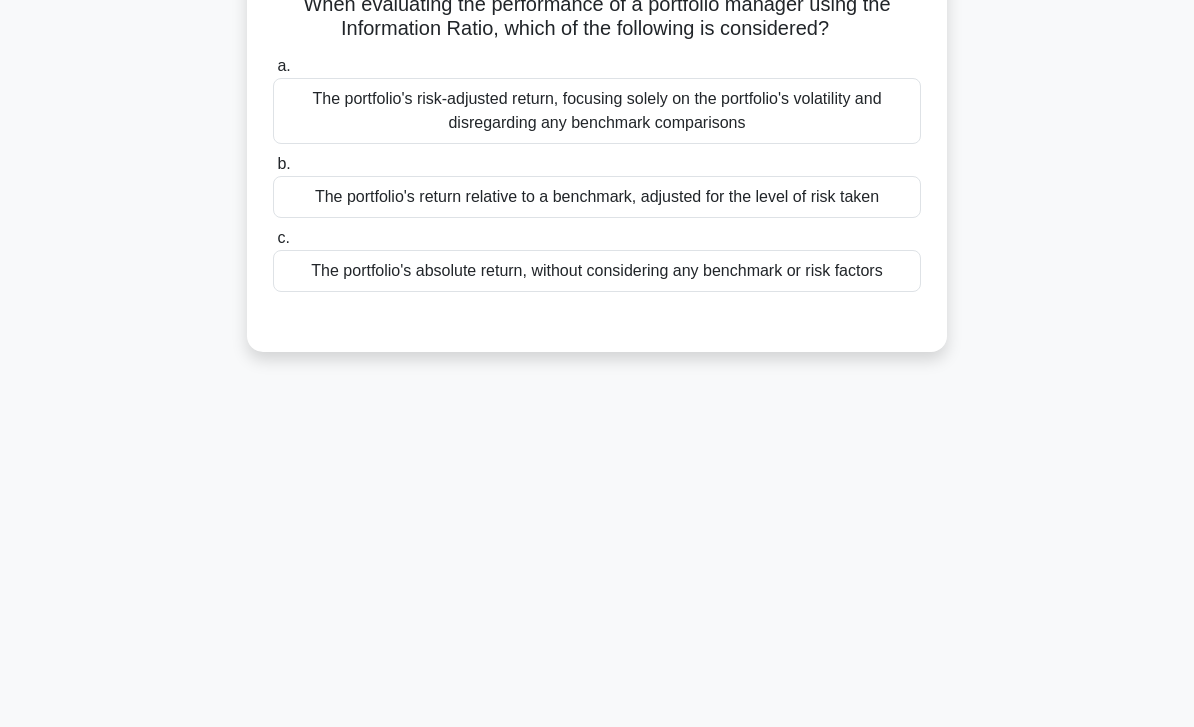scroll, scrollTop: 0, scrollLeft: 0, axis: both 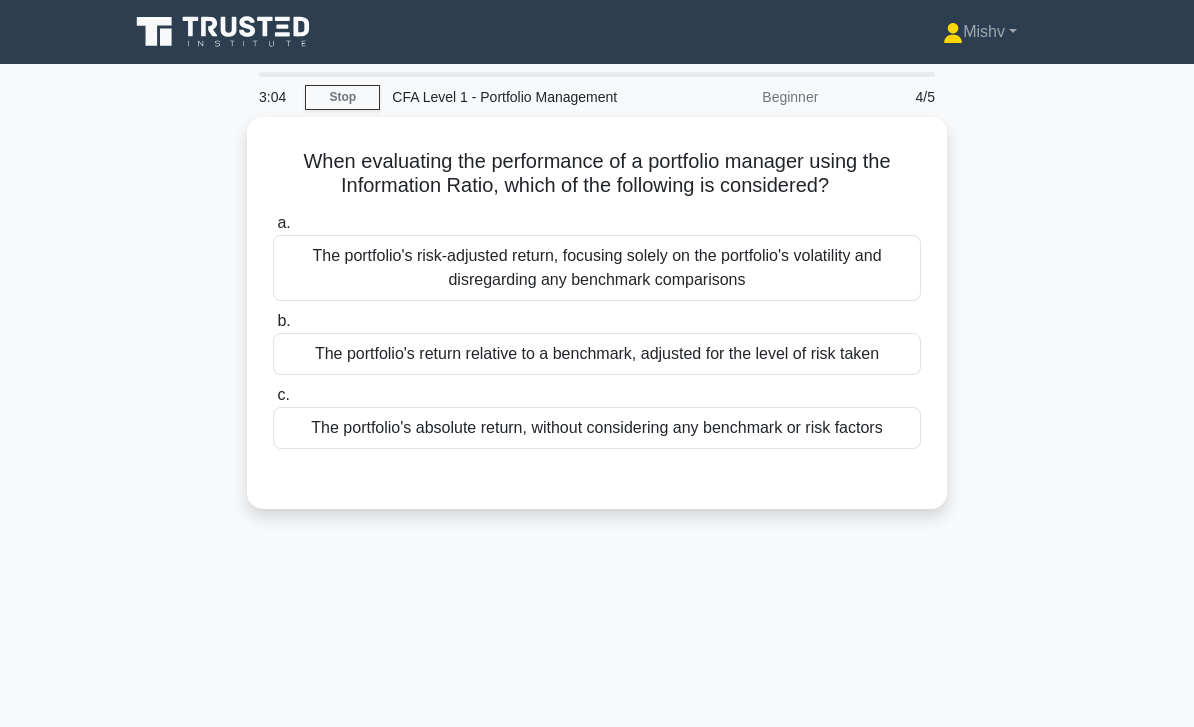 click on "The portfolio's return relative to a benchmark, adjusted for the level of risk taken" at bounding box center [597, 354] 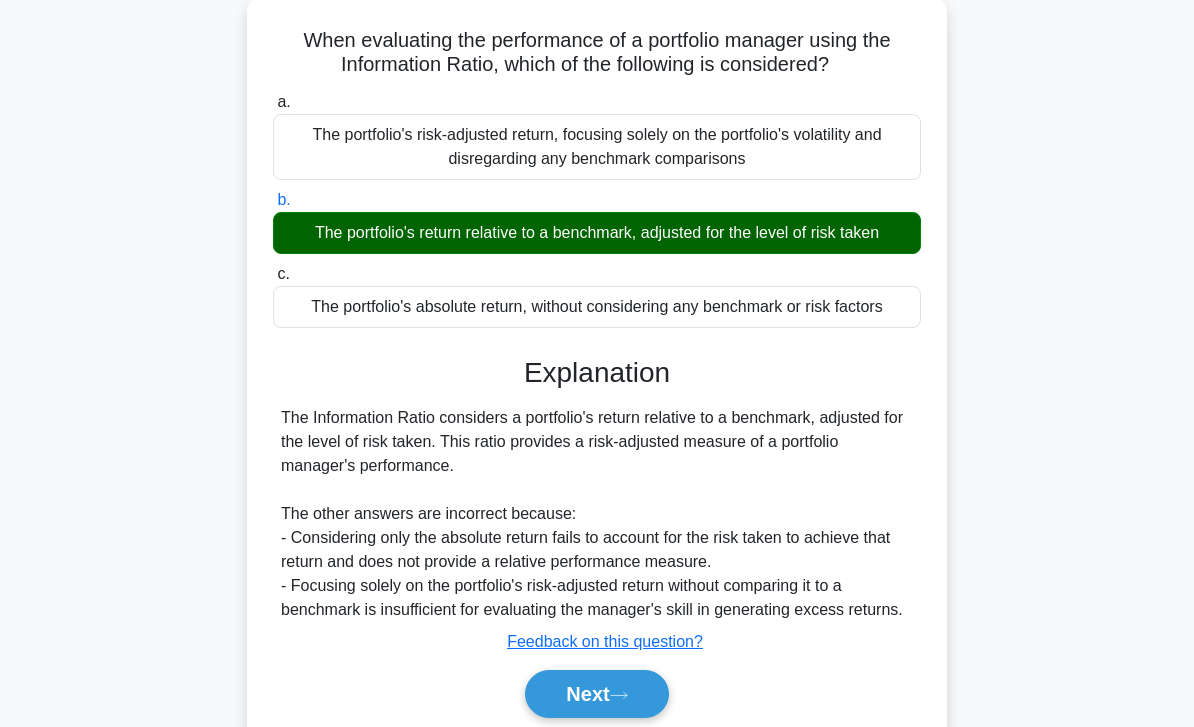 scroll, scrollTop: 289, scrollLeft: 0, axis: vertical 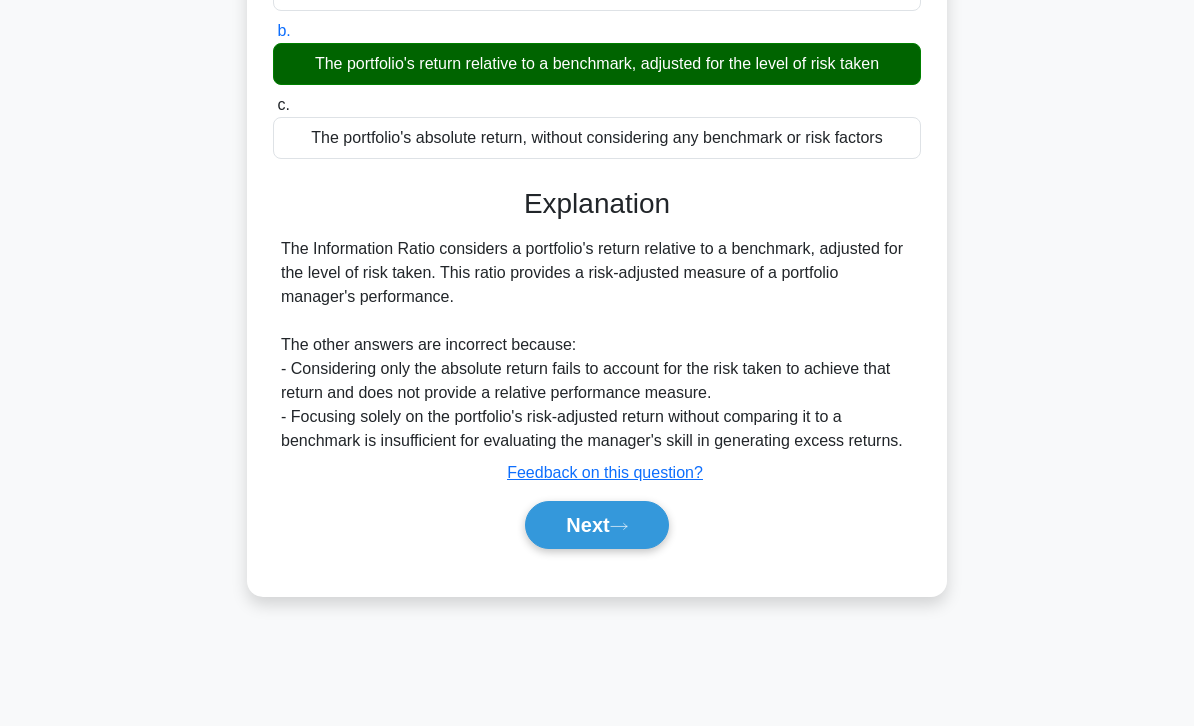 click on "Next" at bounding box center (596, 526) 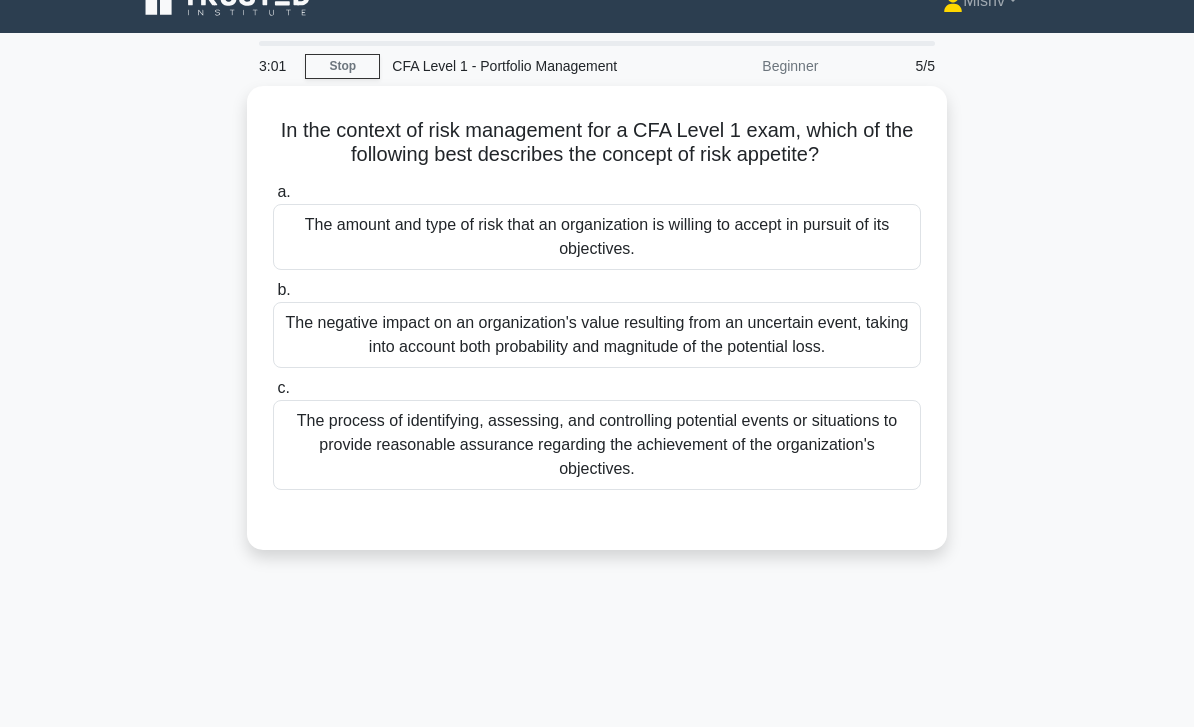 scroll, scrollTop: 0, scrollLeft: 0, axis: both 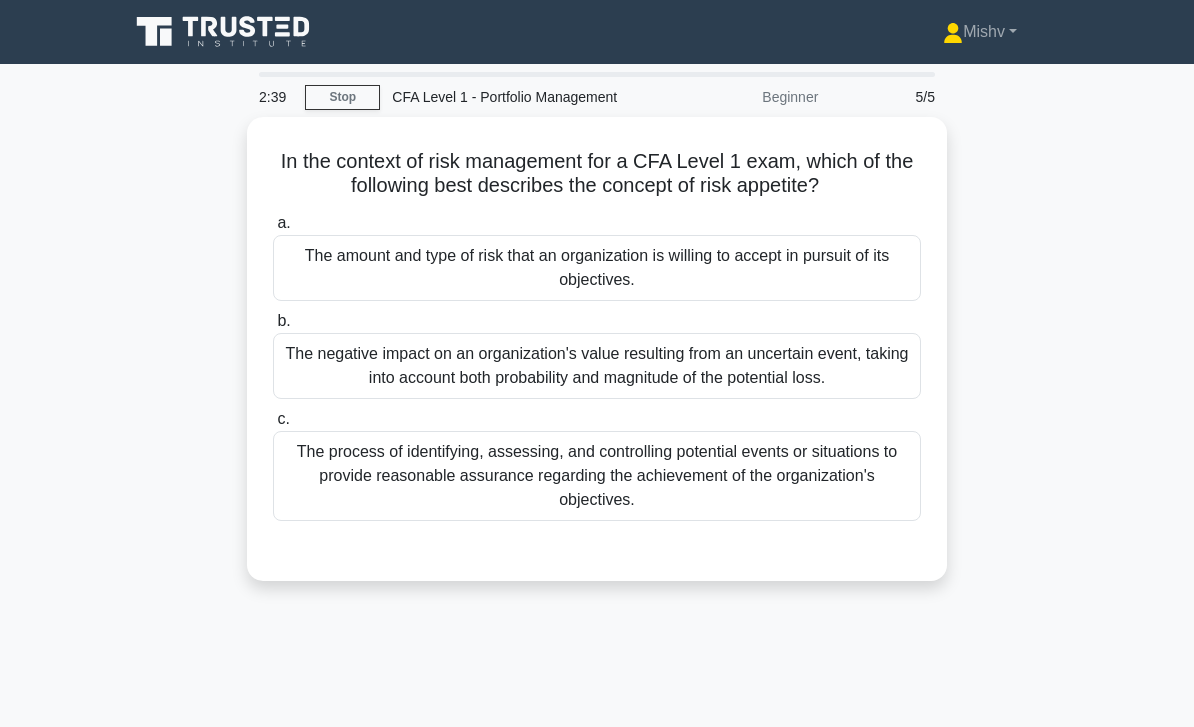 click on "The amount and type of risk that an organization is willing to accept in pursuit of its objectives." at bounding box center (597, 268) 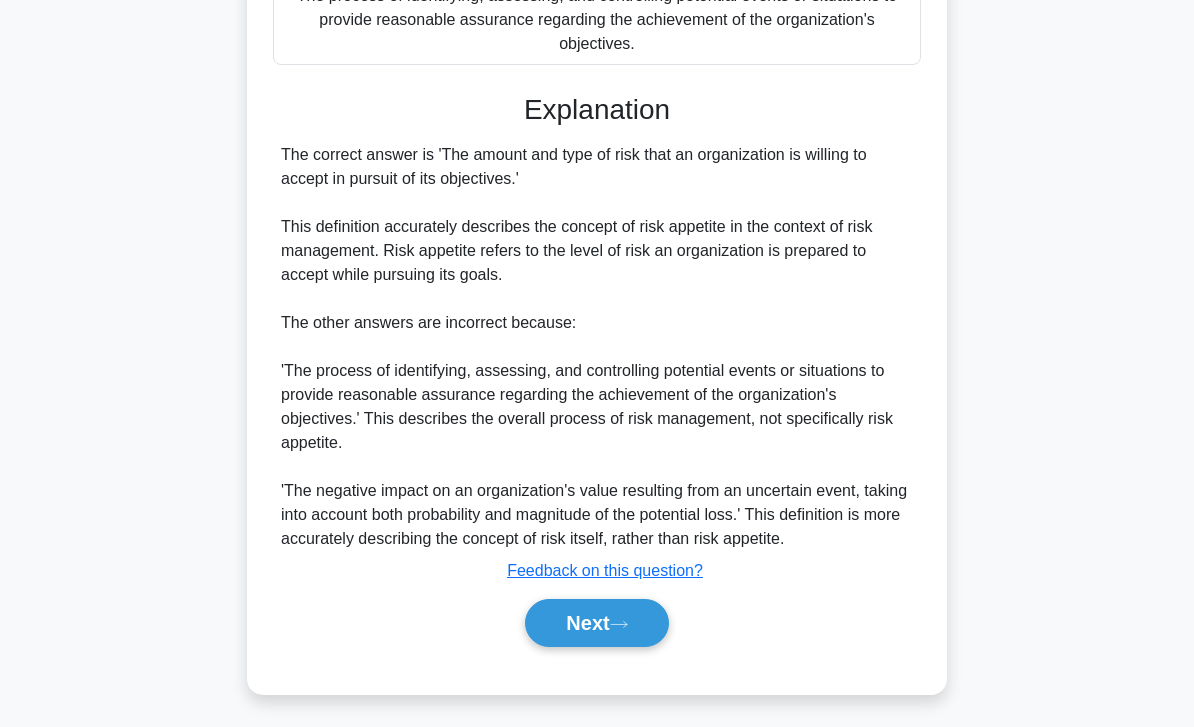 scroll, scrollTop: 488, scrollLeft: 0, axis: vertical 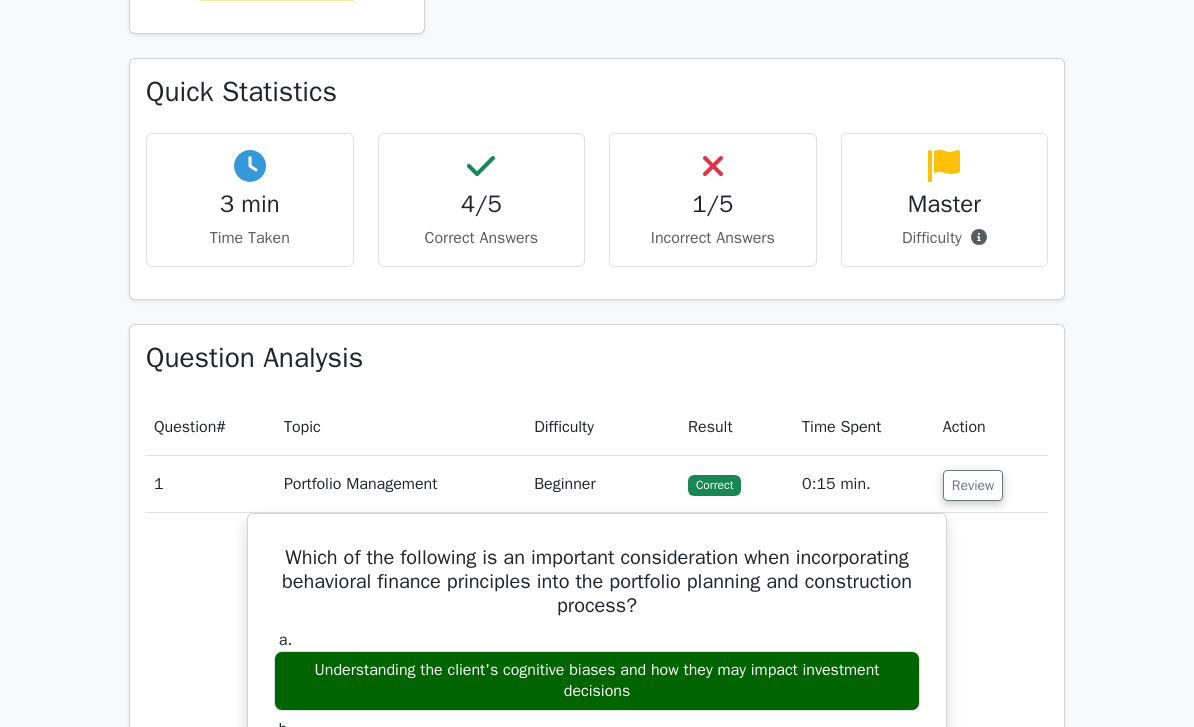 click on "Review" at bounding box center (991, 484) 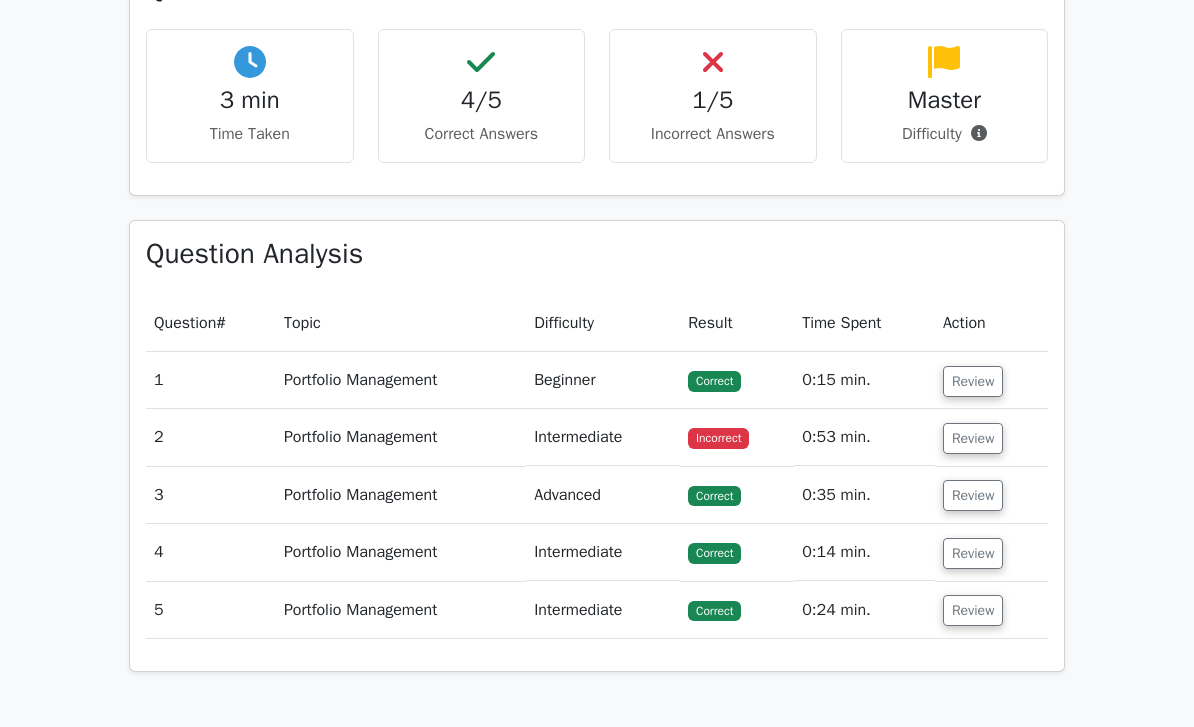 scroll, scrollTop: 678, scrollLeft: 0, axis: vertical 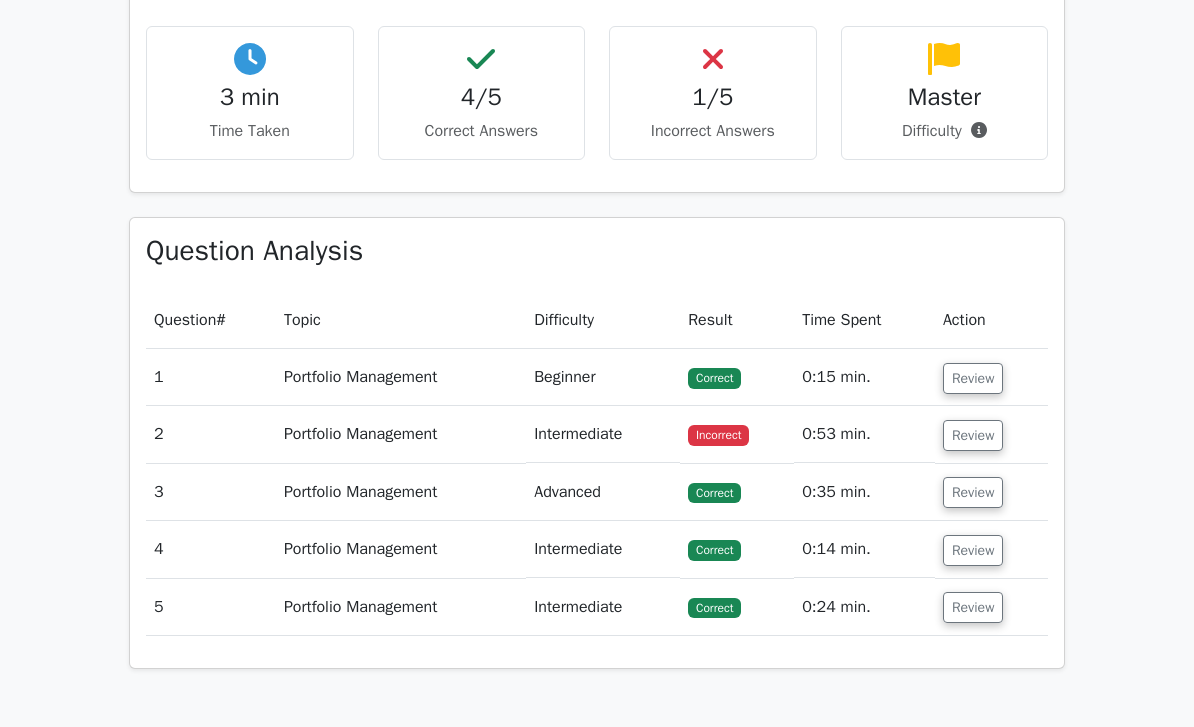 click on "Review" at bounding box center [973, 435] 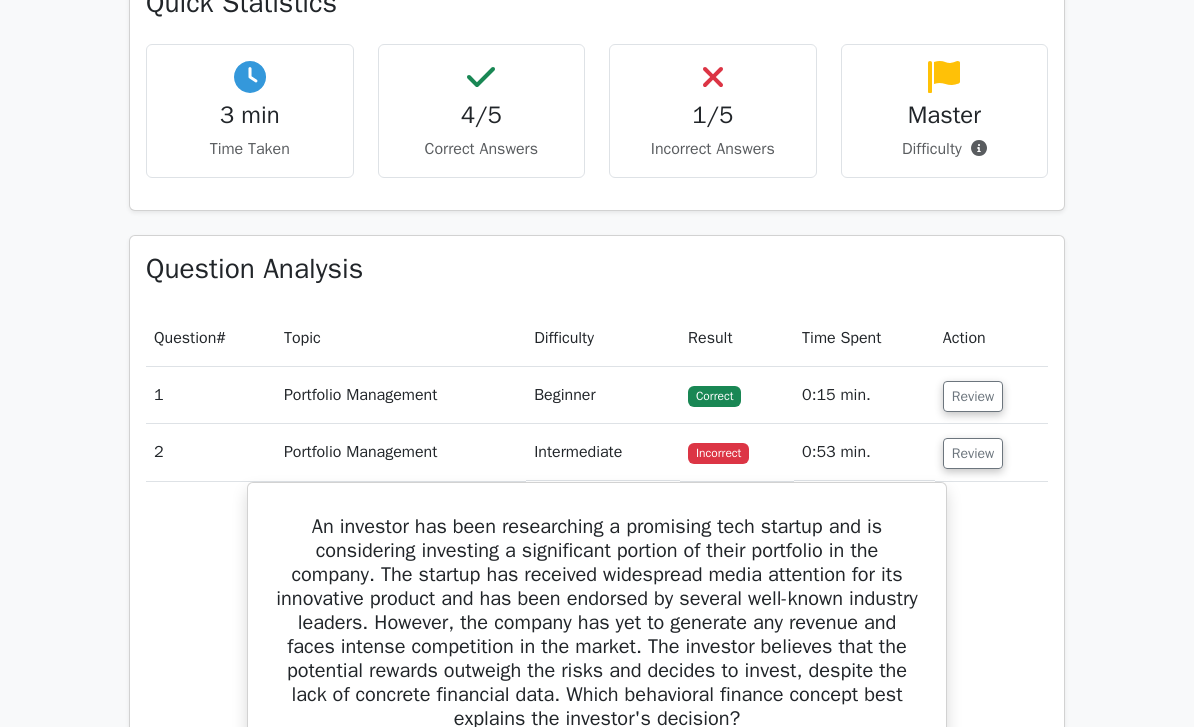 scroll, scrollTop: 640, scrollLeft: 0, axis: vertical 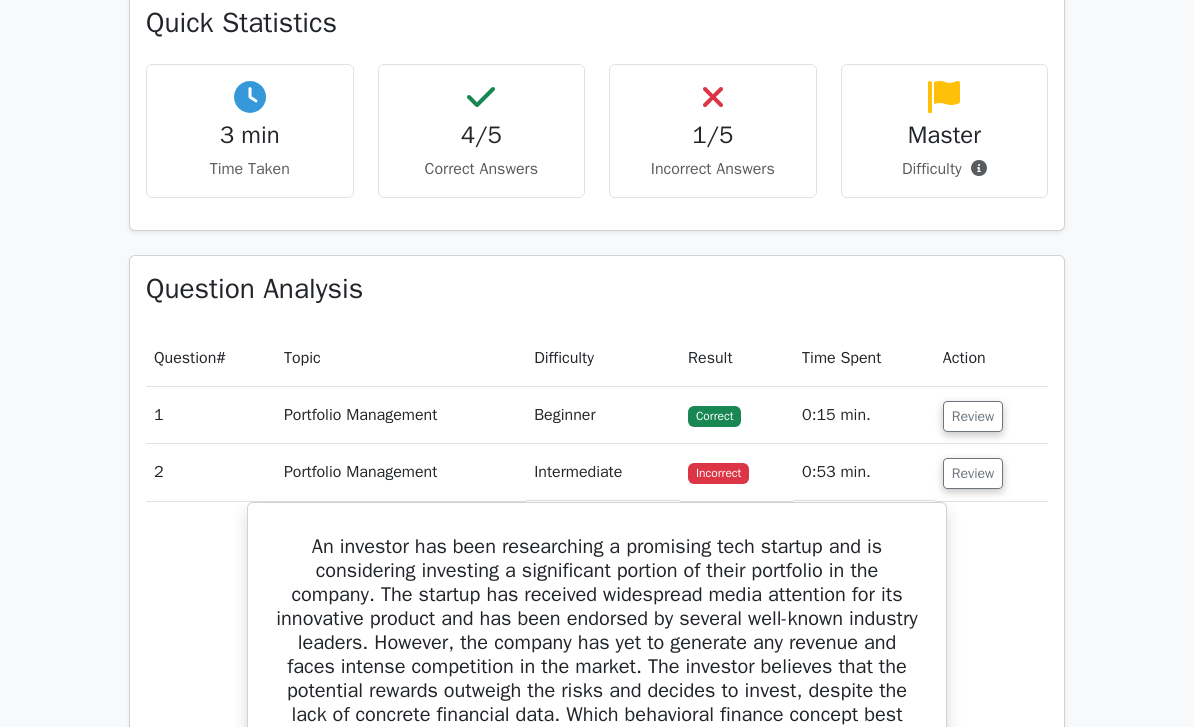 click on "Review" at bounding box center (991, 472) 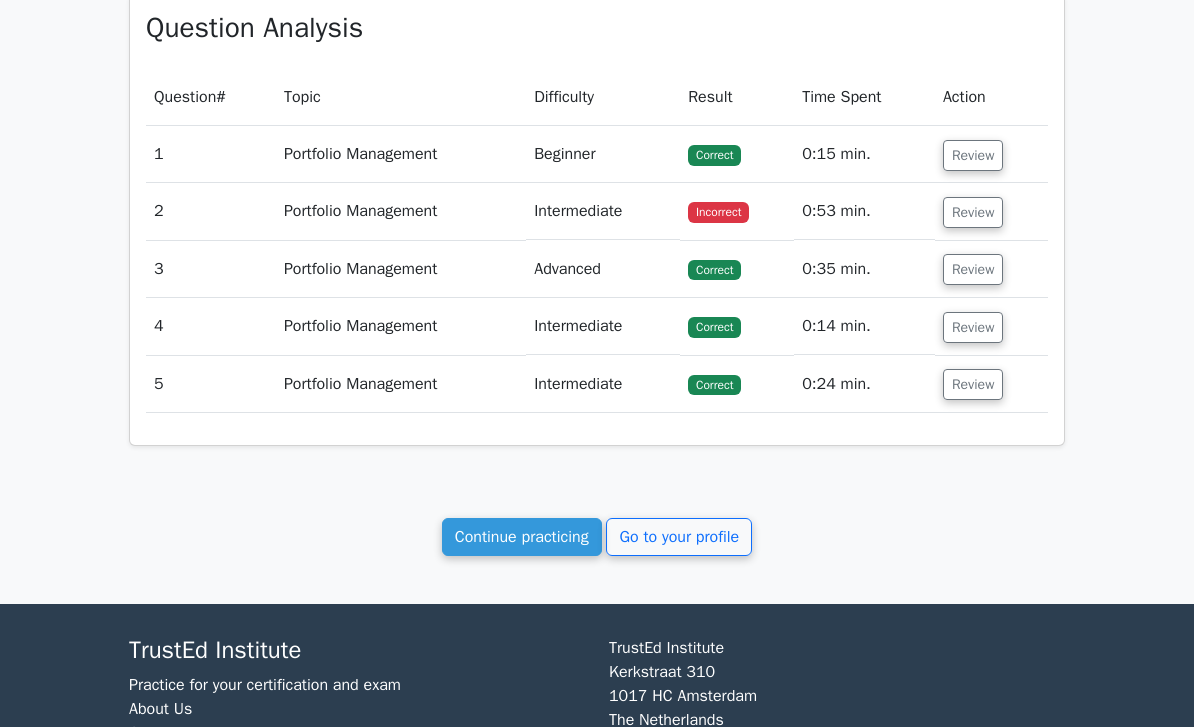 scroll, scrollTop: 901, scrollLeft: 0, axis: vertical 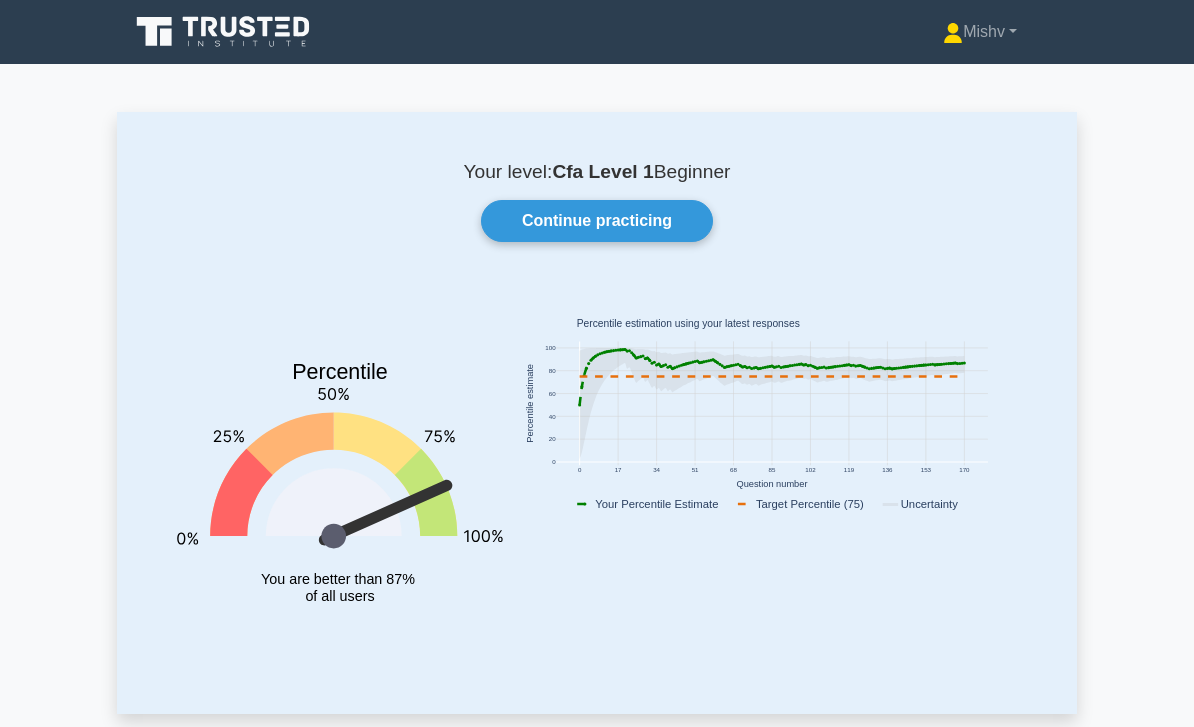 click on "Continue practicing" at bounding box center [597, 221] 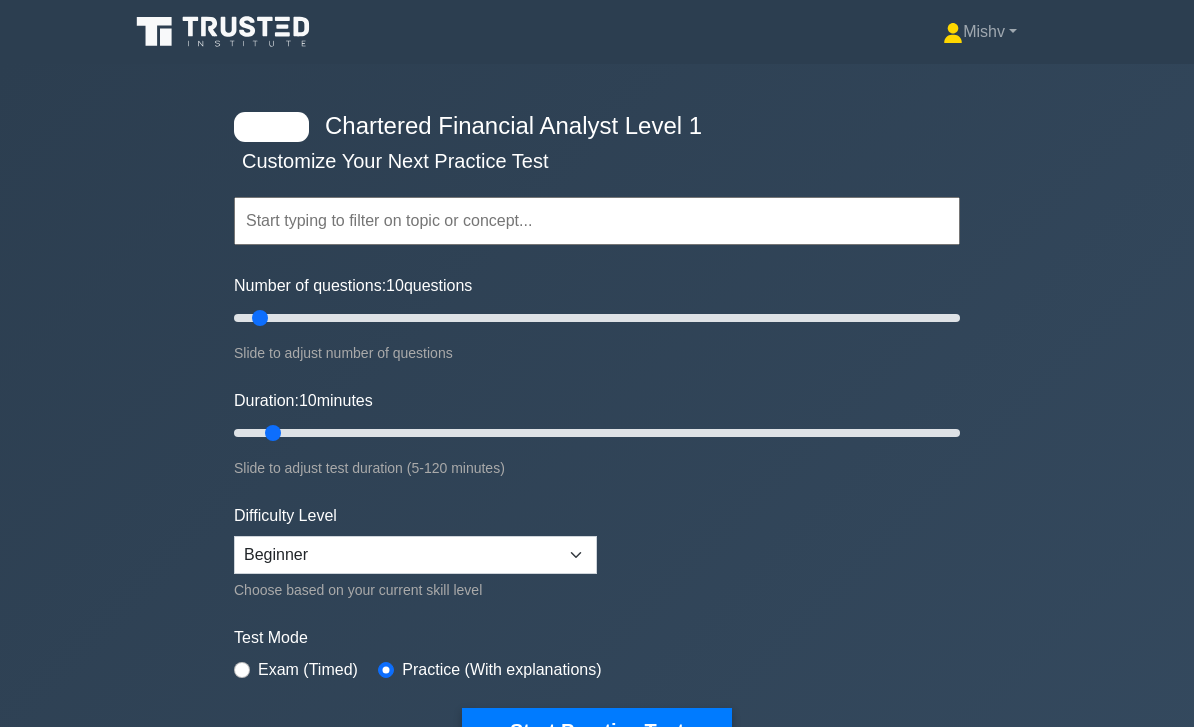 scroll, scrollTop: 0, scrollLeft: 0, axis: both 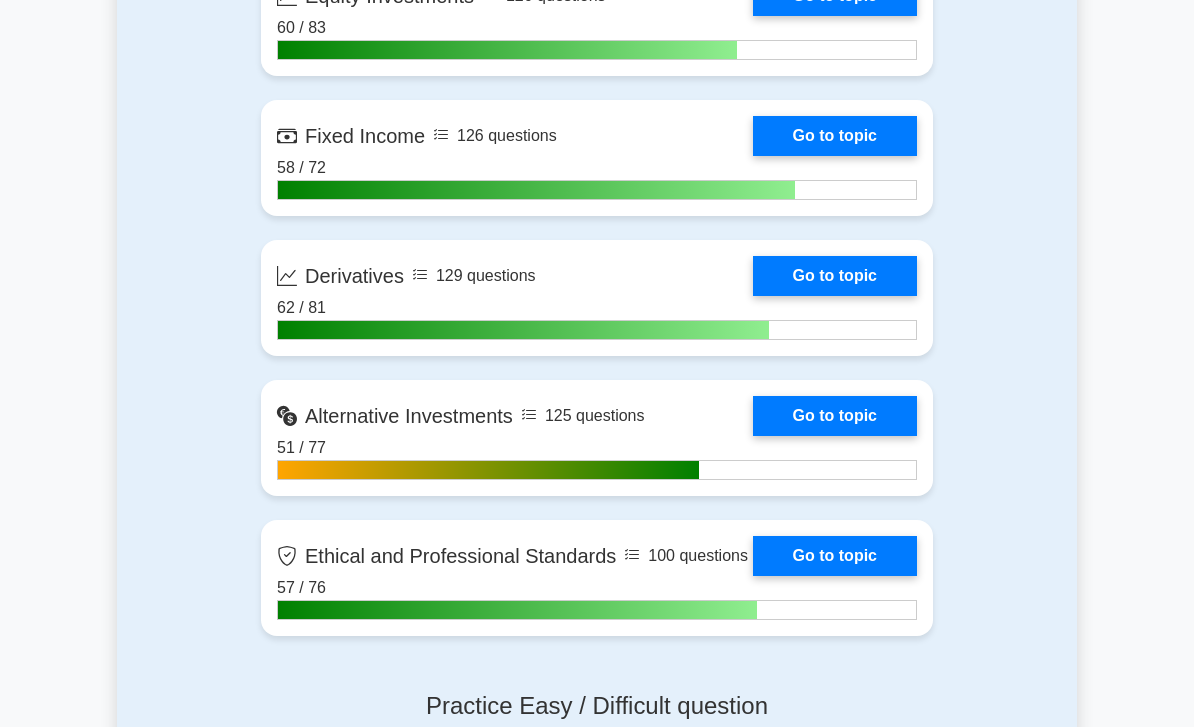 click on "Go to topic" at bounding box center (835, 416) 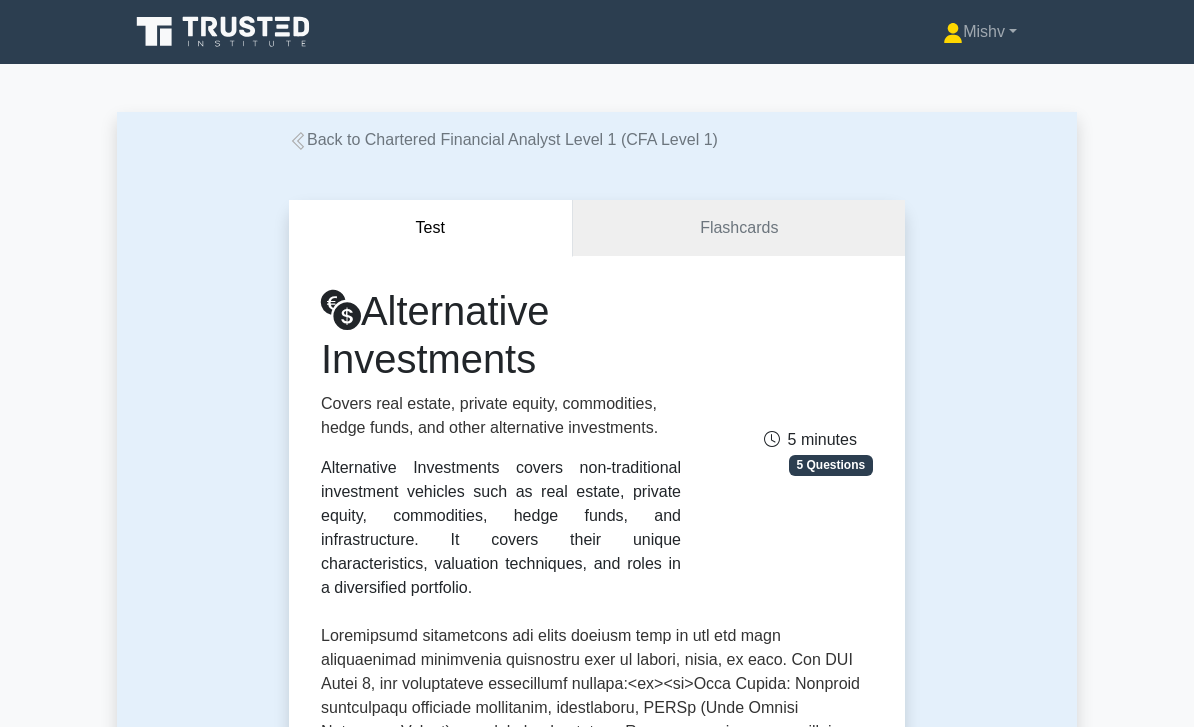 scroll, scrollTop: 0, scrollLeft: 0, axis: both 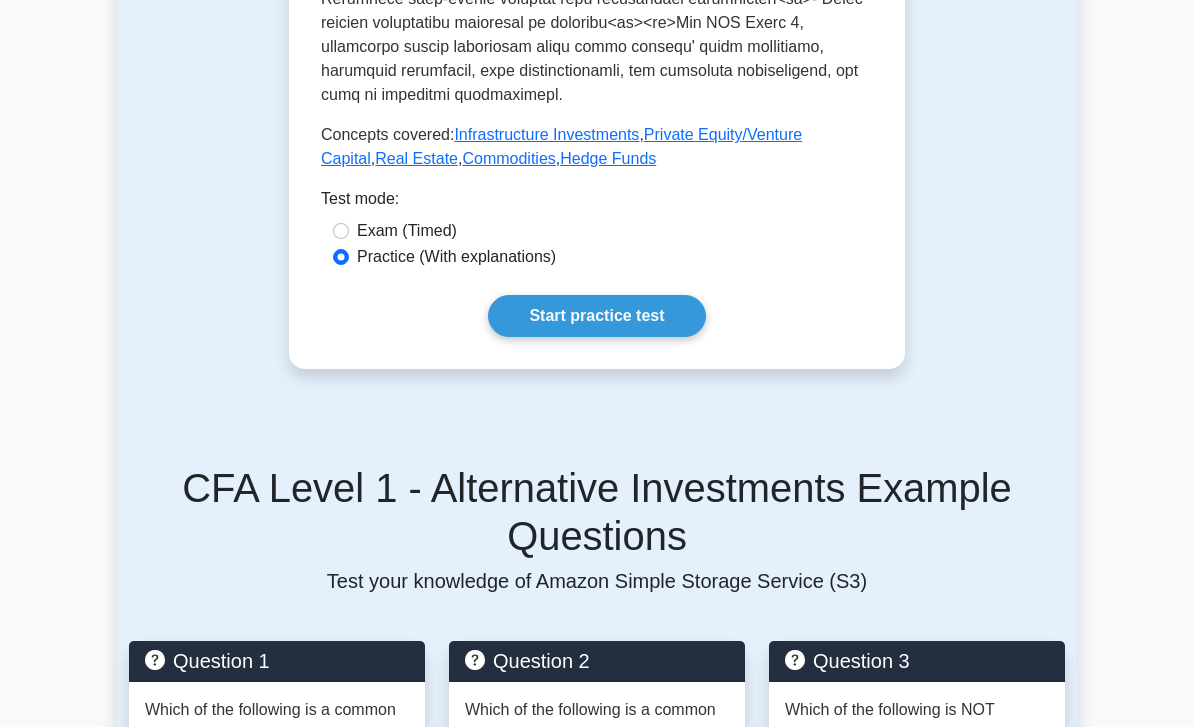 click on "Start practice test" at bounding box center (596, 316) 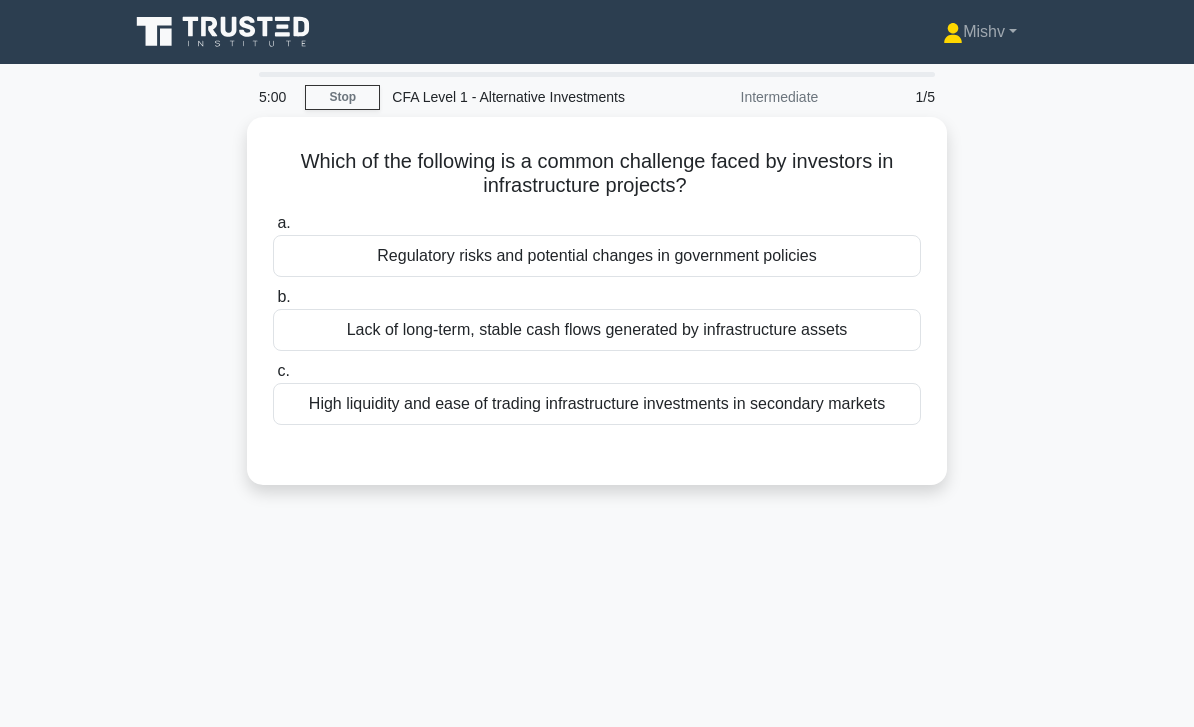 scroll, scrollTop: 0, scrollLeft: 0, axis: both 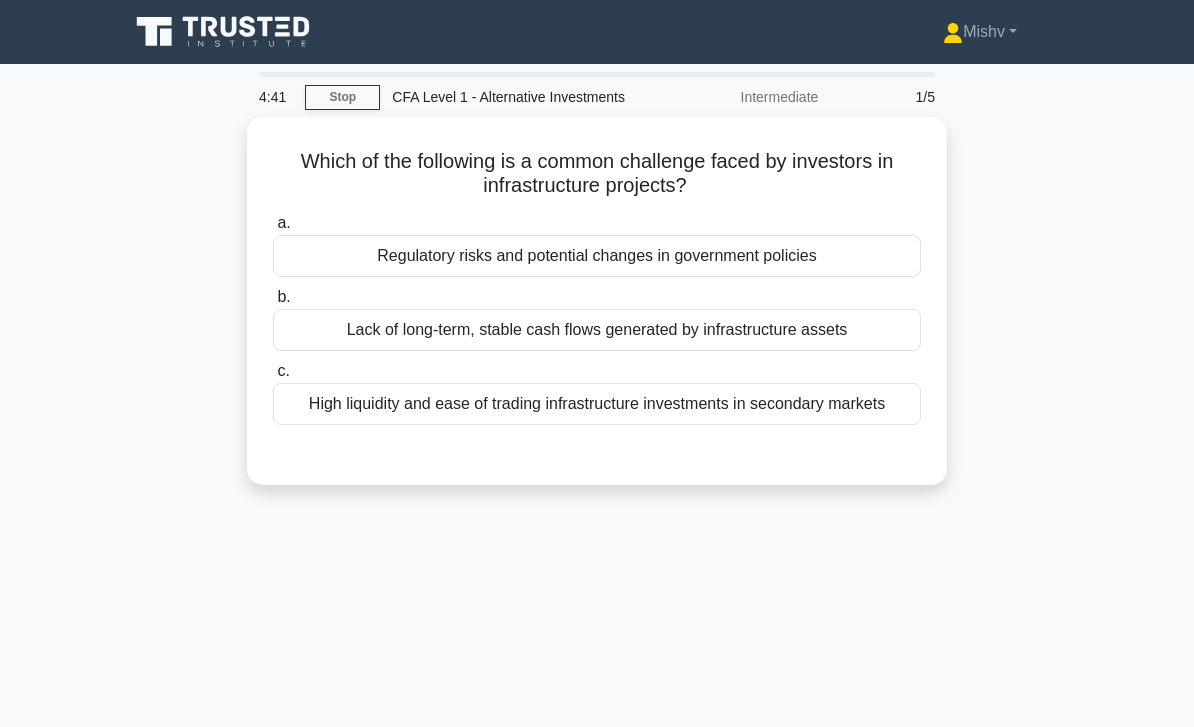 click on "Regulatory risks and potential changes in government policies" at bounding box center (597, 256) 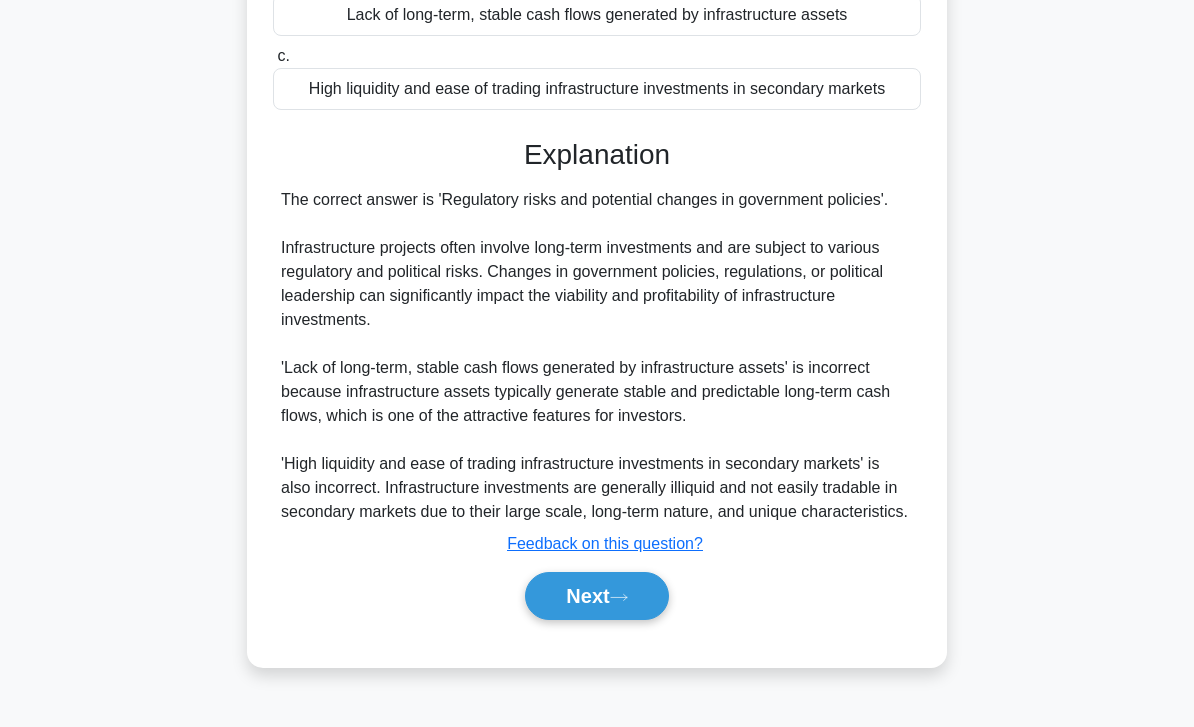 scroll, scrollTop: 344, scrollLeft: 0, axis: vertical 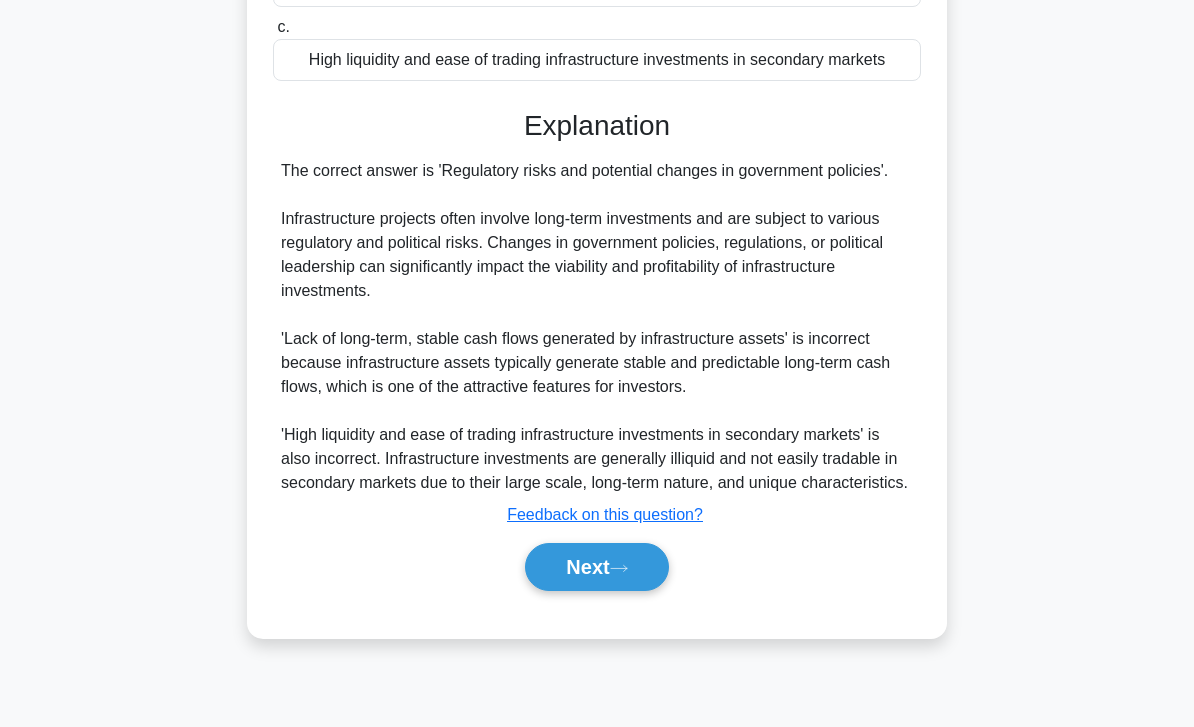 click on "Next" at bounding box center (596, 567) 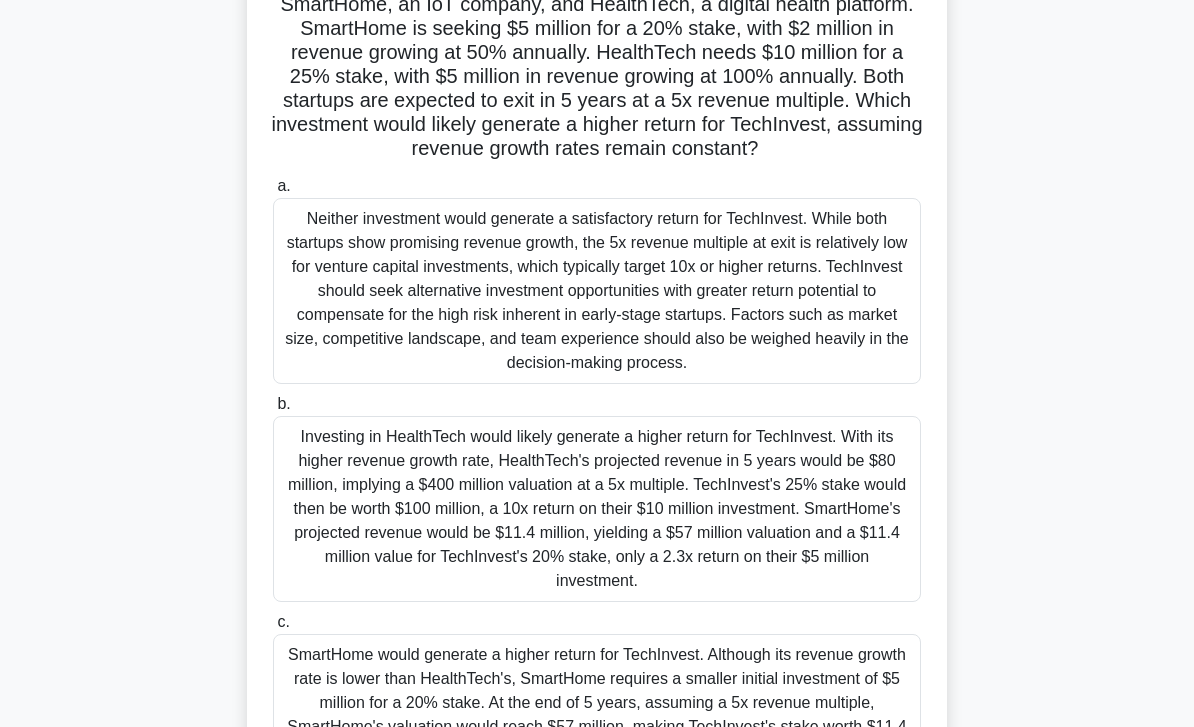 scroll, scrollTop: 423, scrollLeft: 0, axis: vertical 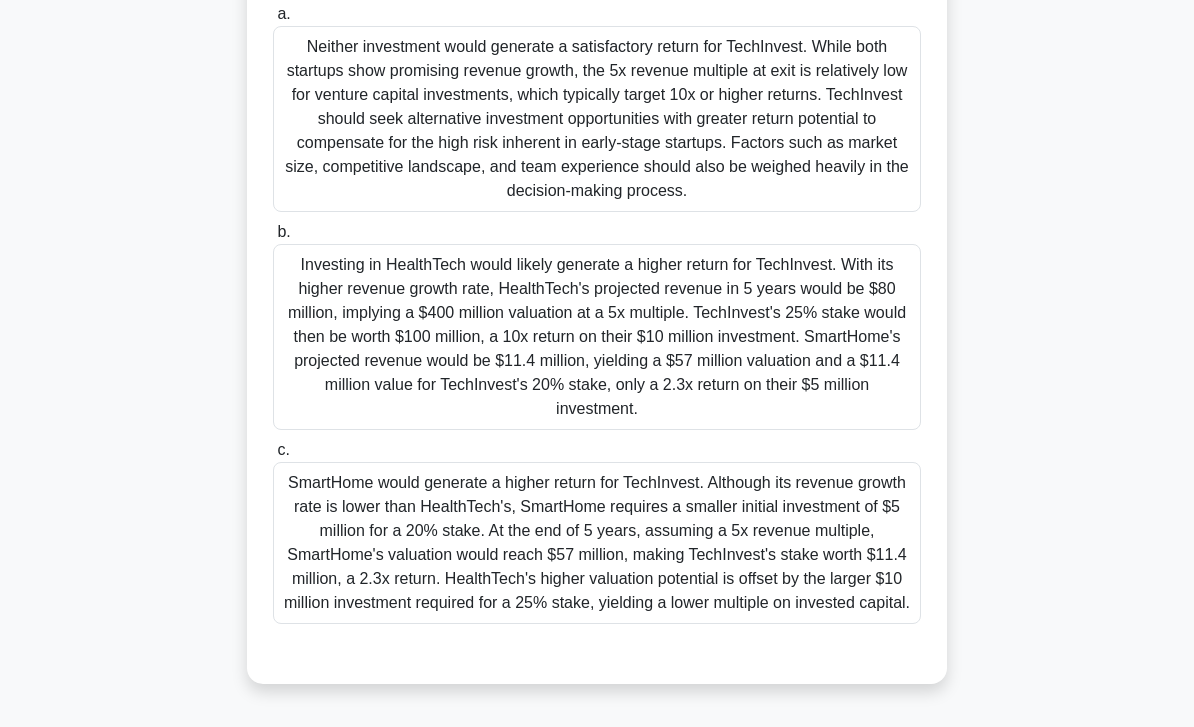 click on "Investing in HealthTech would likely generate a higher return for TechInvest. With its higher revenue growth rate, HealthTech's projected revenue in 5 years would be $80 million, implying a $400 million valuation at a 5x multiple. TechInvest's 25% stake would then be worth $100 million, a 10x return on their $10 million investment. SmartHome's projected revenue would be $11.4 million, yielding a $57 million valuation and a $11.4 million value for TechInvest's 20% stake, only a 2.3x return on their $5 million investment." at bounding box center [597, 337] 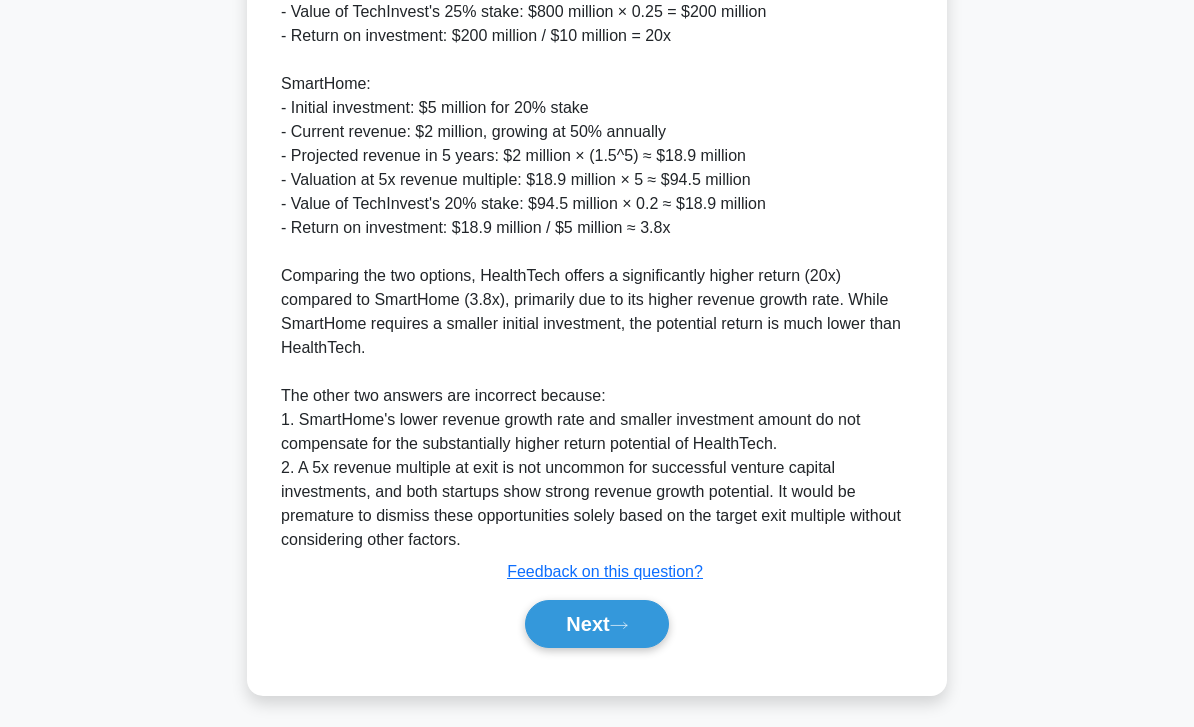 scroll, scrollTop: 1328, scrollLeft: 0, axis: vertical 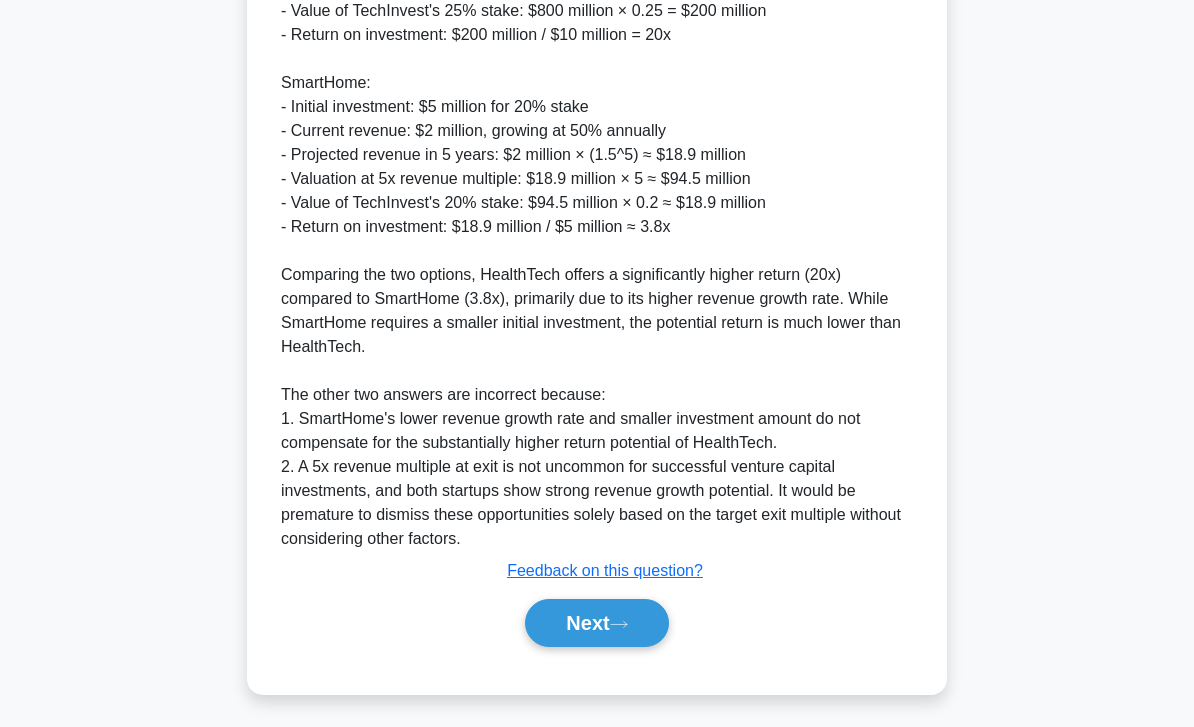 click on "Next" at bounding box center [596, 623] 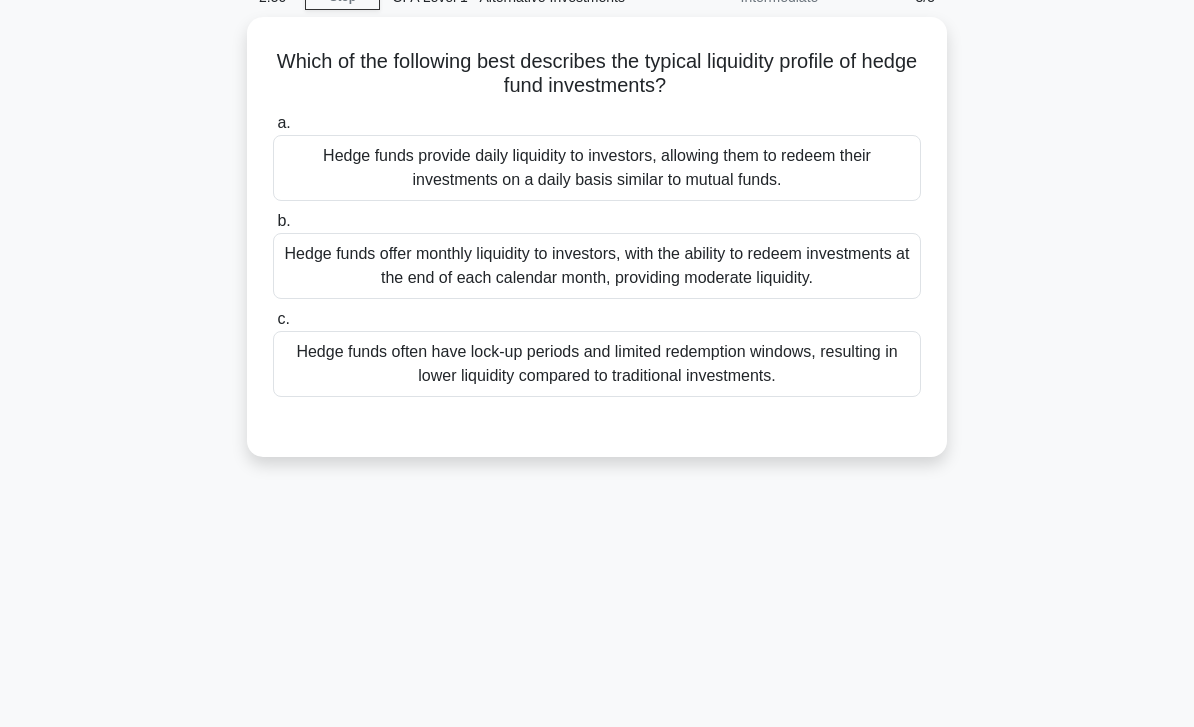scroll, scrollTop: 0, scrollLeft: 0, axis: both 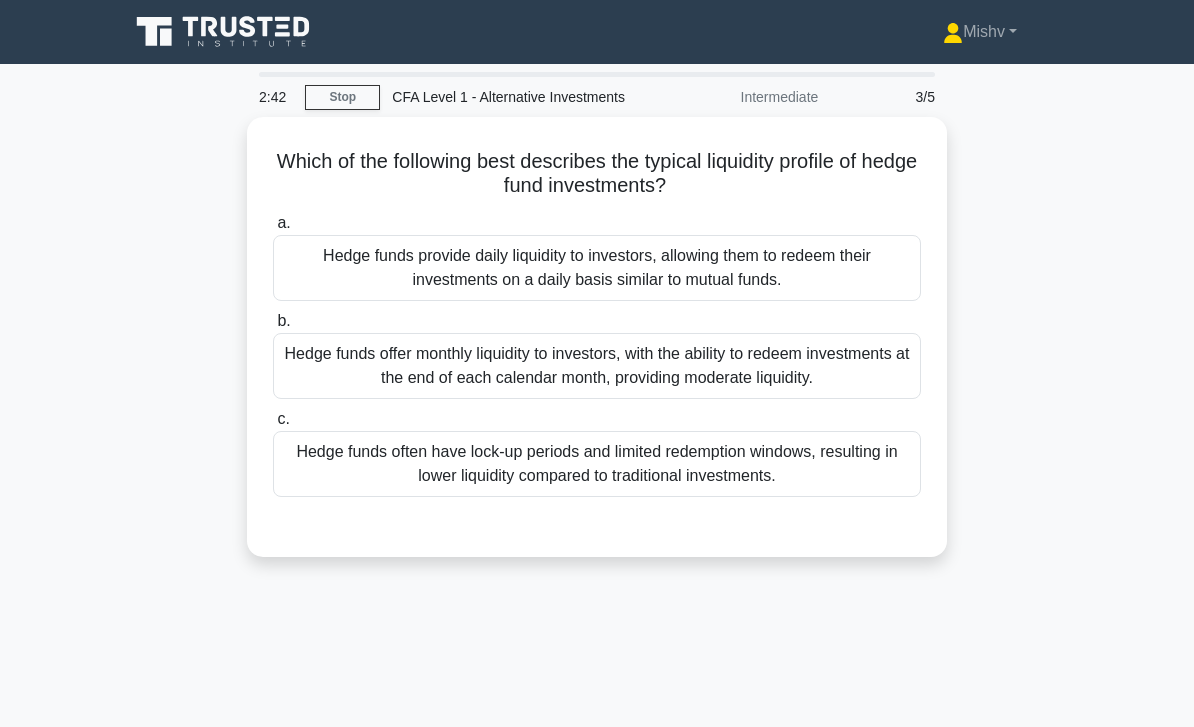 click on "Hedge funds often have lock-up periods and limited redemption windows, resulting in lower liquidity compared to traditional investments." at bounding box center [597, 464] 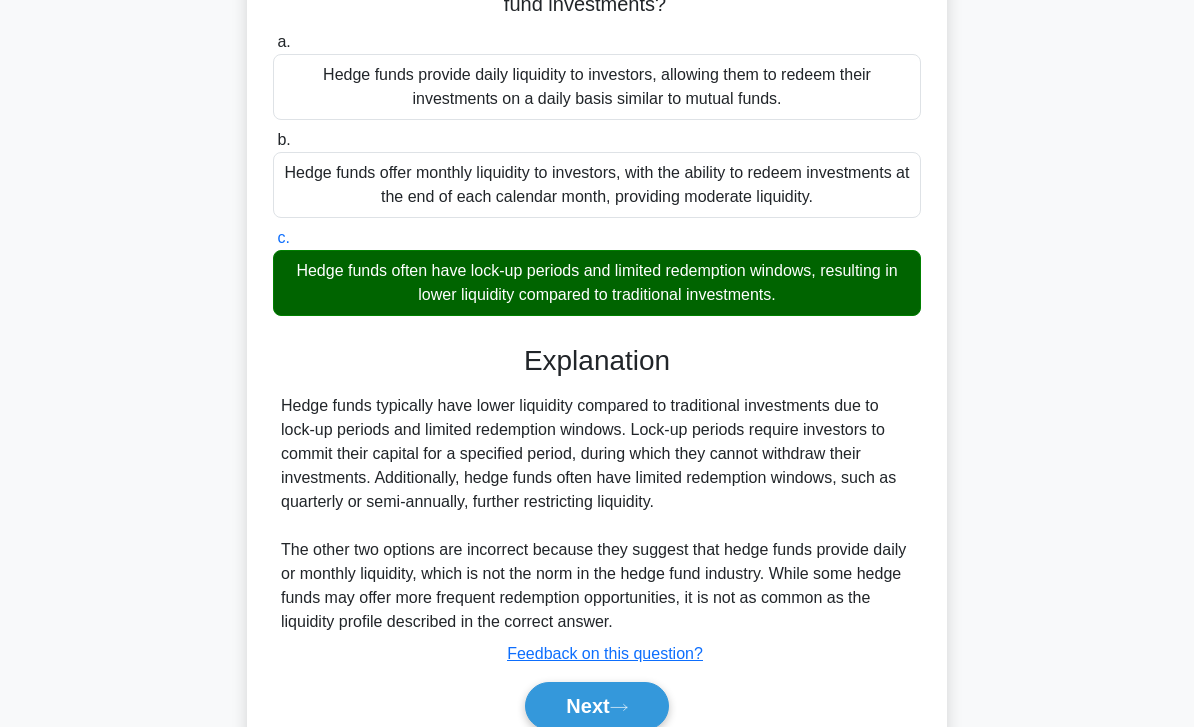 scroll, scrollTop: 289, scrollLeft: 0, axis: vertical 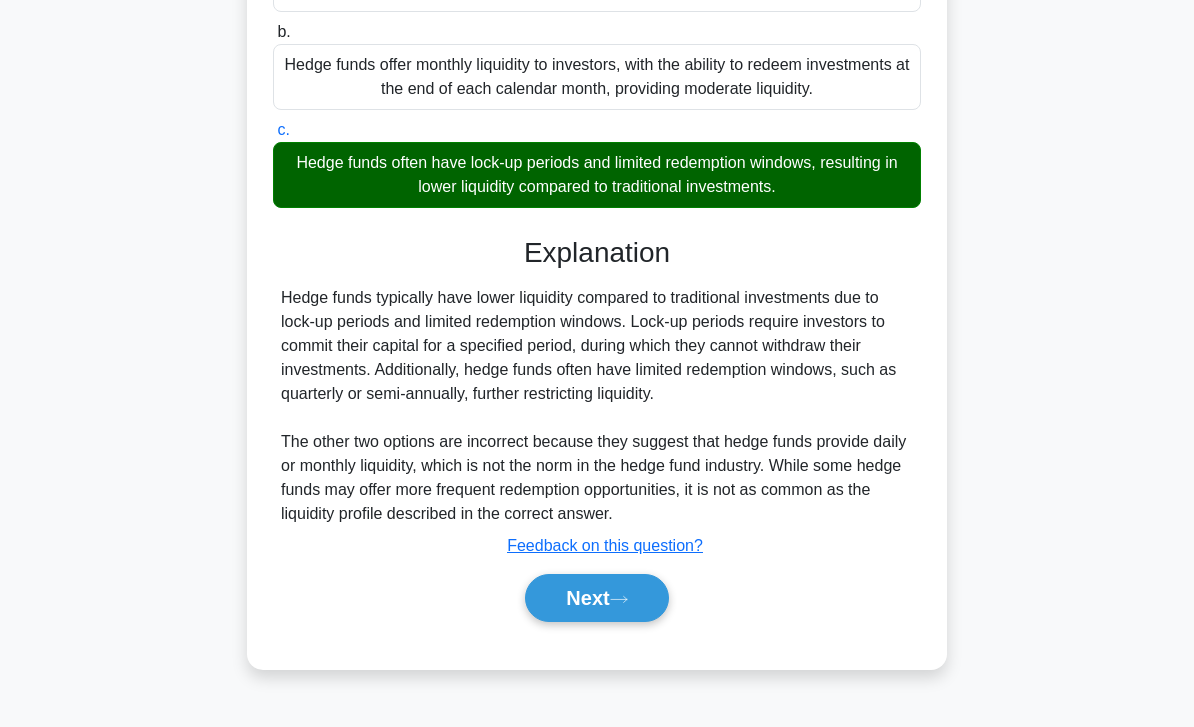 click on "Next" at bounding box center [596, 598] 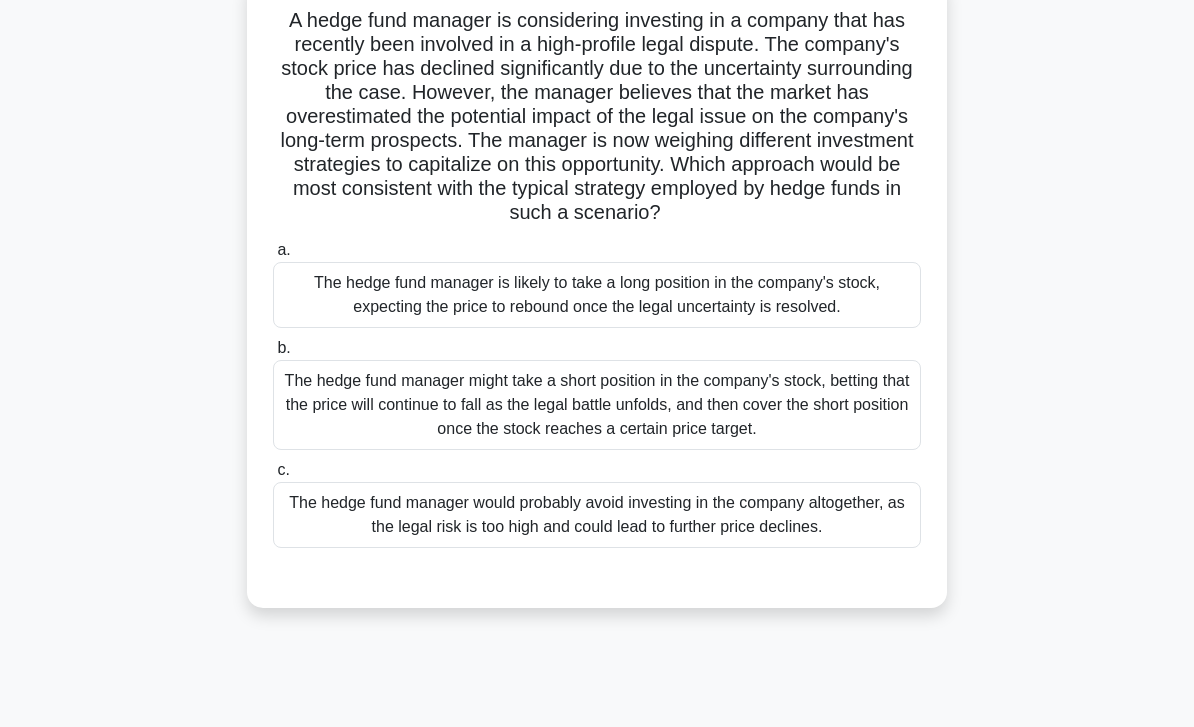 scroll, scrollTop: 142, scrollLeft: 0, axis: vertical 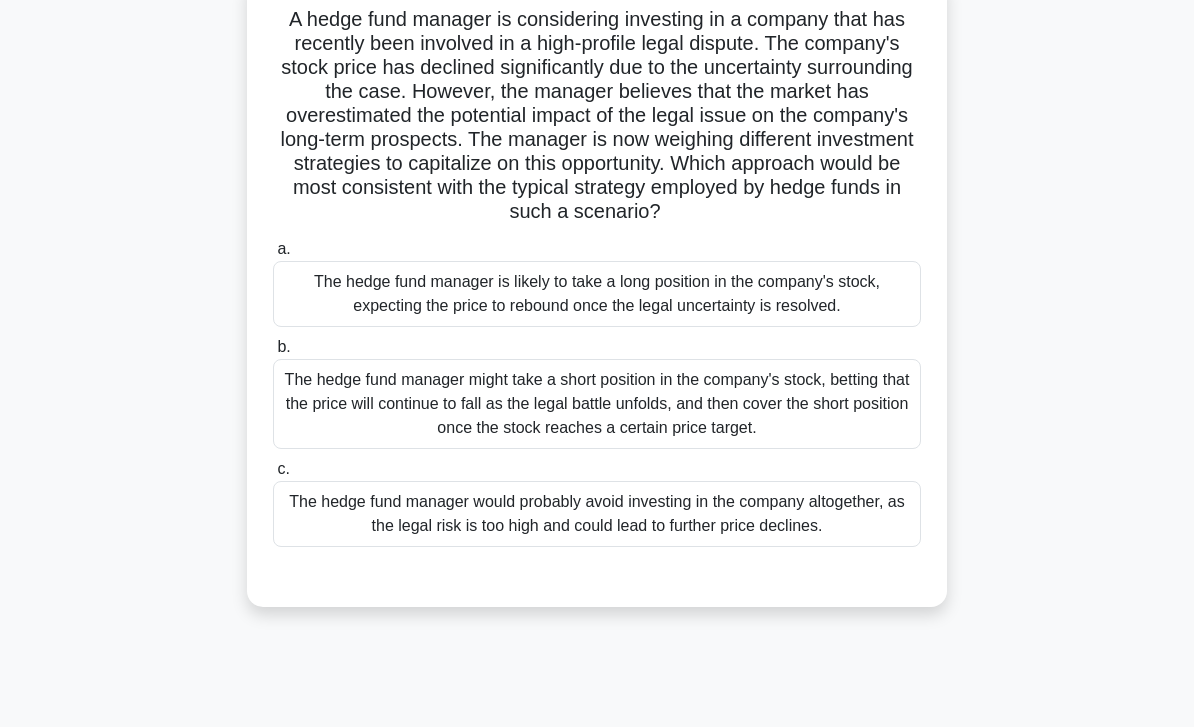 click on "The hedge fund manager is likely to take a long position in the company's stock, expecting the price to rebound once the legal uncertainty is resolved." at bounding box center [597, 294] 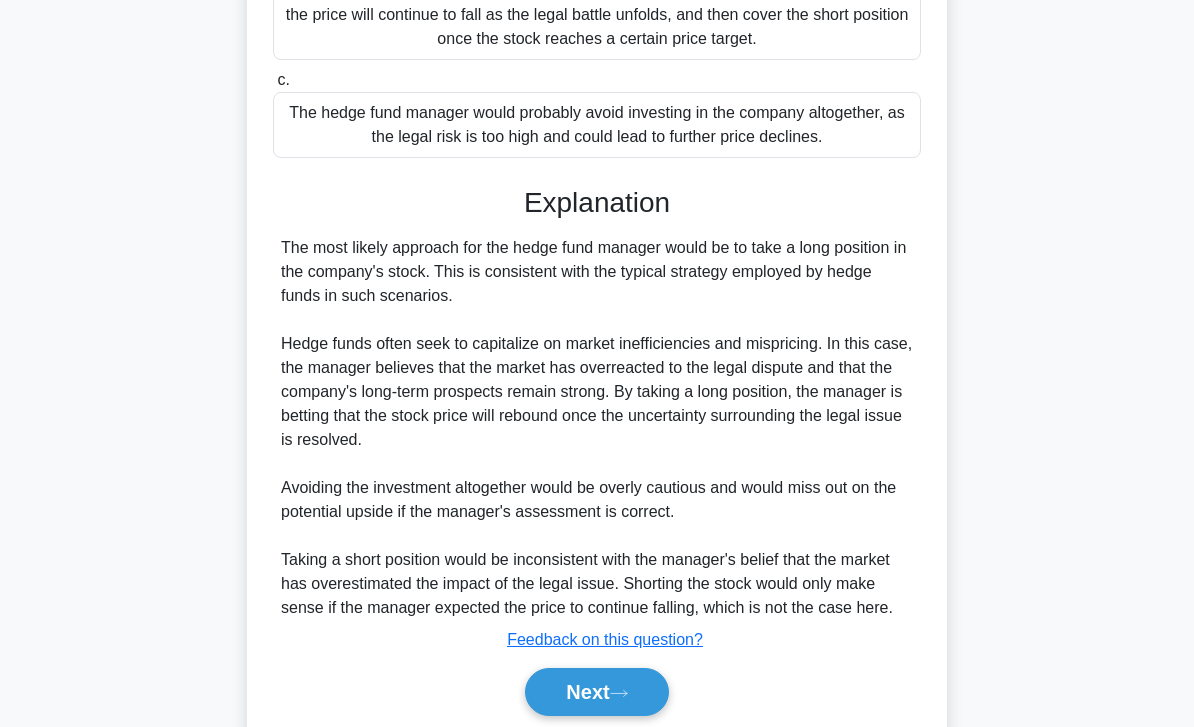 scroll, scrollTop: 632, scrollLeft: 0, axis: vertical 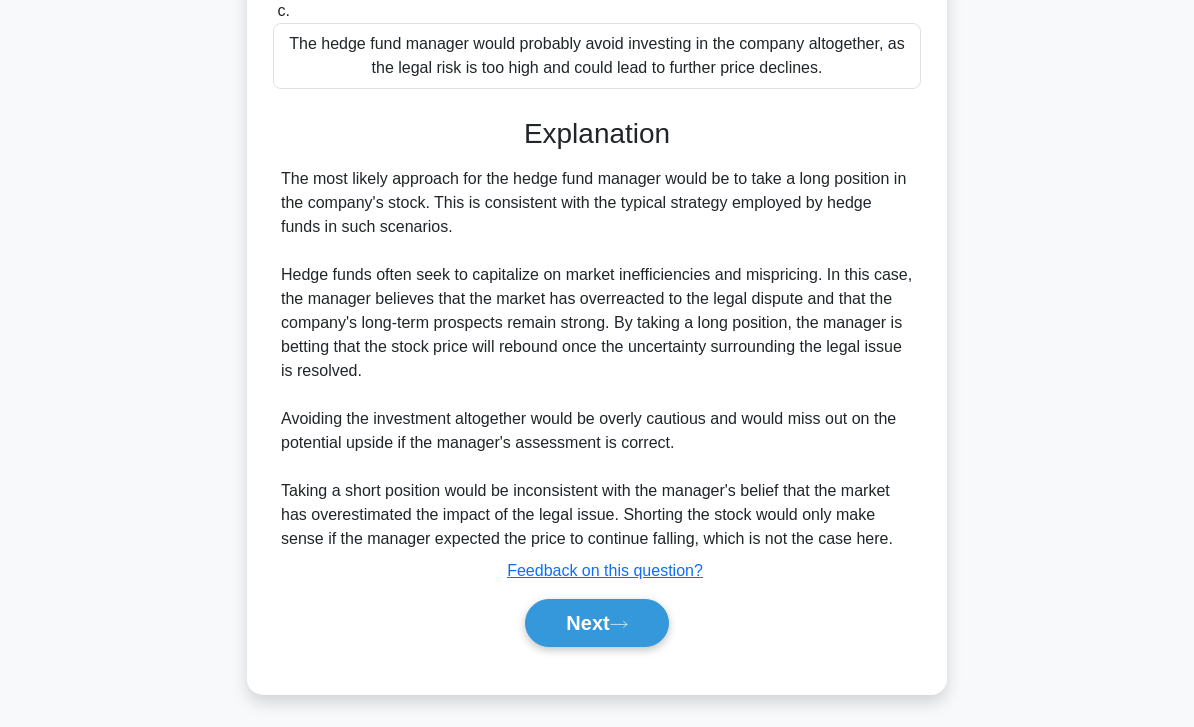 click on "Next" at bounding box center (596, 623) 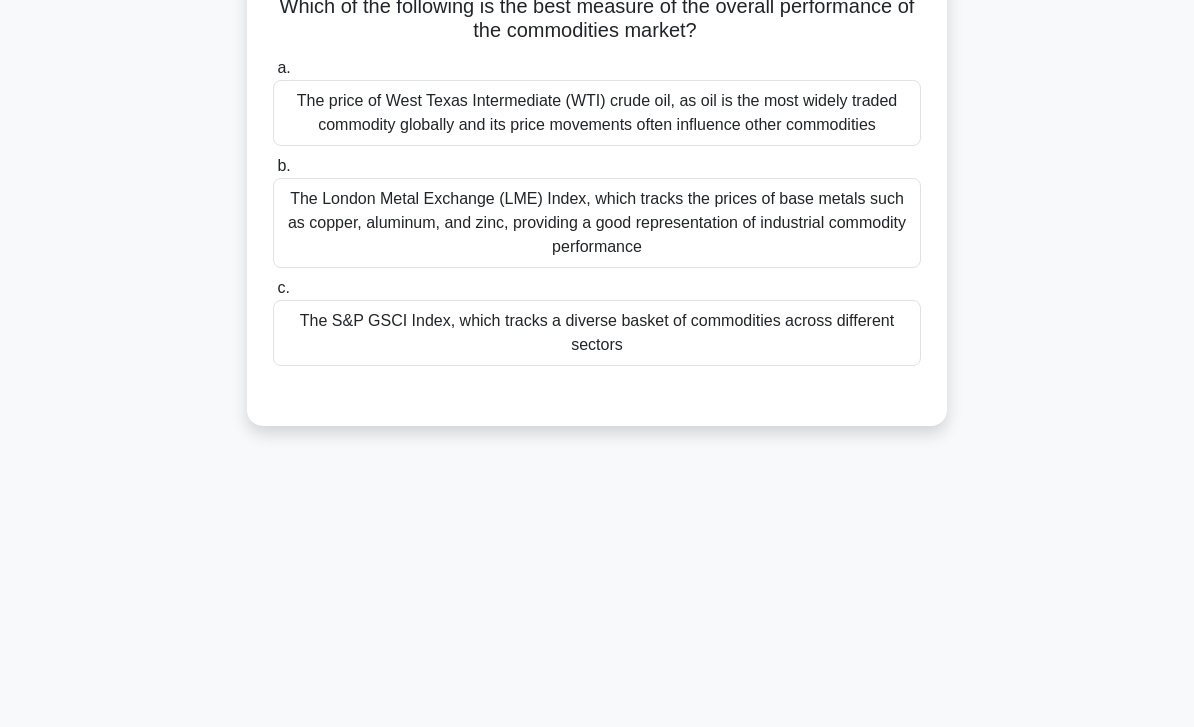 scroll, scrollTop: 0, scrollLeft: 0, axis: both 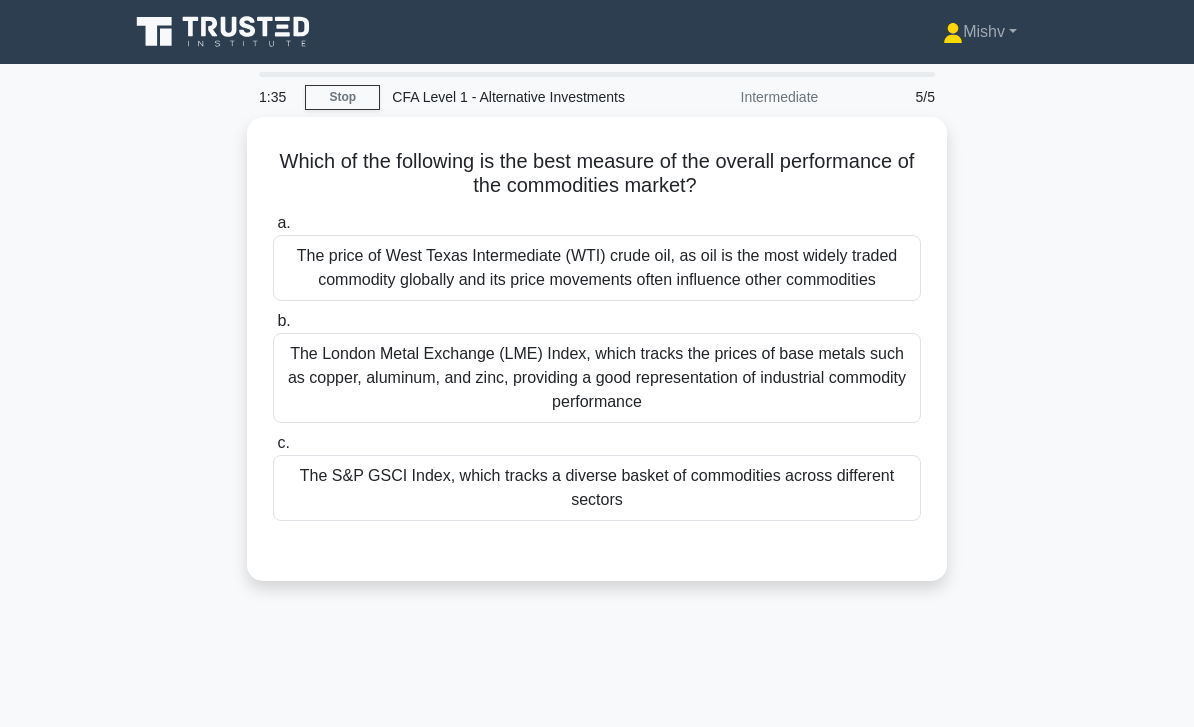 click on "The price of West Texas Intermediate (WTI) crude oil, as oil is the most widely traded commodity globally and its price movements often influence other commodities" at bounding box center (597, 268) 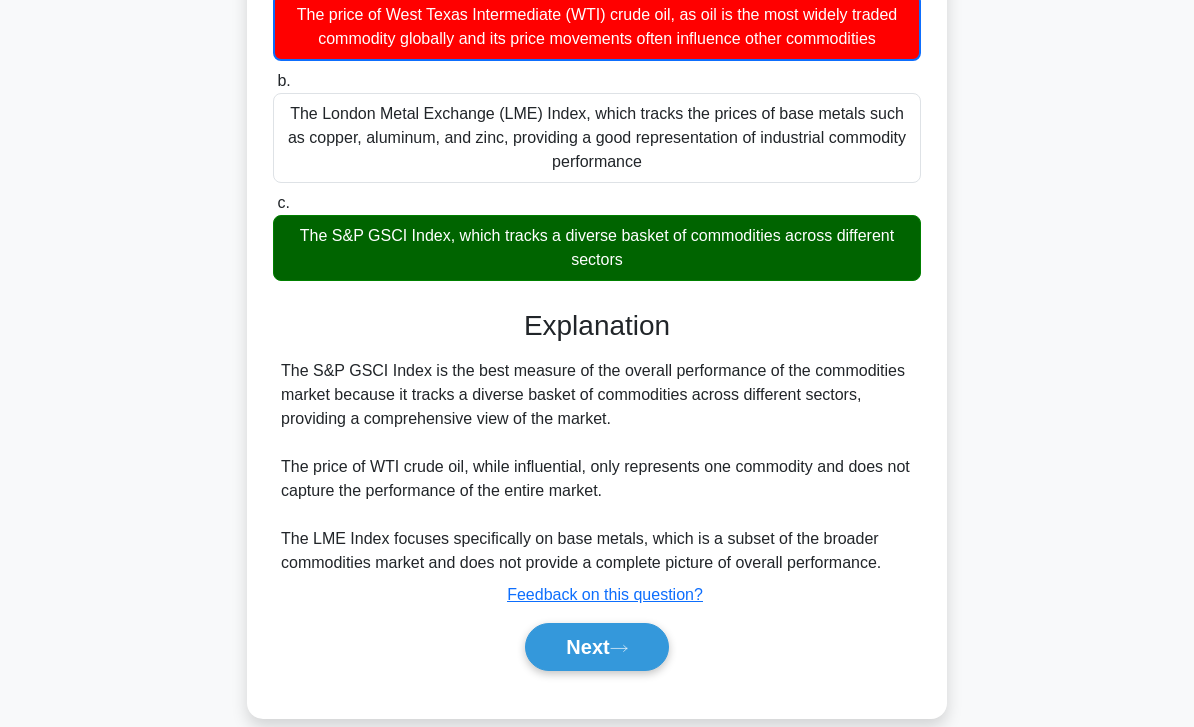 scroll, scrollTop: 289, scrollLeft: 0, axis: vertical 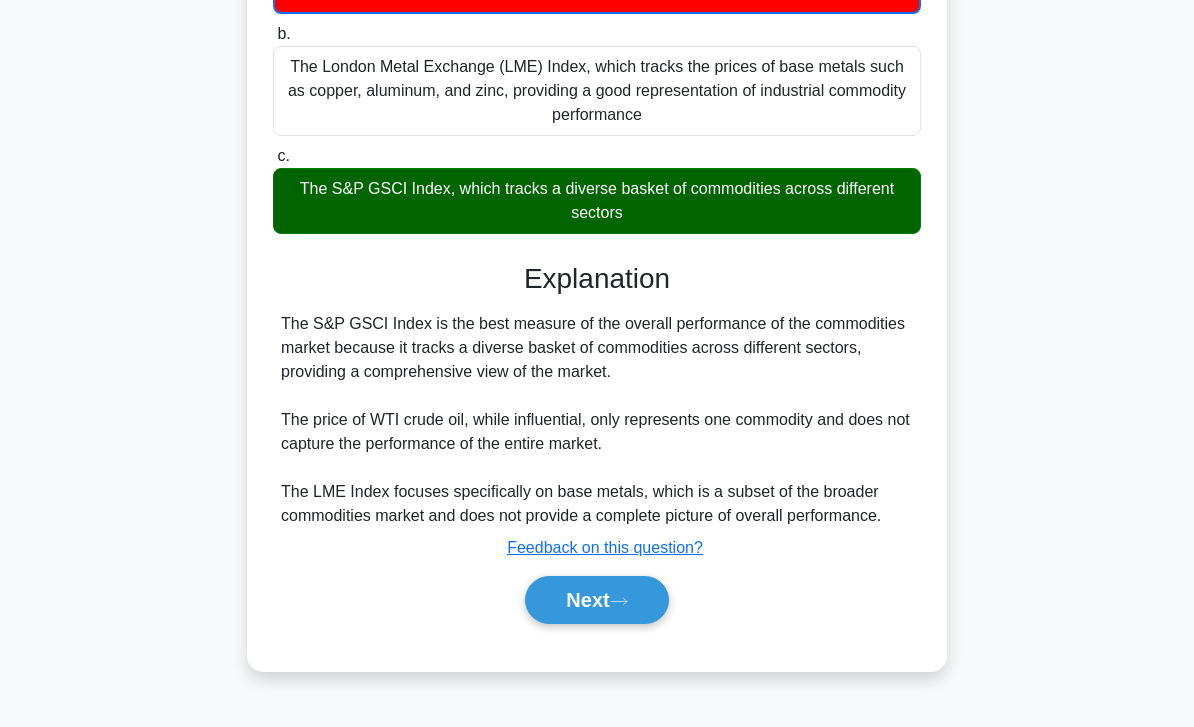 click on "Next" at bounding box center [596, 600] 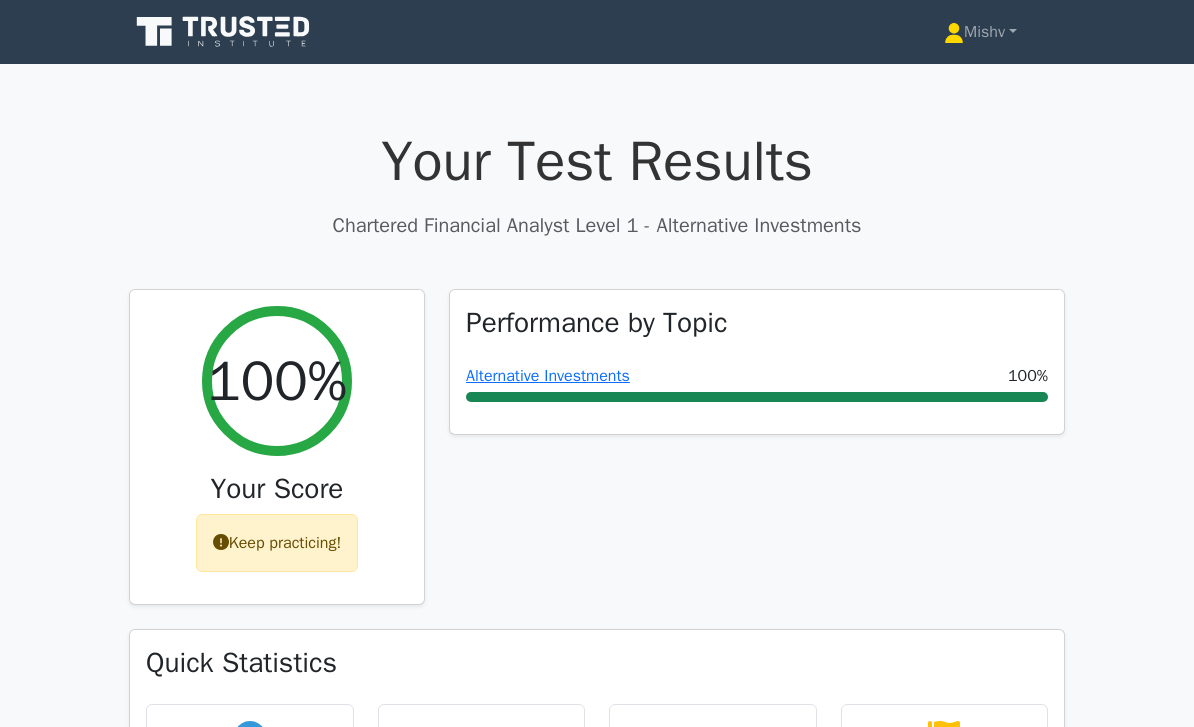 scroll, scrollTop: 0, scrollLeft: 0, axis: both 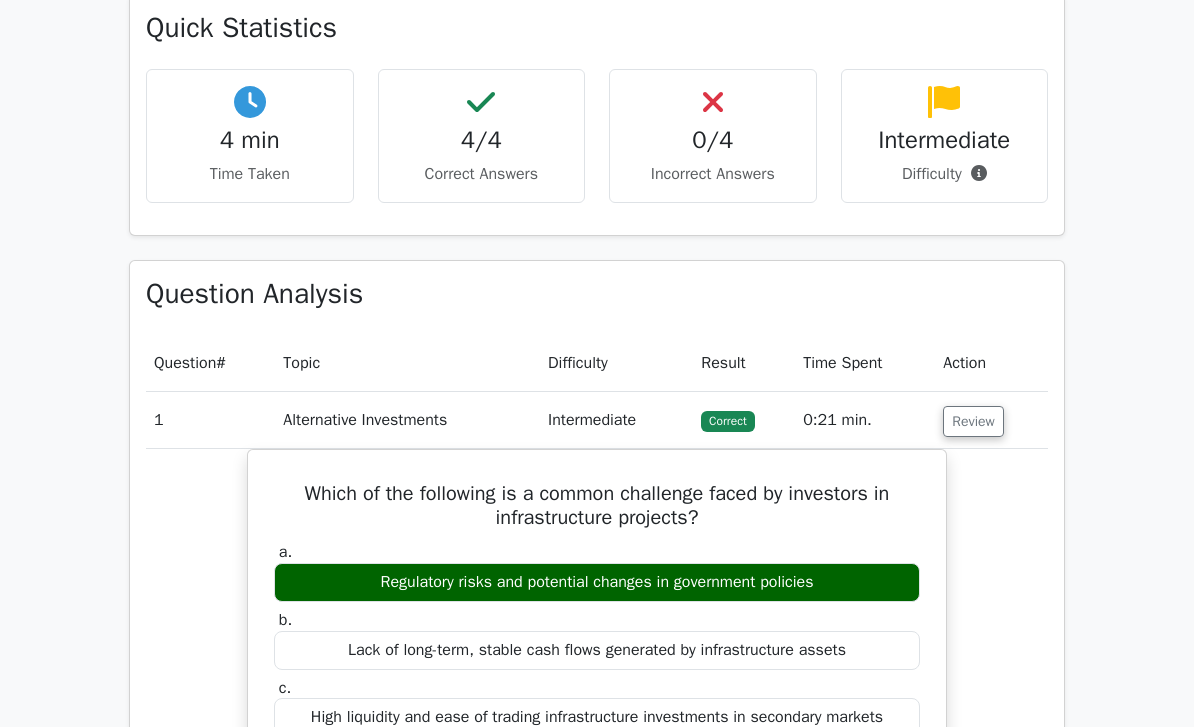 click on "Review" at bounding box center [973, 421] 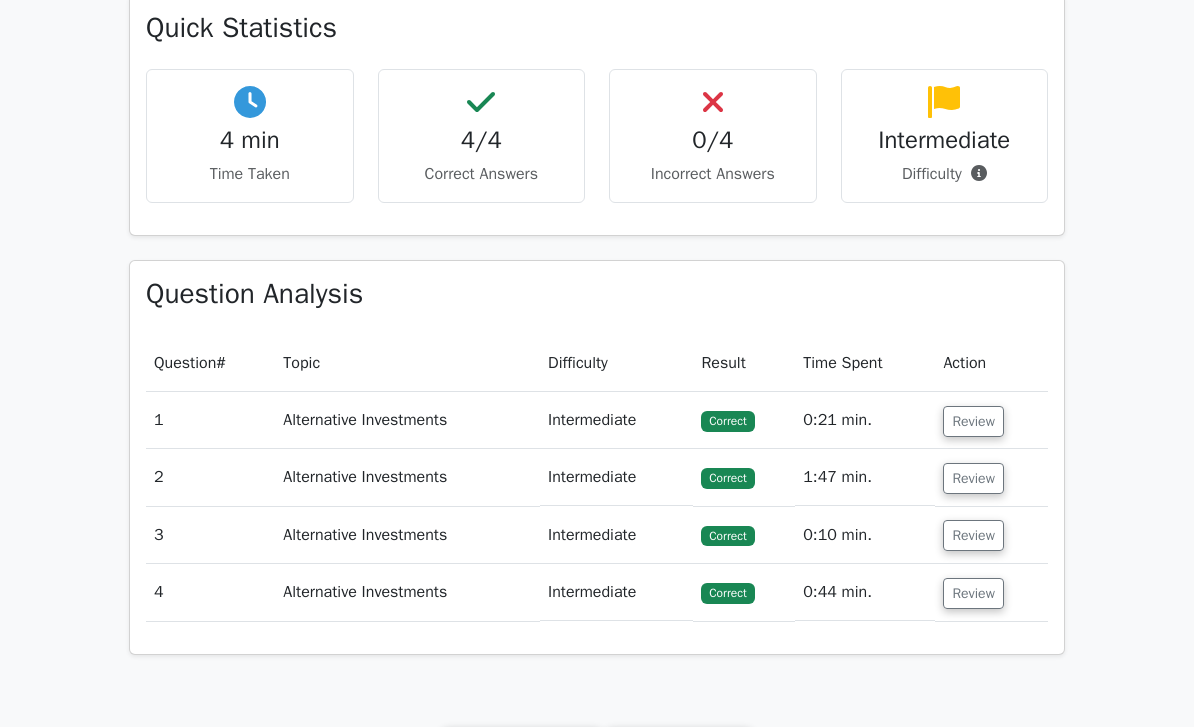click on "Go to your profile" at bounding box center [679, 746] 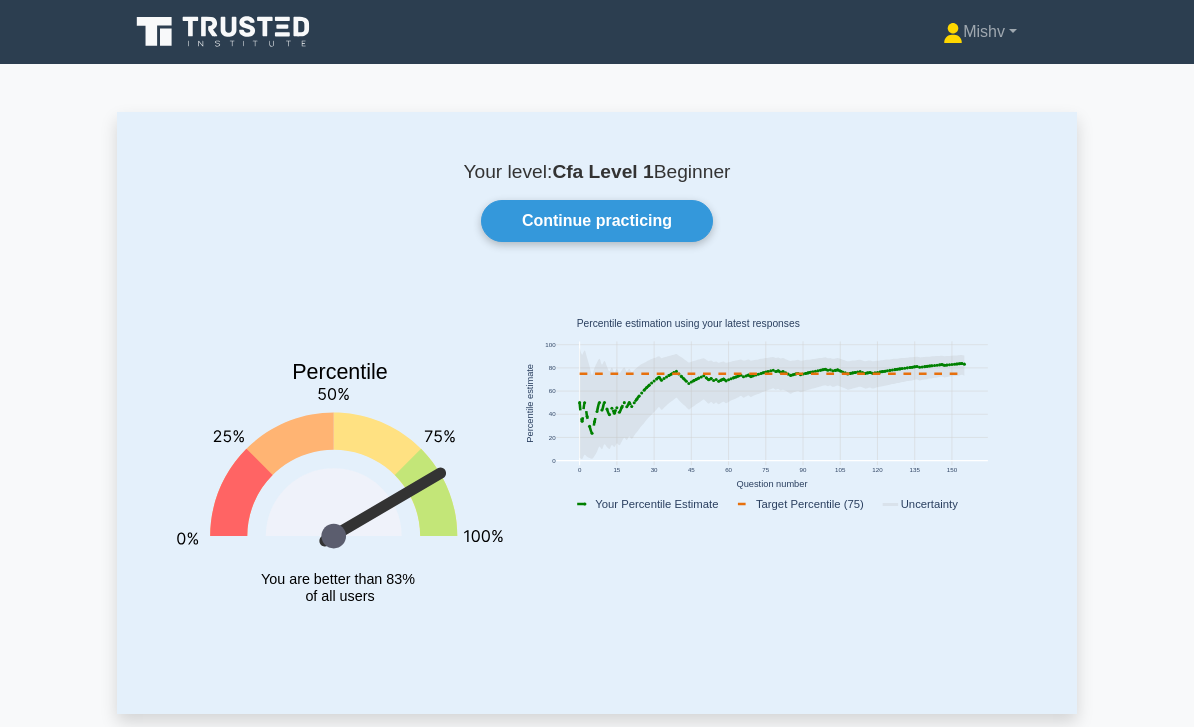 scroll, scrollTop: 0, scrollLeft: 0, axis: both 